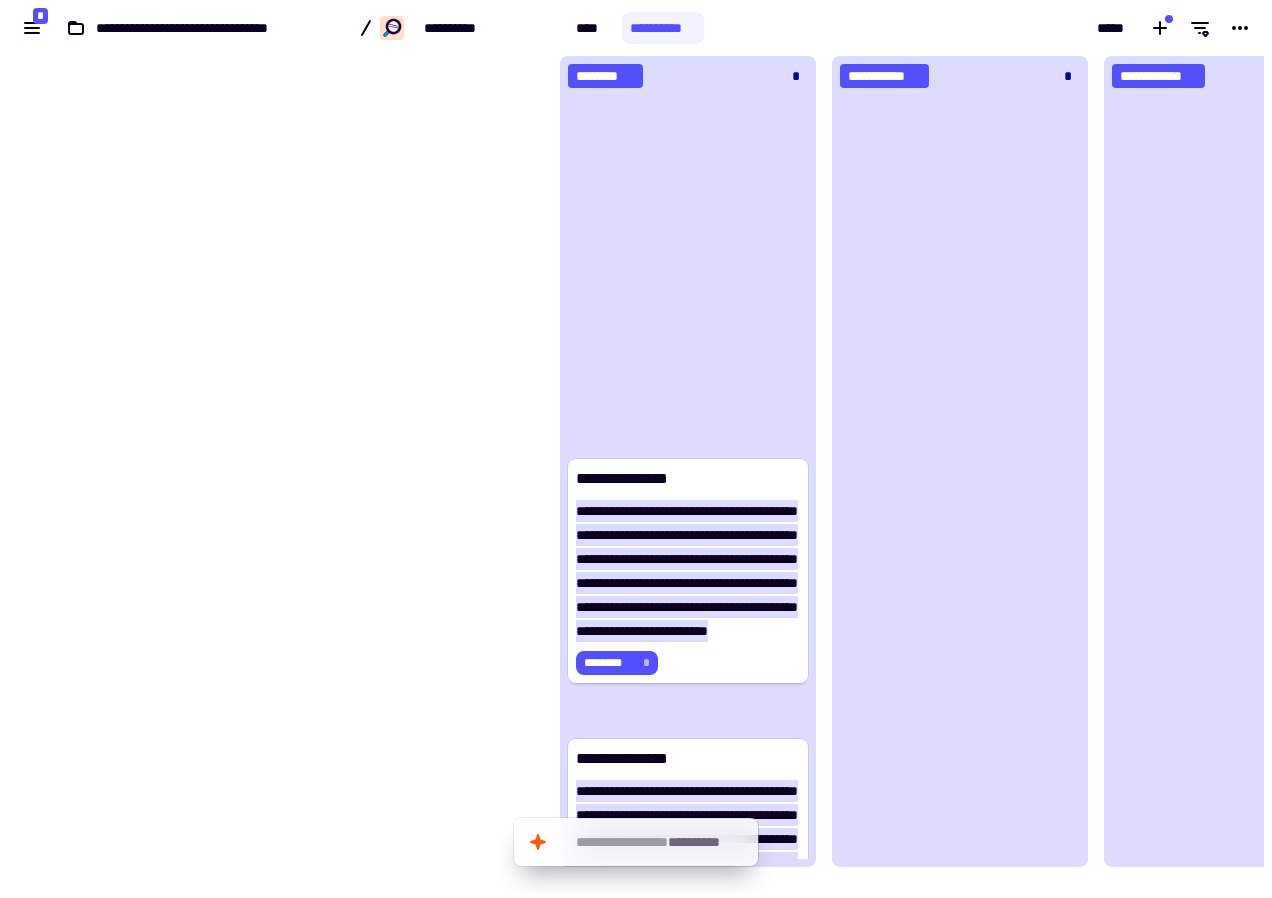 scroll, scrollTop: 0, scrollLeft: 0, axis: both 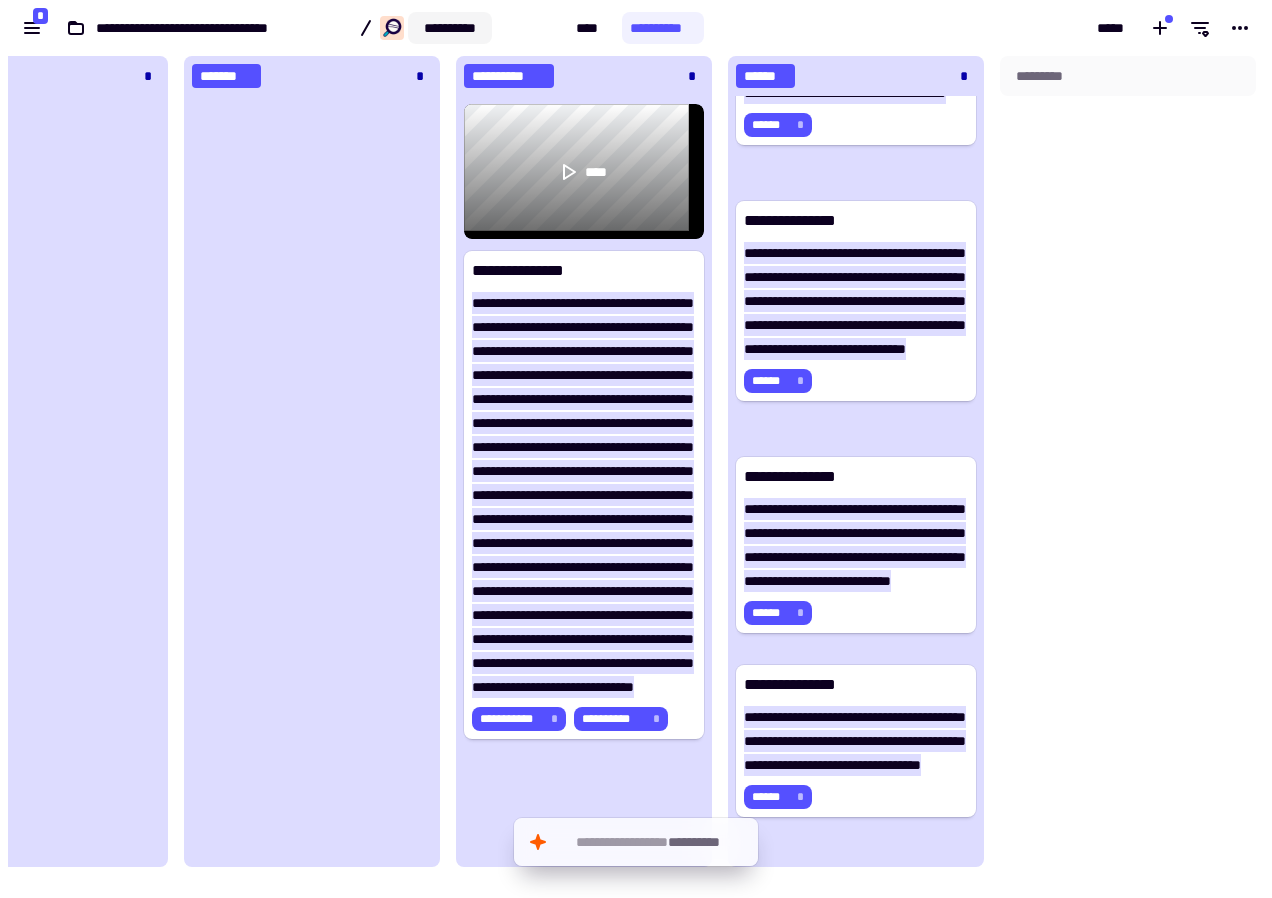 click on "**********" 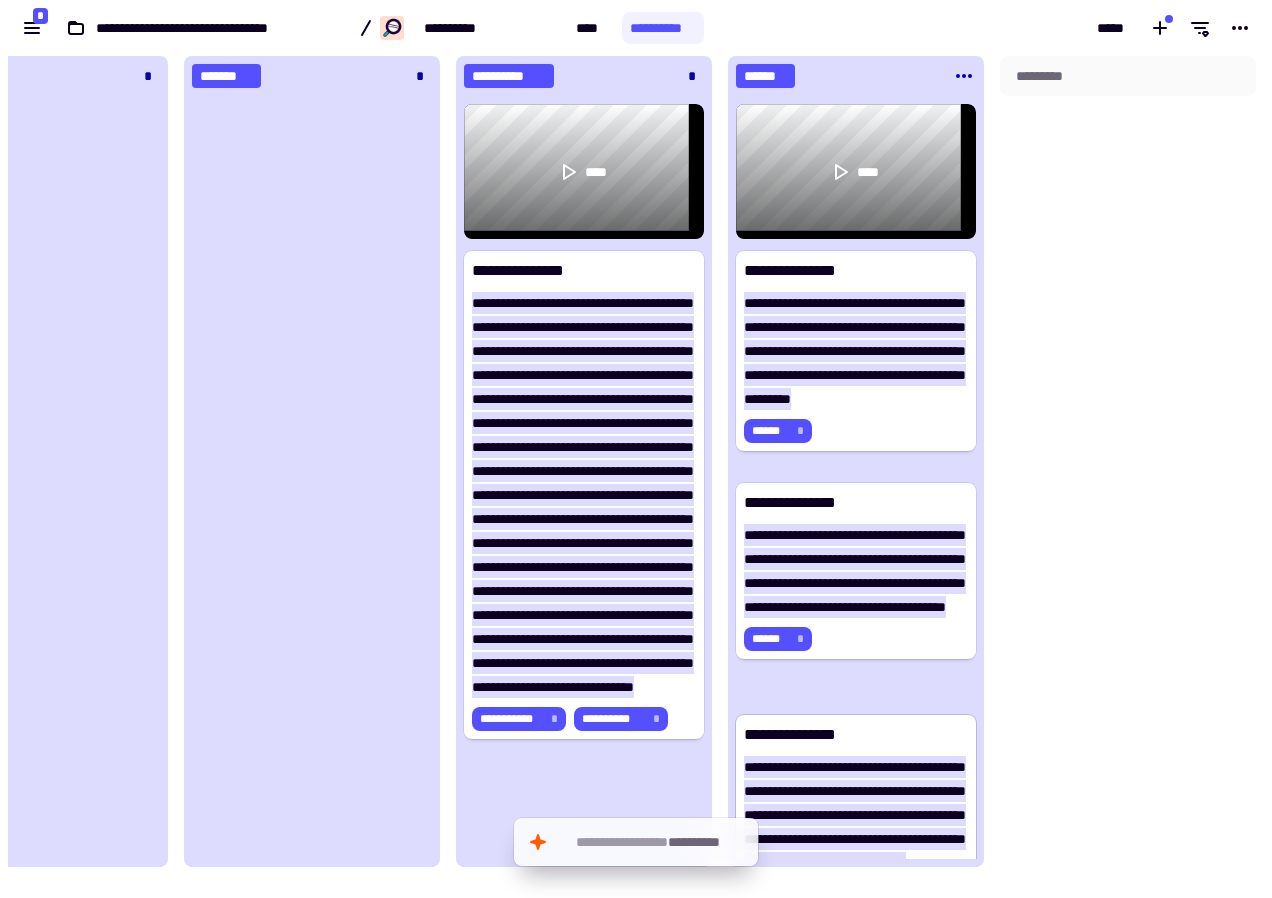 scroll, scrollTop: 514, scrollLeft: 0, axis: vertical 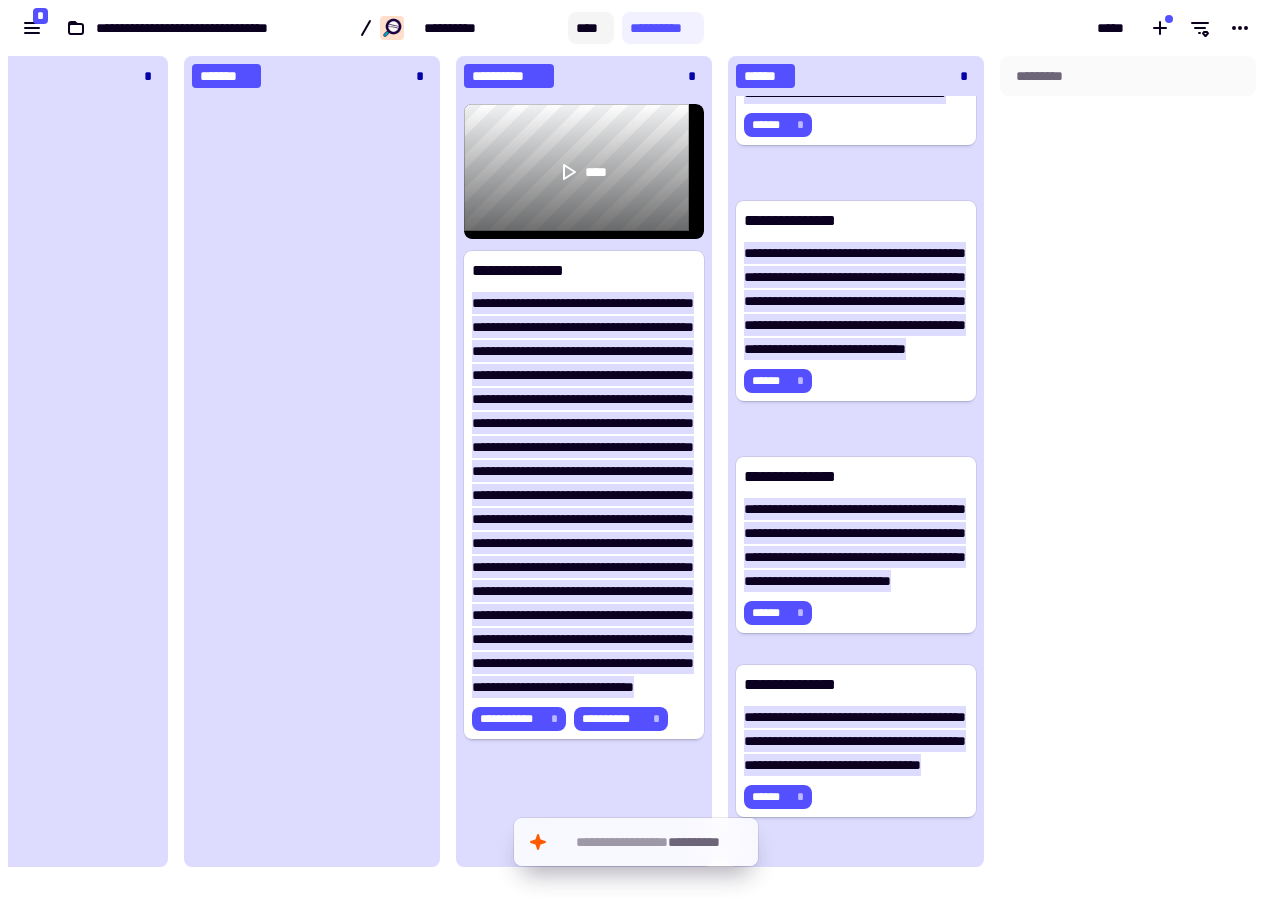 click on "****" 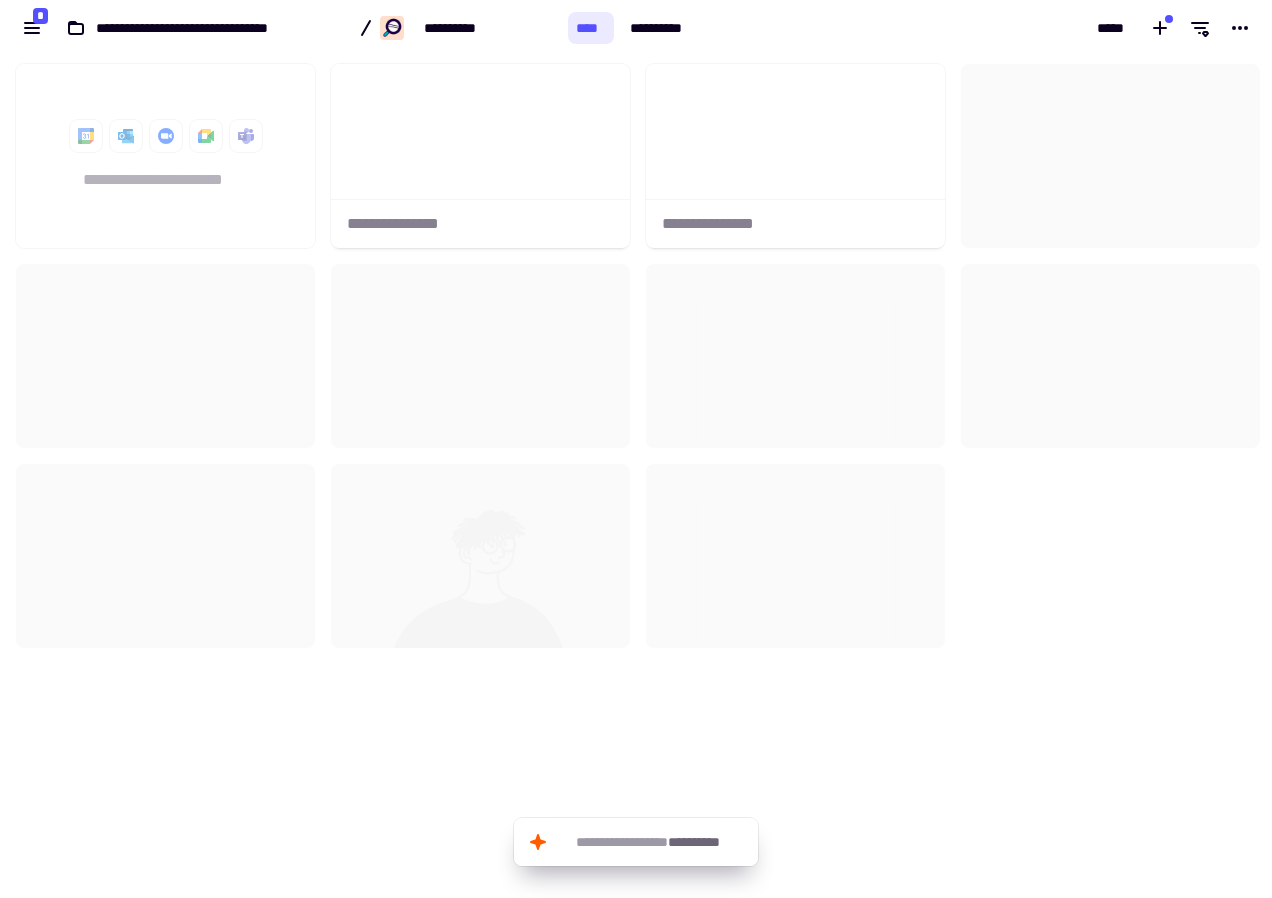 scroll, scrollTop: 16, scrollLeft: 16, axis: both 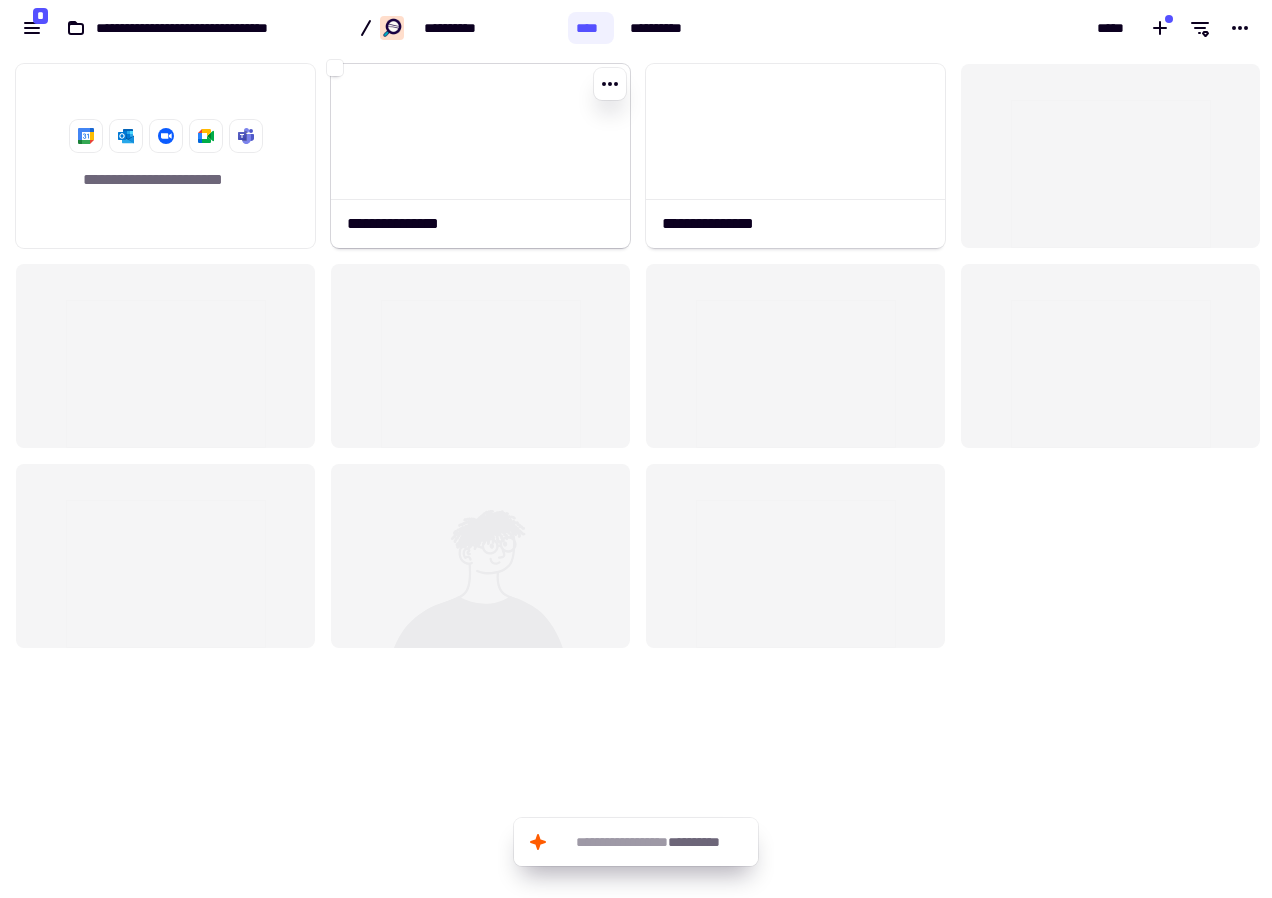 click 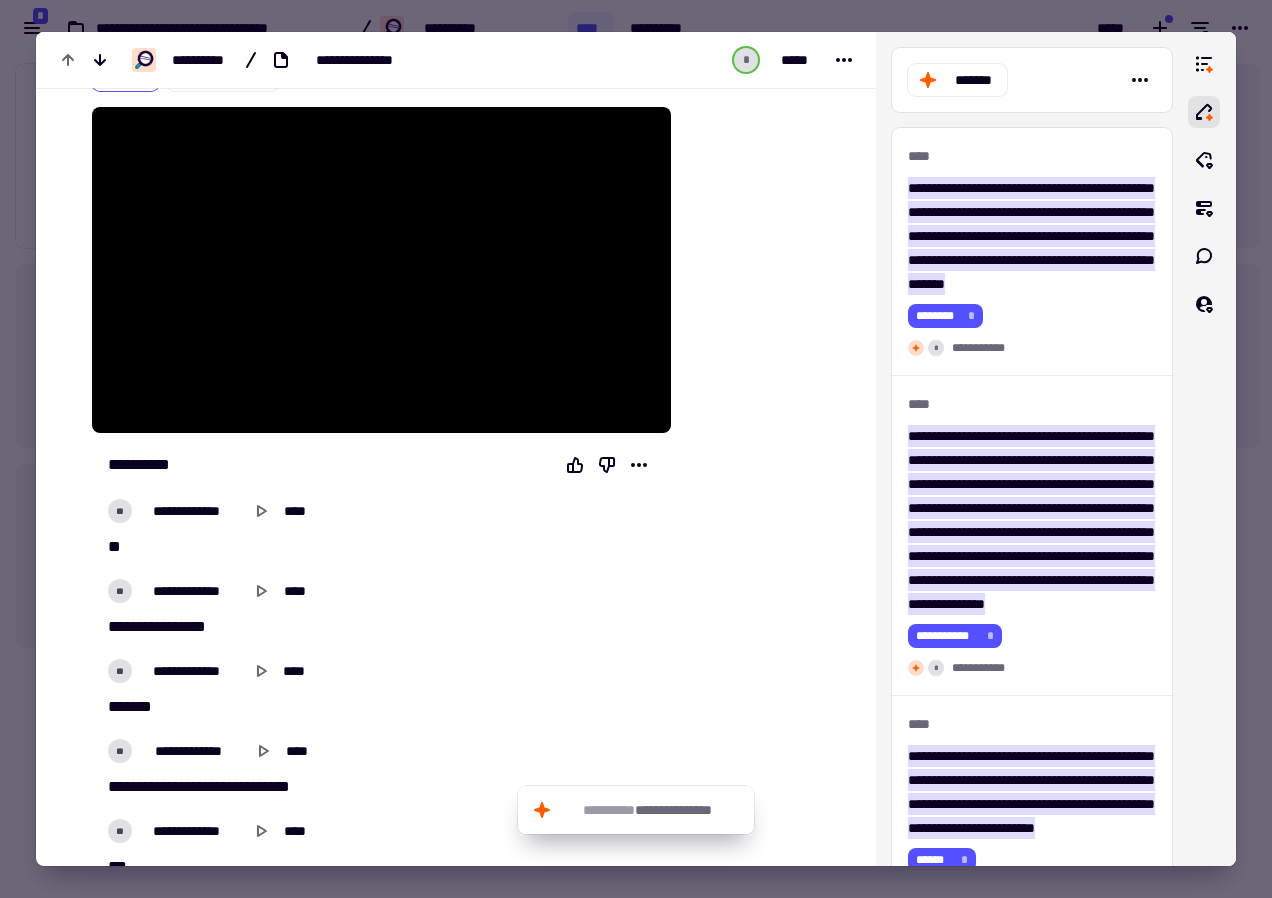 scroll, scrollTop: 100, scrollLeft: 0, axis: vertical 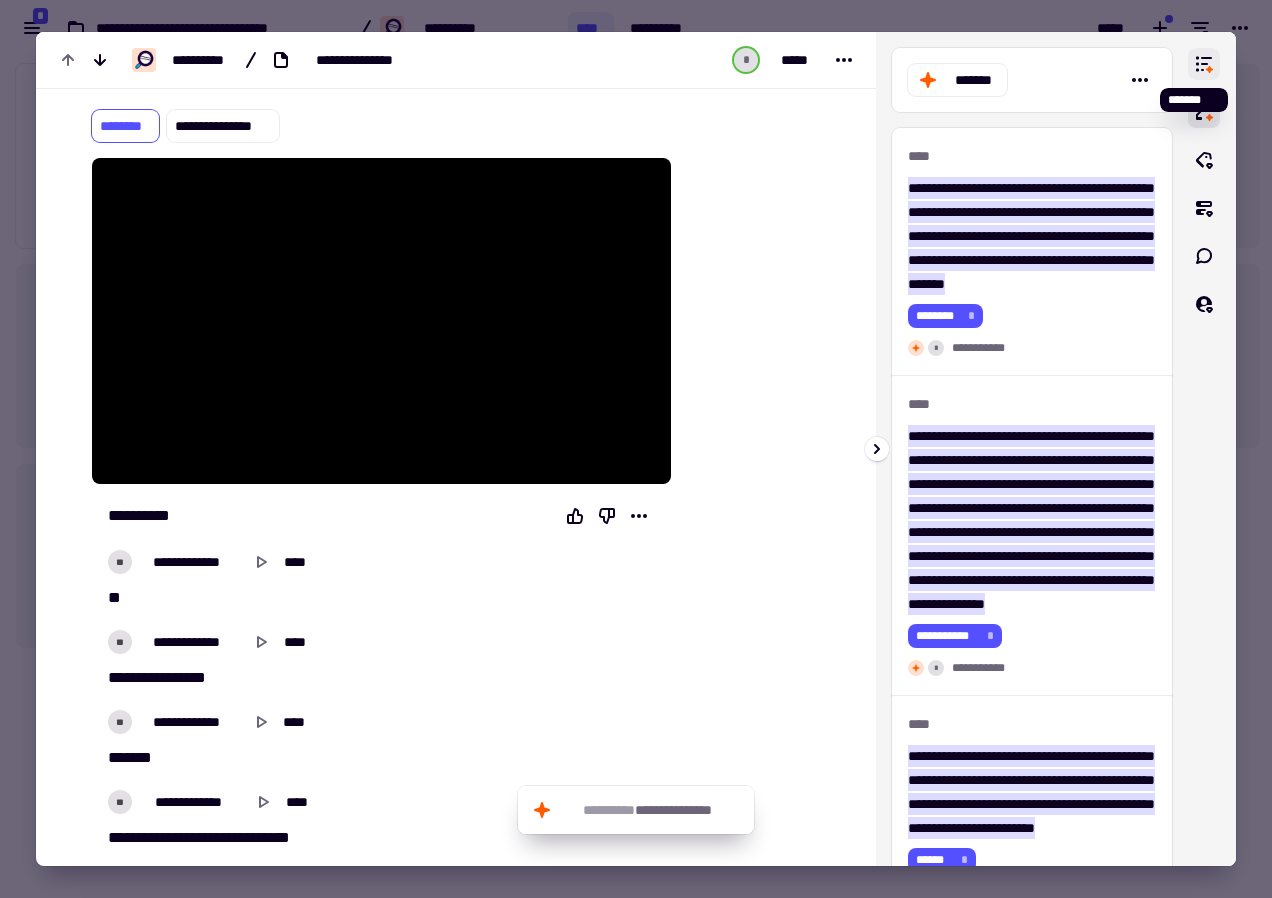 click 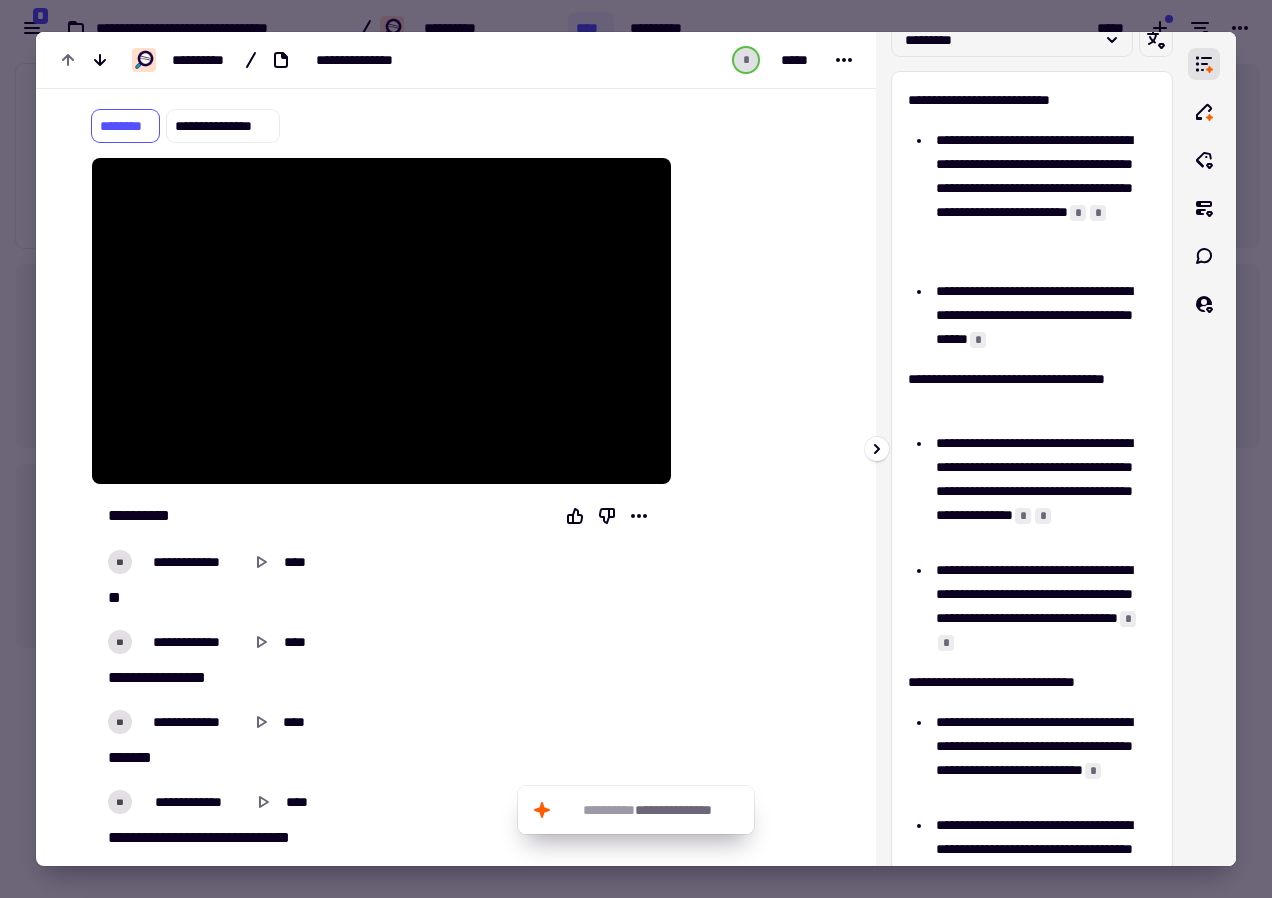 scroll, scrollTop: 0, scrollLeft: 0, axis: both 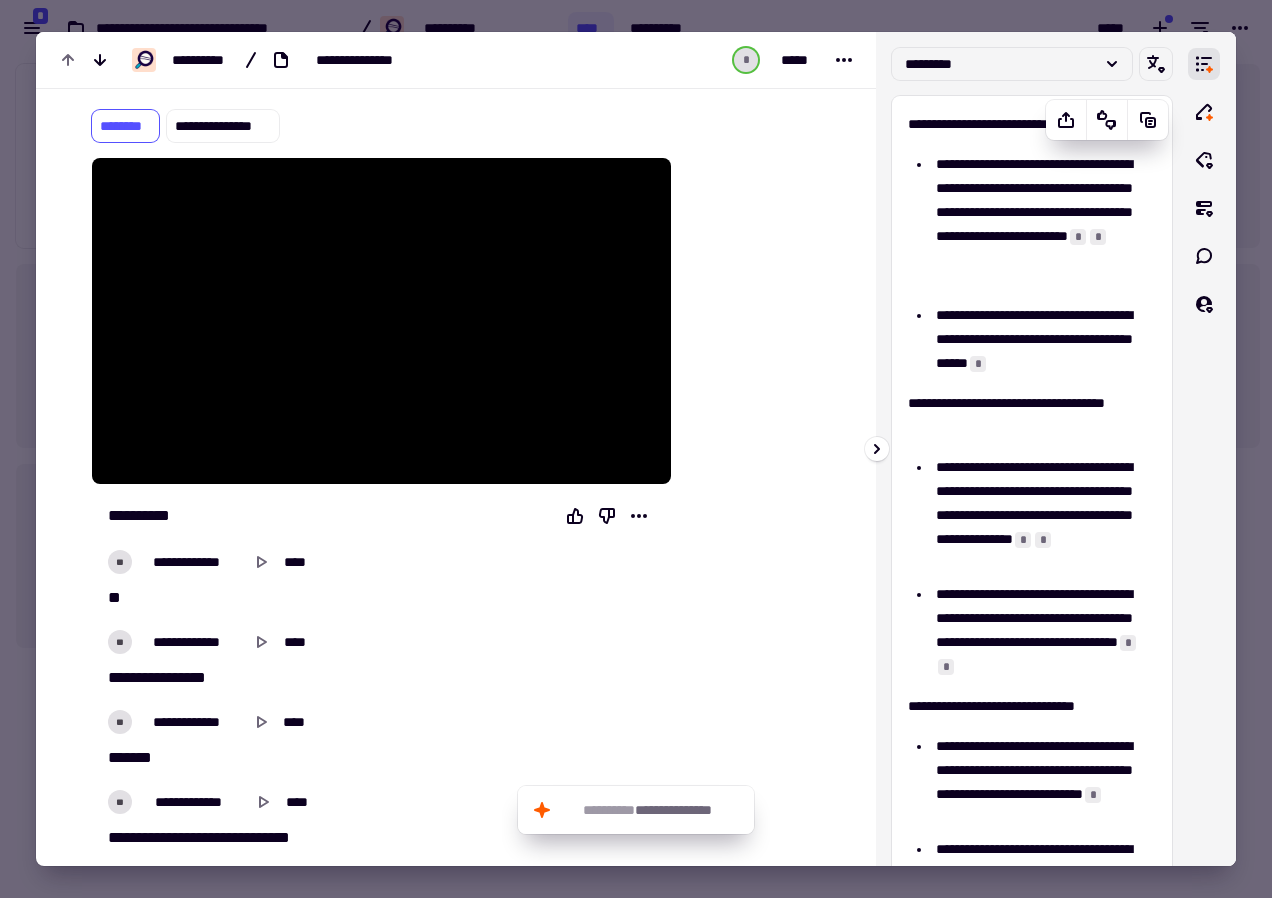 click on "**********" at bounding box center (1024, 124) 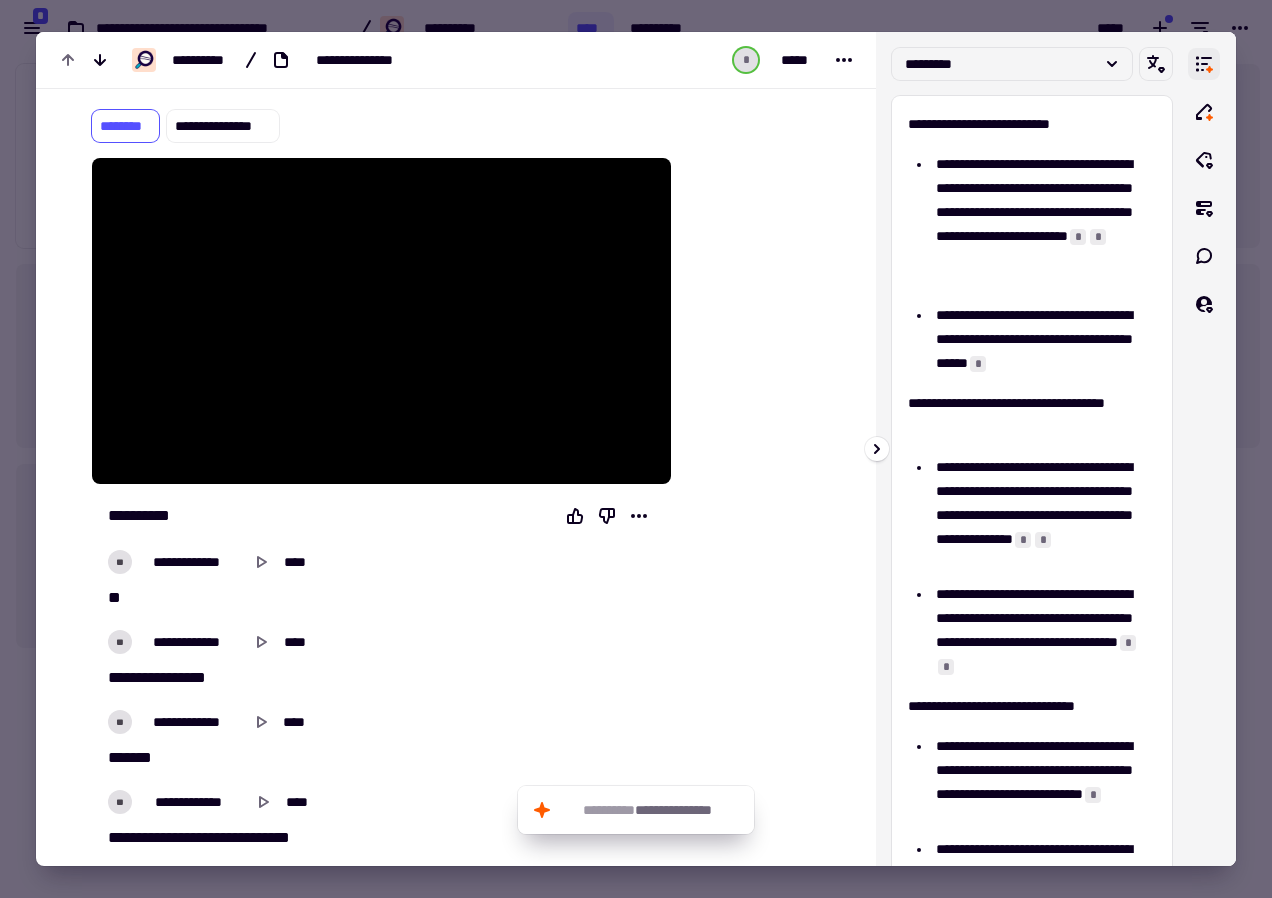 click 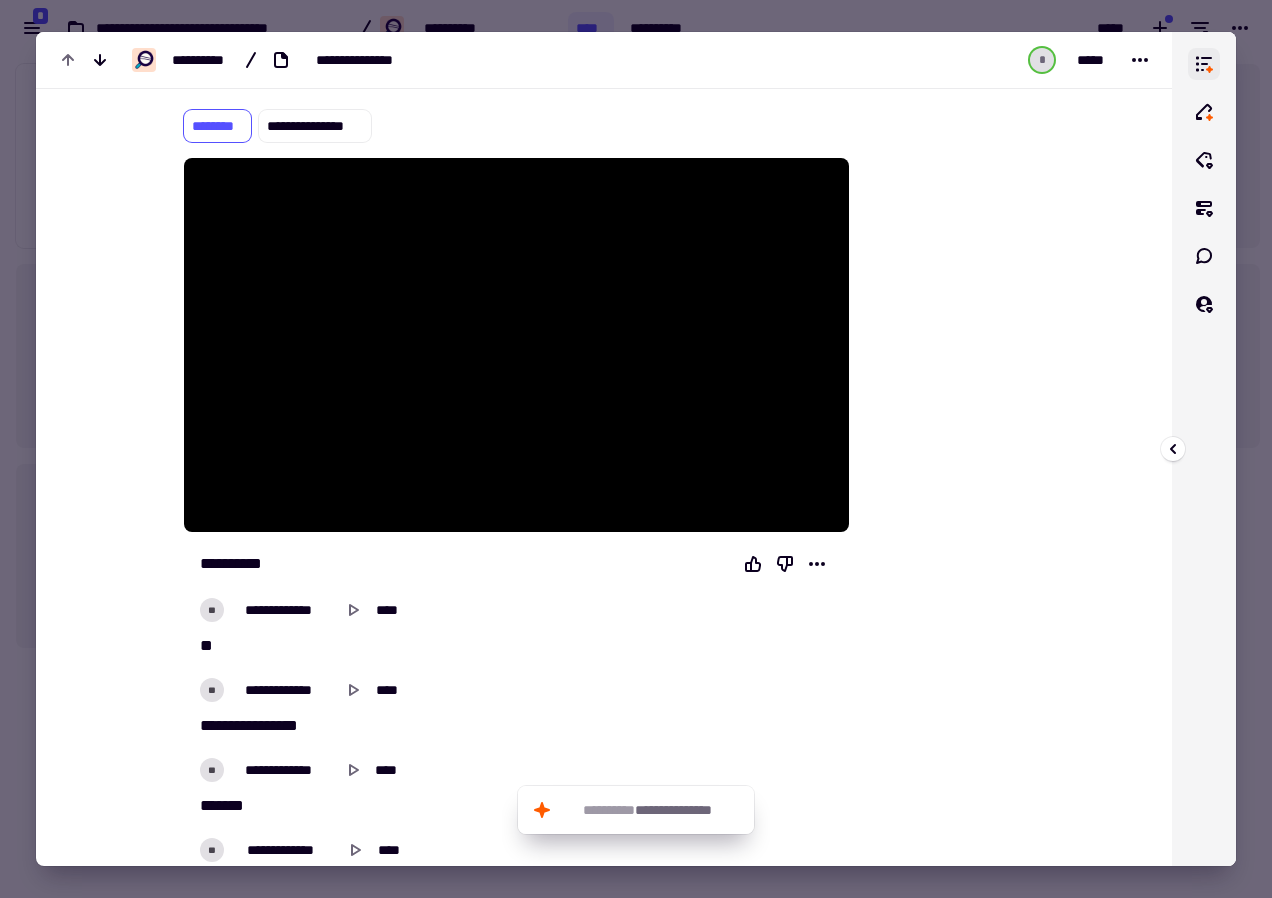 click 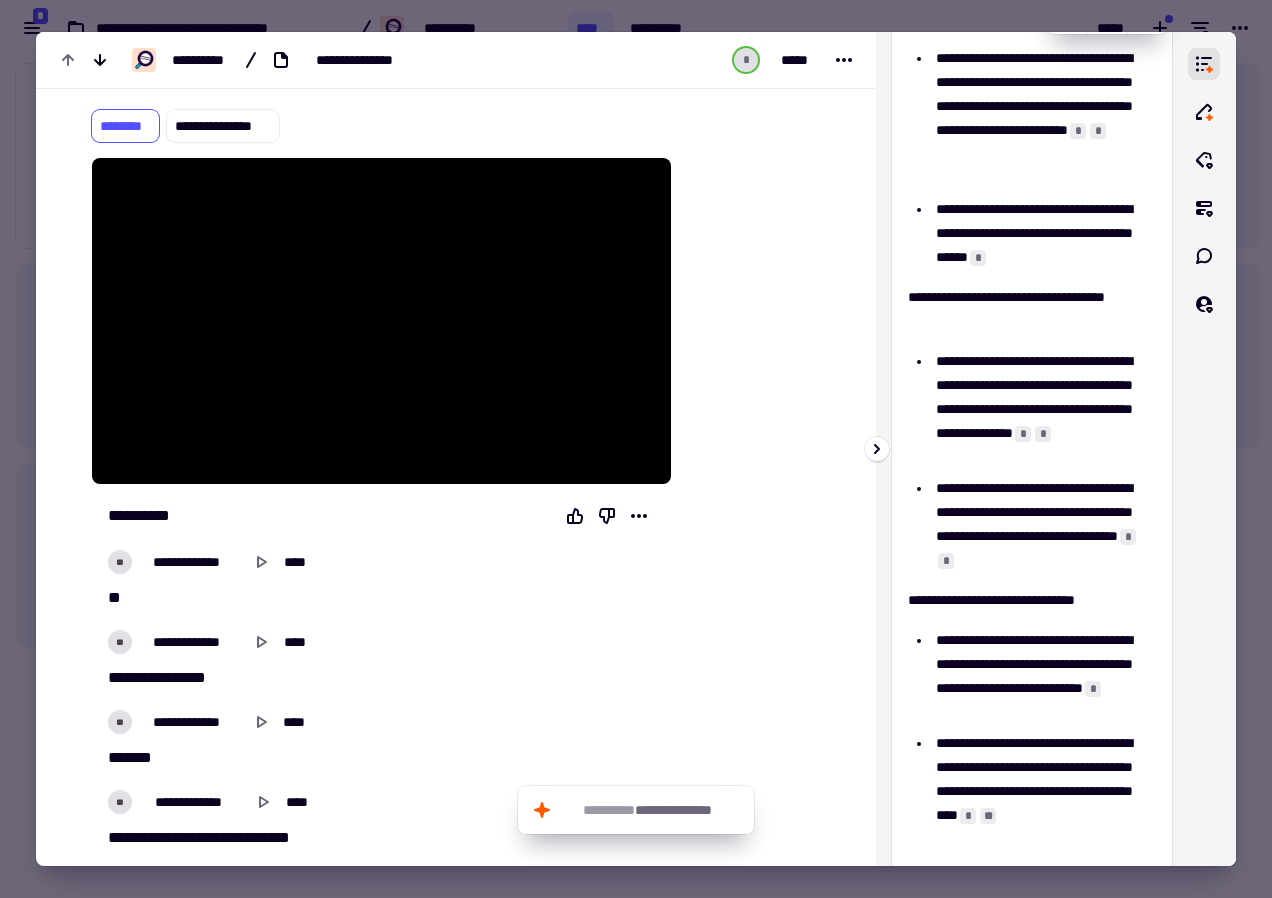 scroll, scrollTop: 0, scrollLeft: 0, axis: both 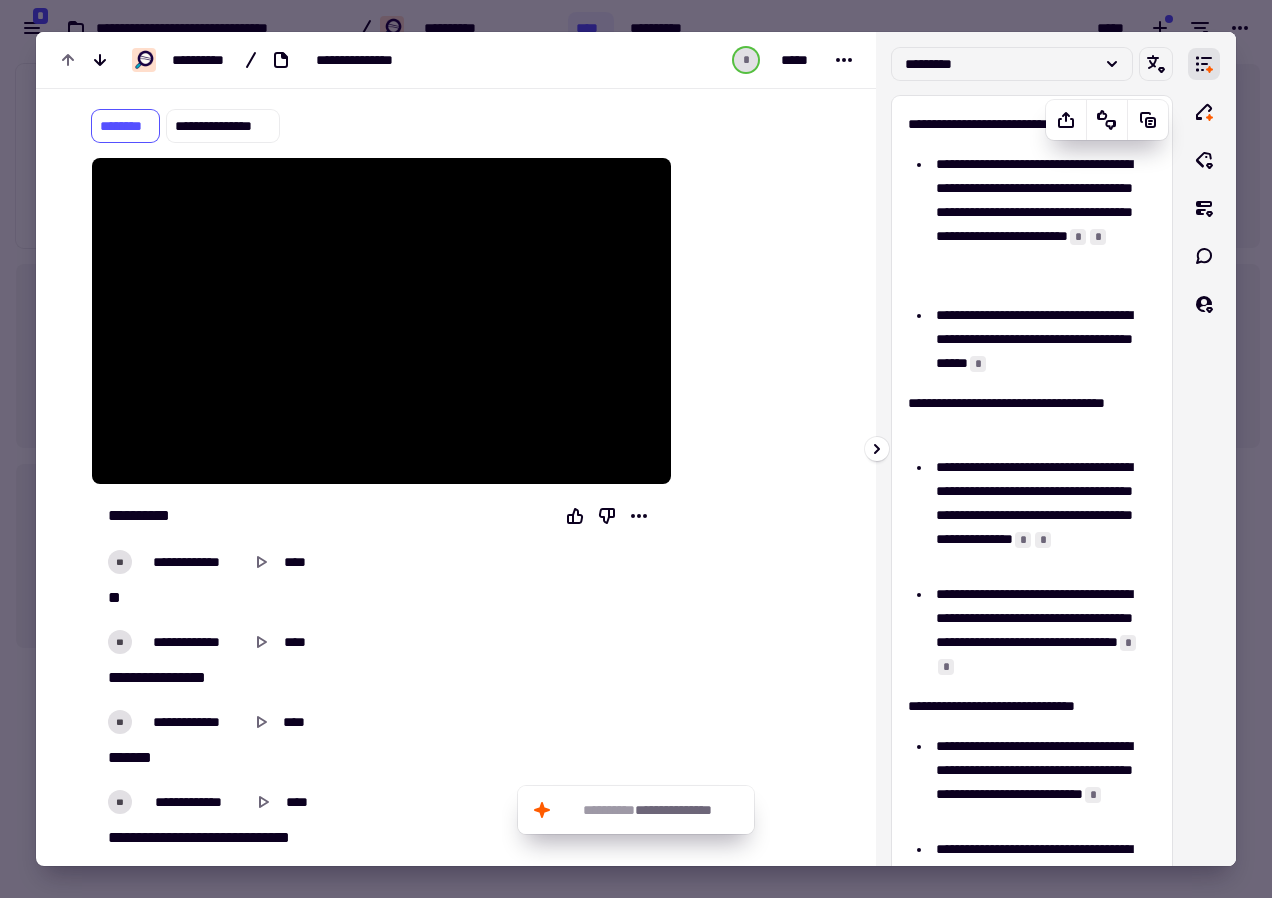 click on "**********" at bounding box center [1024, 124] 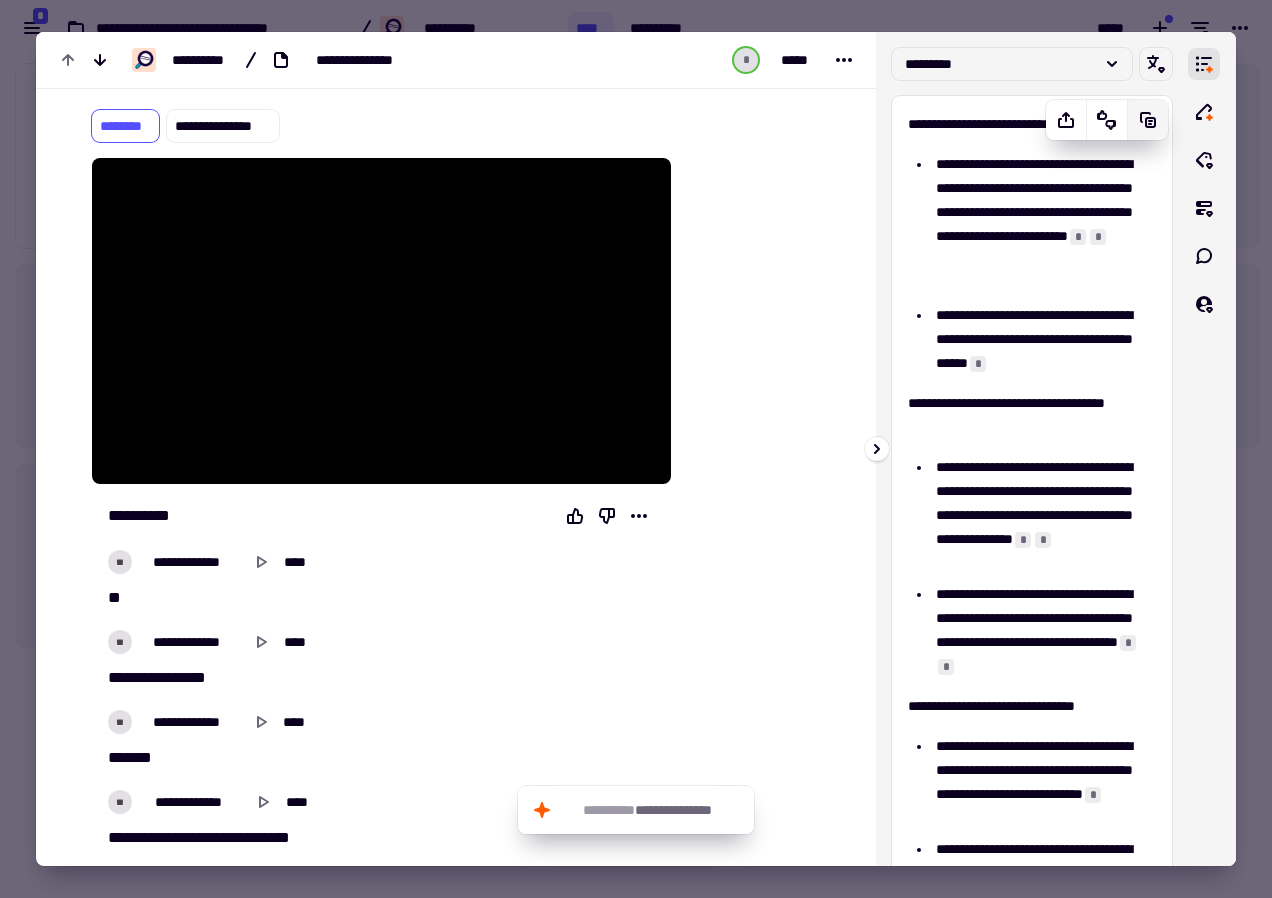 click 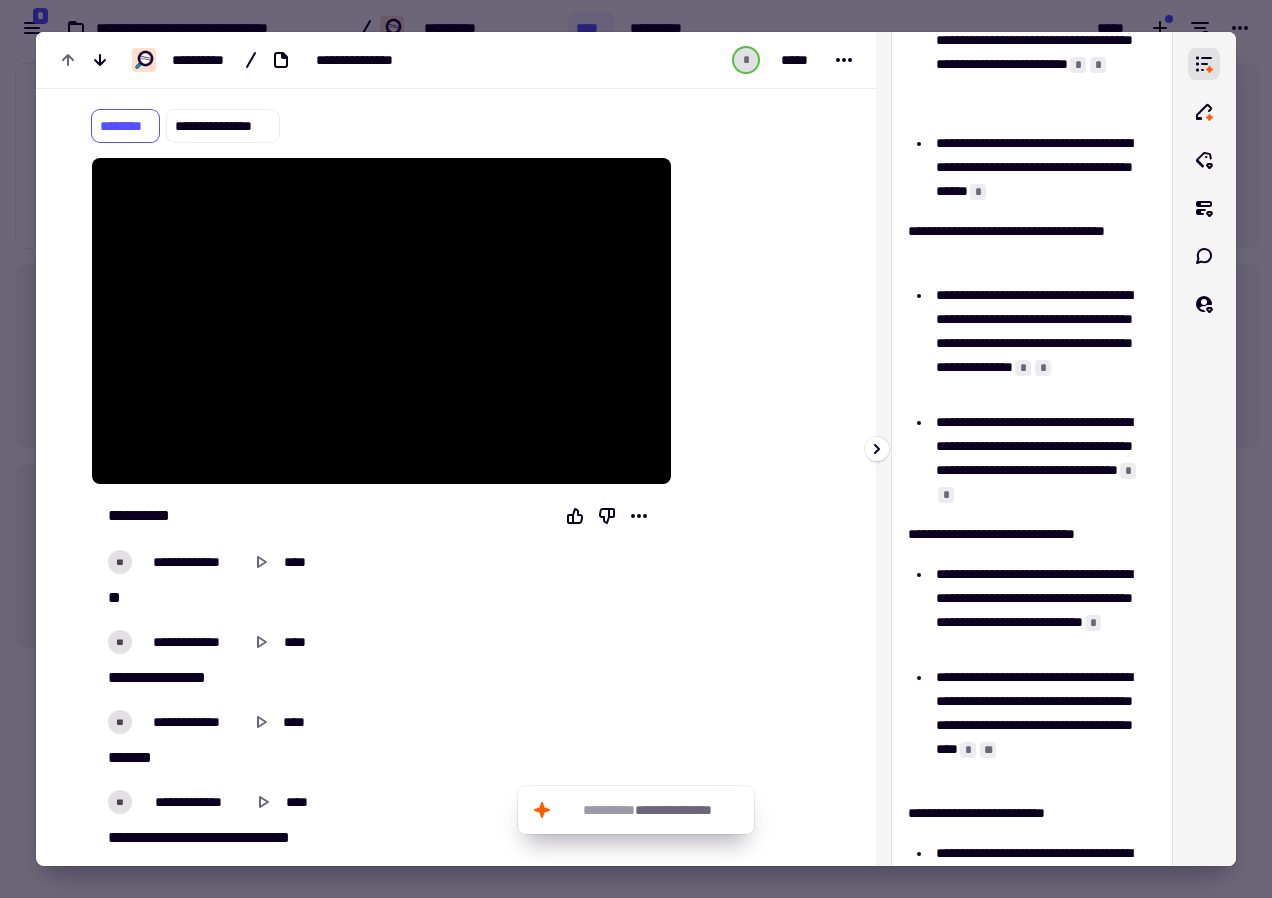 scroll, scrollTop: 624, scrollLeft: 0, axis: vertical 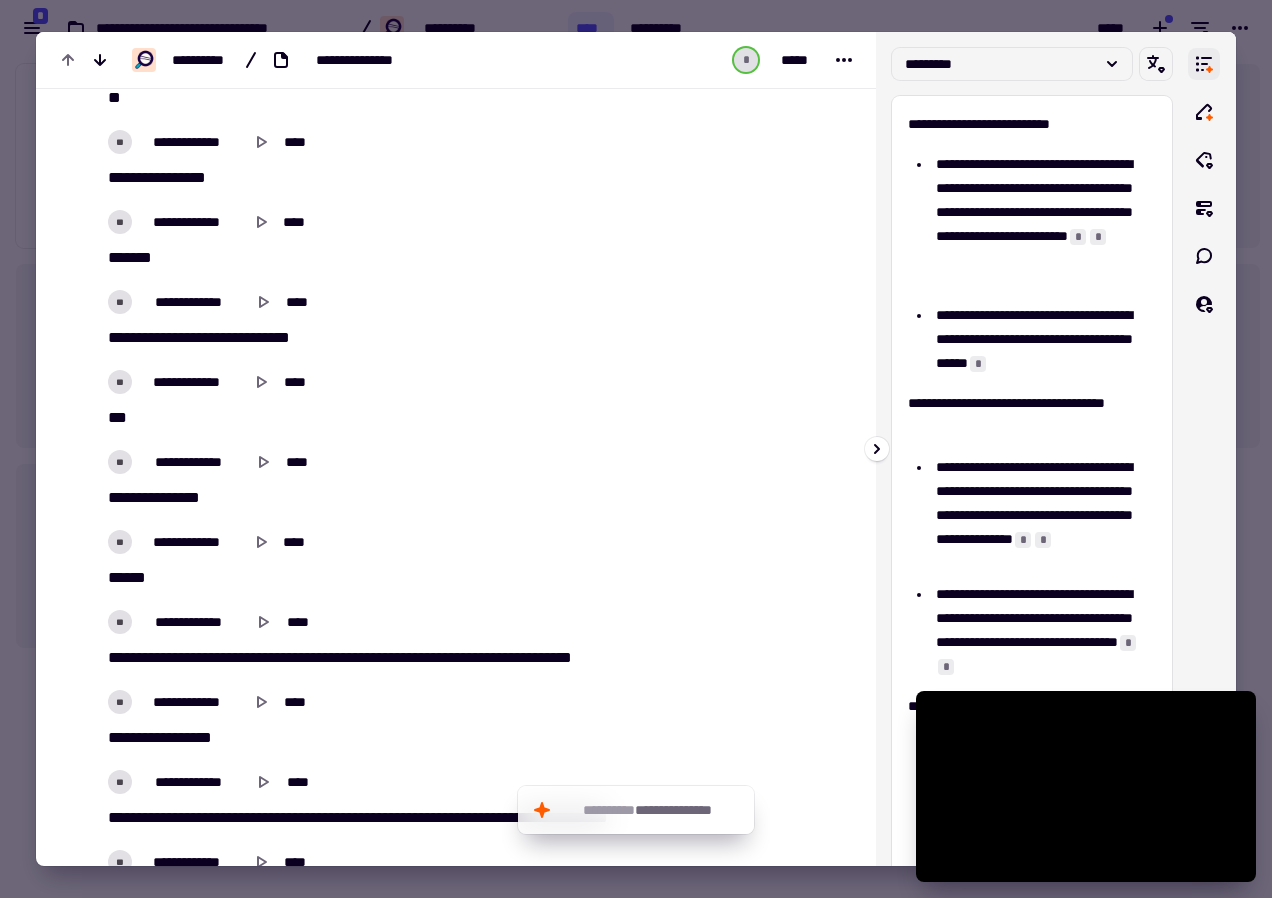 click 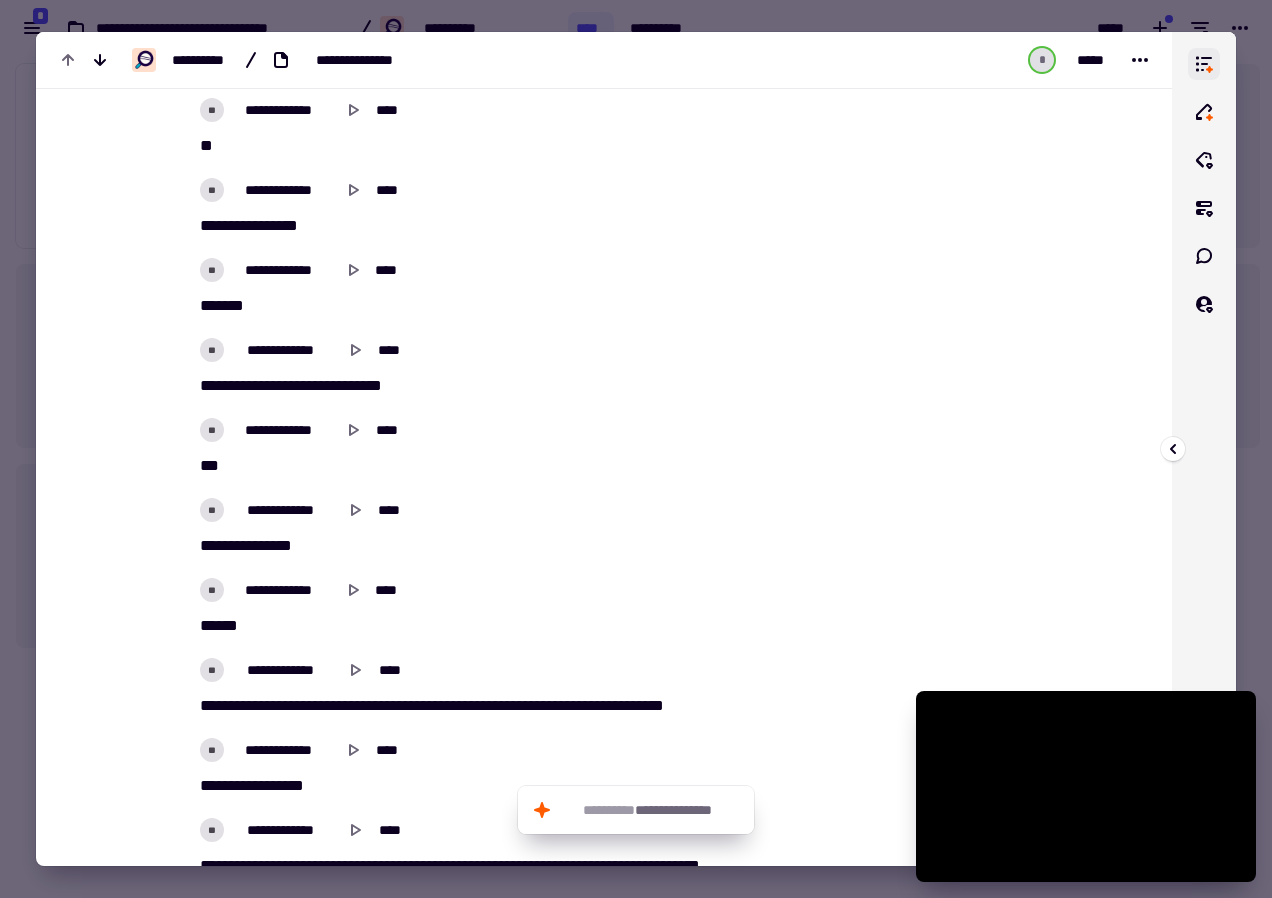 click 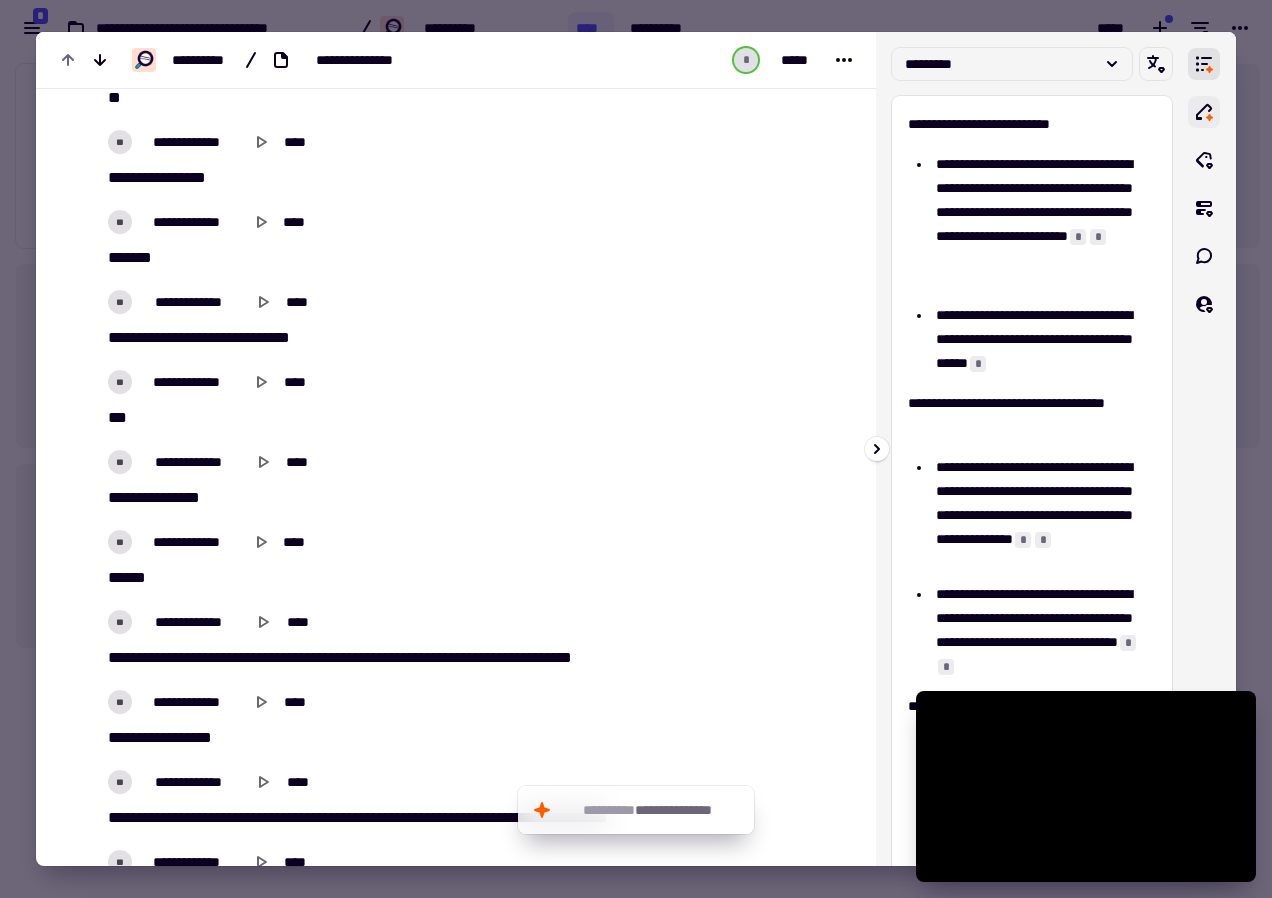 click 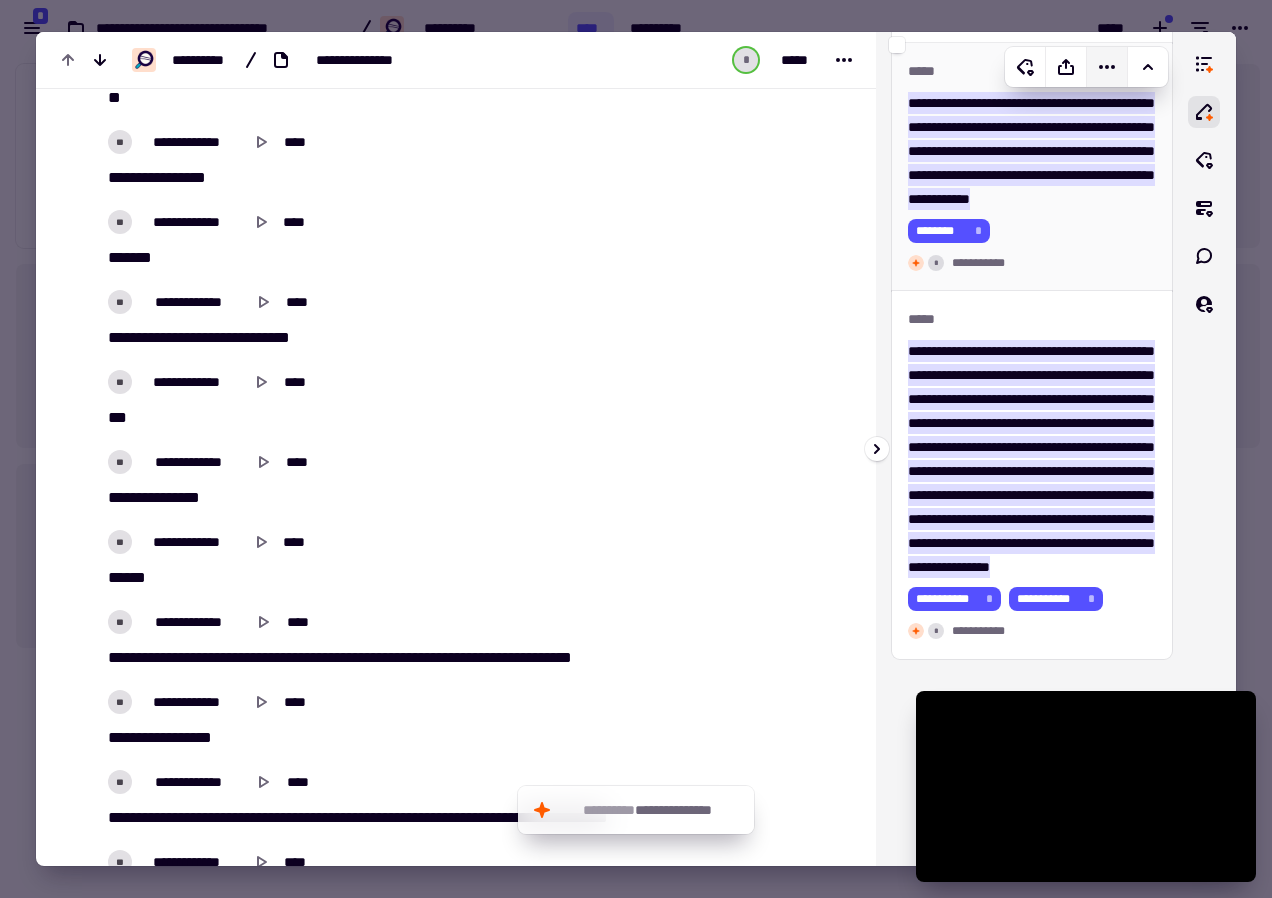 scroll, scrollTop: 6700, scrollLeft: 0, axis: vertical 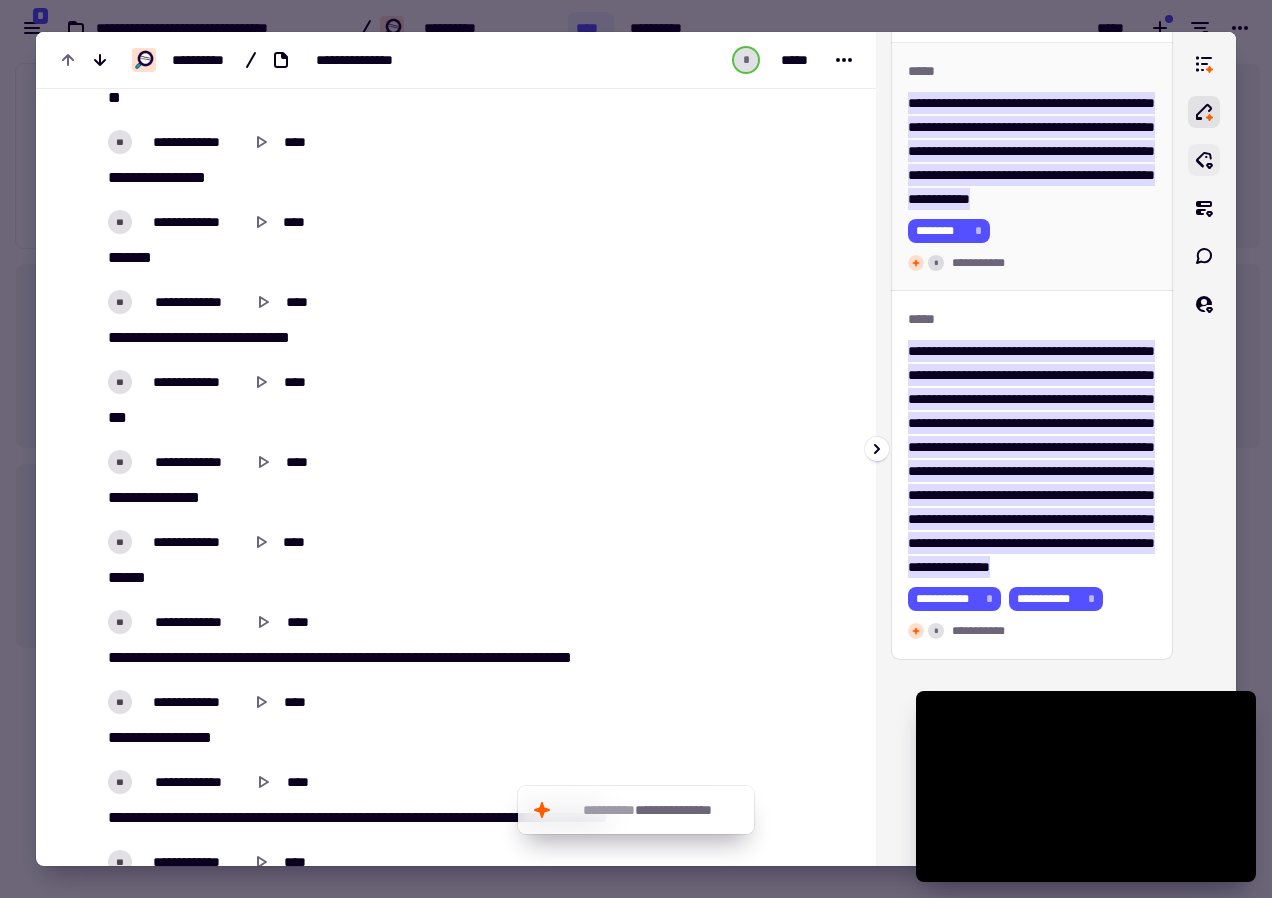 click 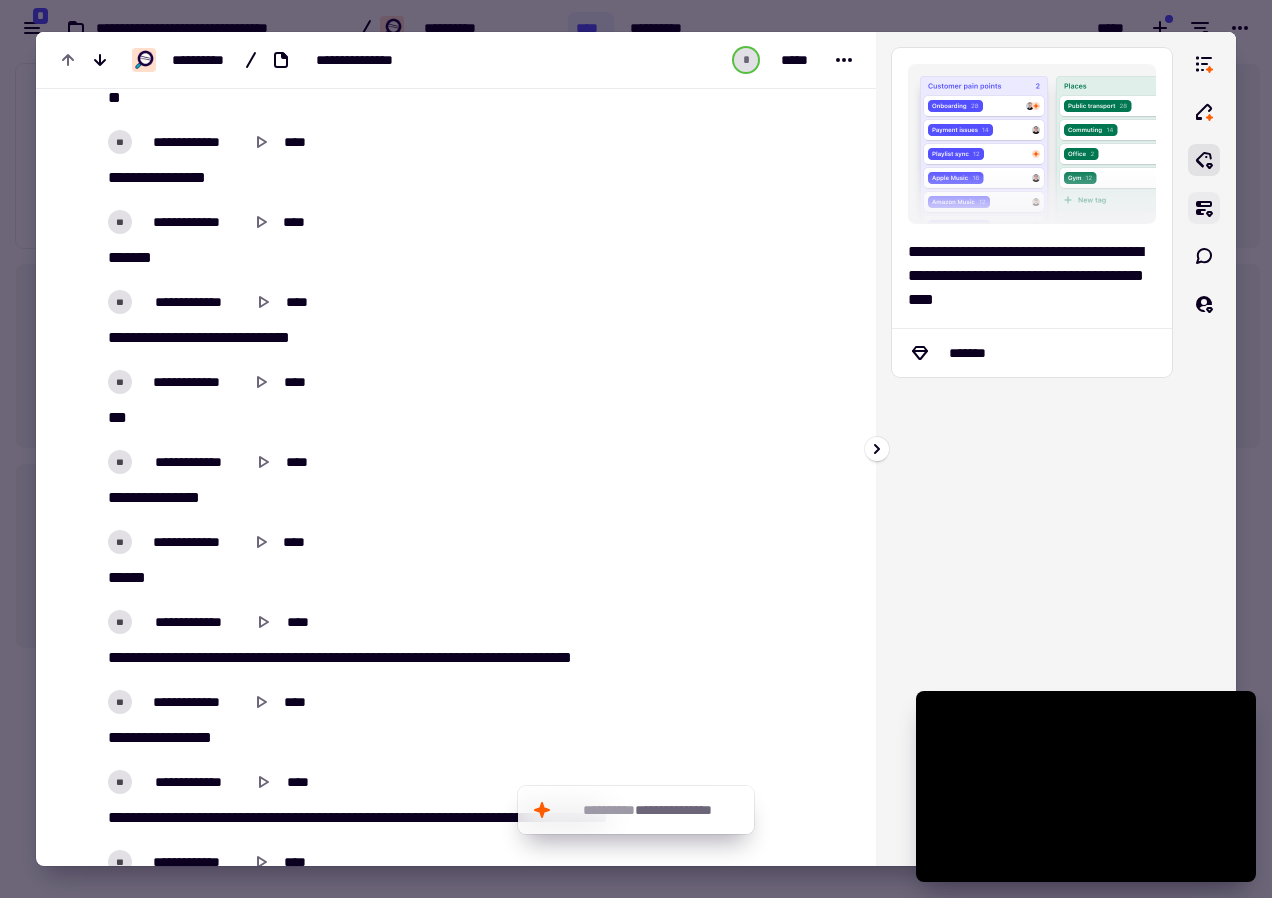 click 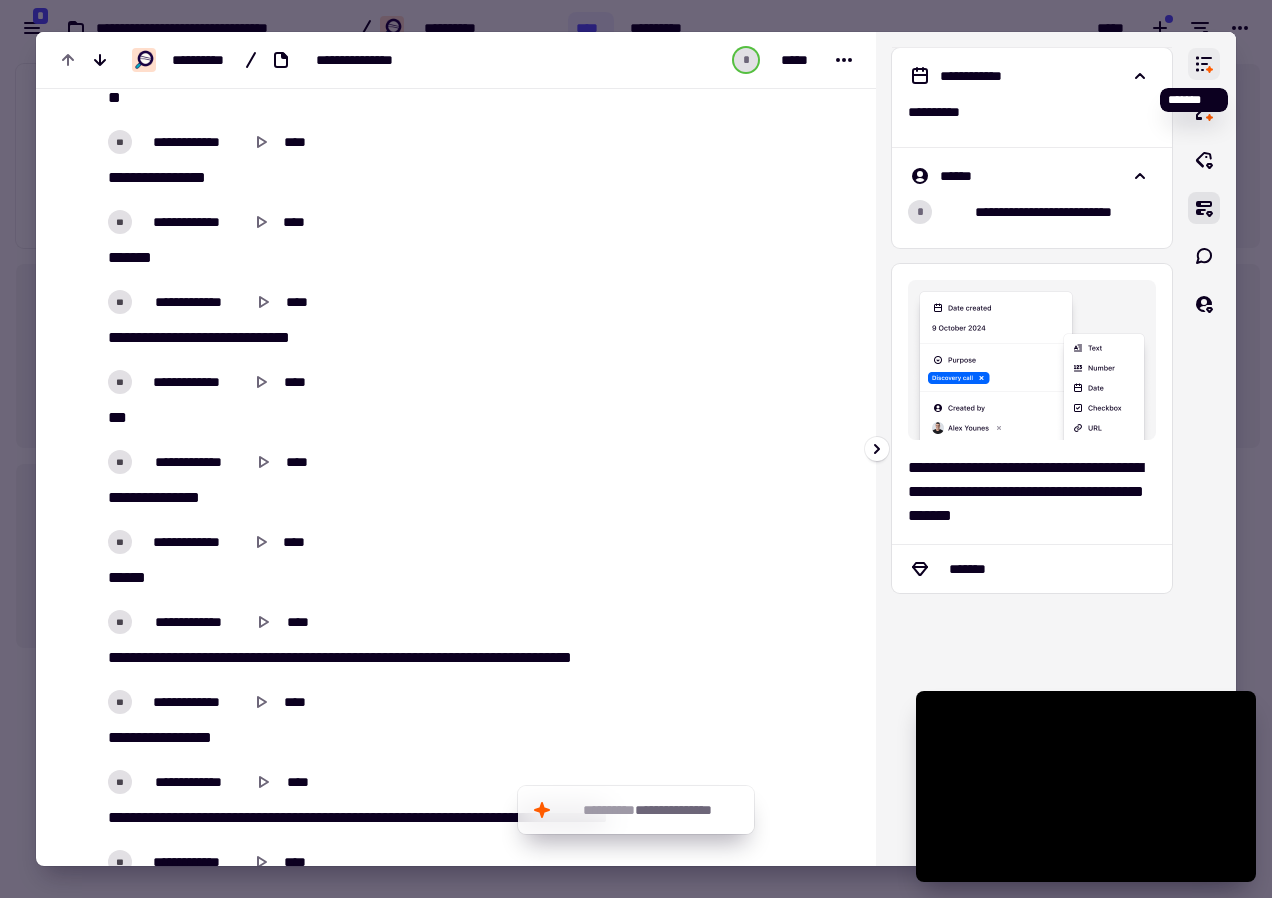 click 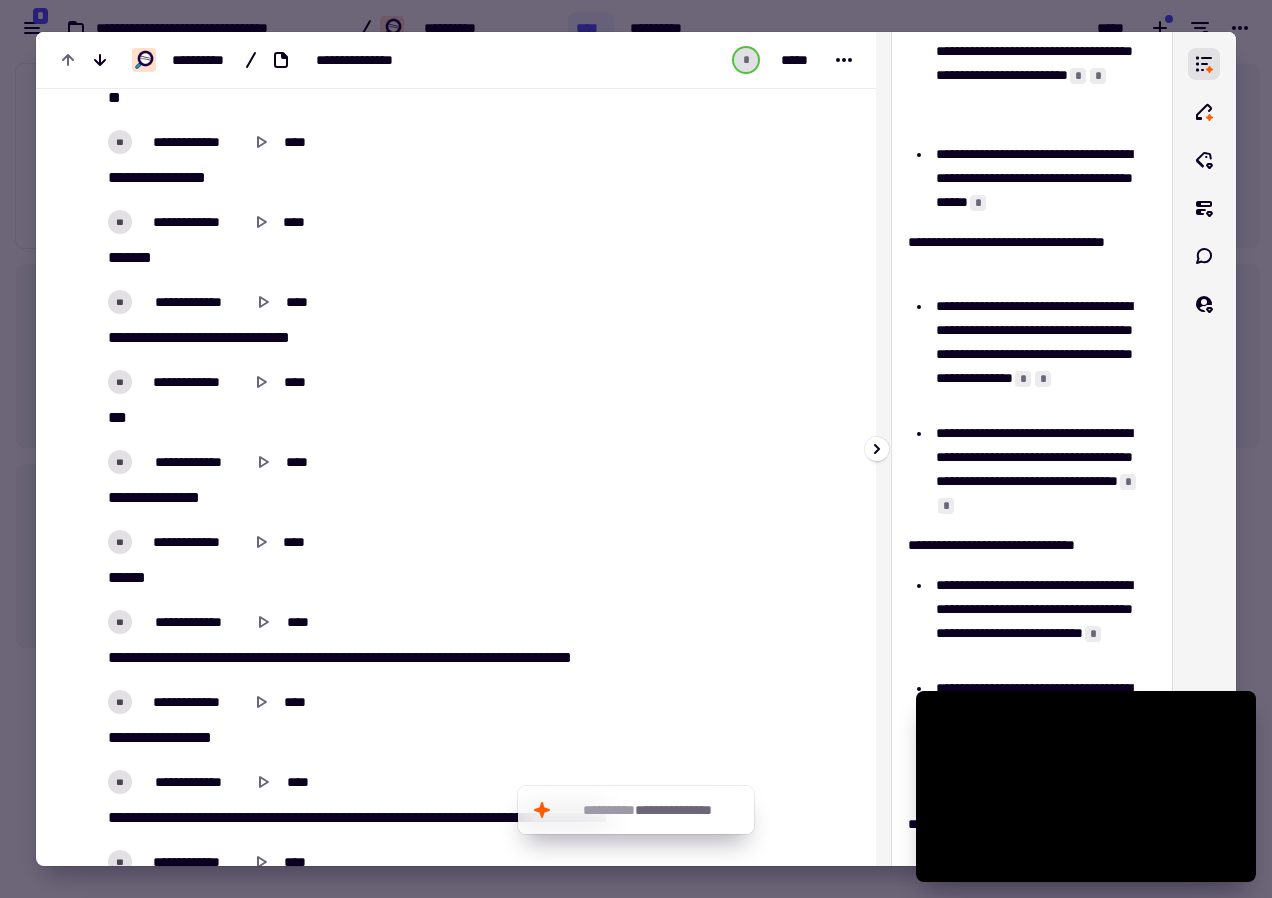 scroll, scrollTop: 0, scrollLeft: 0, axis: both 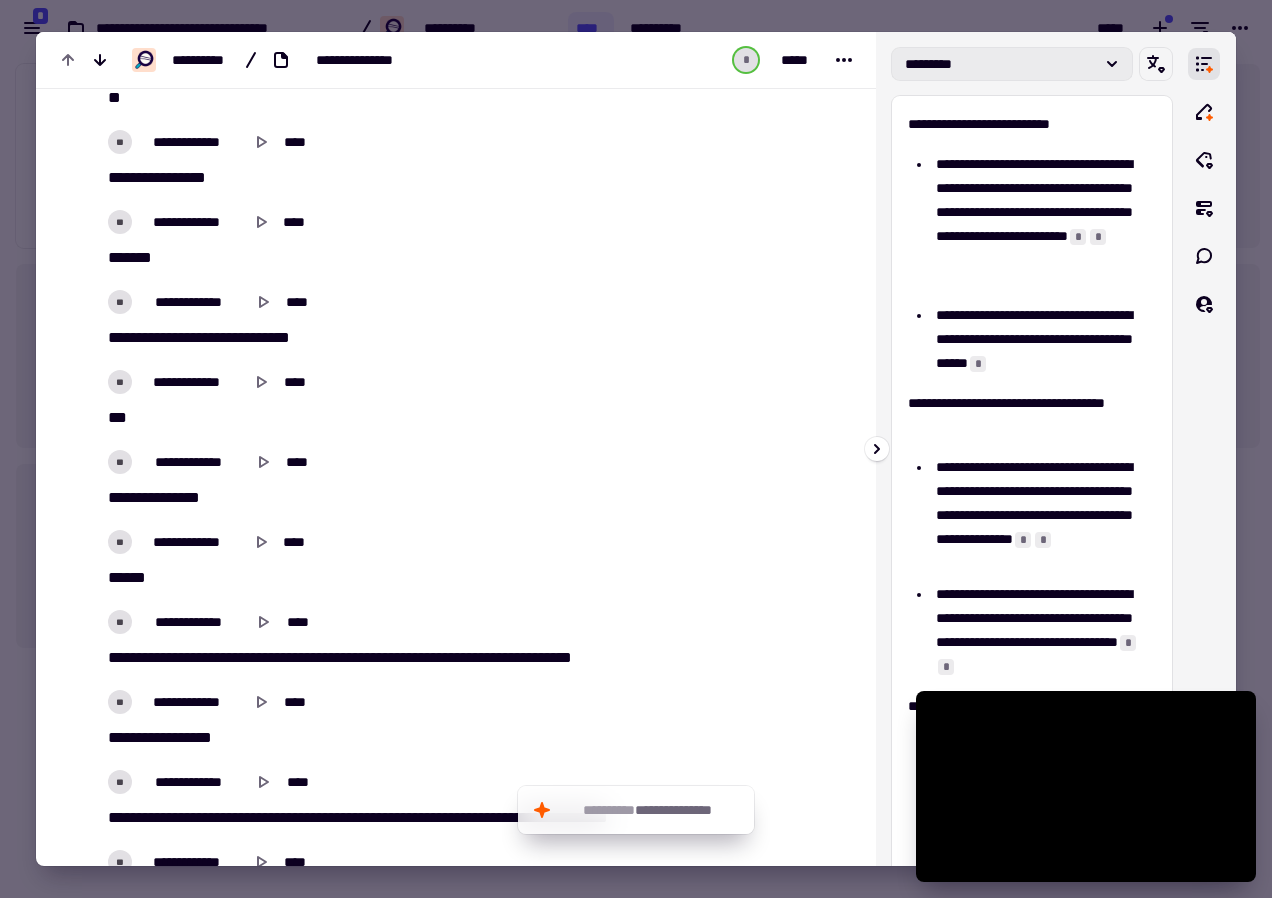 click 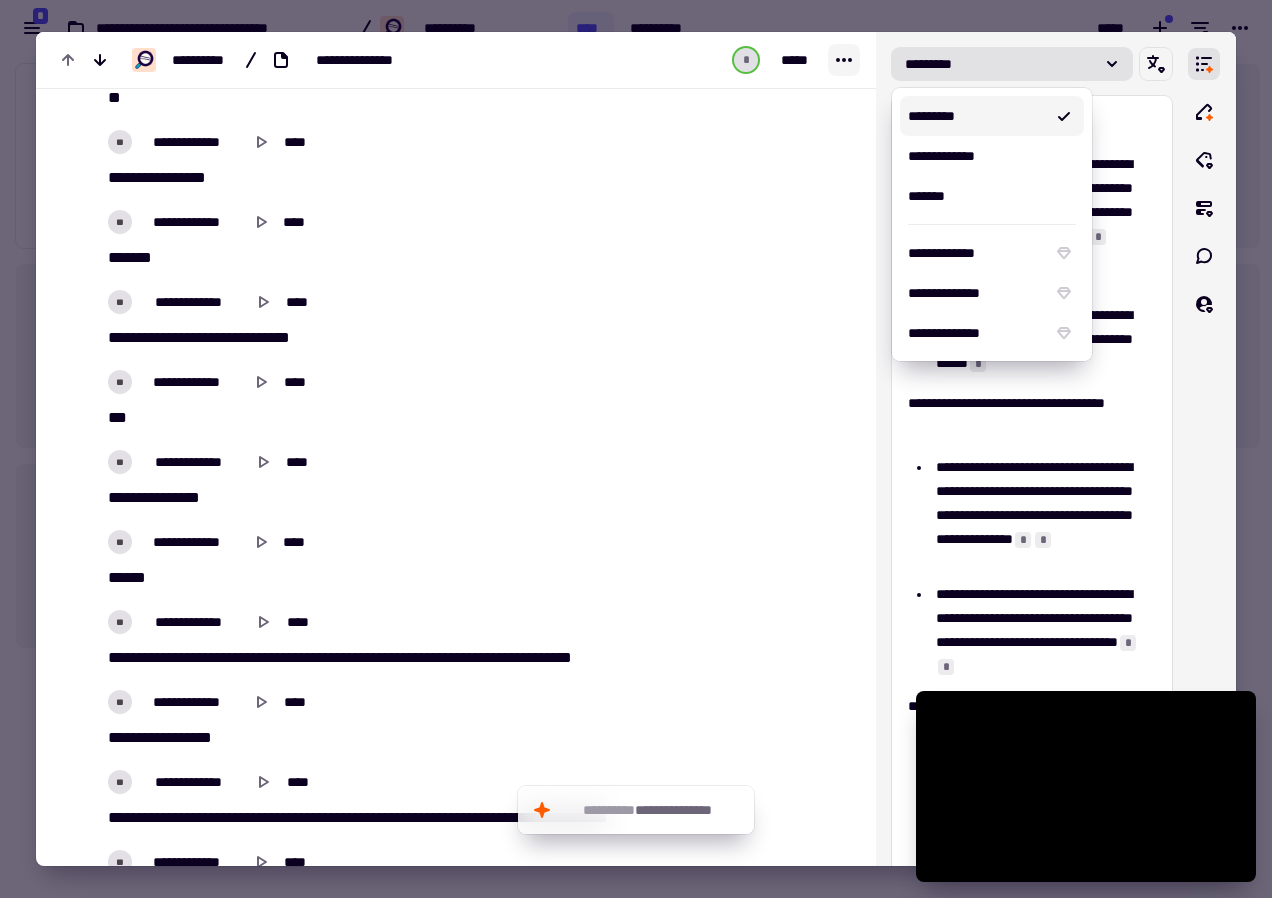 click 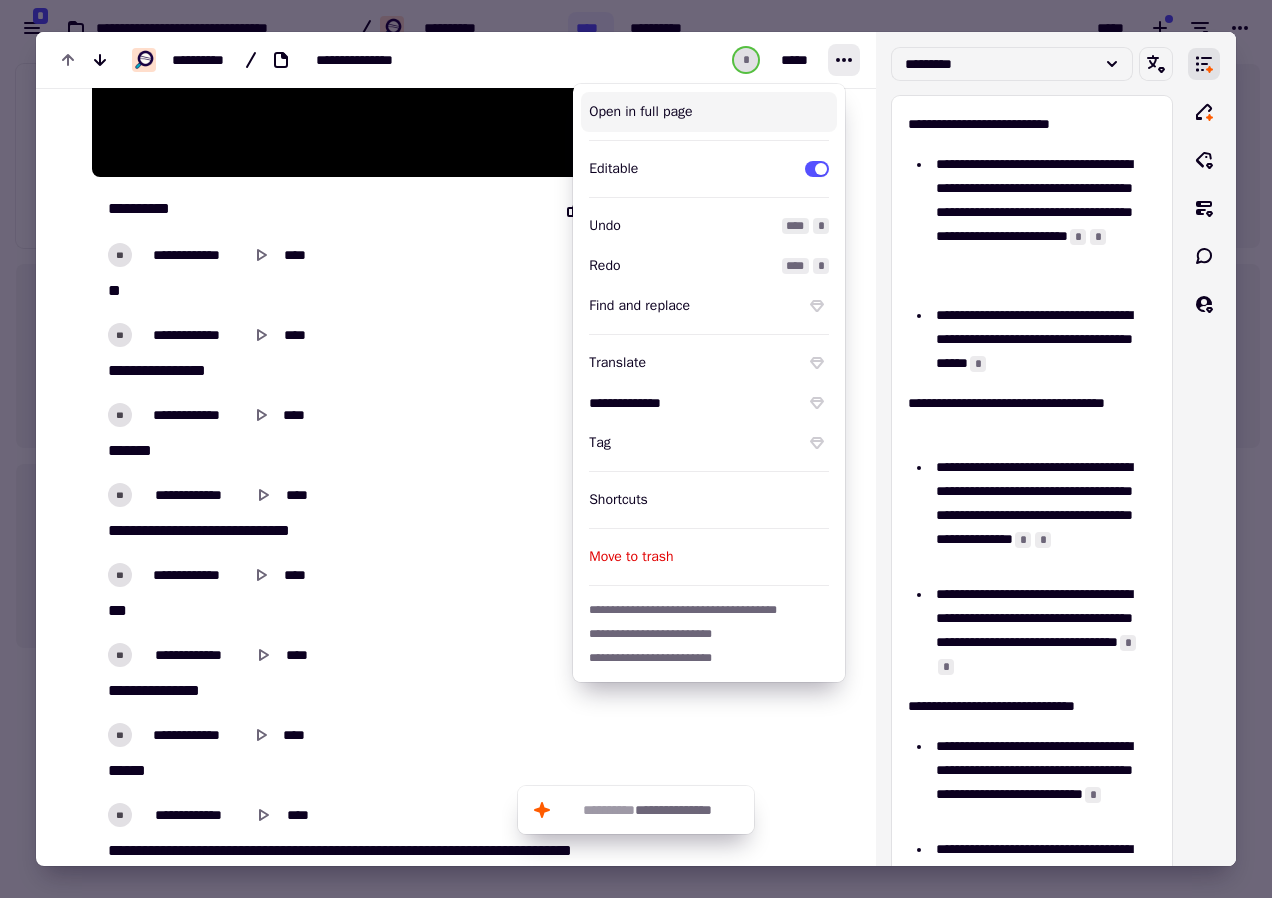 scroll, scrollTop: 0, scrollLeft: 0, axis: both 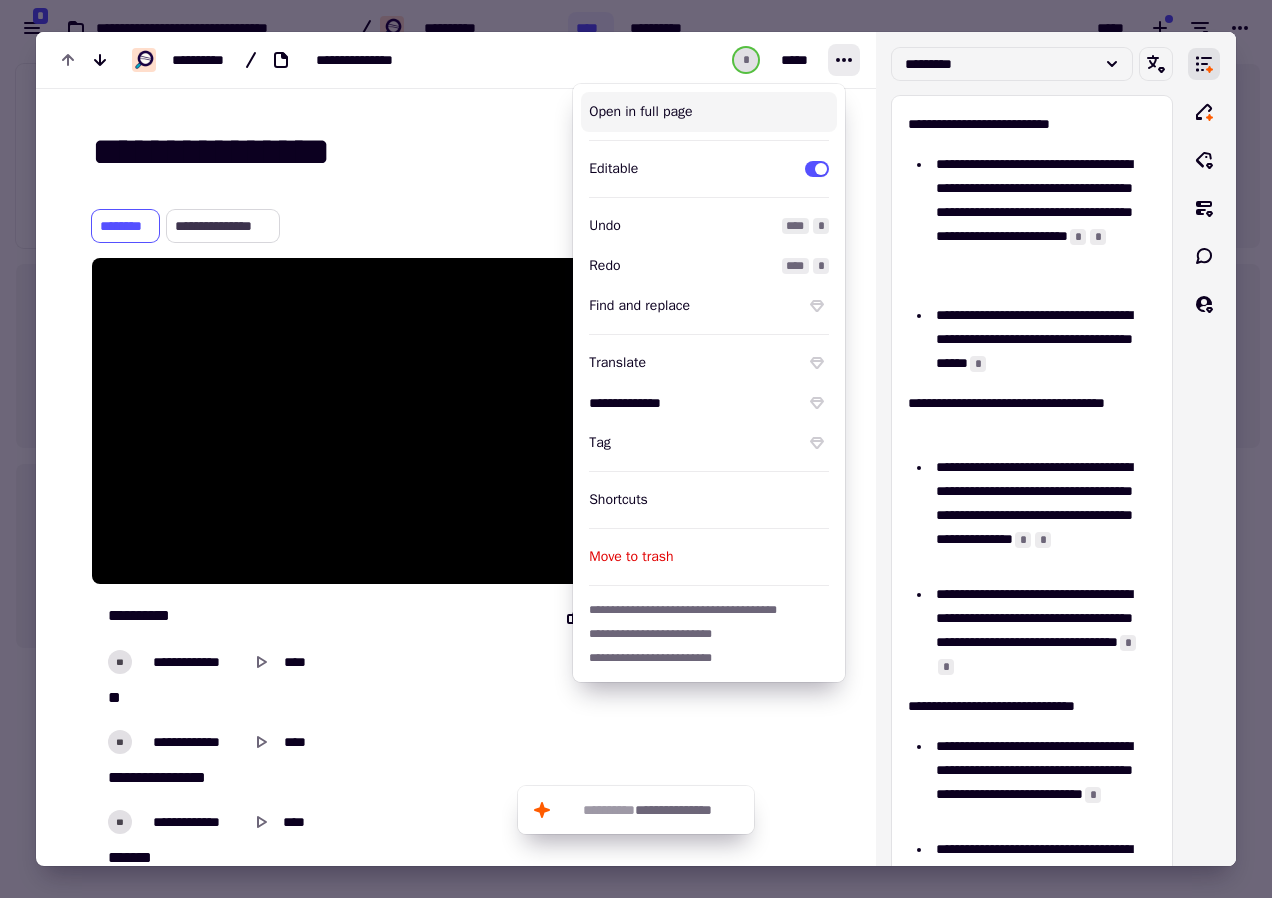 click on "**********" 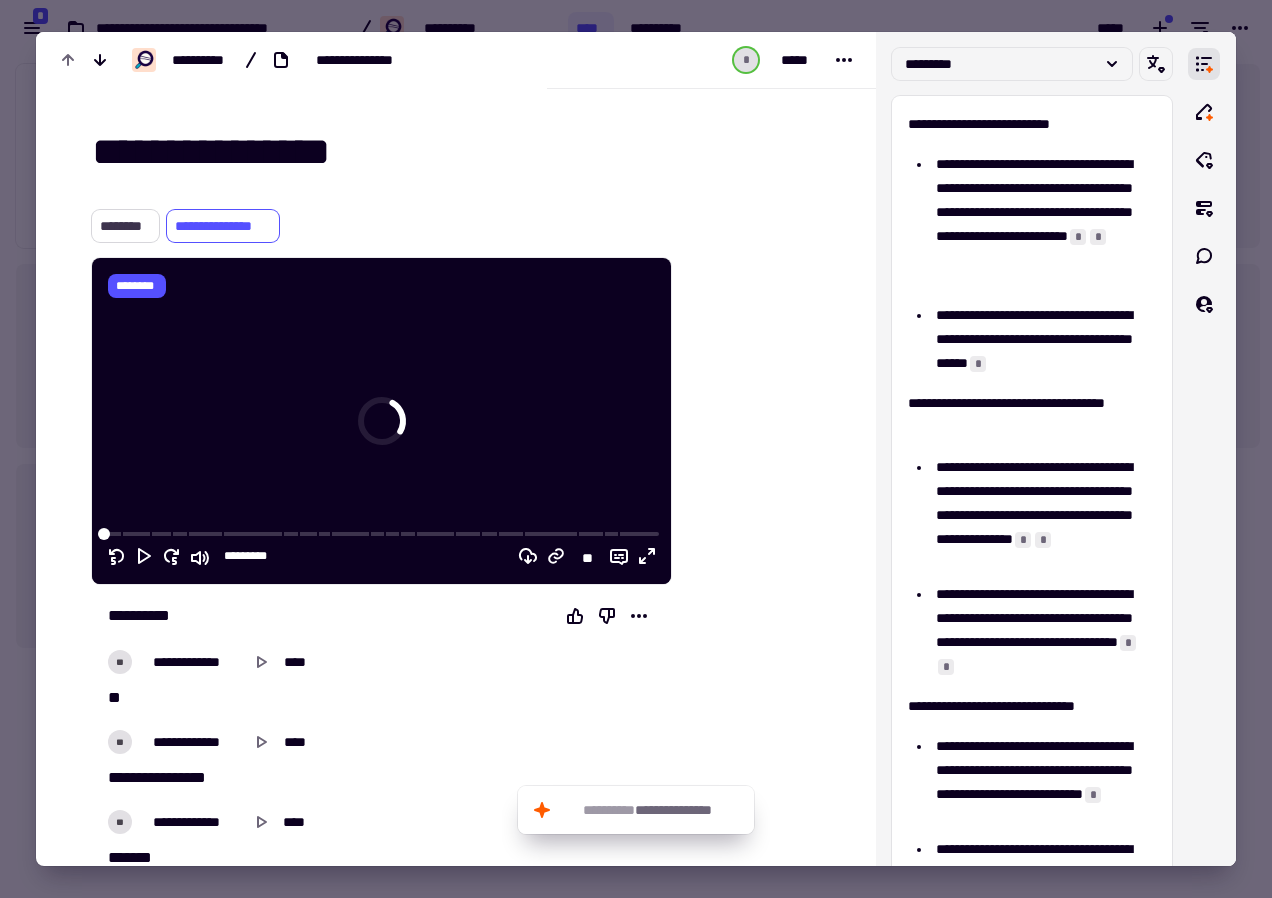 click on "********" 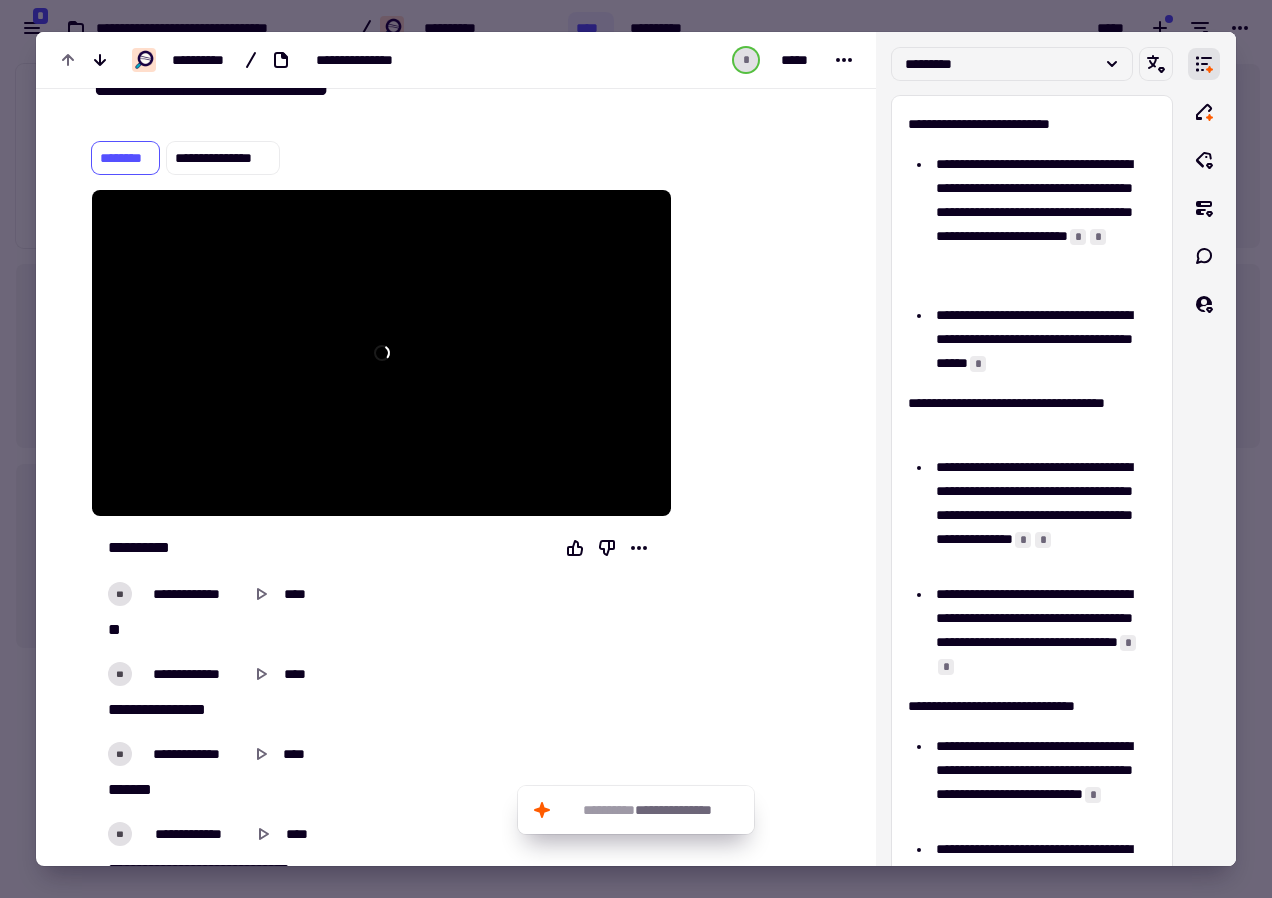 scroll, scrollTop: 100, scrollLeft: 0, axis: vertical 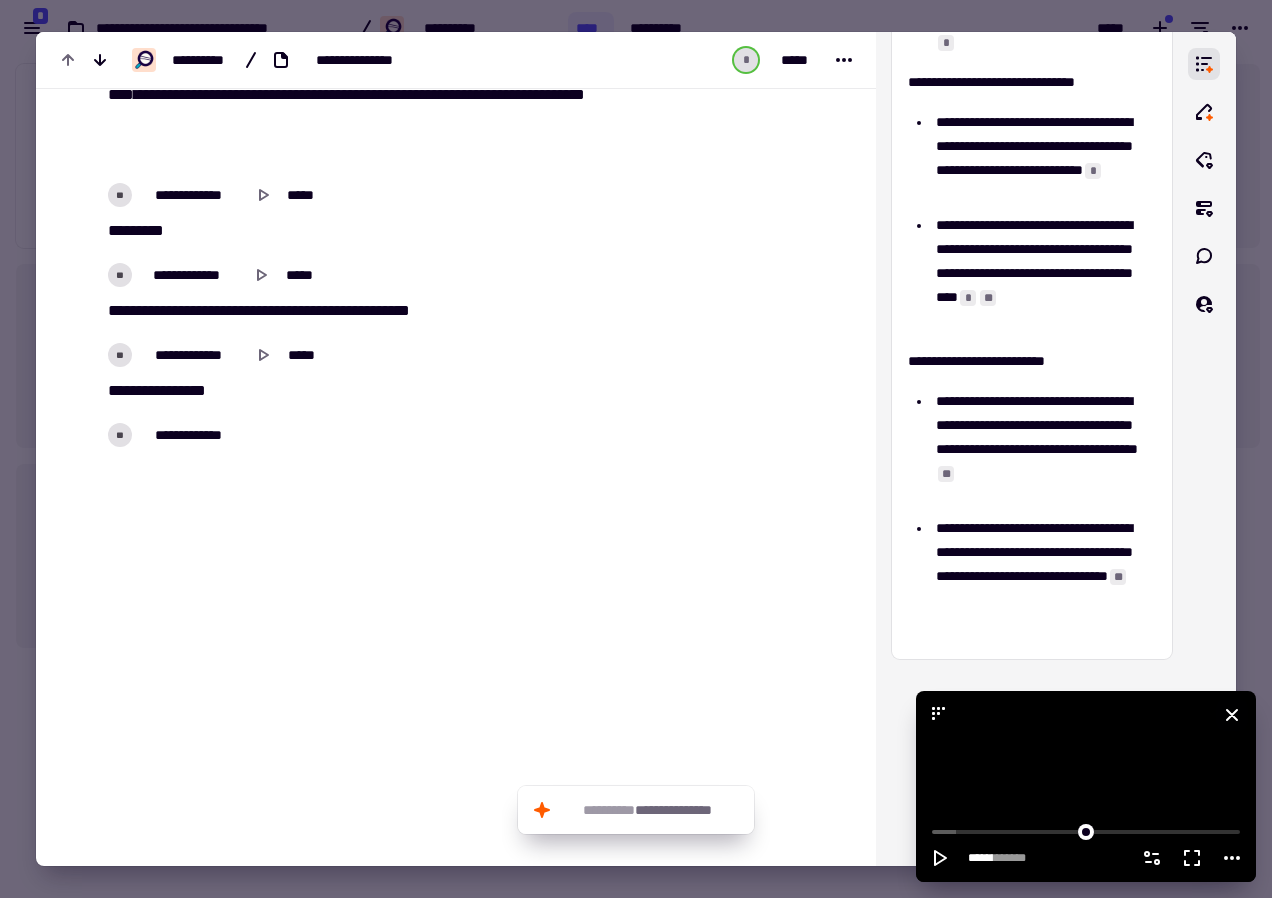 click 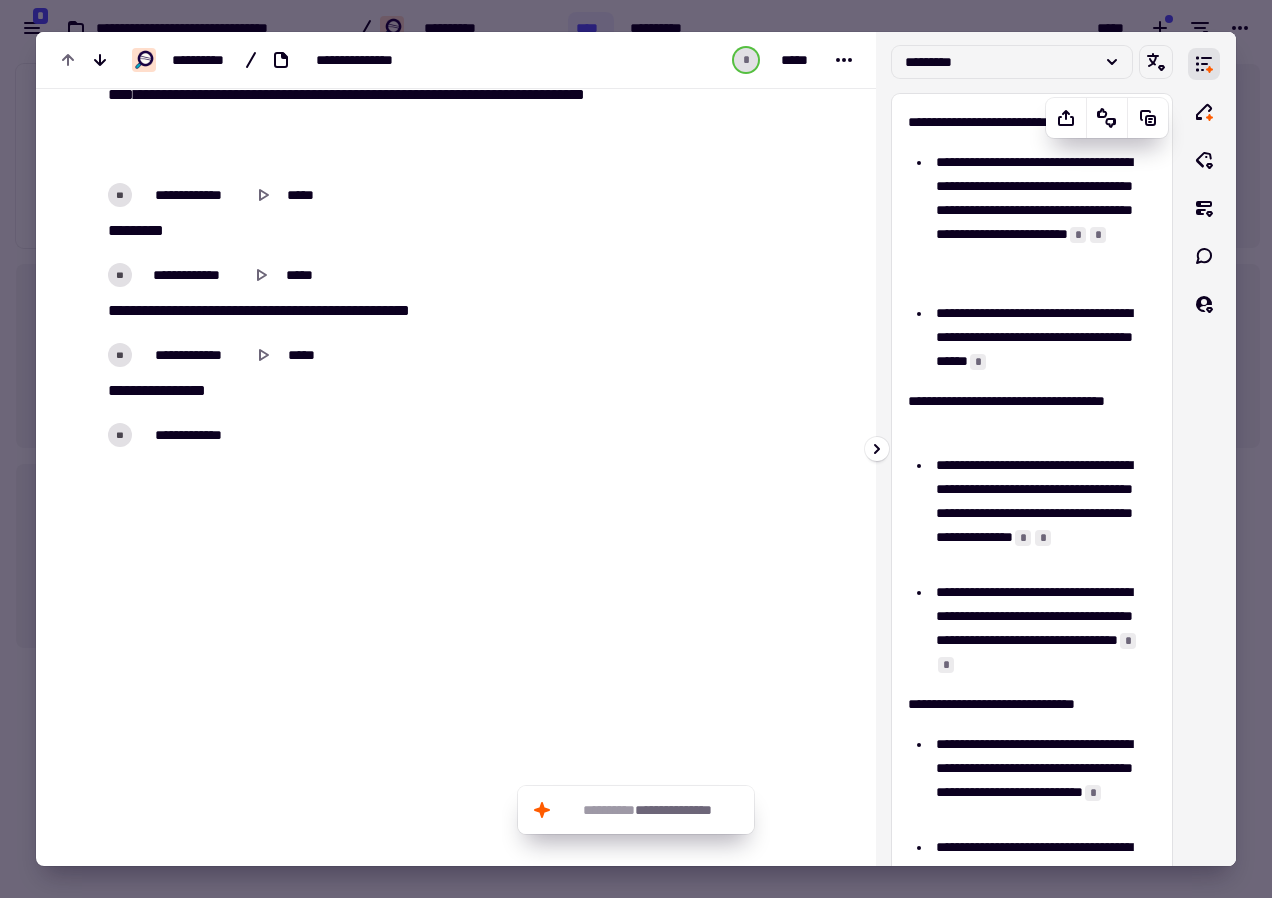 scroll, scrollTop: 0, scrollLeft: 0, axis: both 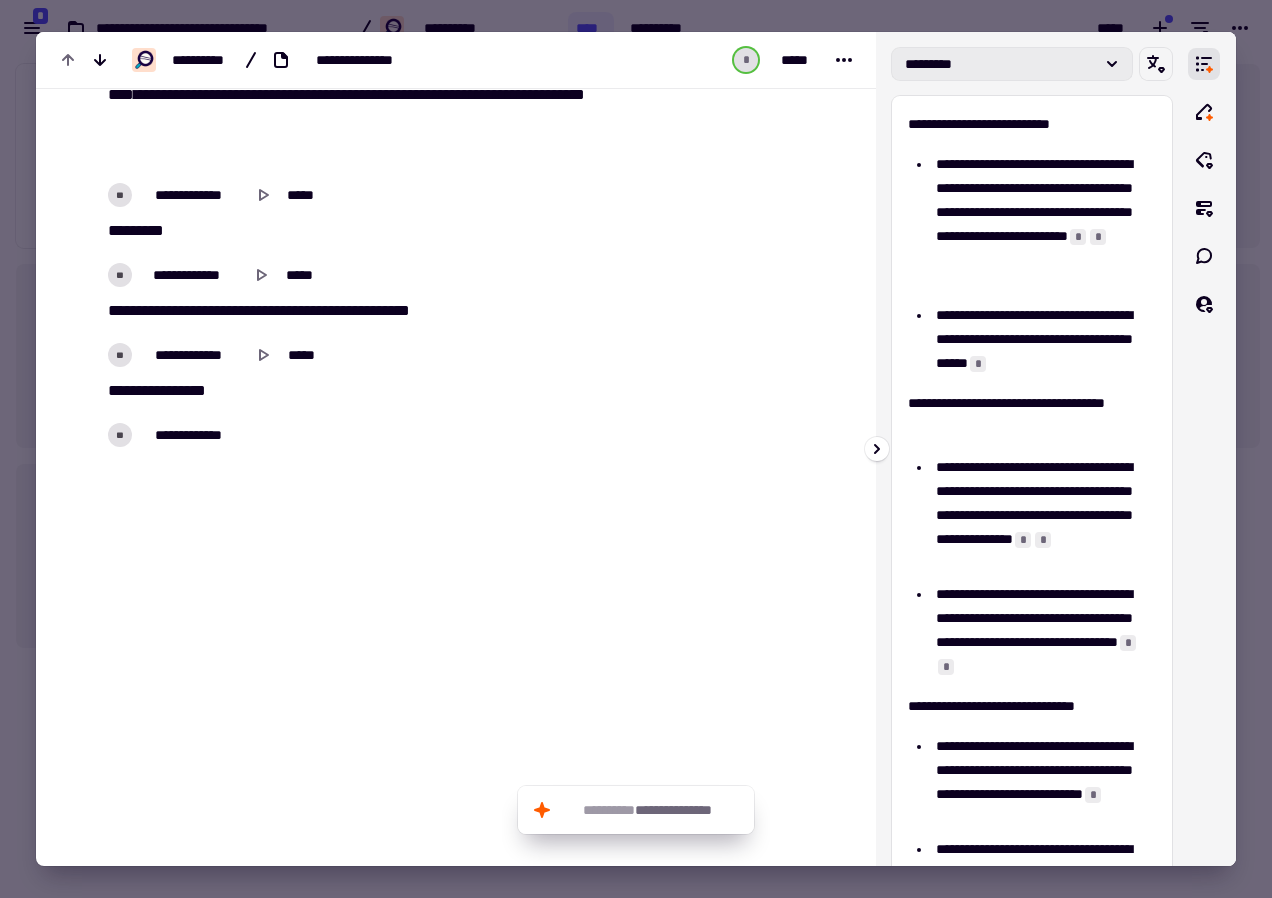 click 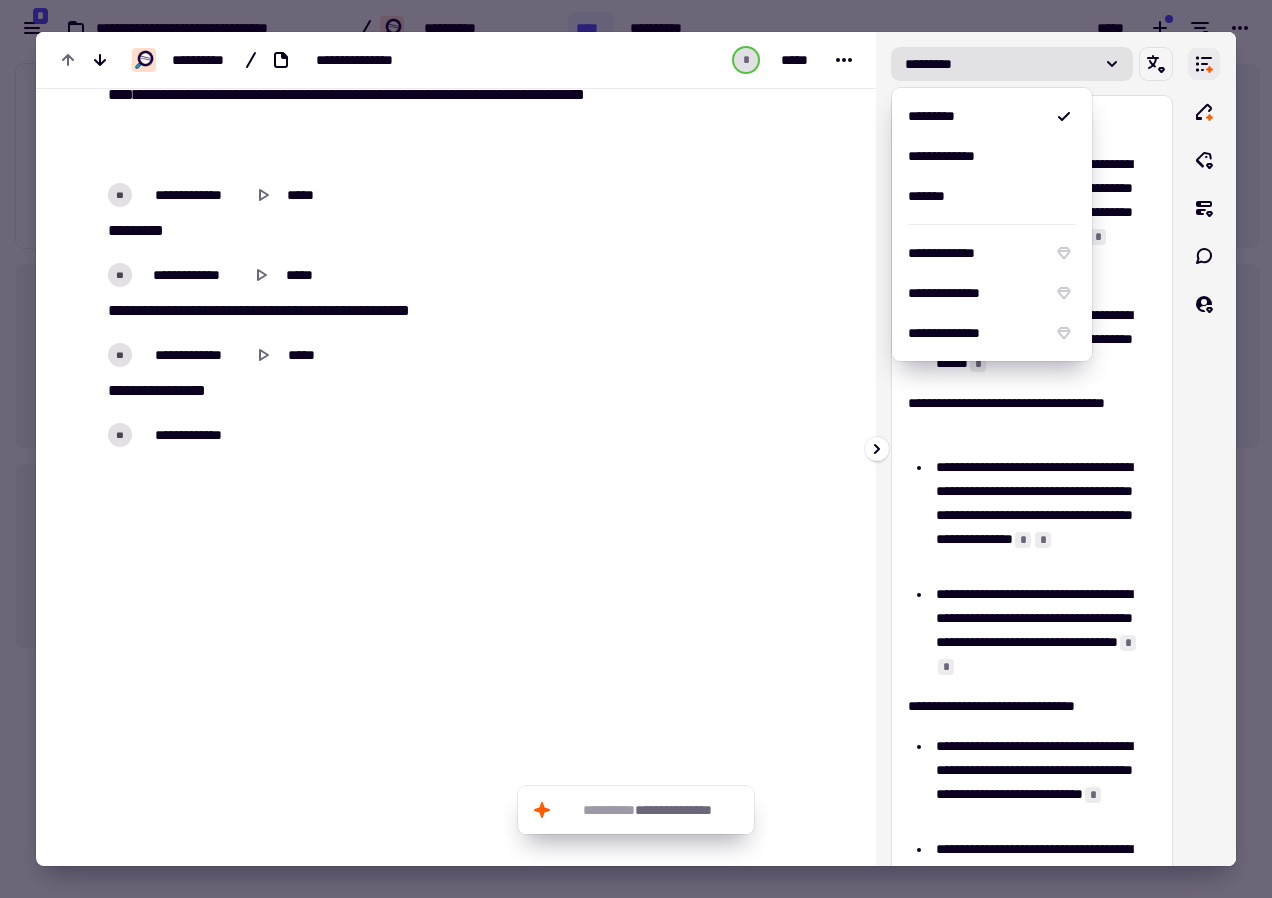 click 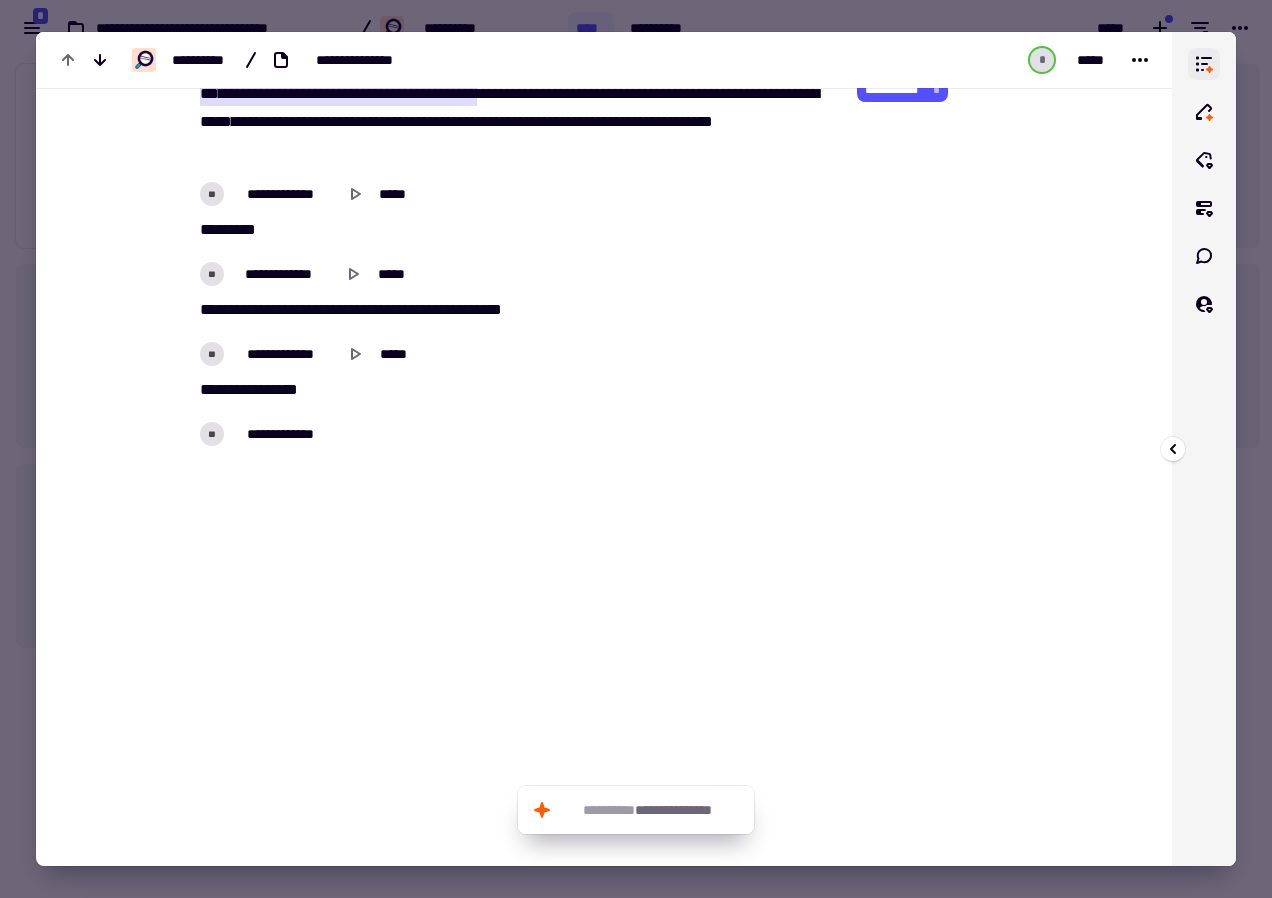 click 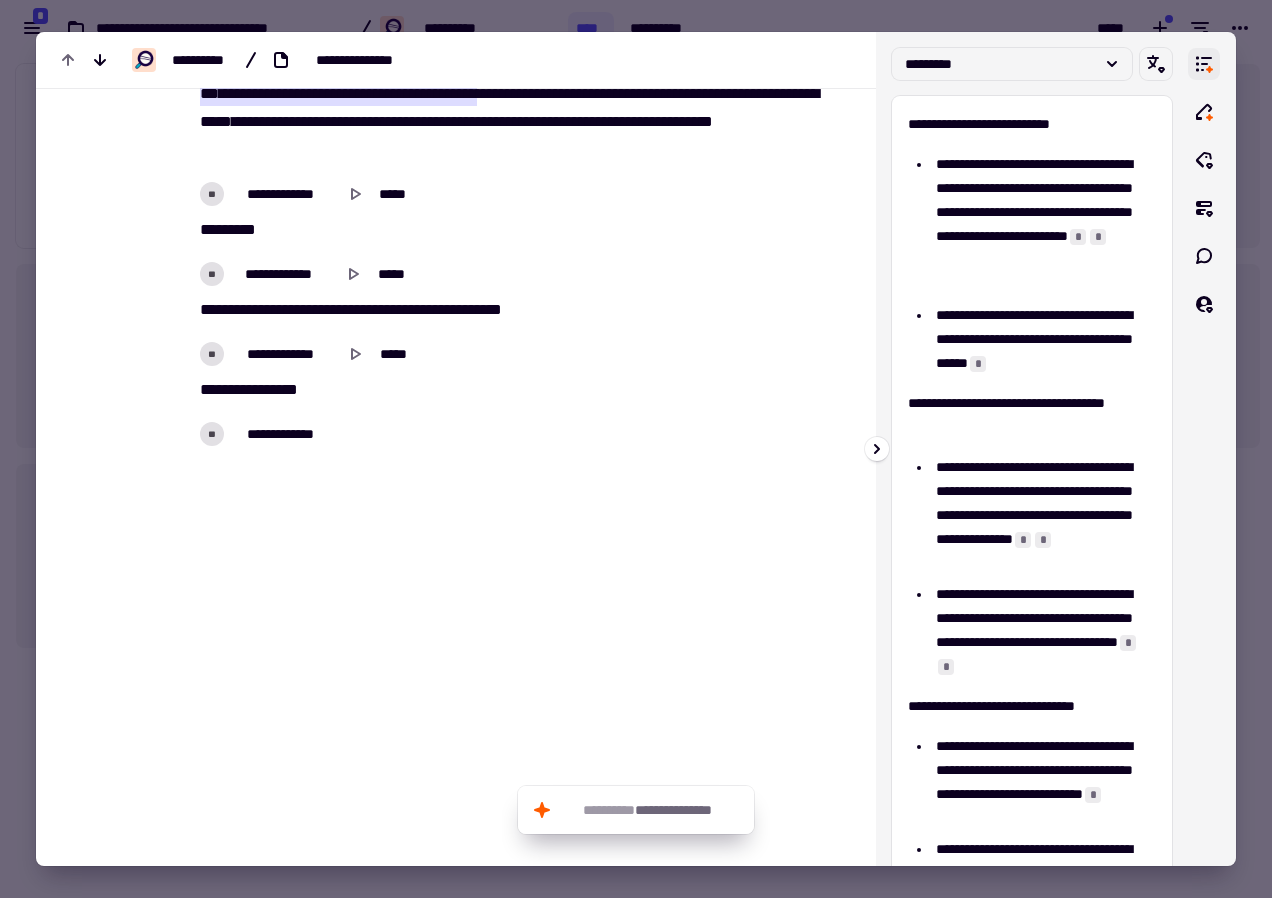 scroll, scrollTop: 16903, scrollLeft: 0, axis: vertical 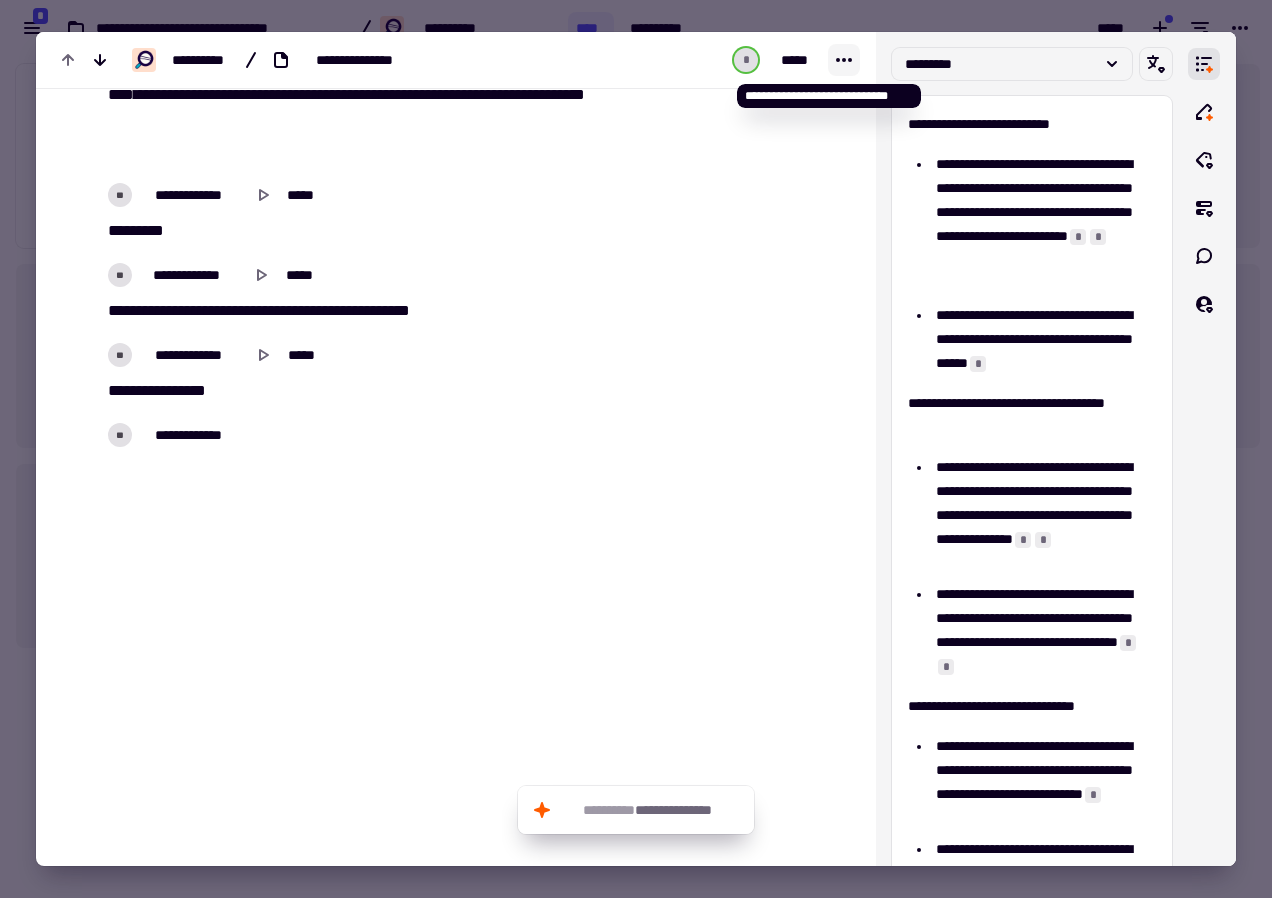 click 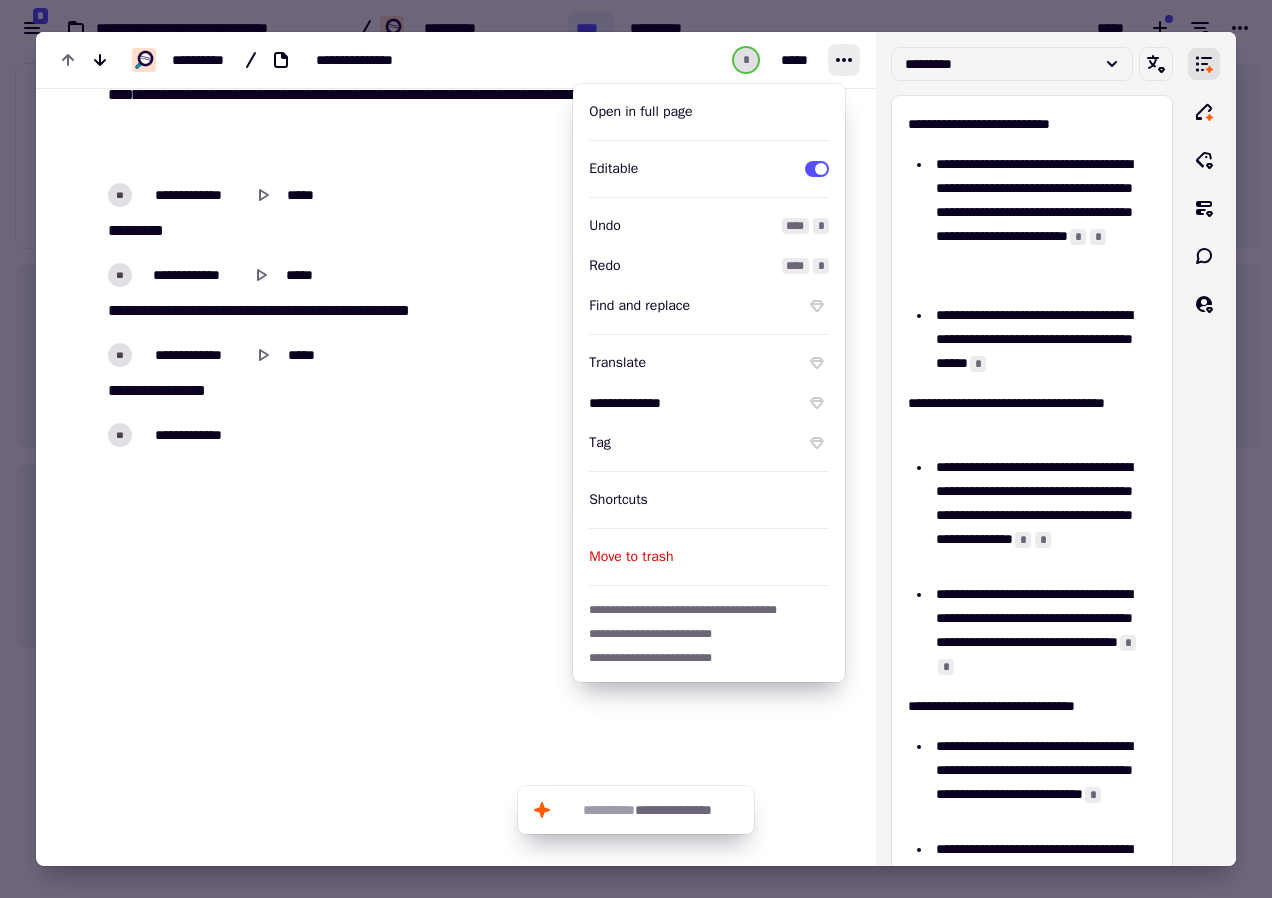 click at bounding box center [636, 449] 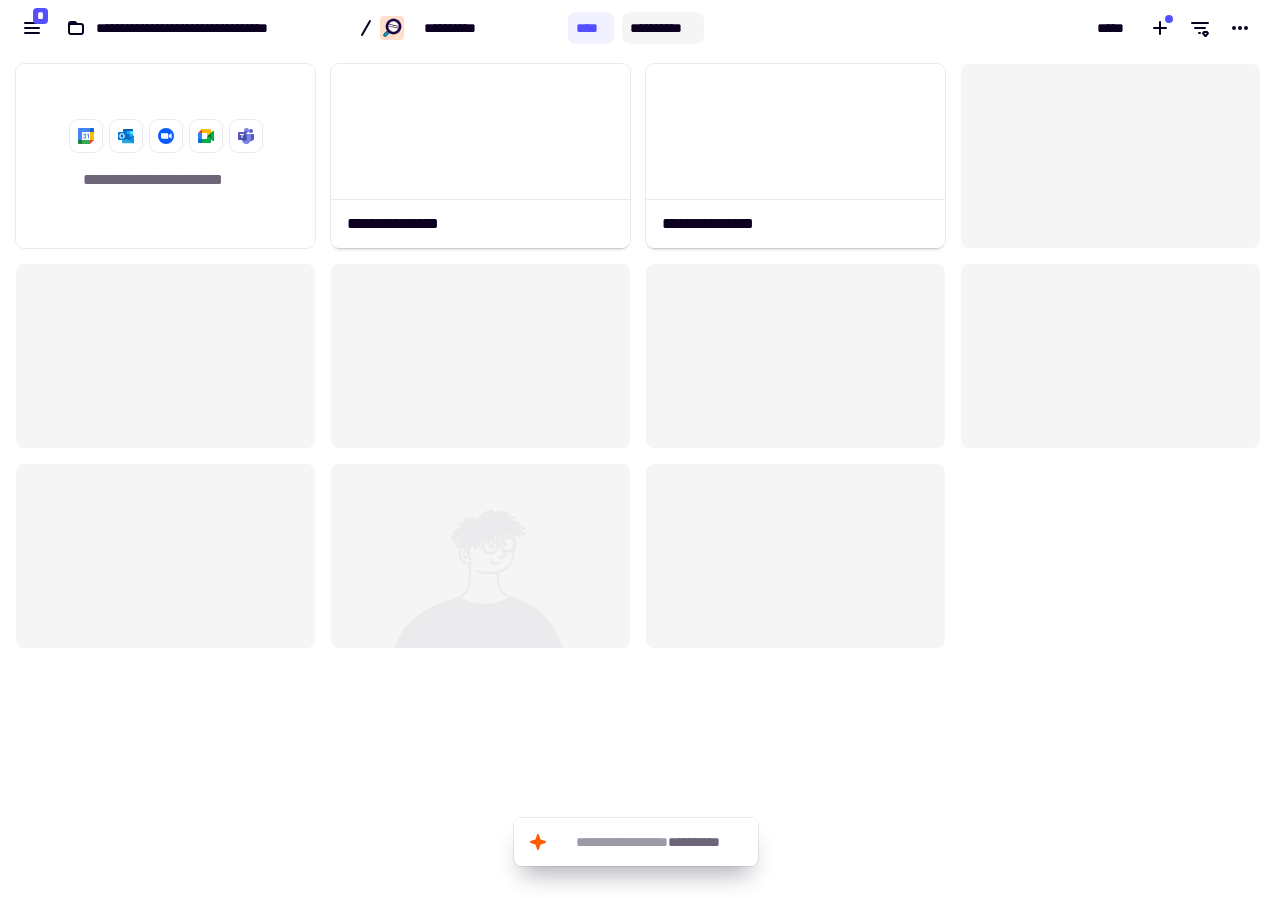 click on "**********" 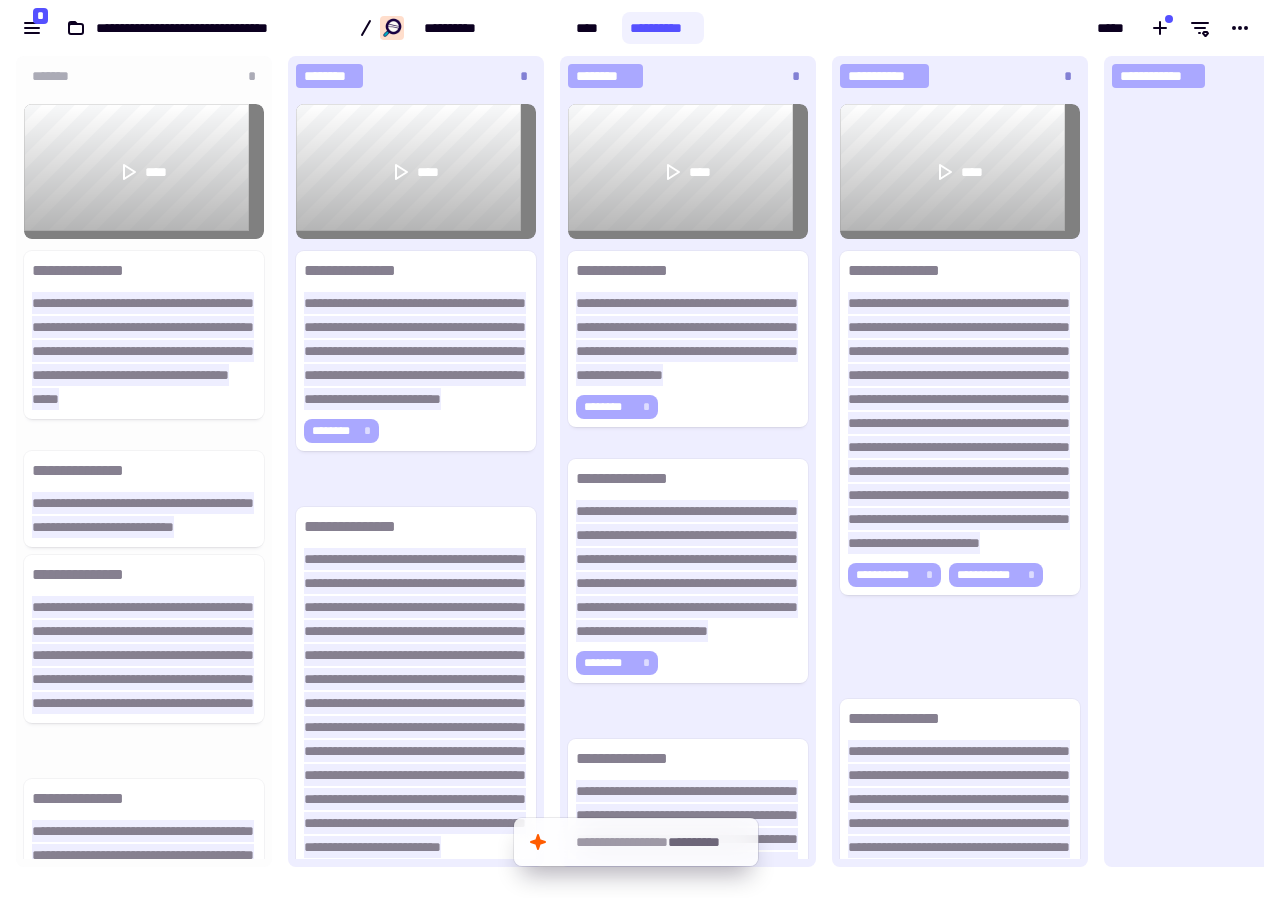 scroll, scrollTop: 16, scrollLeft: 16, axis: both 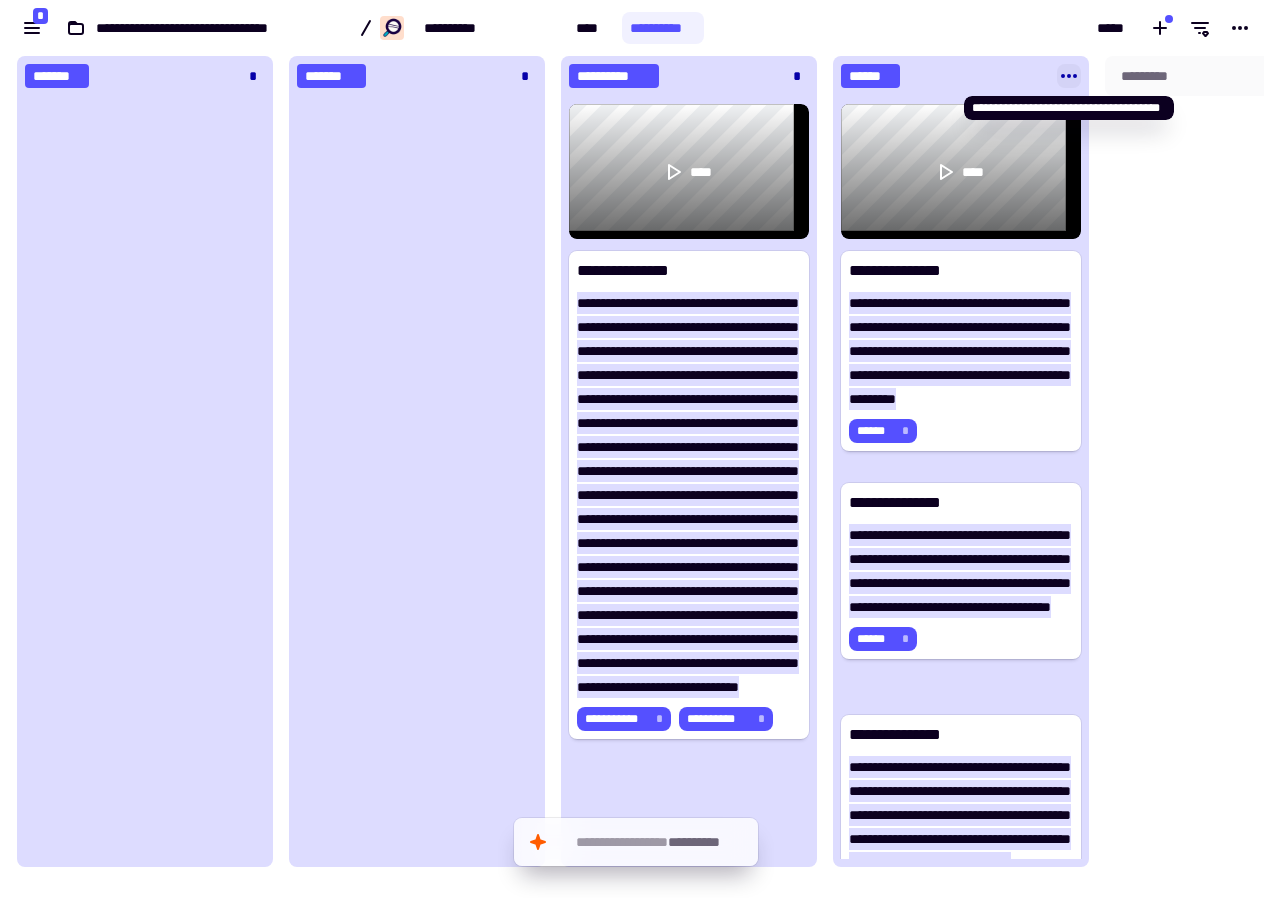 click 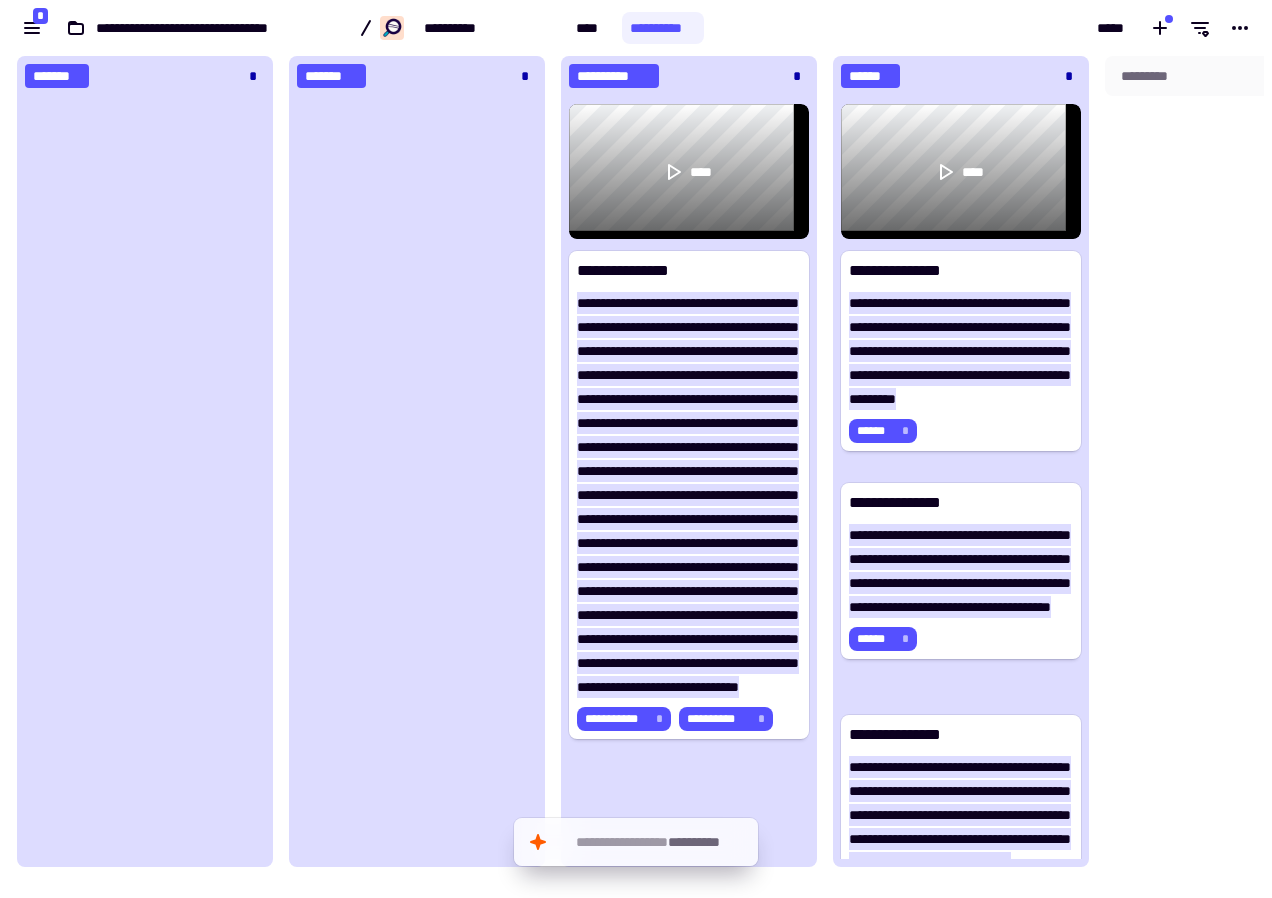 click on "*********" 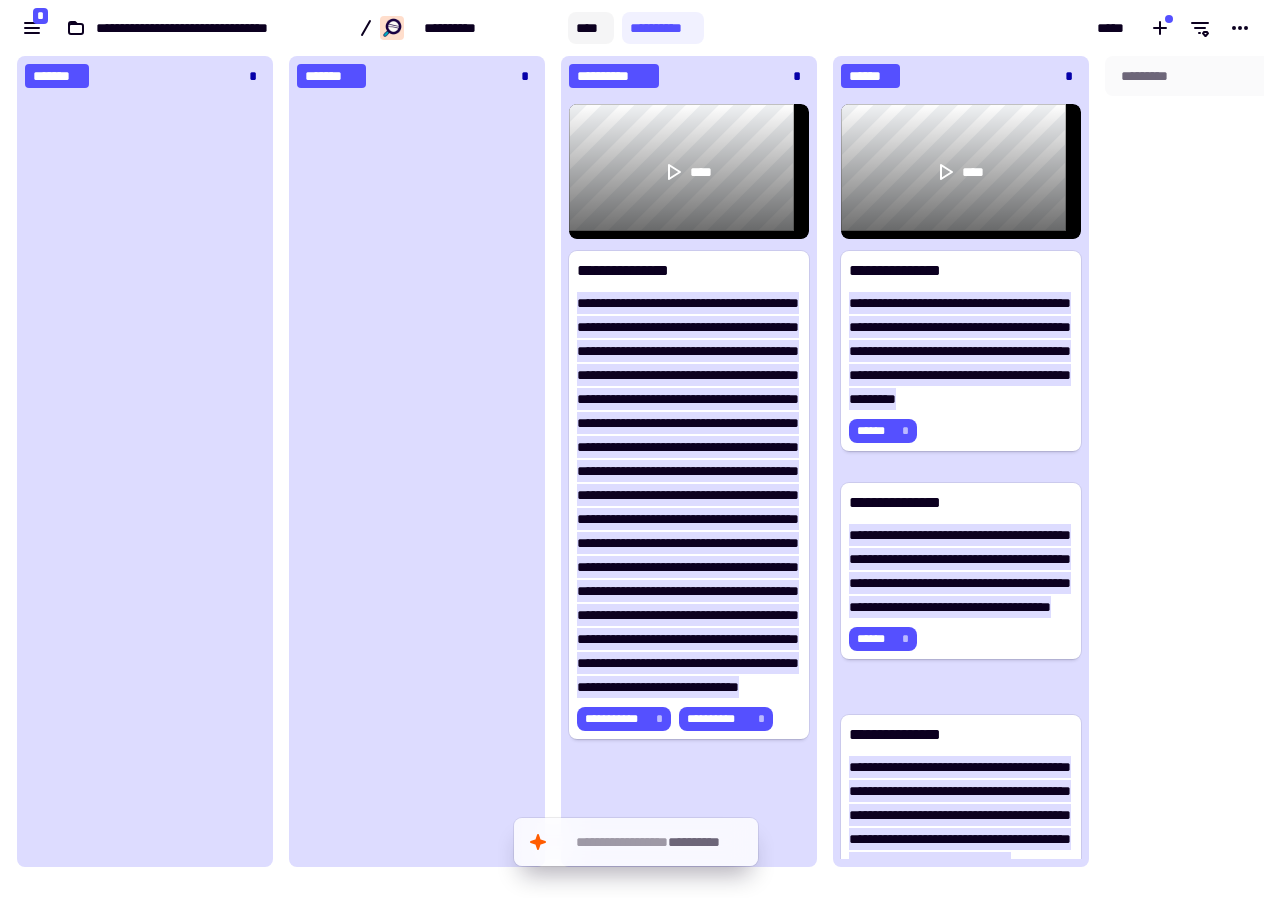 click on "****" 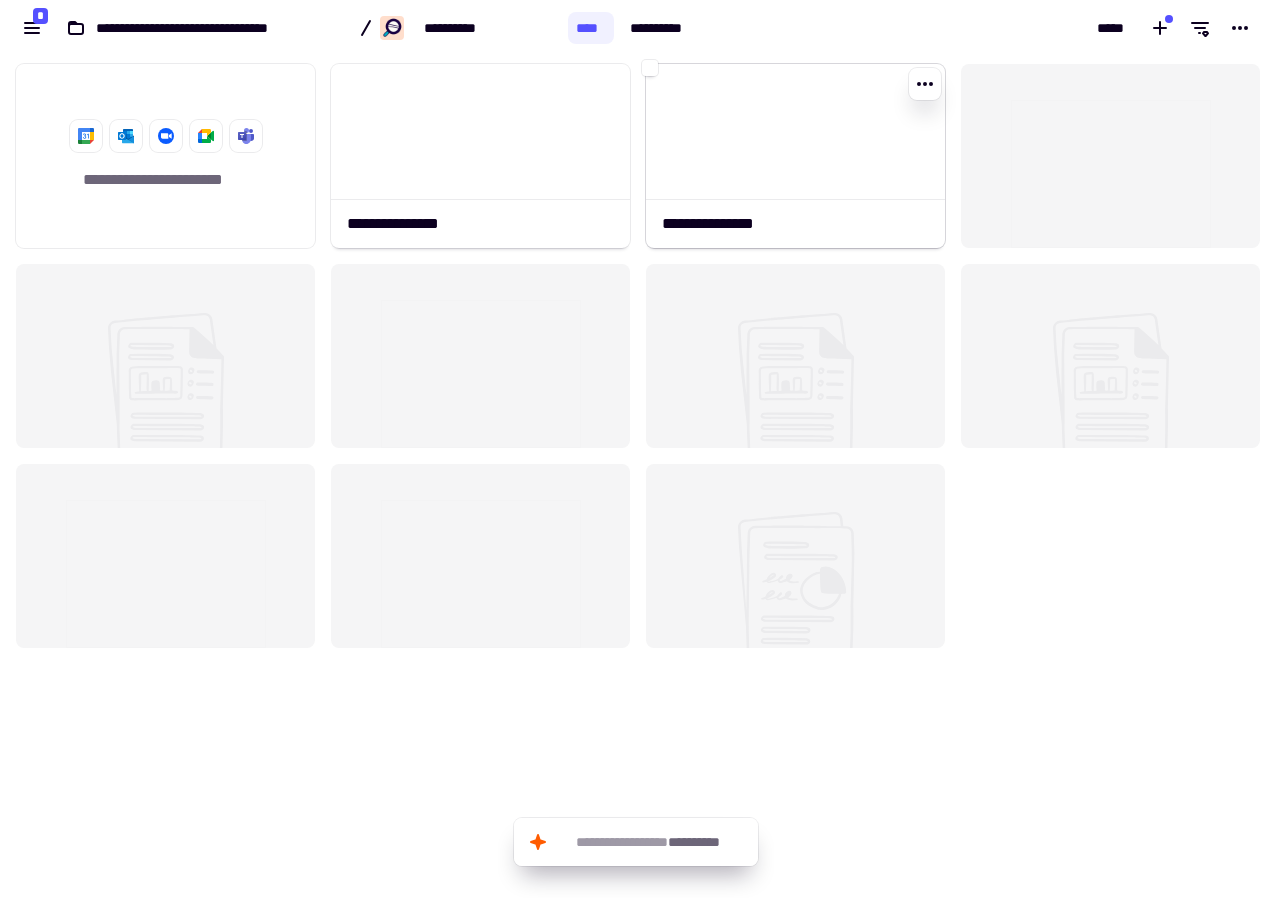 click 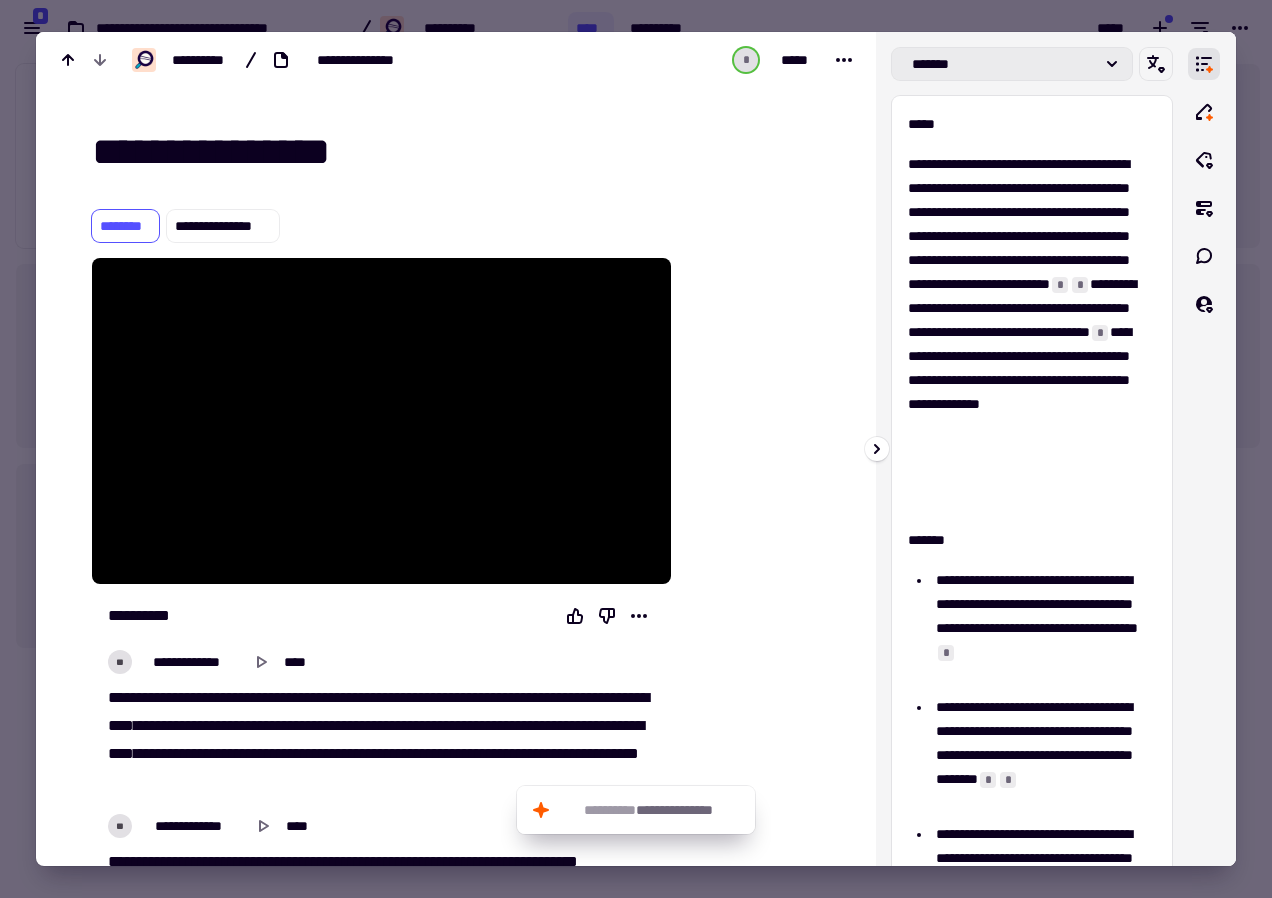 click 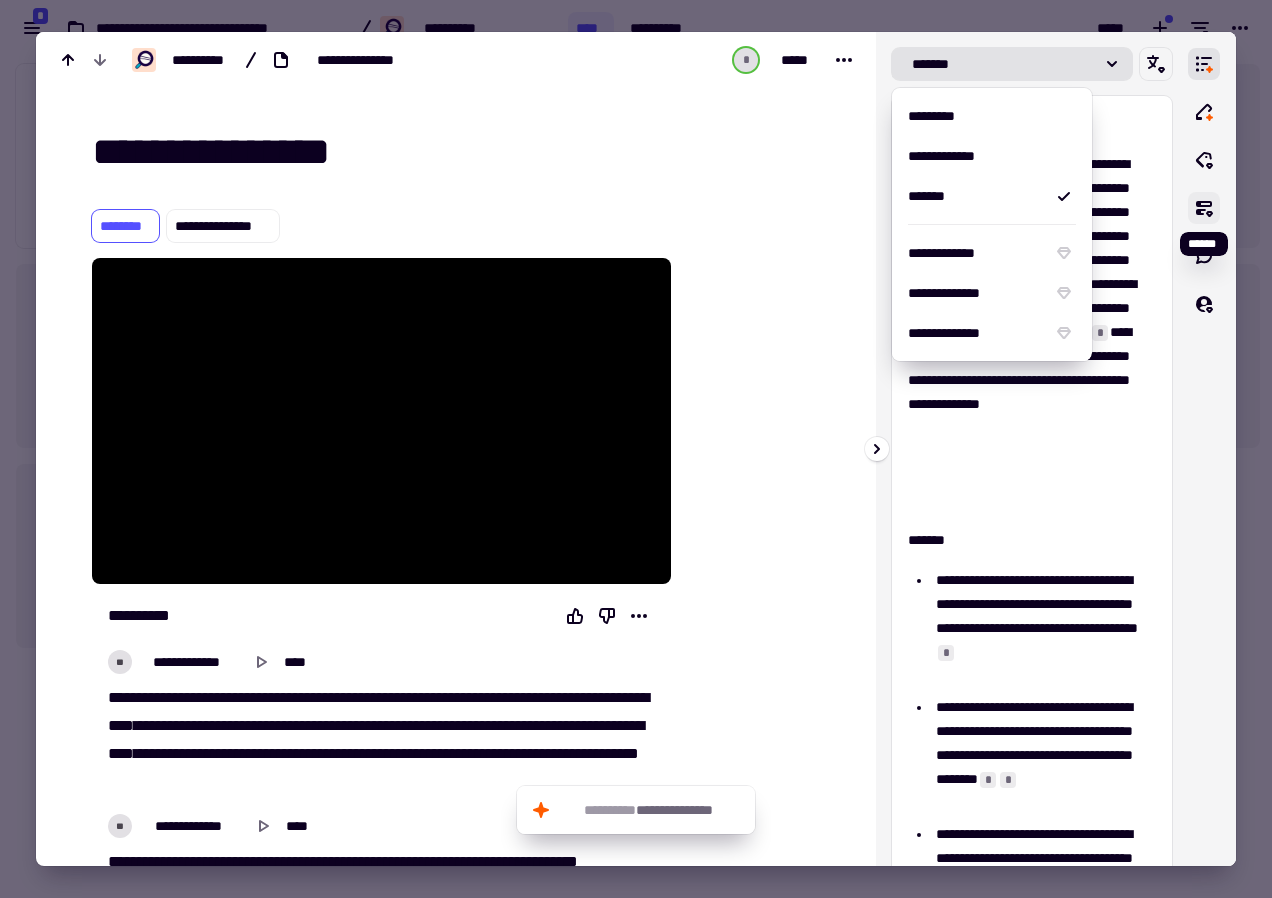 click 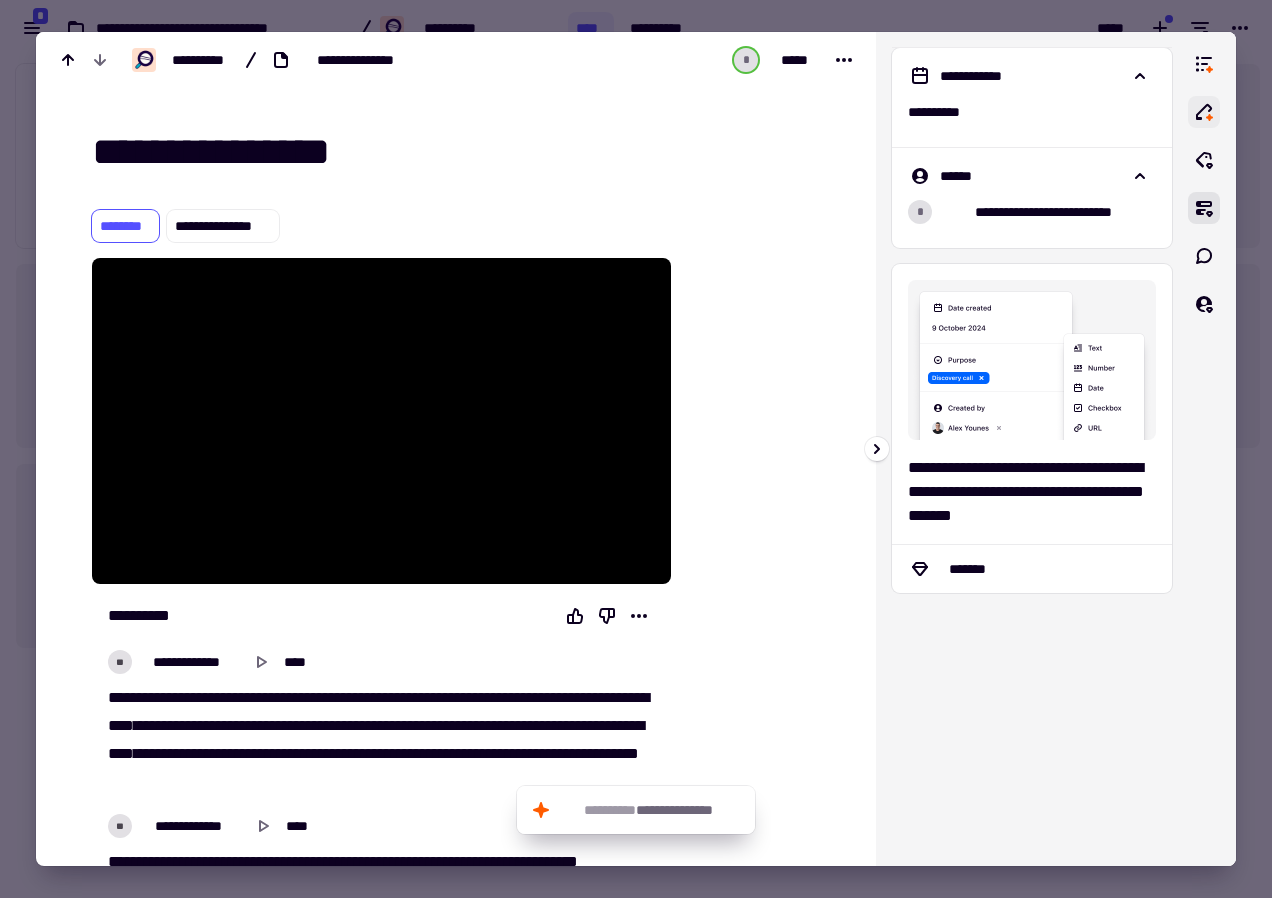 click 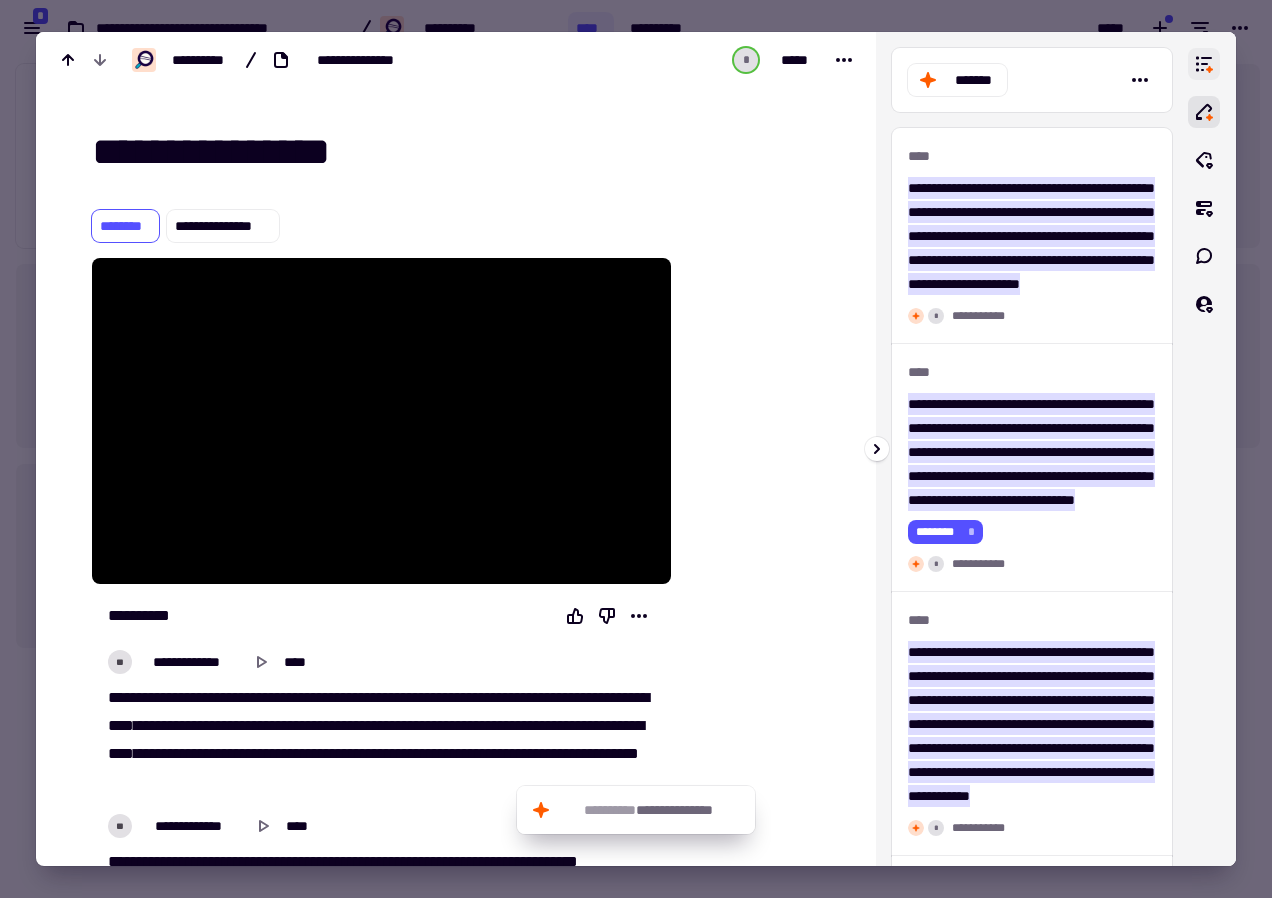 click 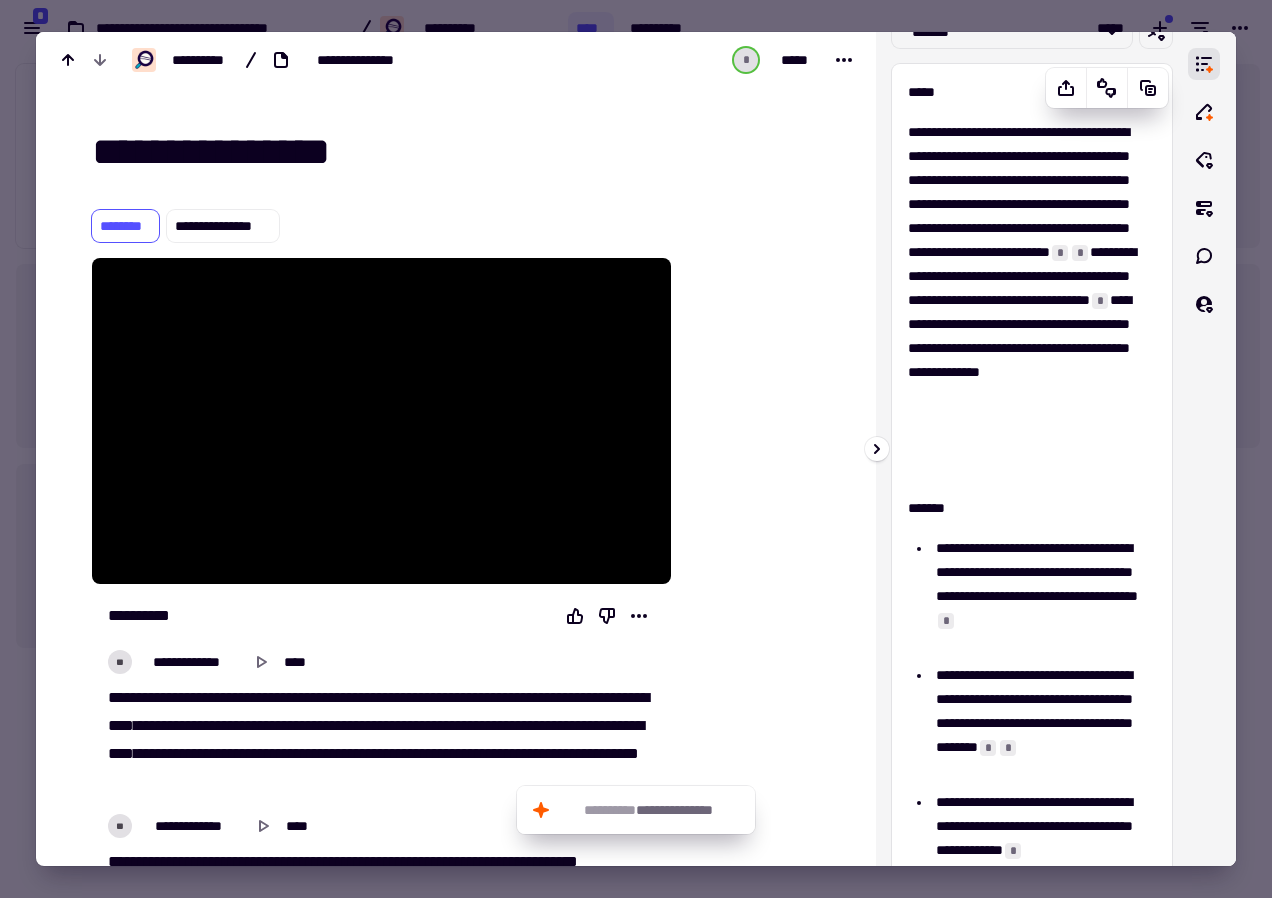 scroll, scrollTop: 0, scrollLeft: 0, axis: both 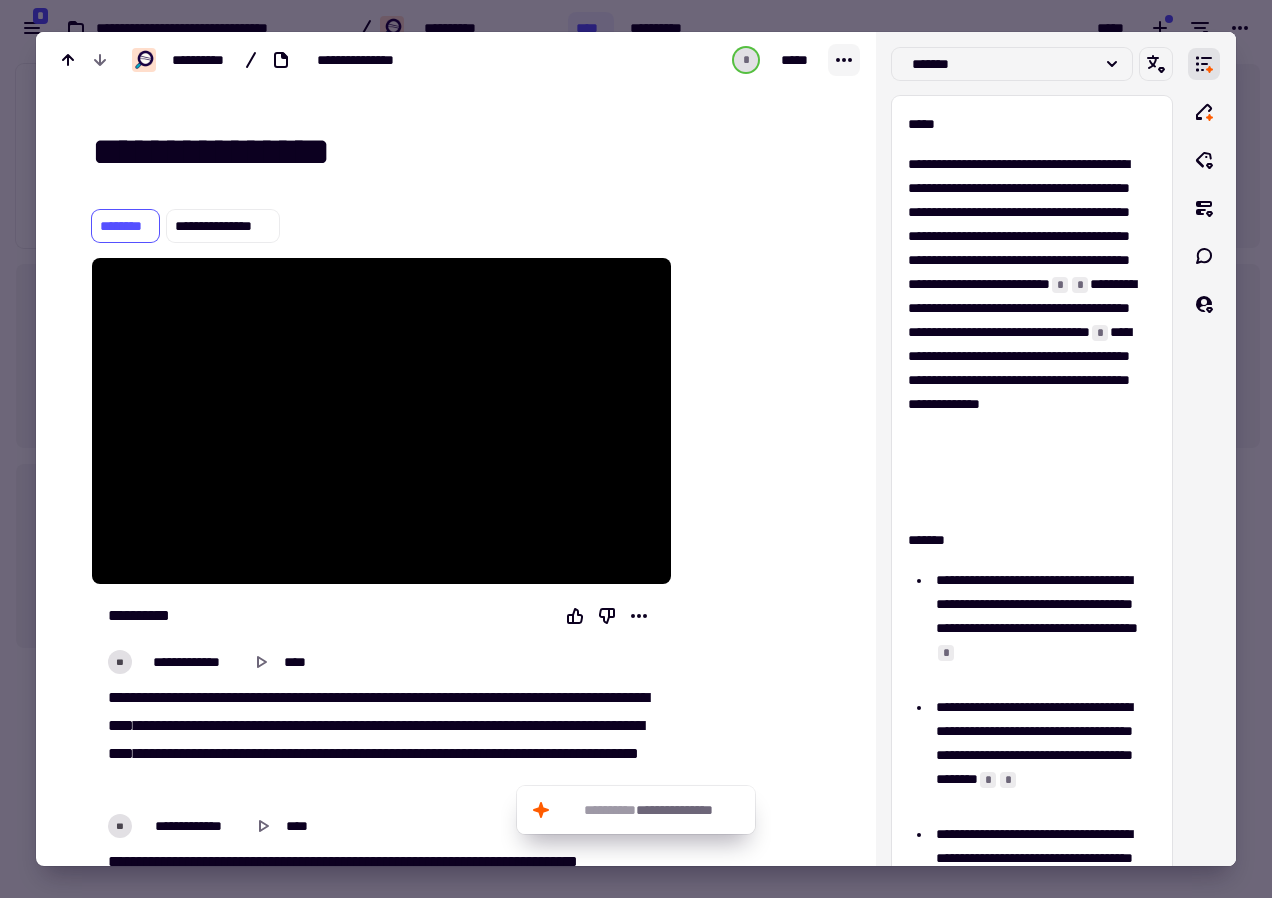 click 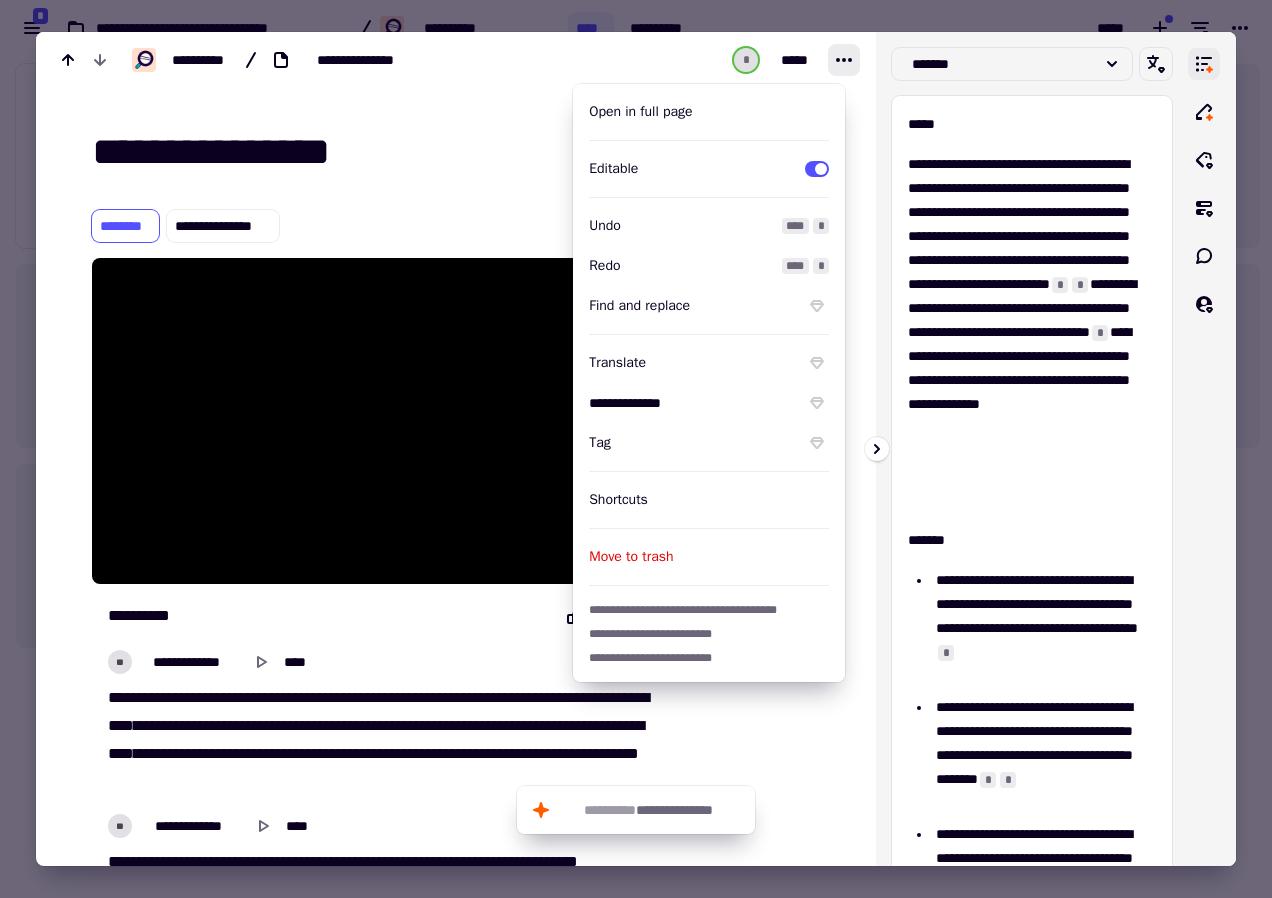 click 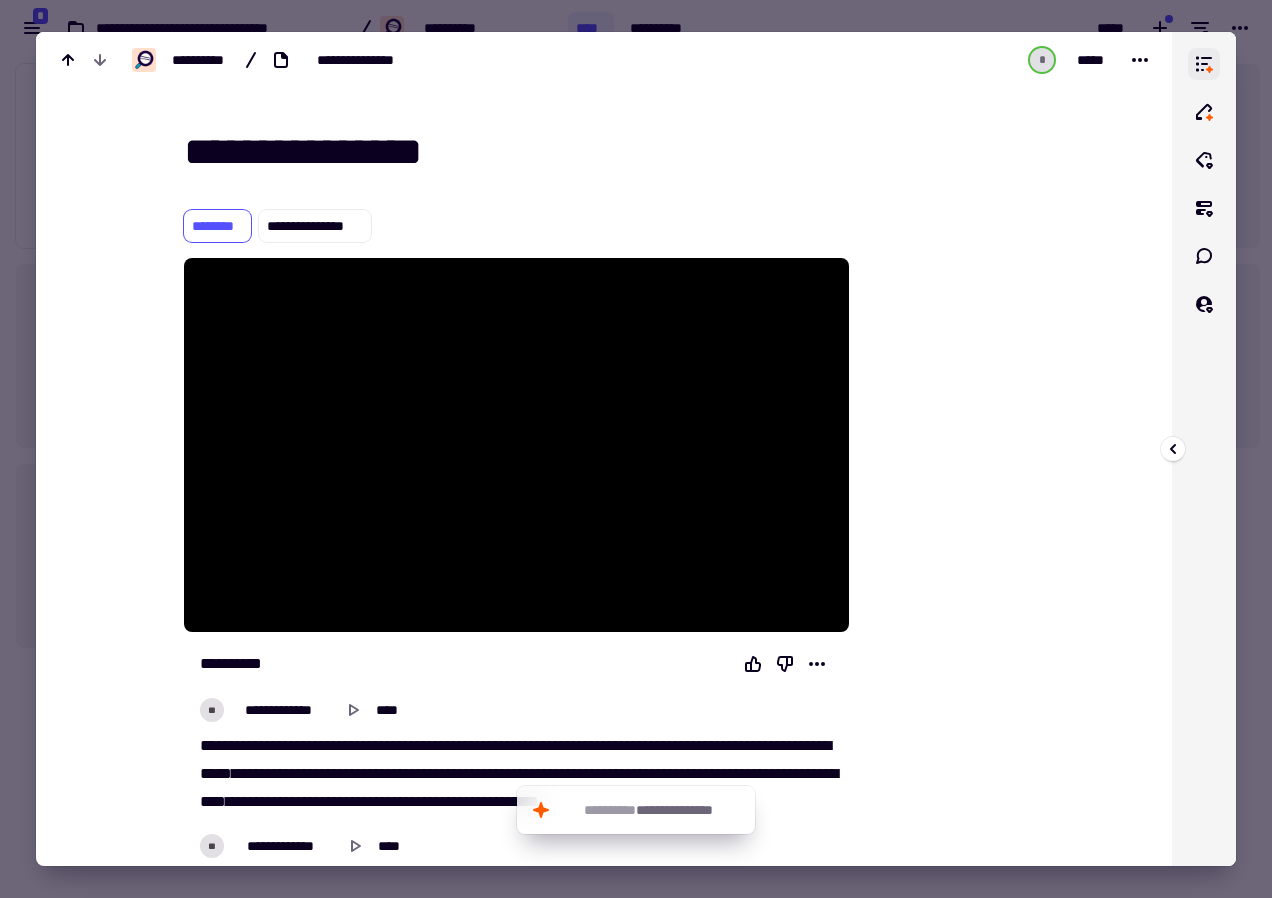 click 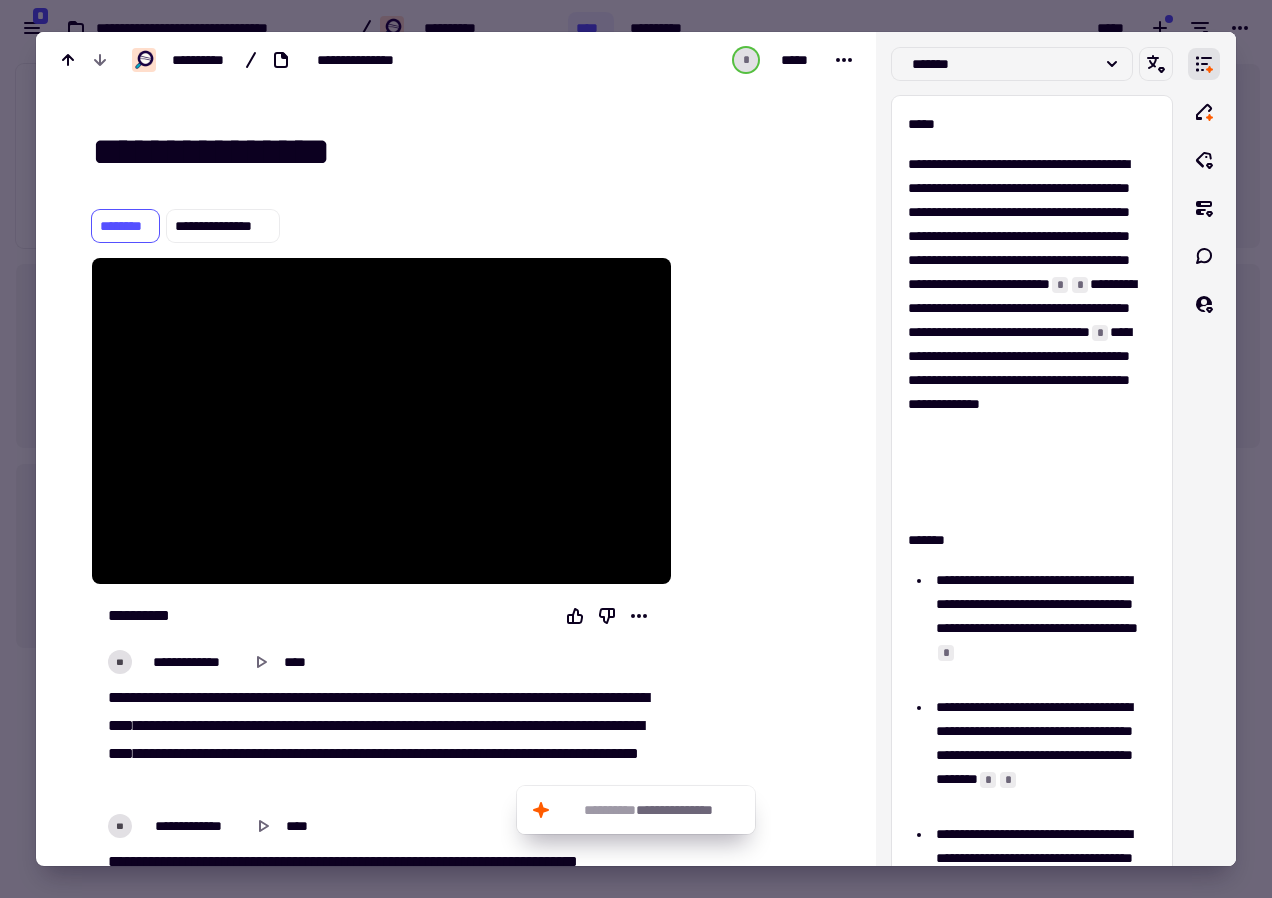 click at bounding box center [636, 449] 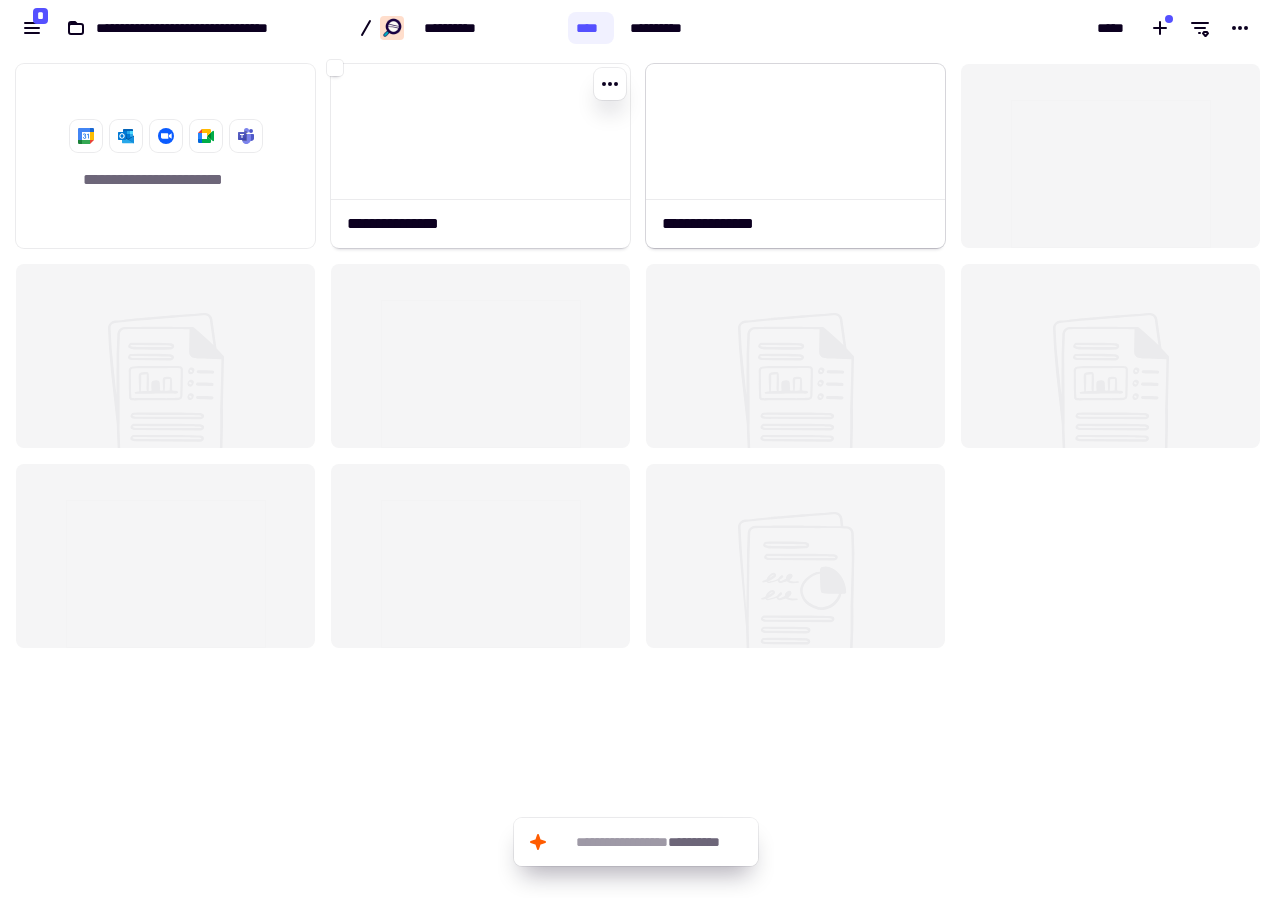 drag, startPoint x: 542, startPoint y: 149, endPoint x: 683, endPoint y: 89, distance: 153.2351 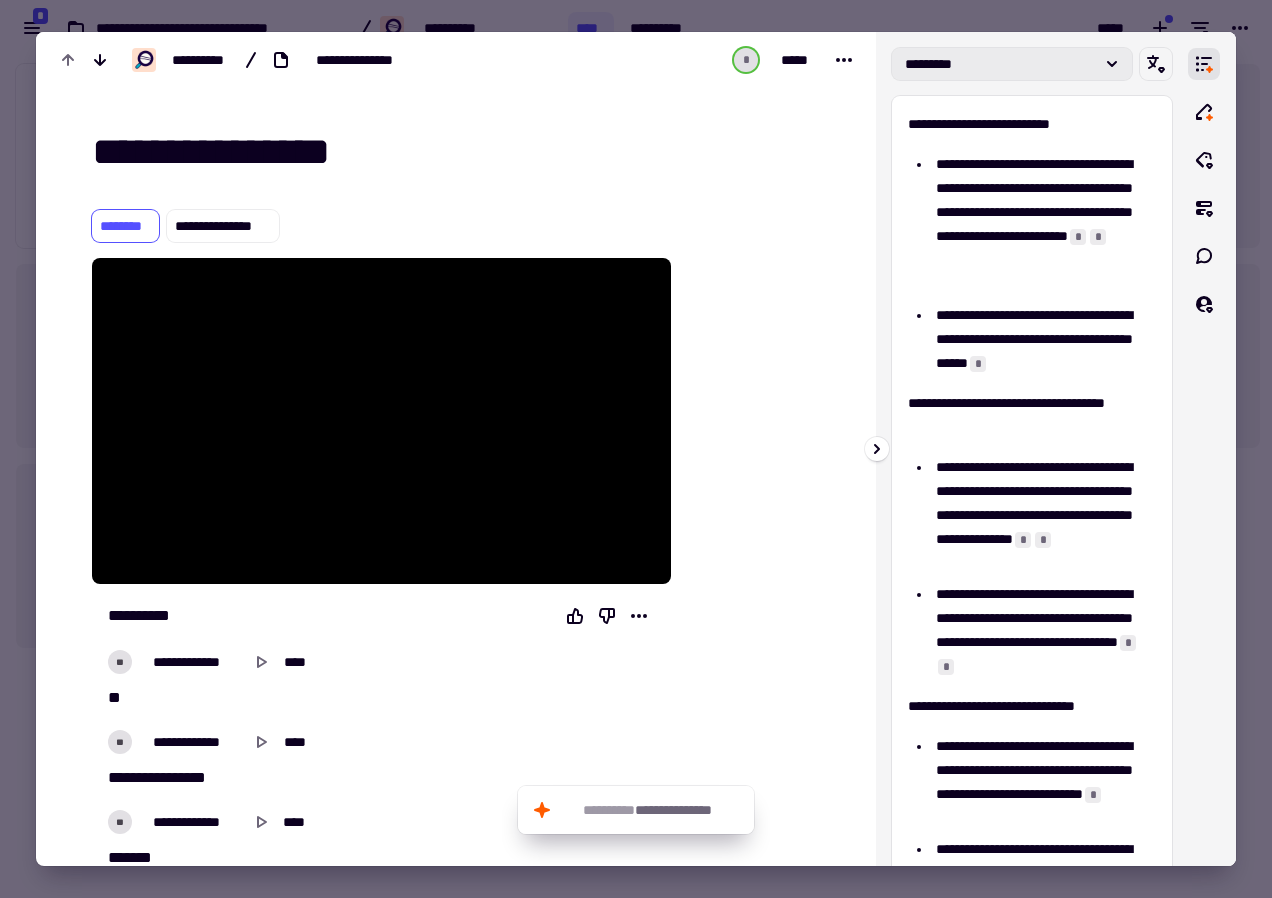 click 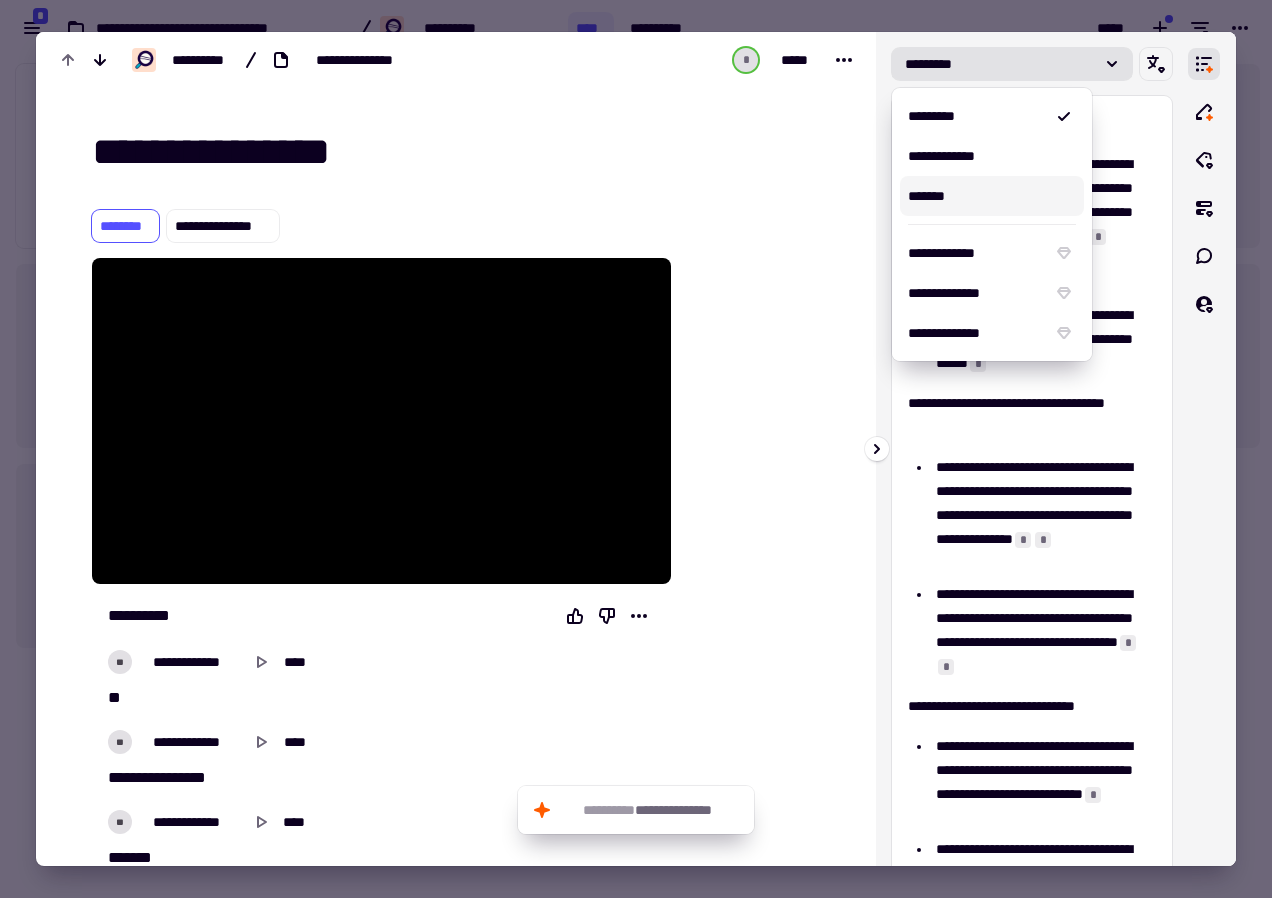 click on "*******" at bounding box center [992, 196] 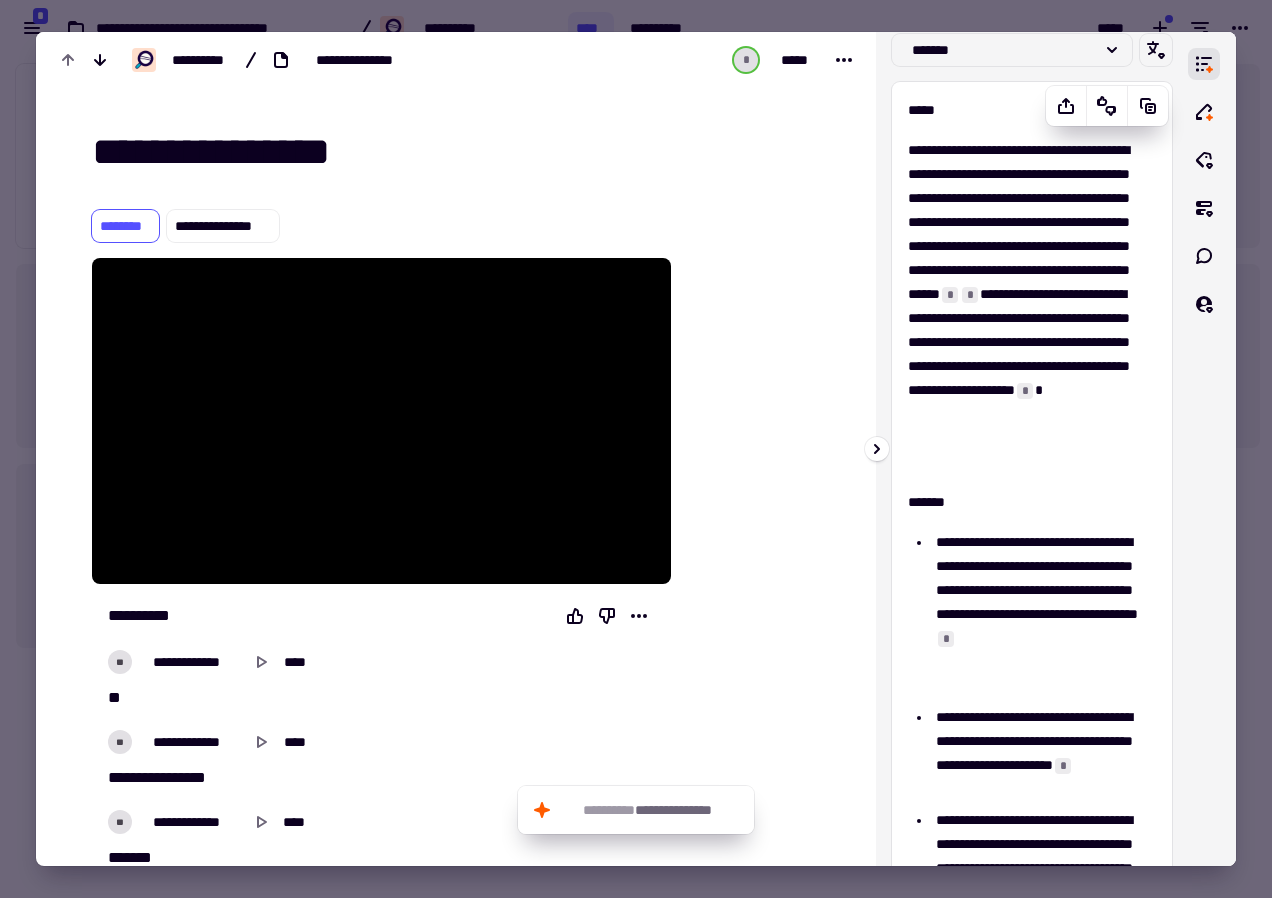 scroll, scrollTop: 0, scrollLeft: 0, axis: both 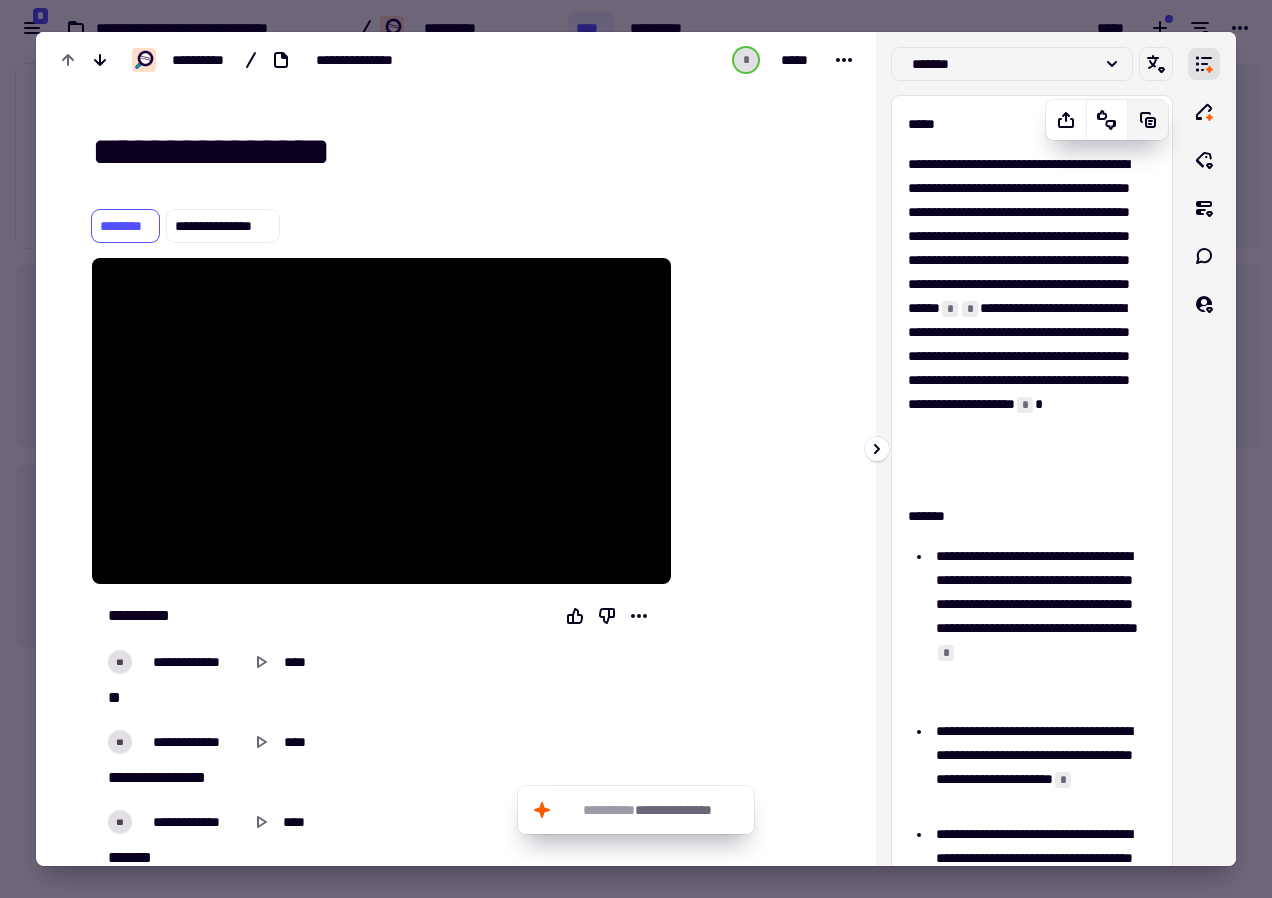 click 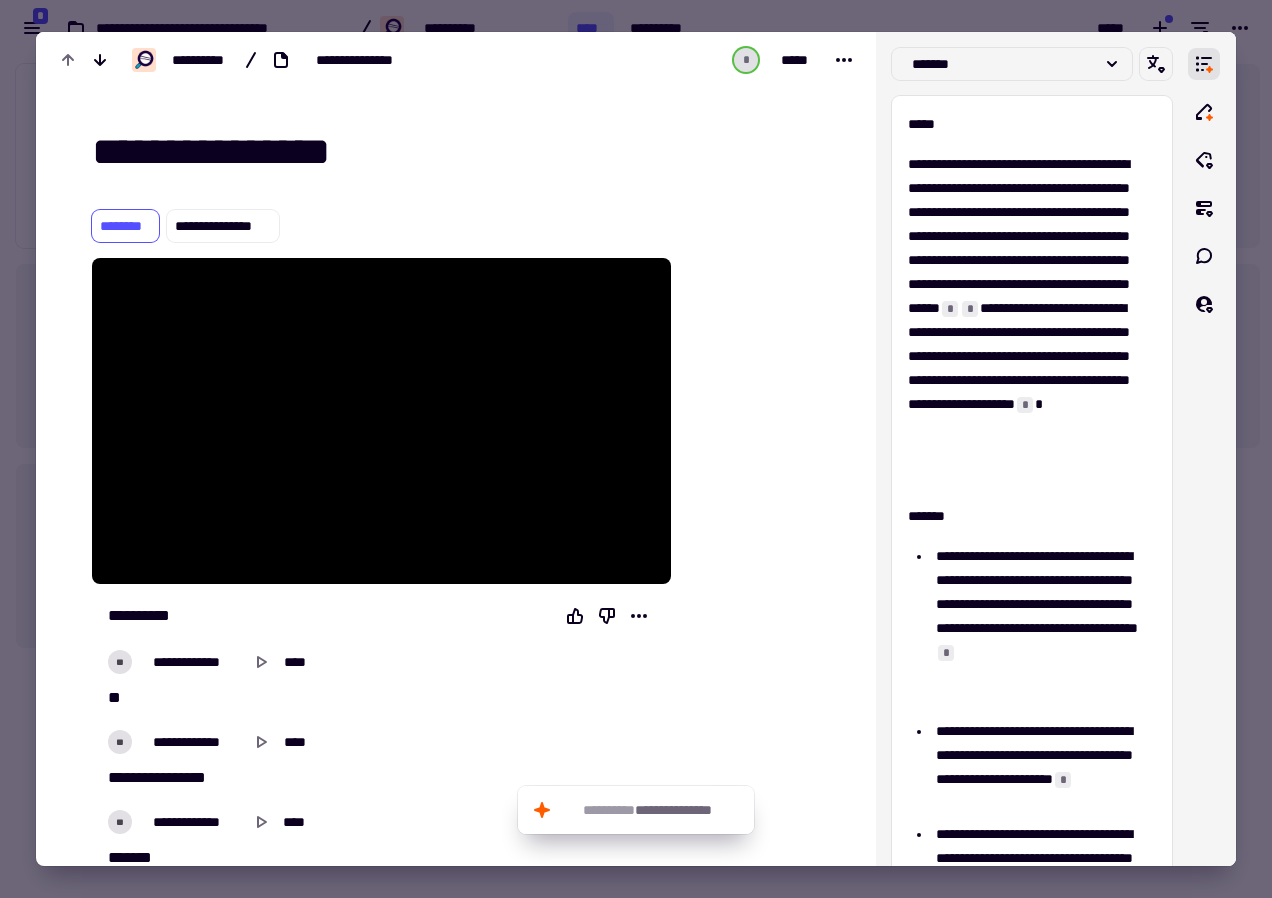 click at bounding box center [636, 449] 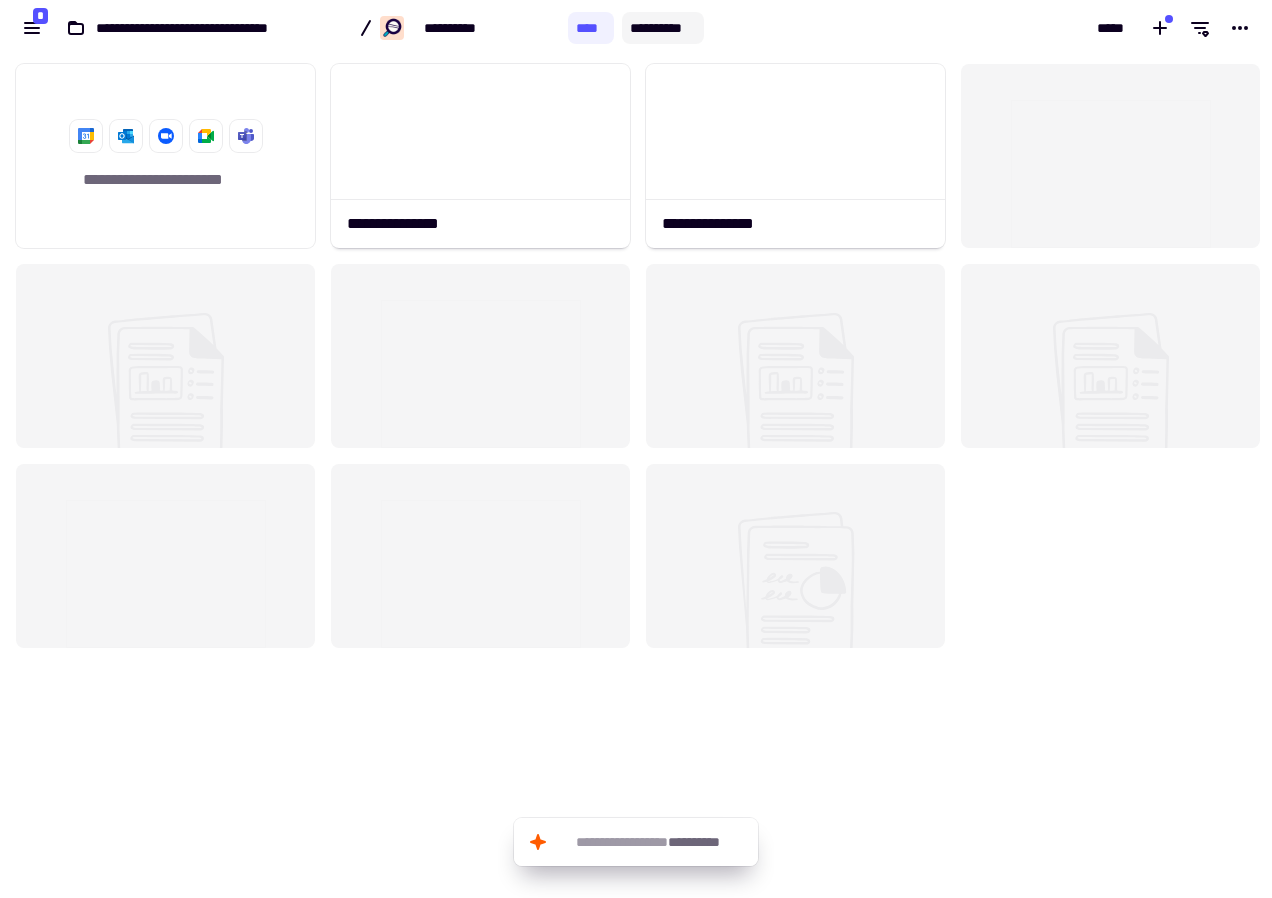 click on "**********" 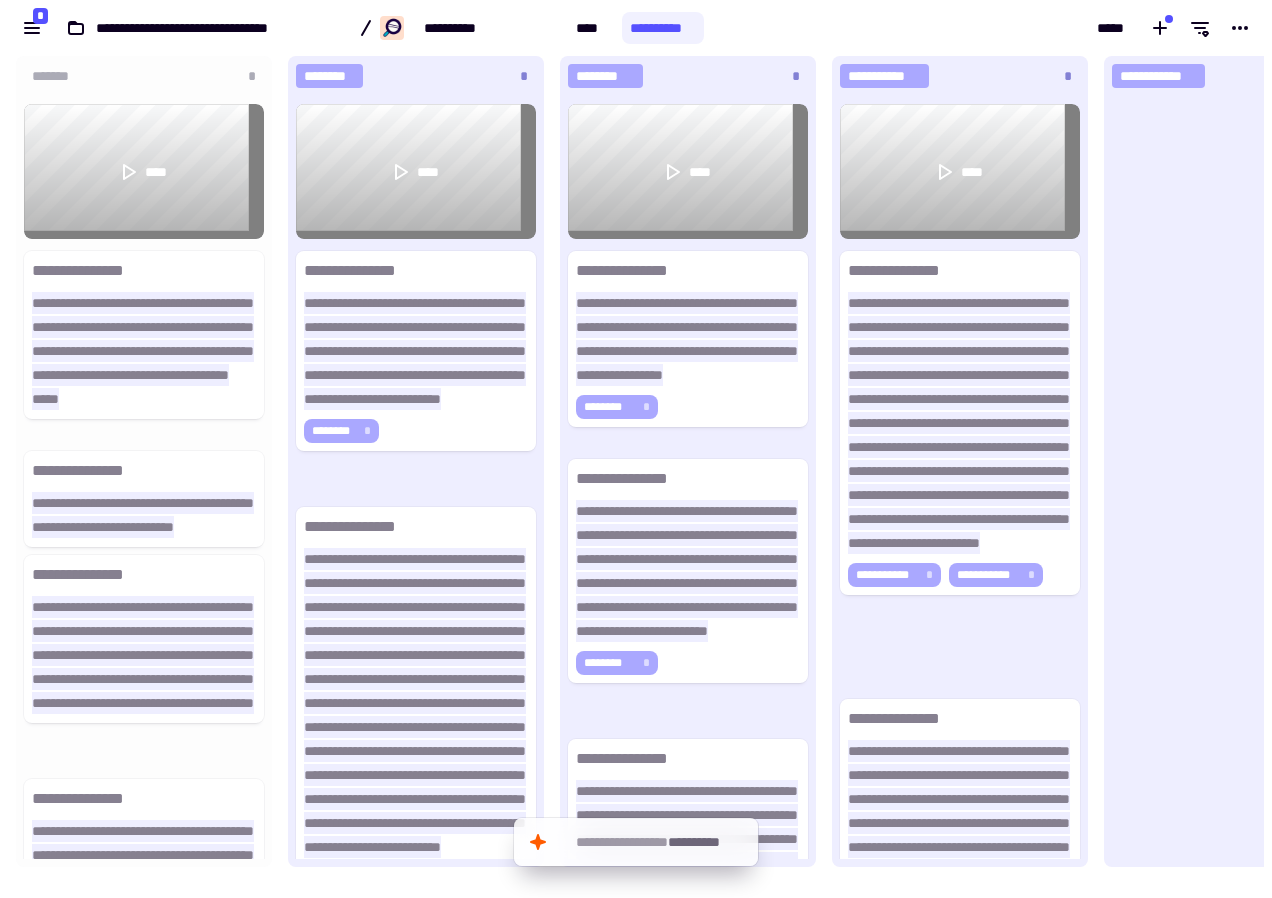 scroll, scrollTop: 16, scrollLeft: 16, axis: both 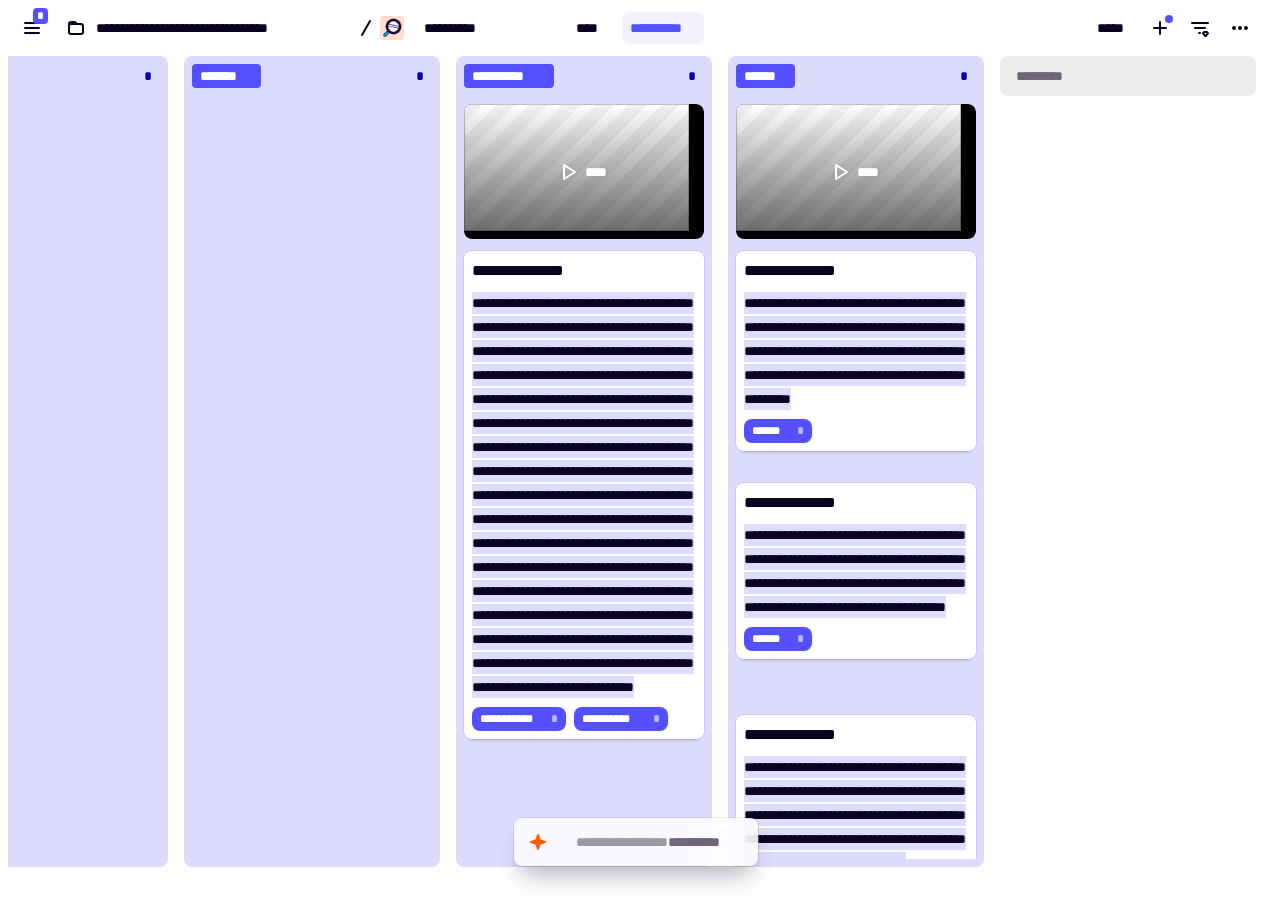 click on "*********" 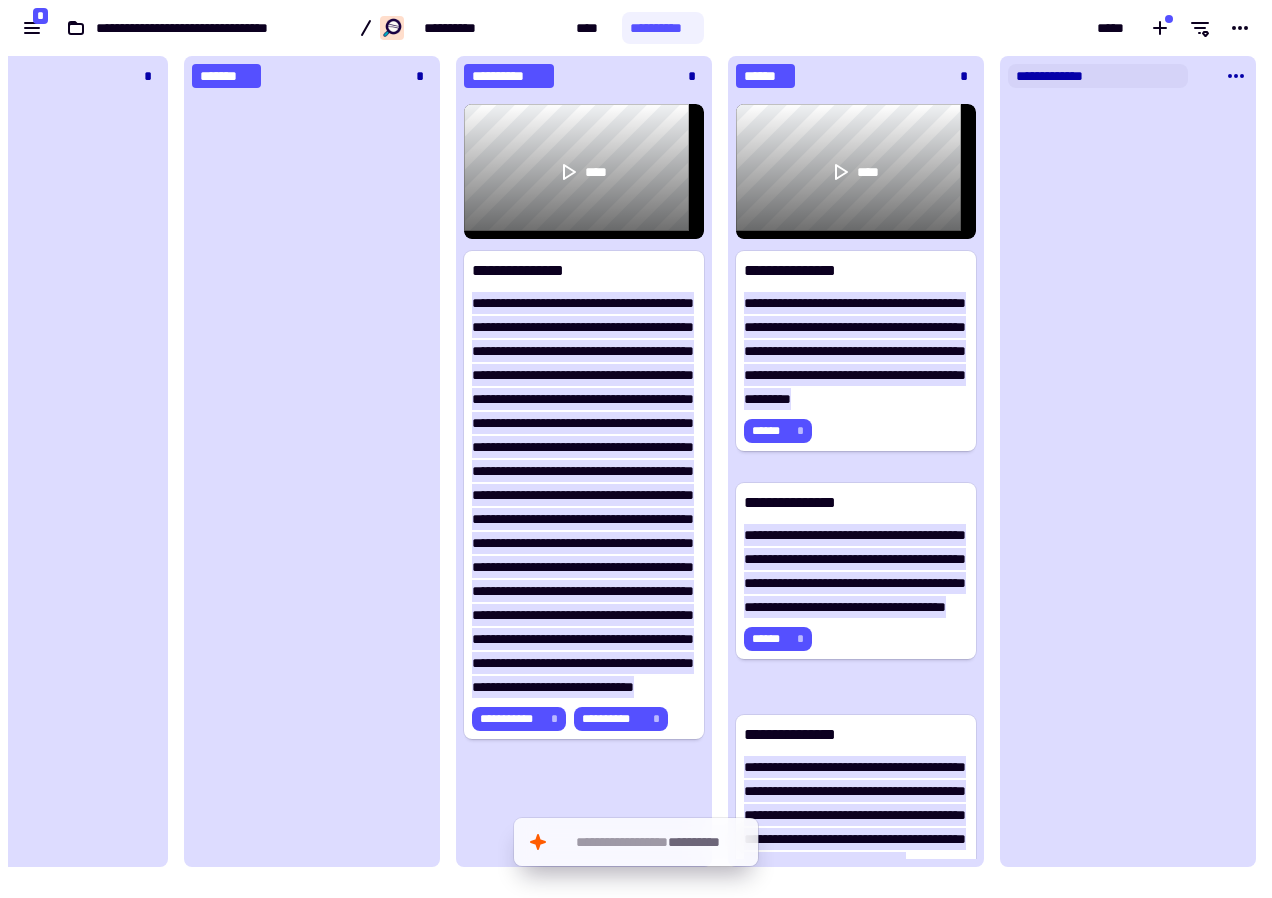type on "**********" 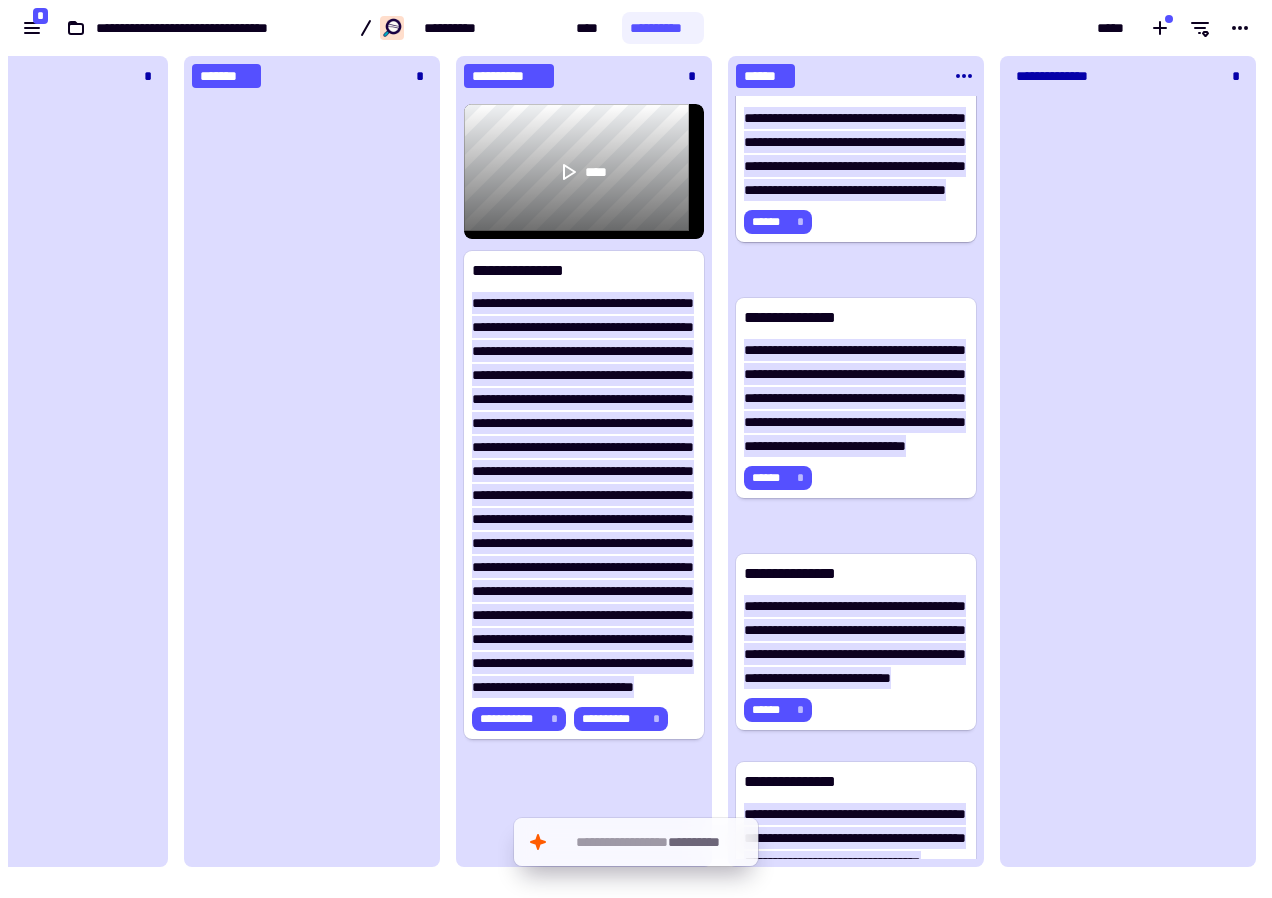 scroll, scrollTop: 514, scrollLeft: 0, axis: vertical 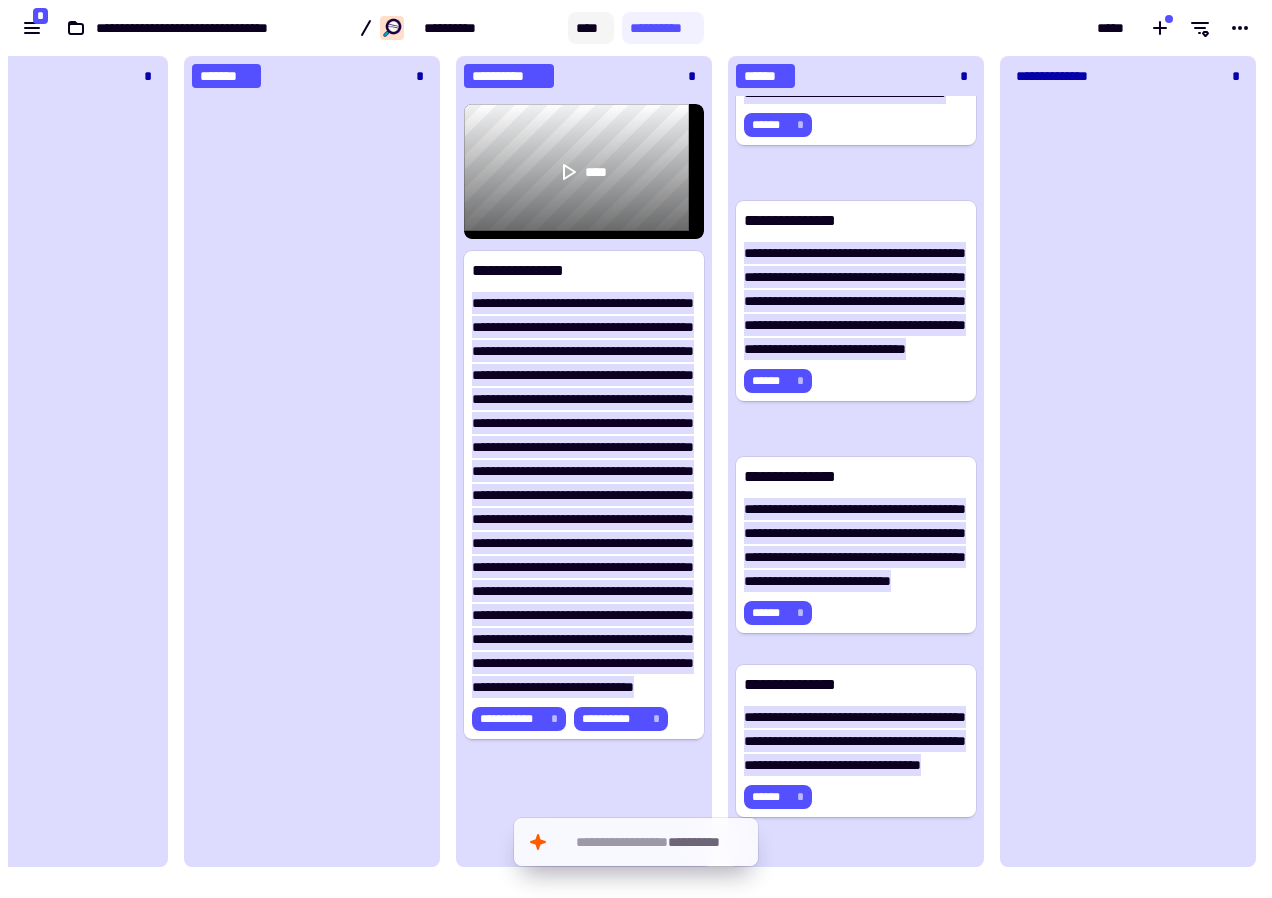click on "****" 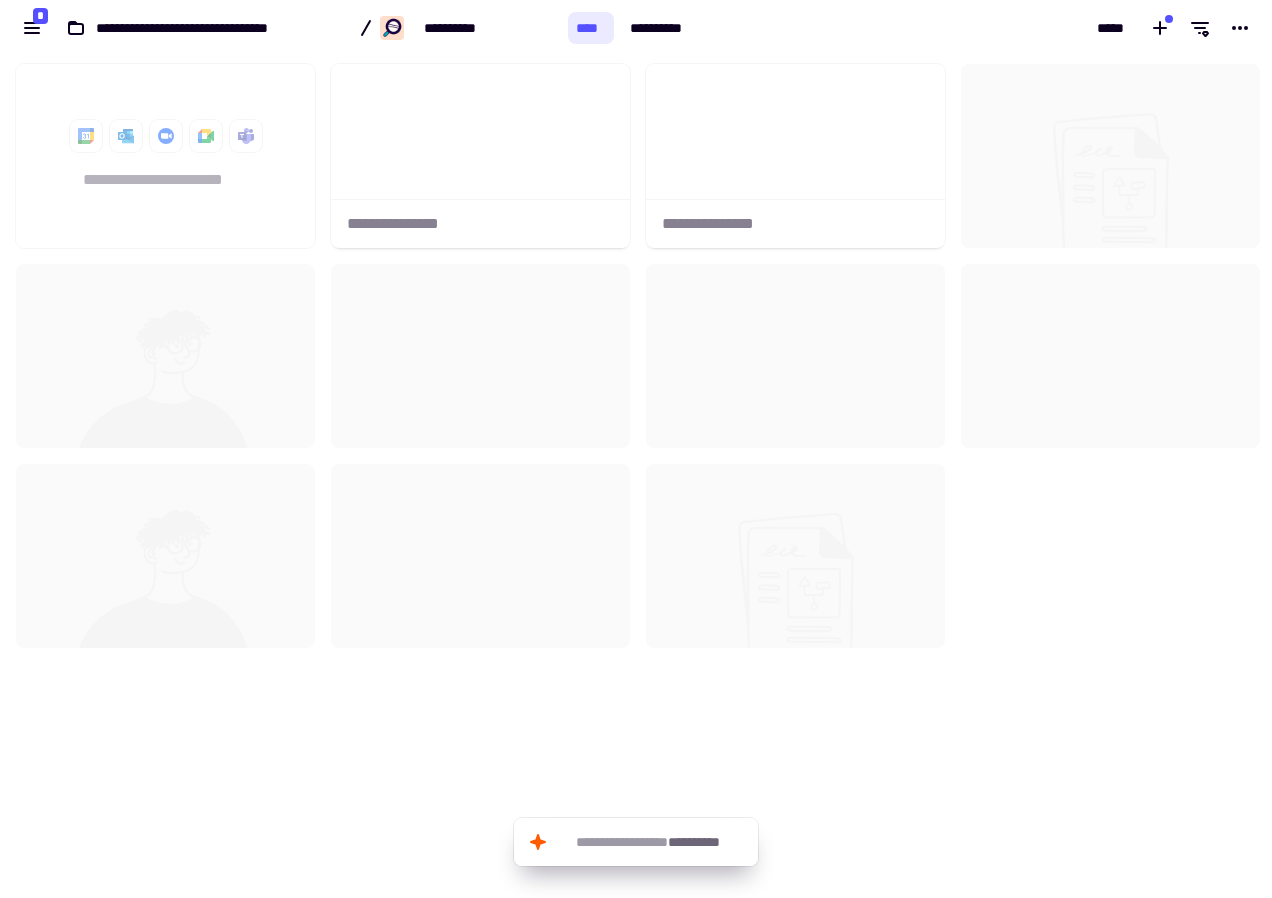 scroll, scrollTop: 16, scrollLeft: 16, axis: both 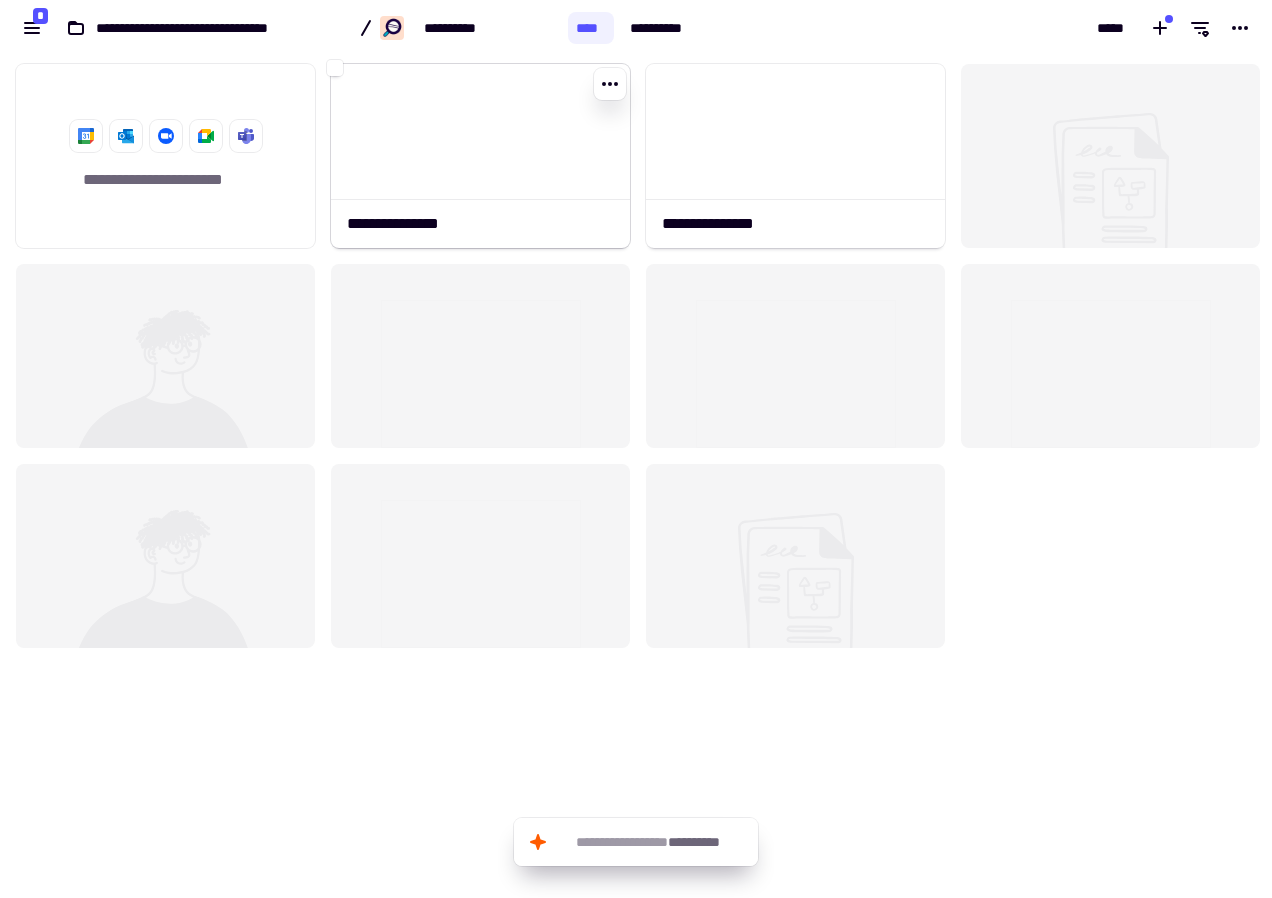 click 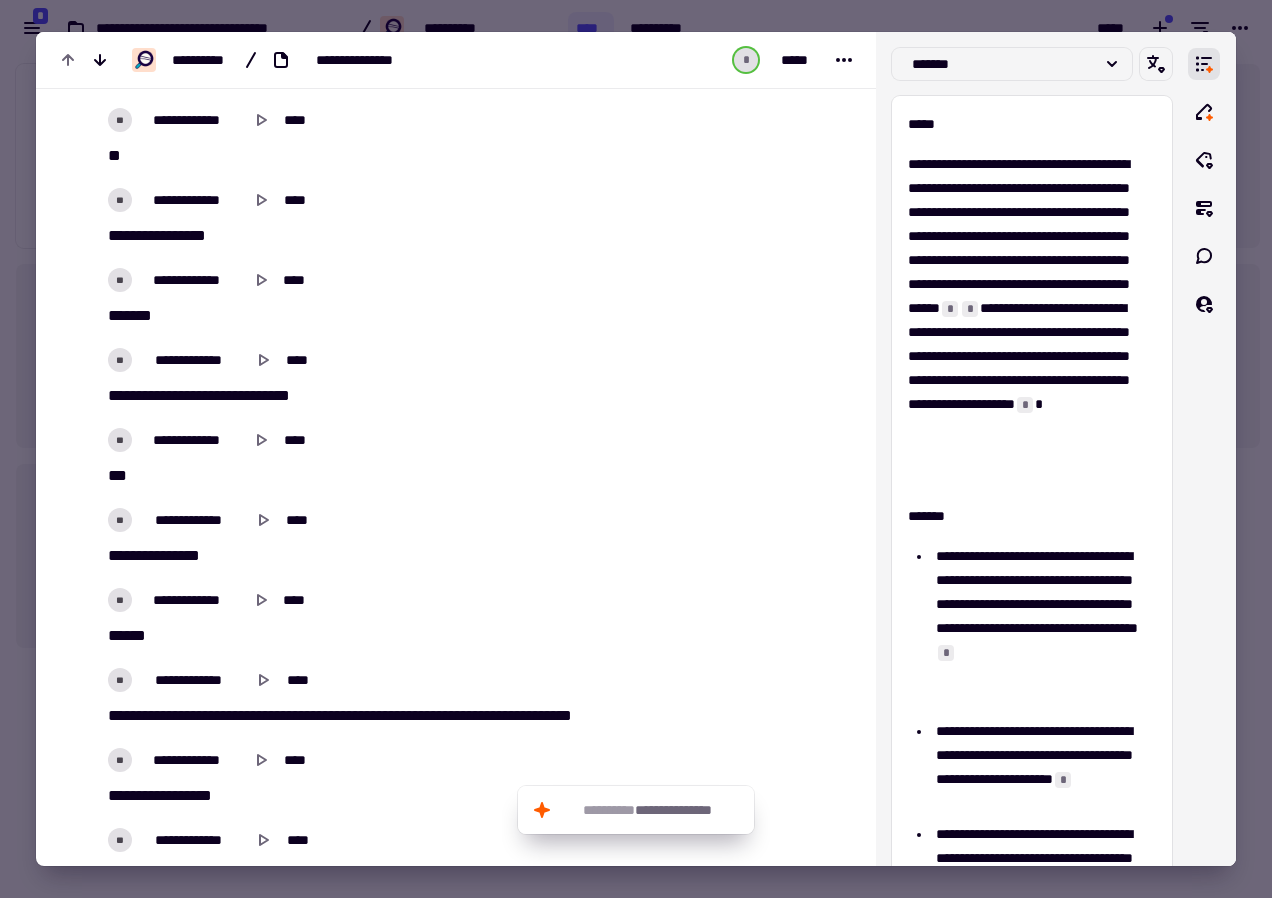 scroll, scrollTop: 700, scrollLeft: 0, axis: vertical 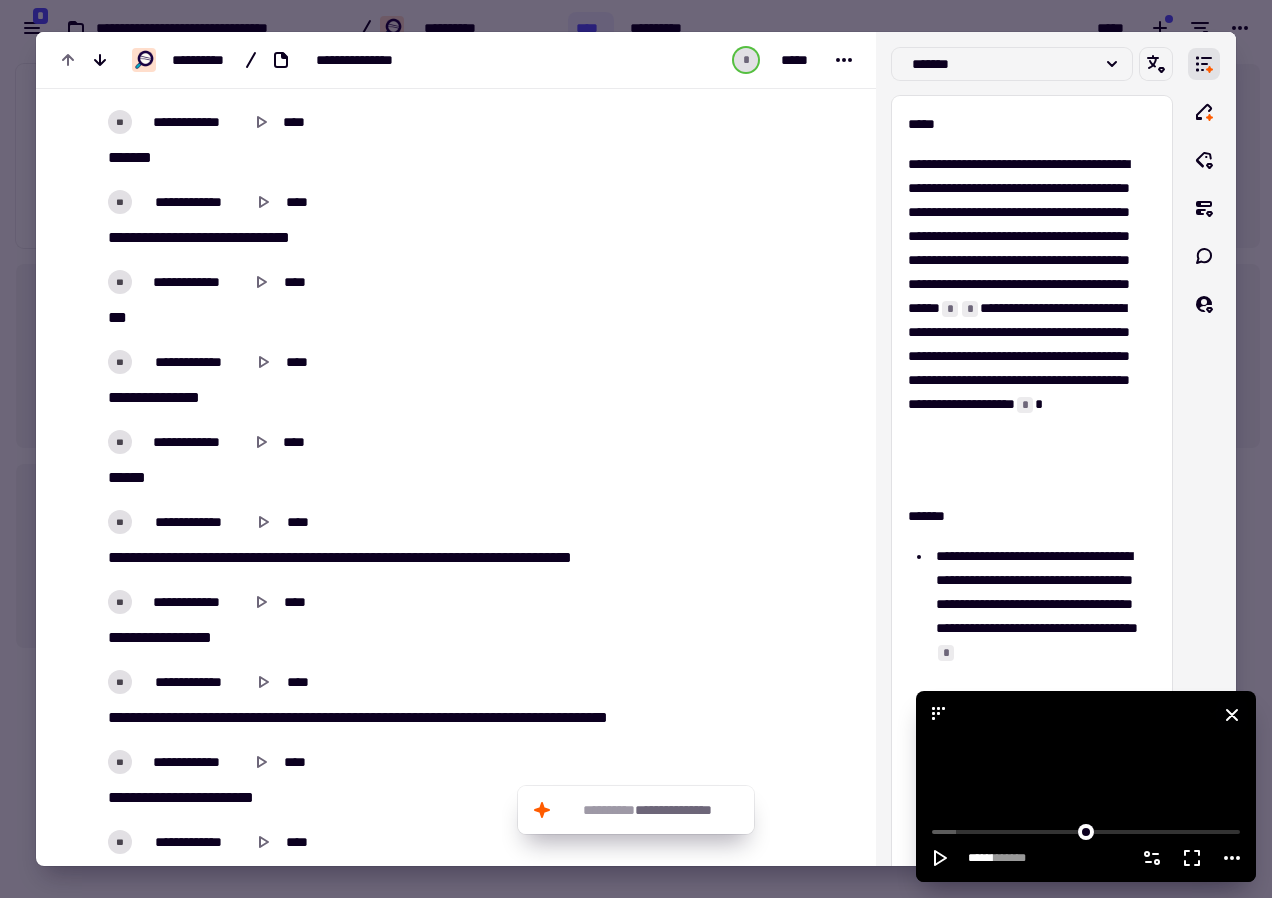 click 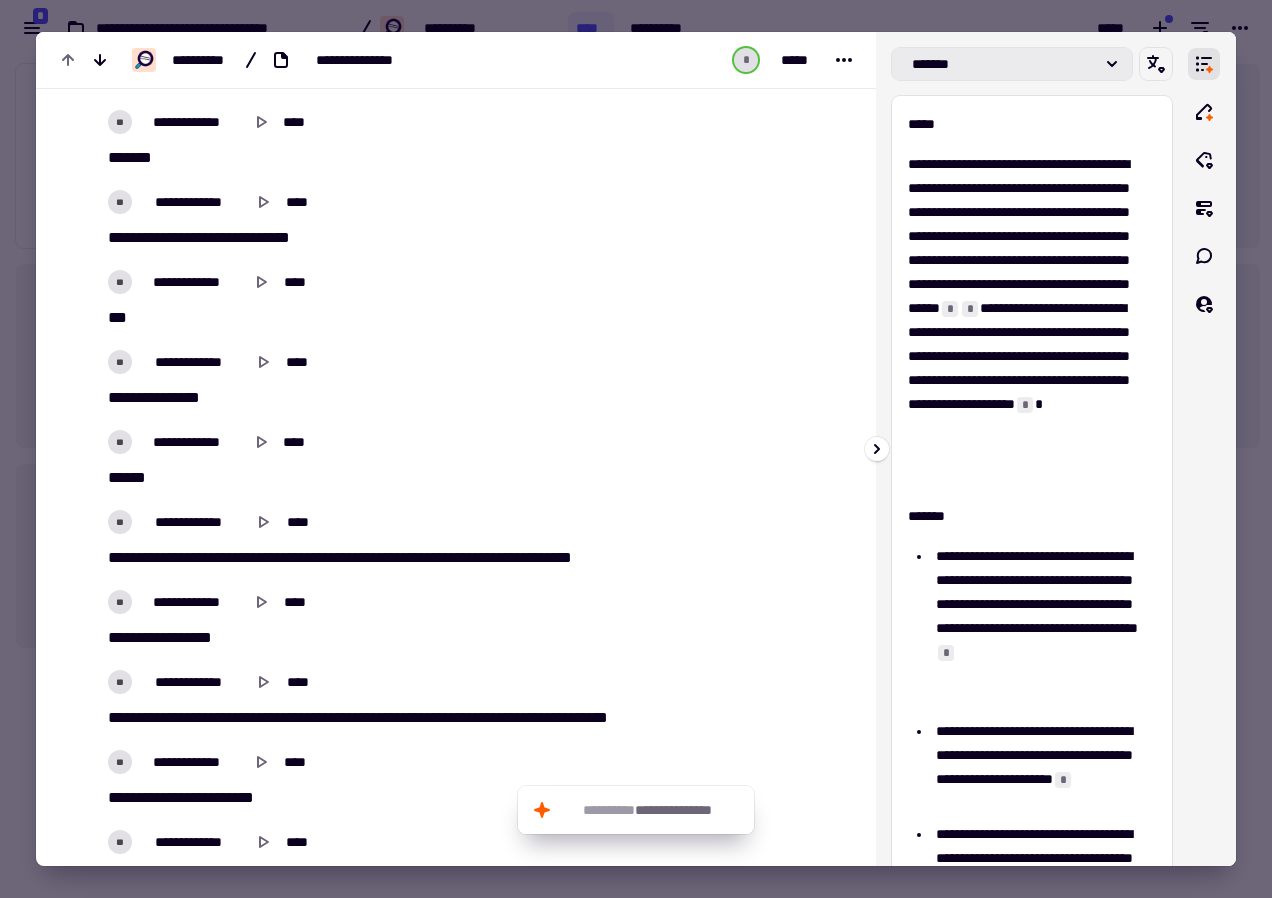 click 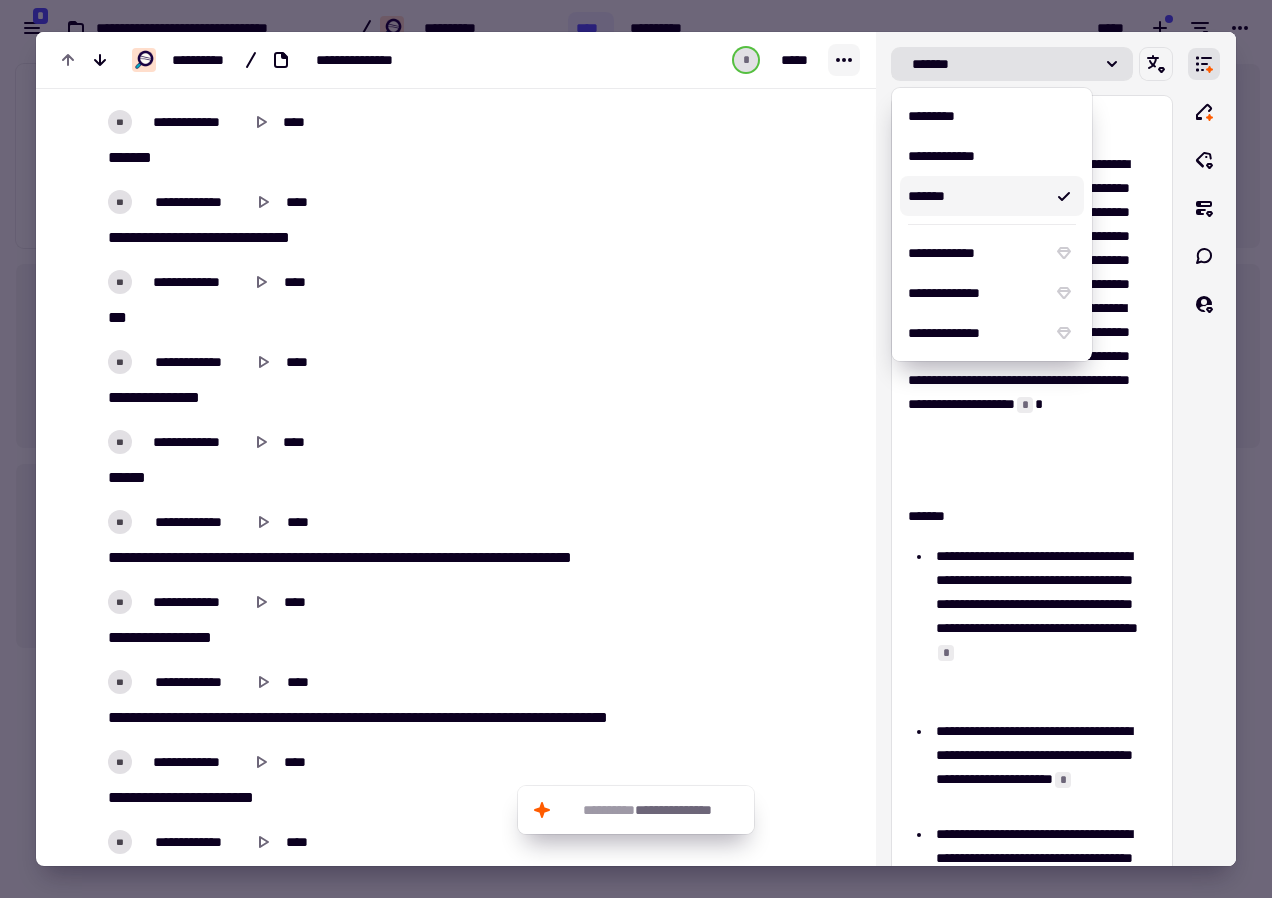 click 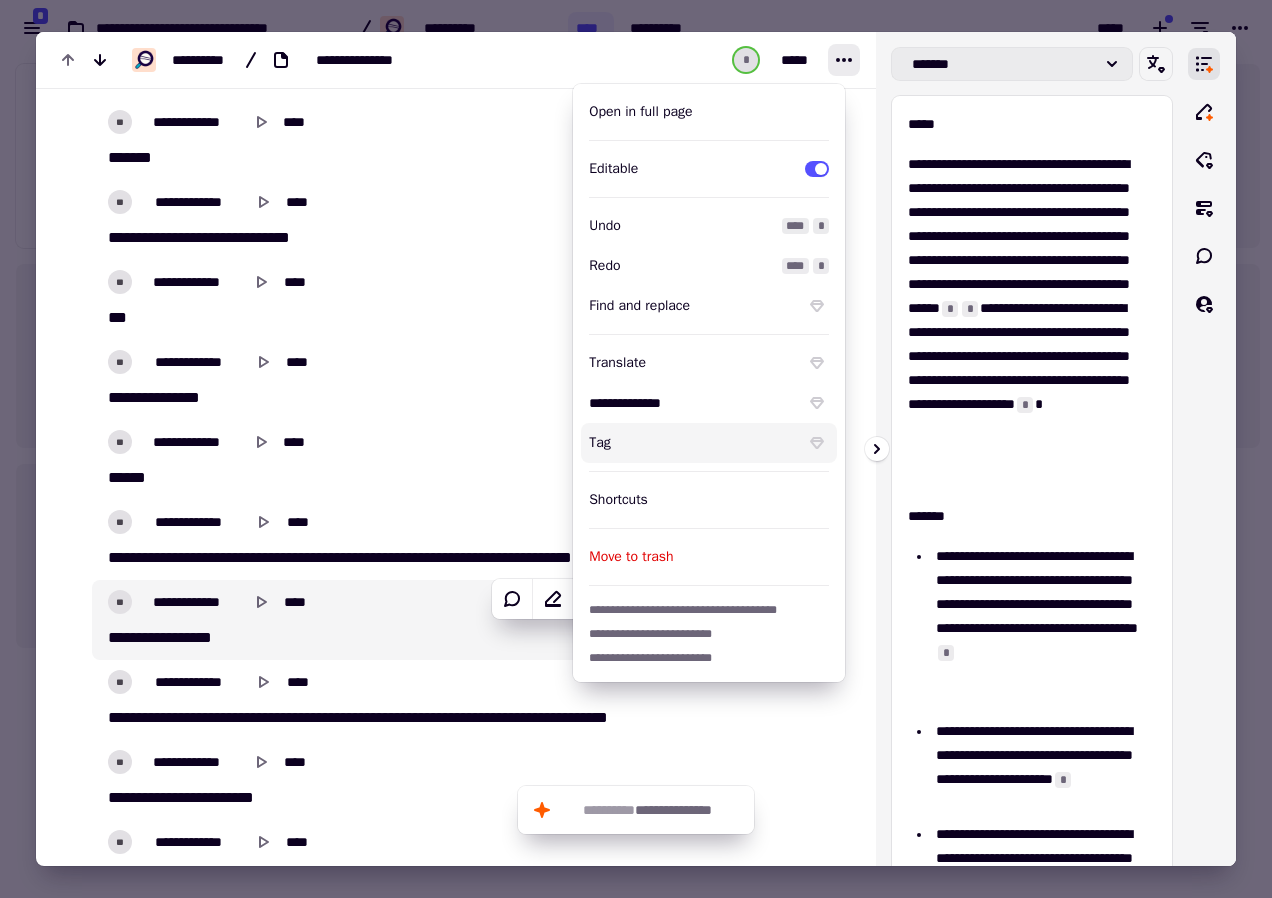 click 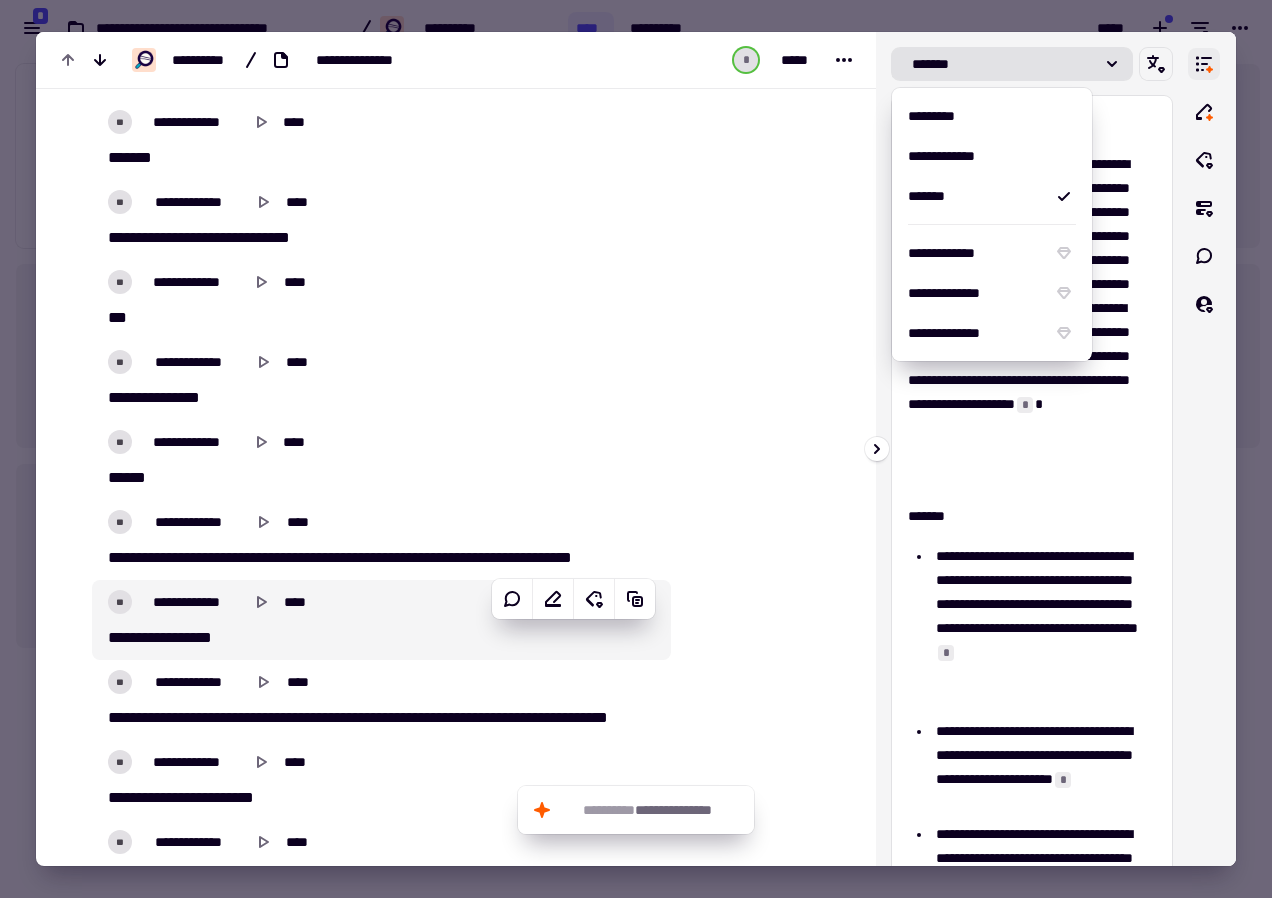 click 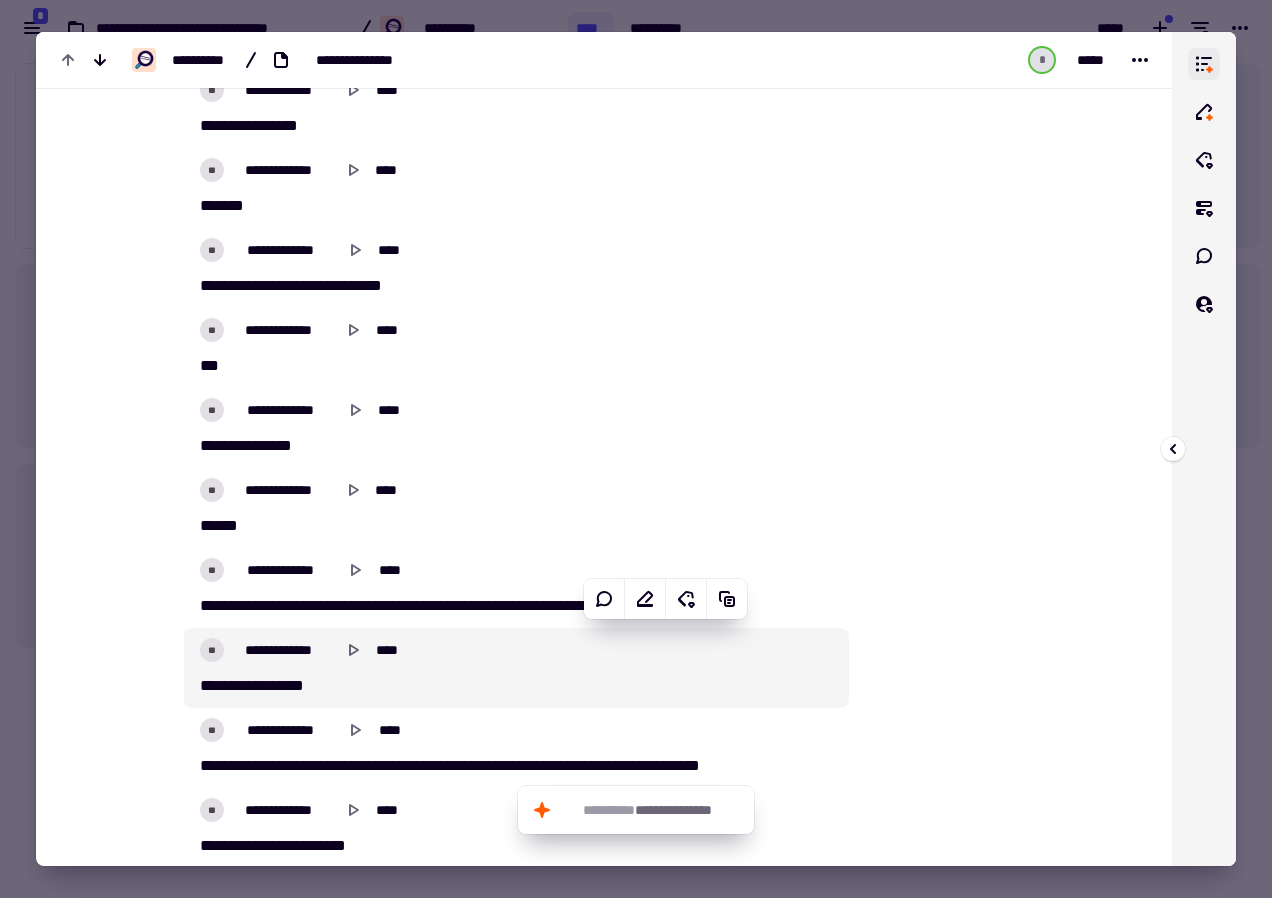click 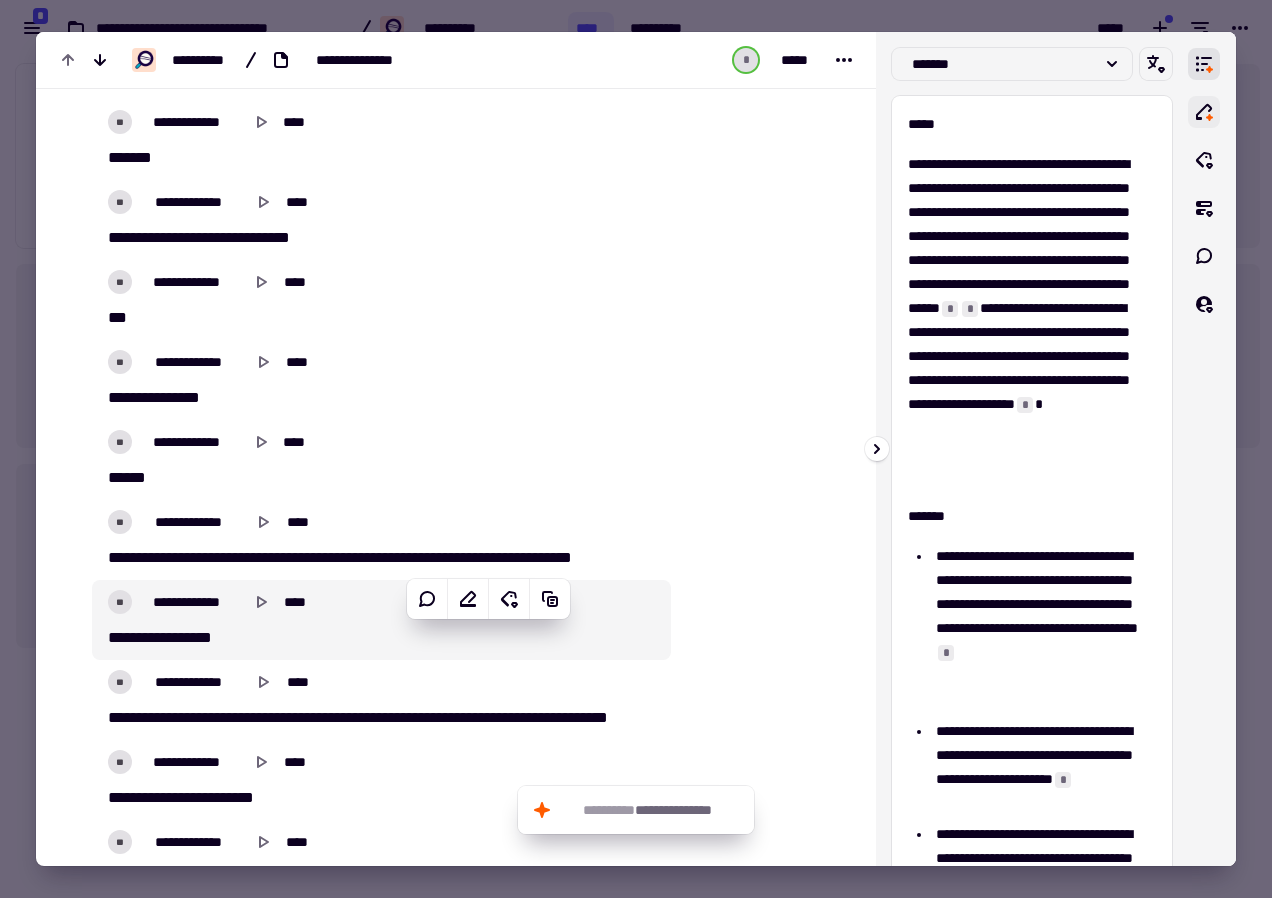click 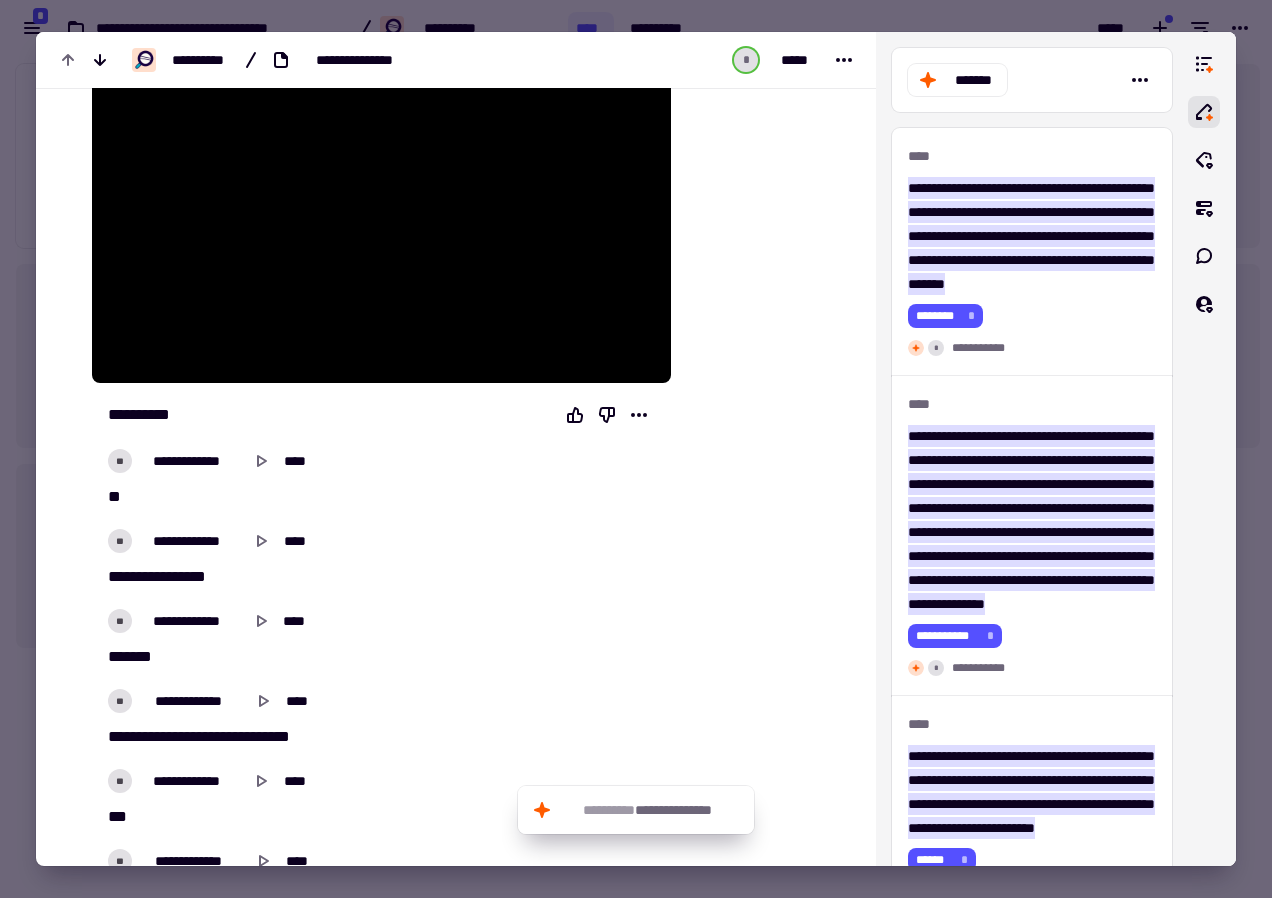 scroll, scrollTop: 200, scrollLeft: 0, axis: vertical 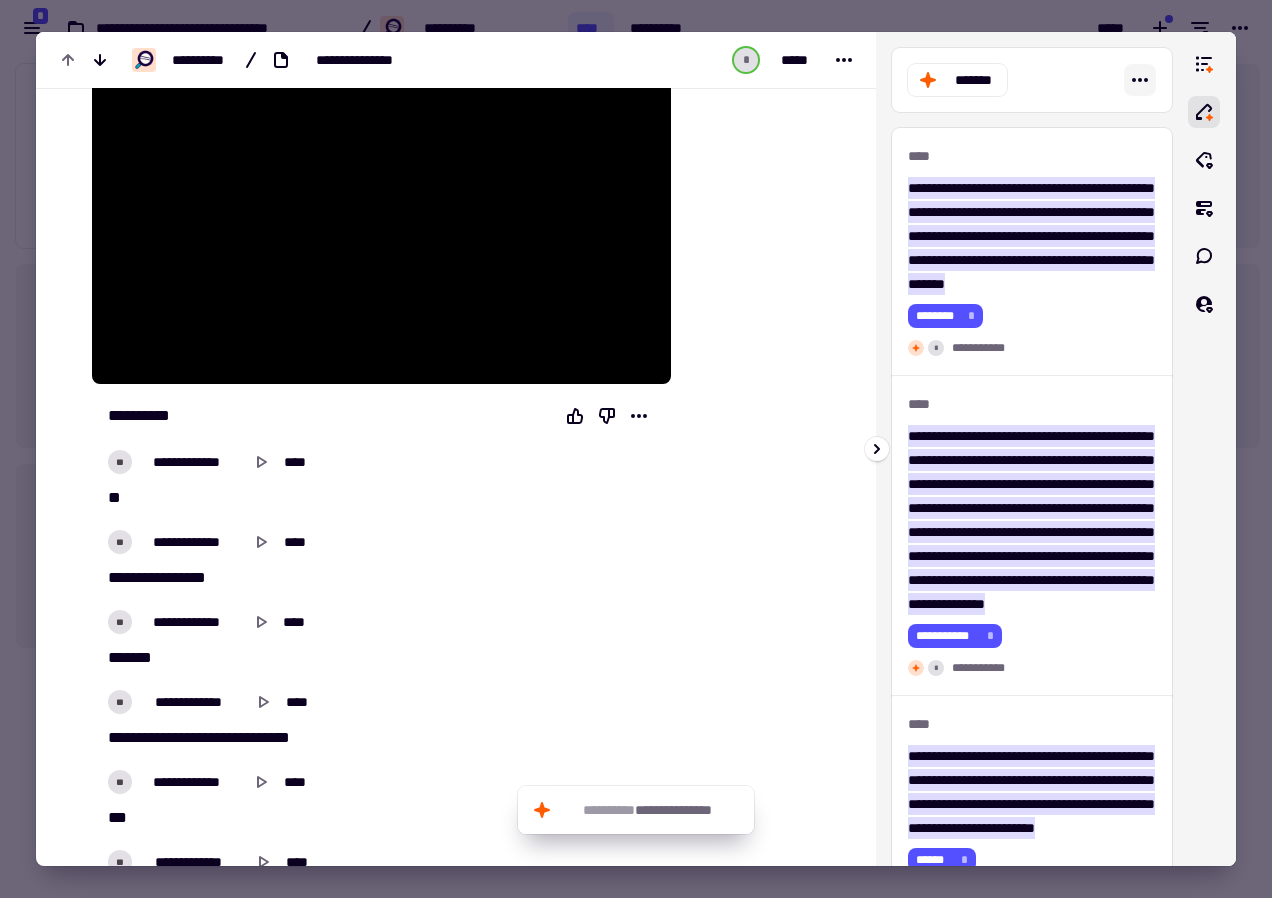 click 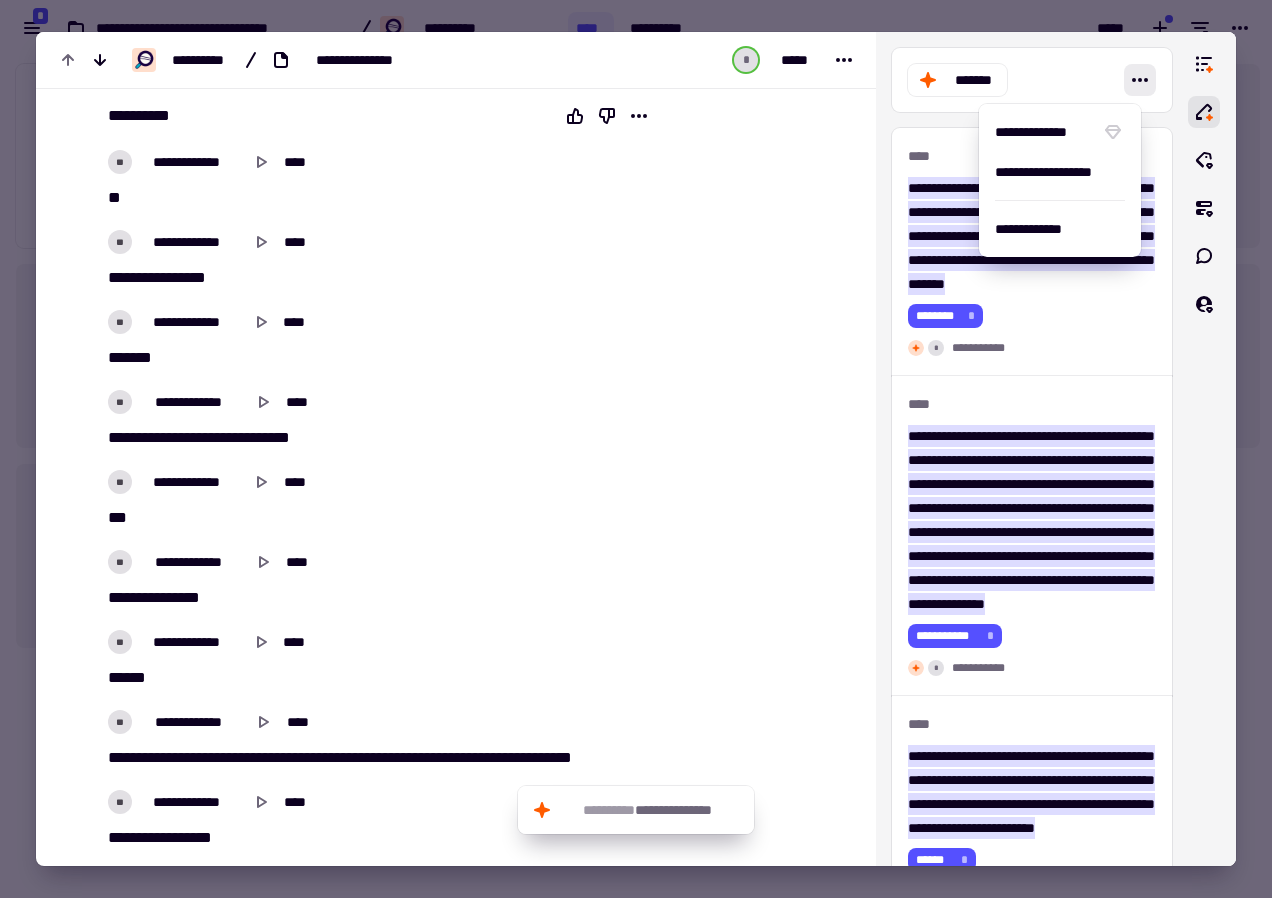 scroll, scrollTop: 0, scrollLeft: 0, axis: both 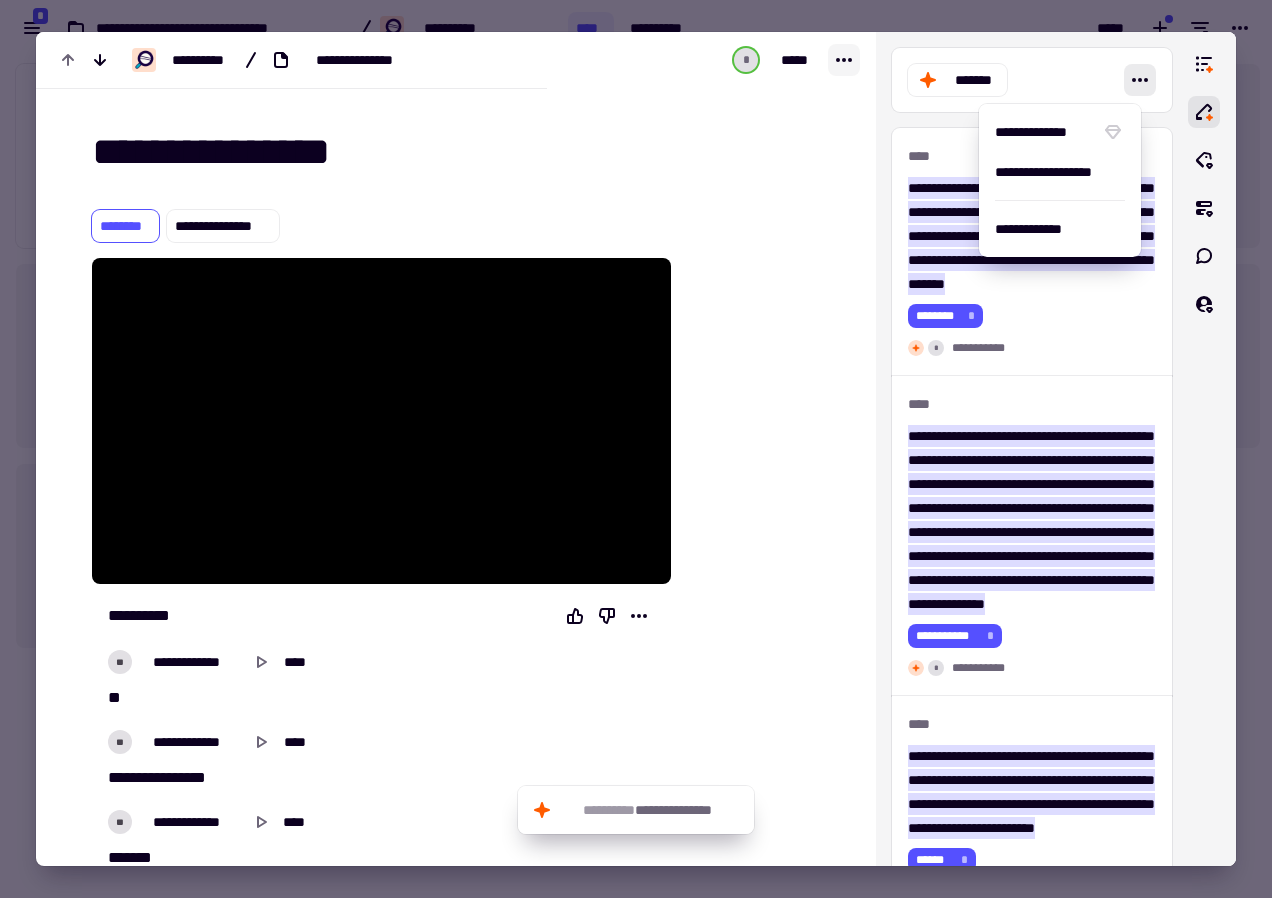 click 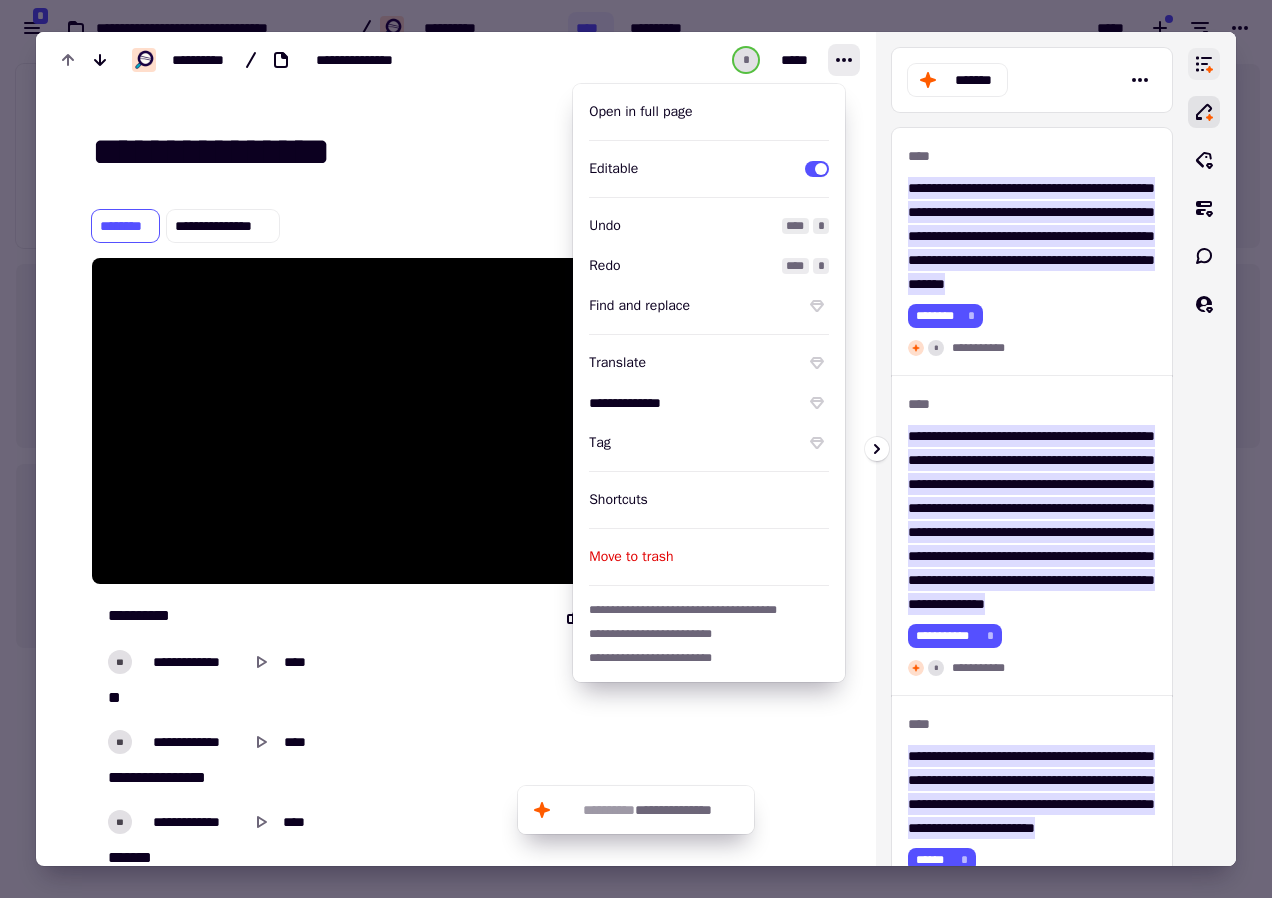 click 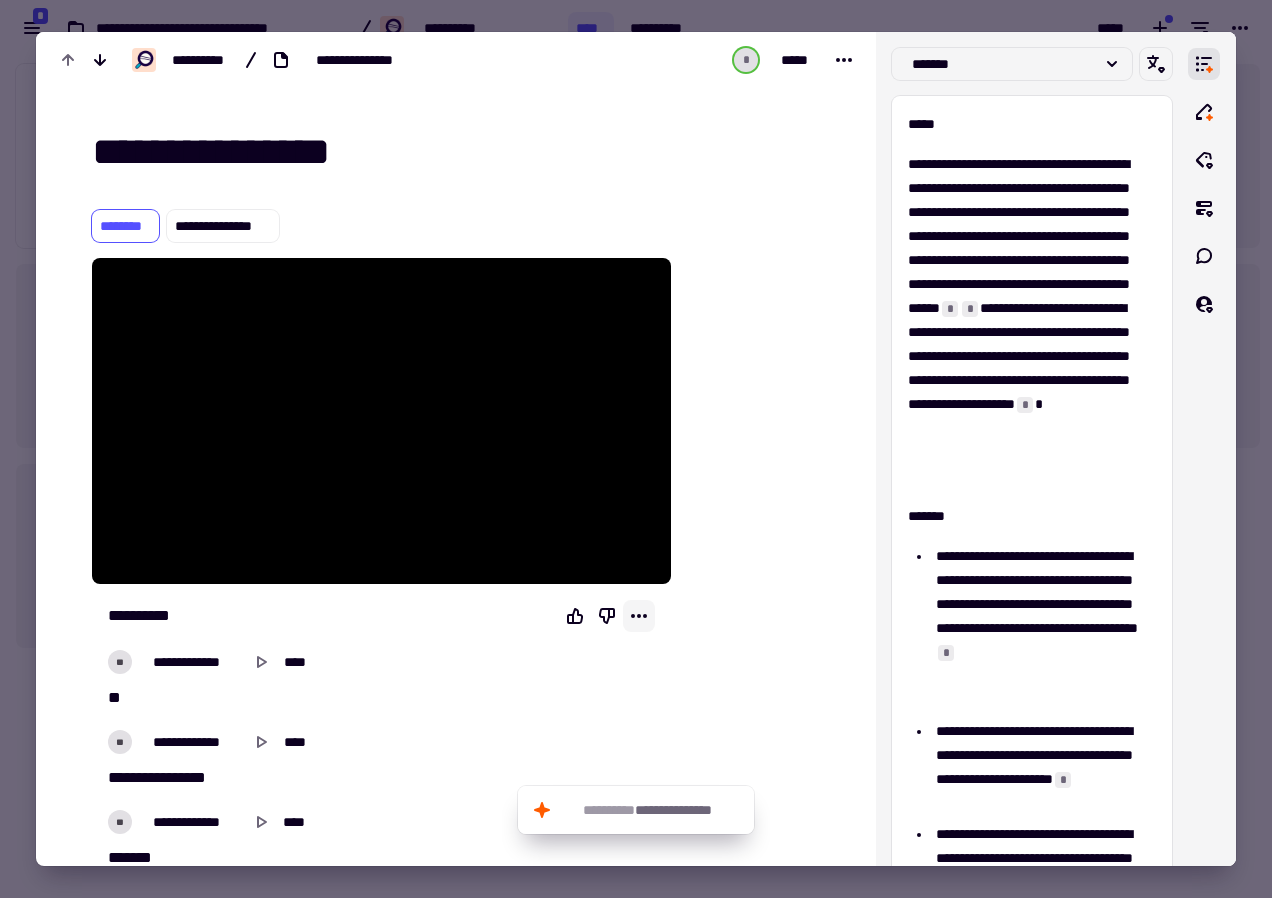 click 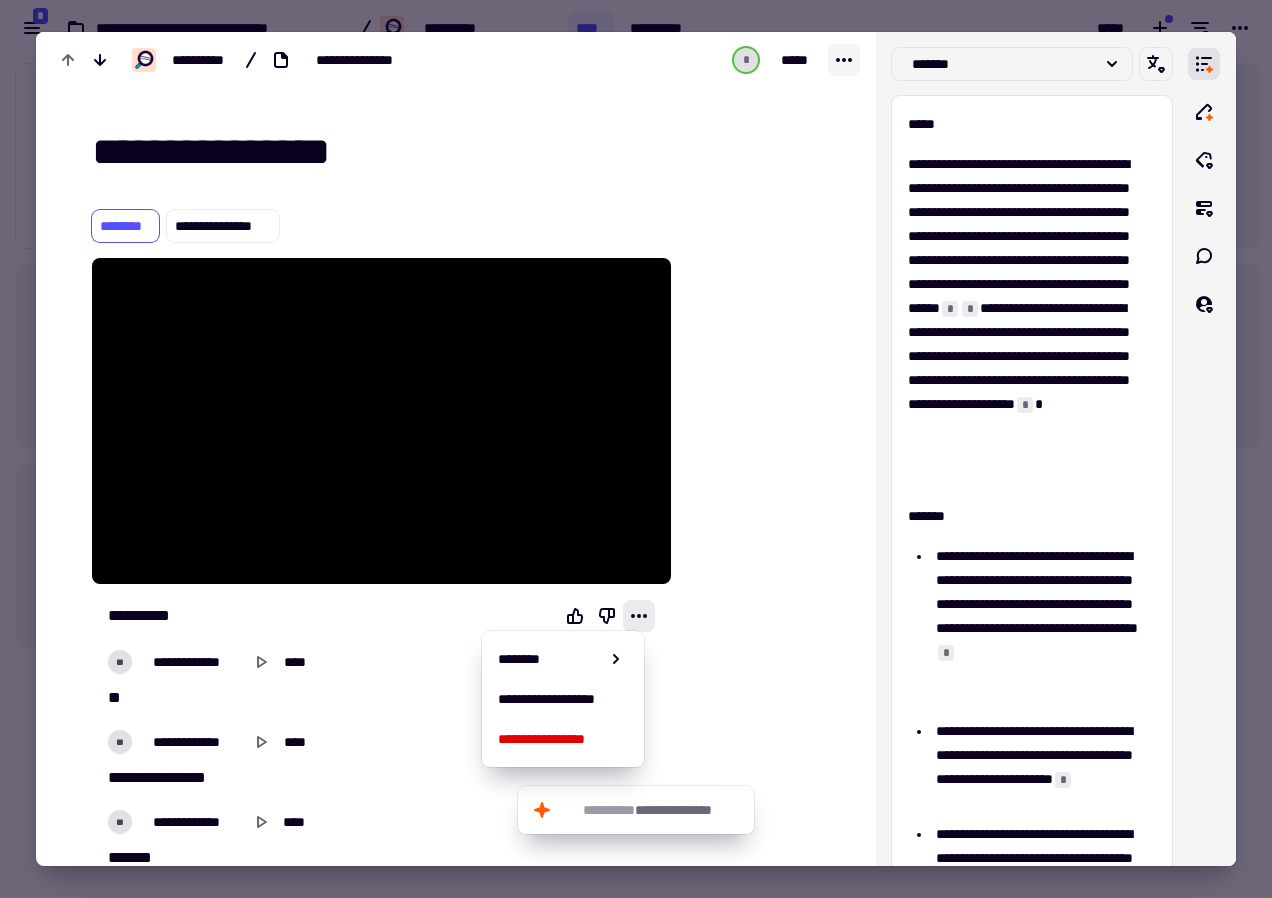 click 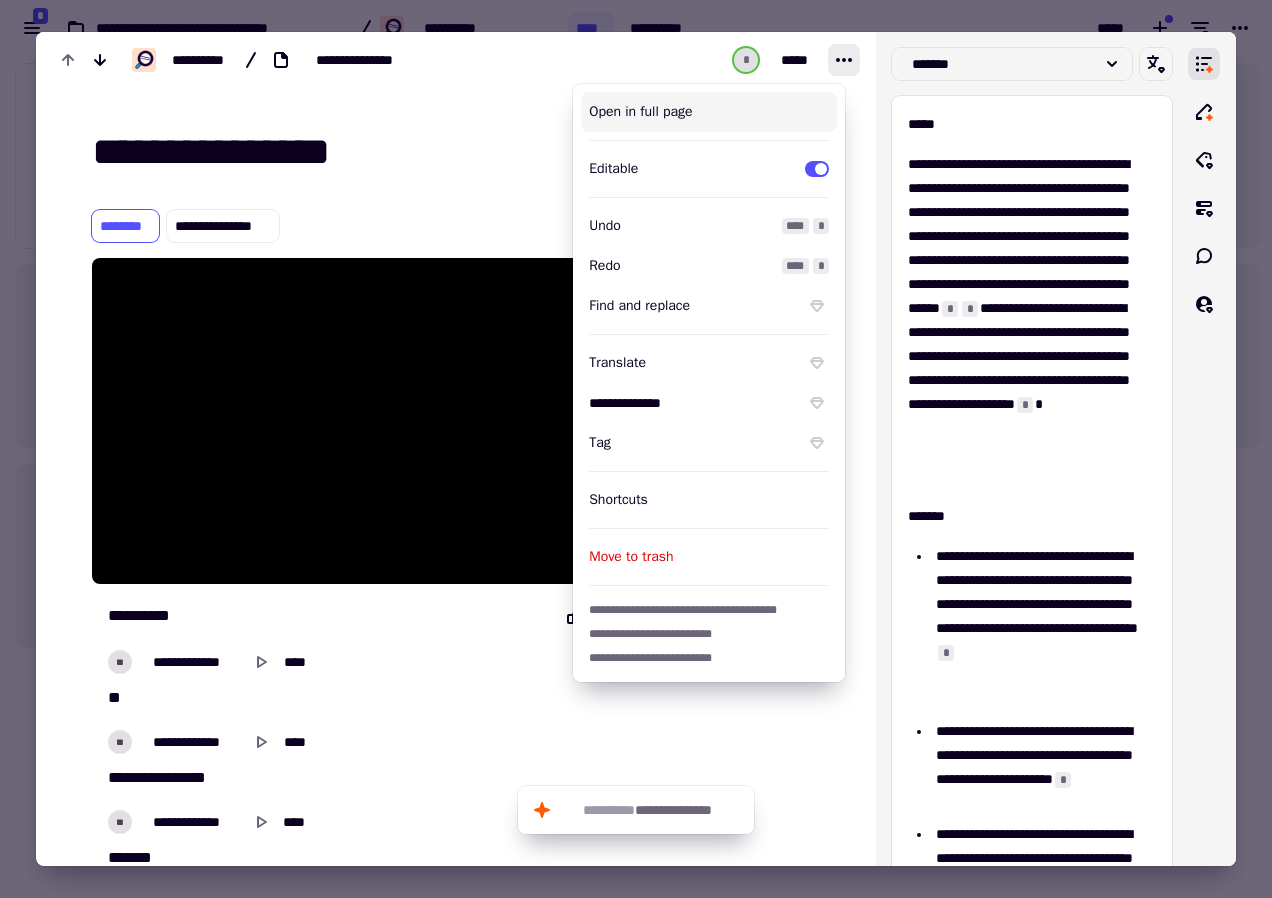 click on "Open in full page" at bounding box center (709, 112) 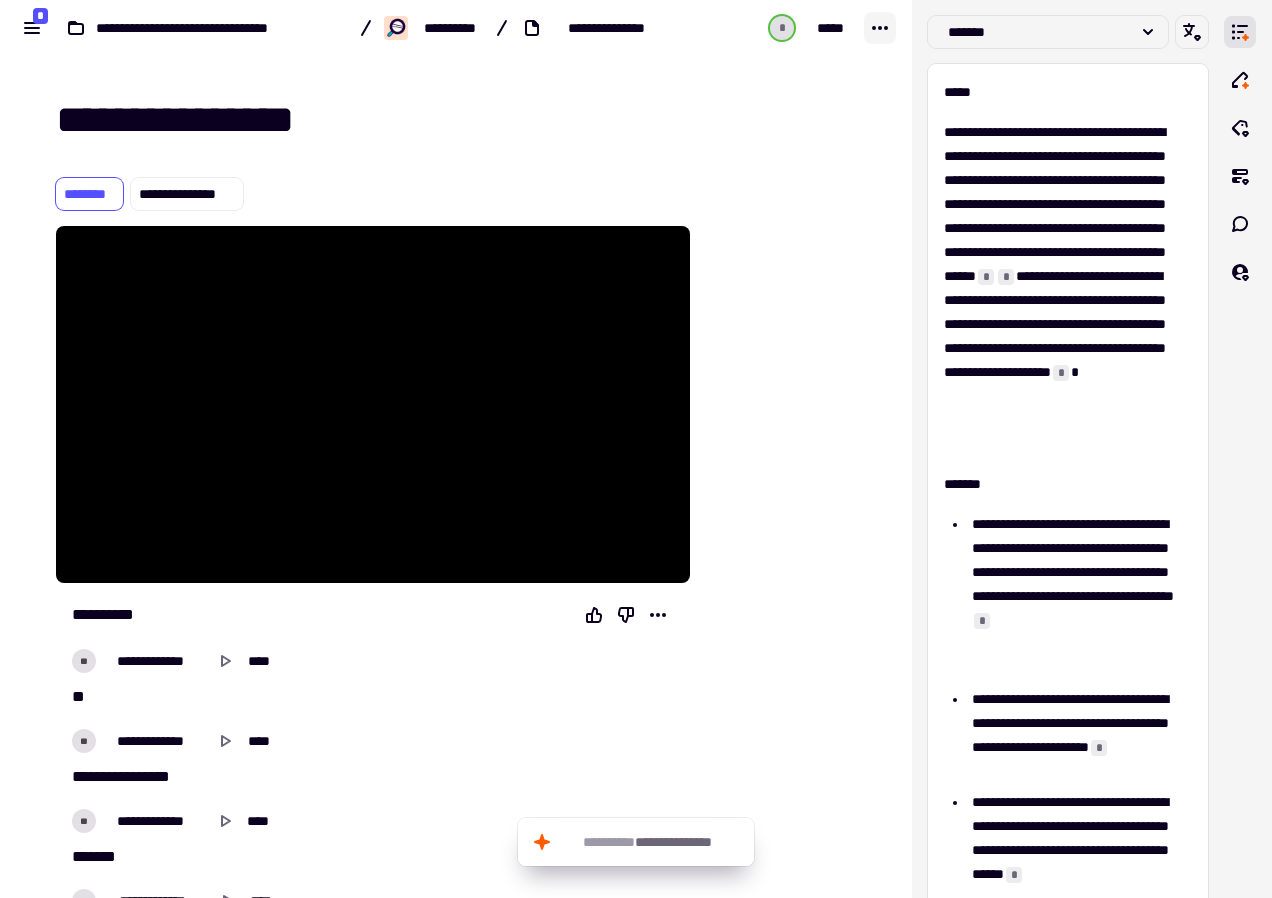 click 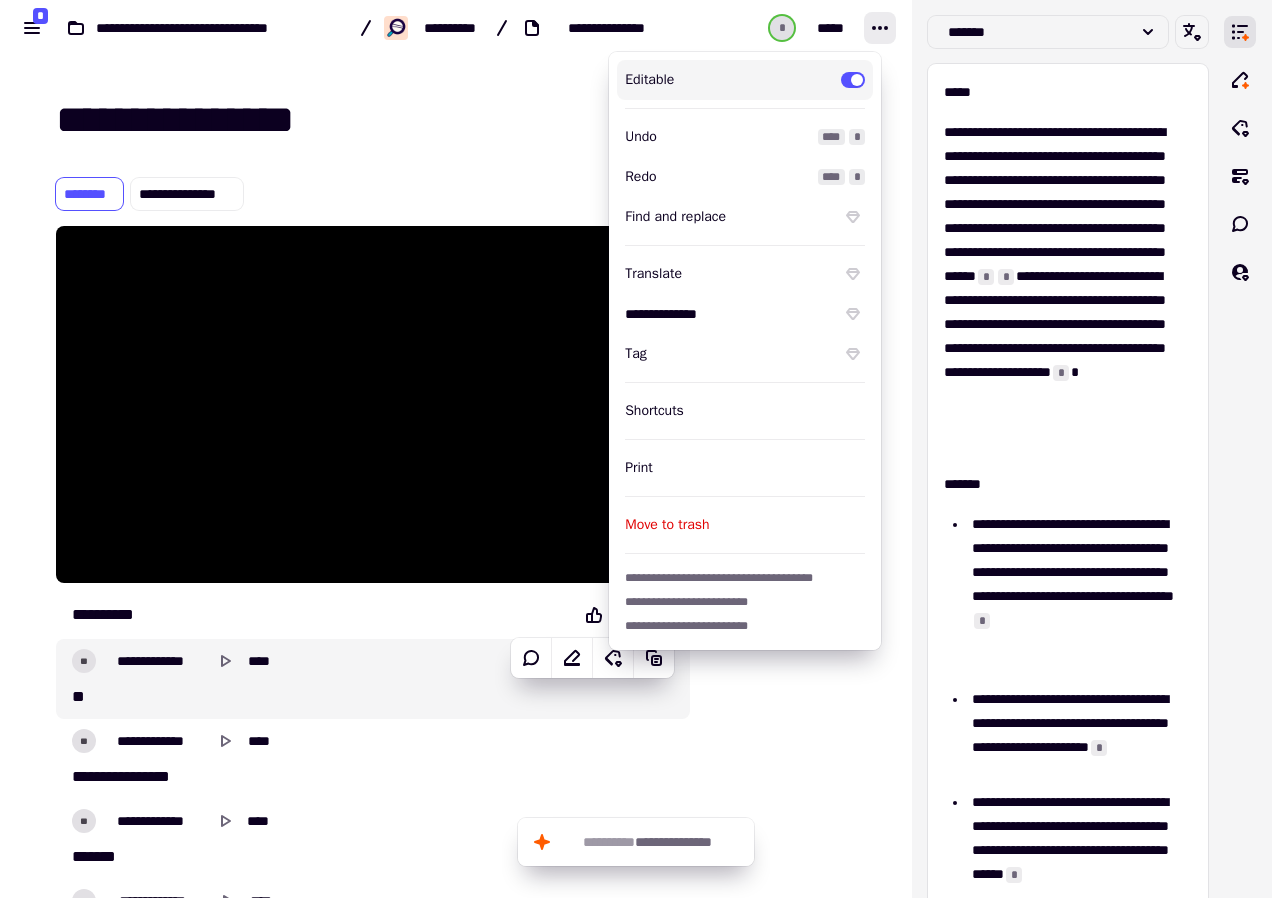 click on "**********" at bounding box center (456, 8510) 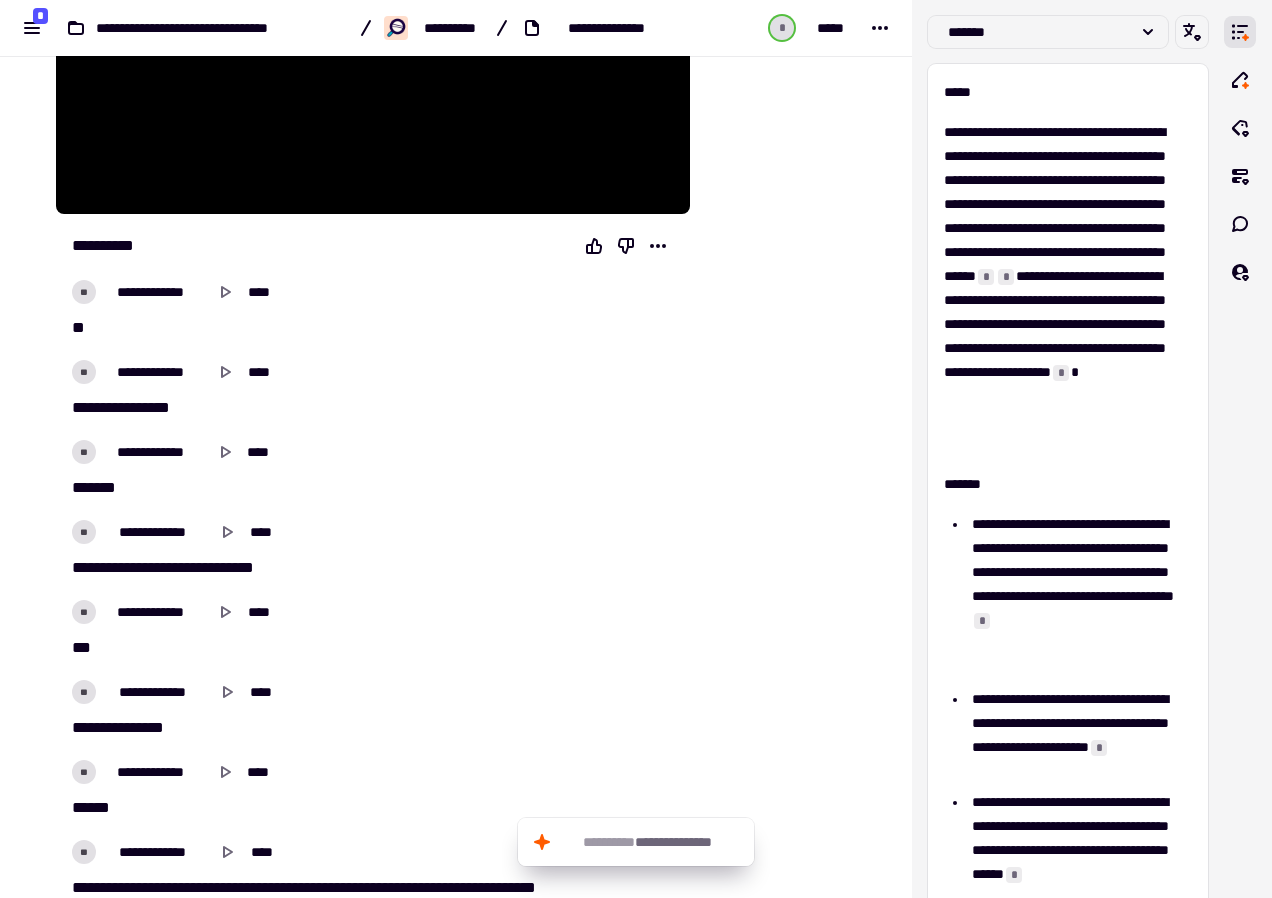 scroll, scrollTop: 400, scrollLeft: 0, axis: vertical 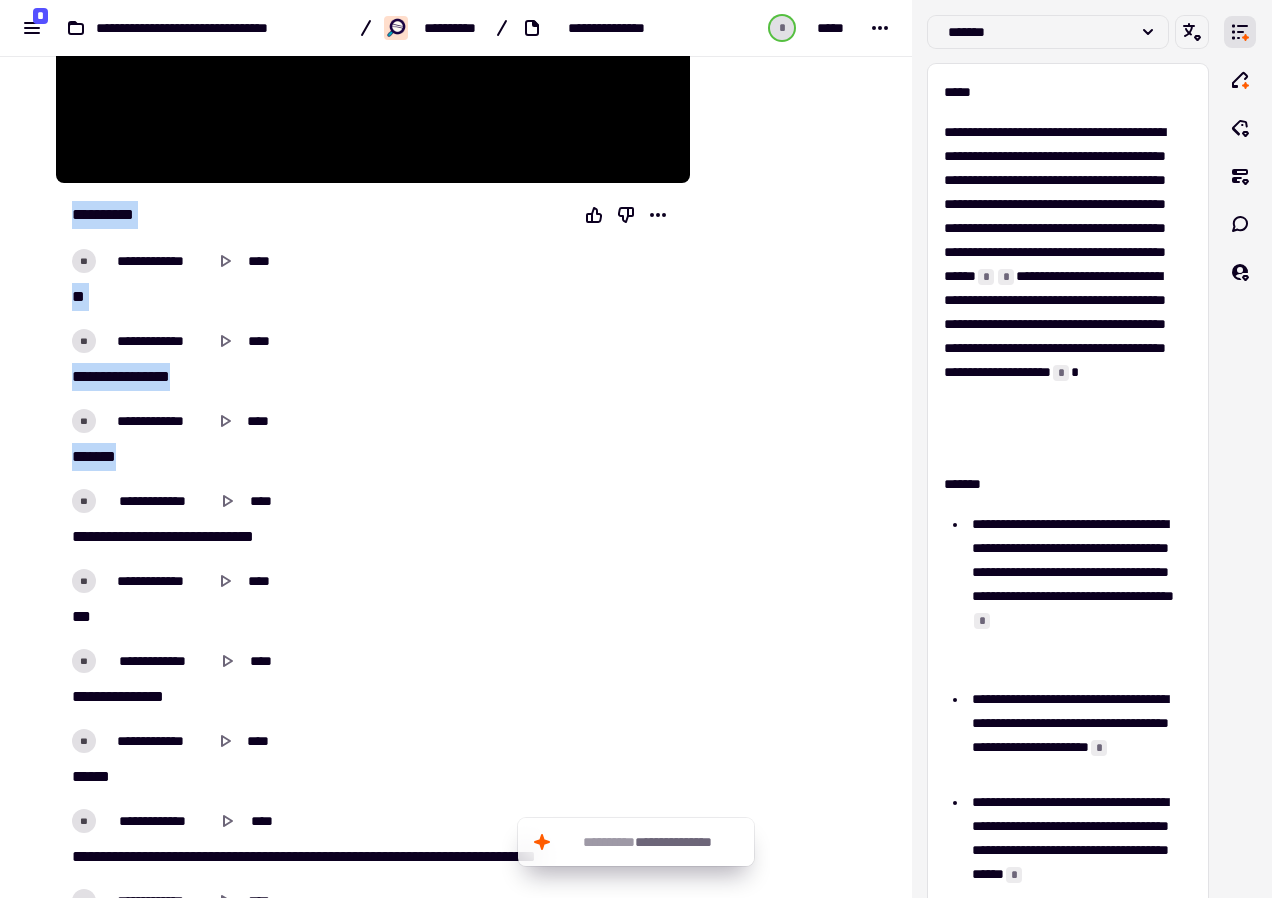 drag, startPoint x: 359, startPoint y: 446, endPoint x: 181, endPoint y: 180, distance: 320.0625 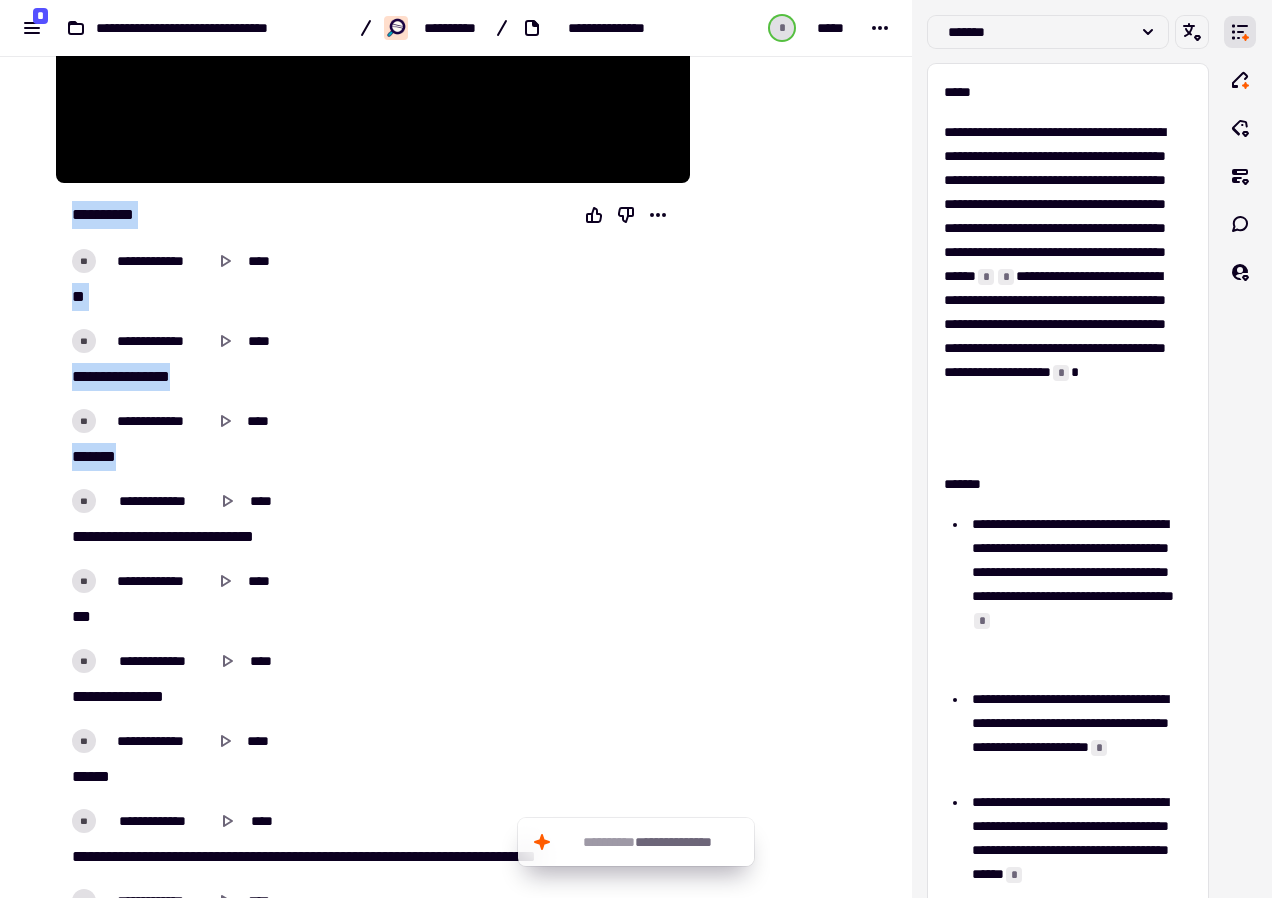 click on "**********" at bounding box center [373, 8195] 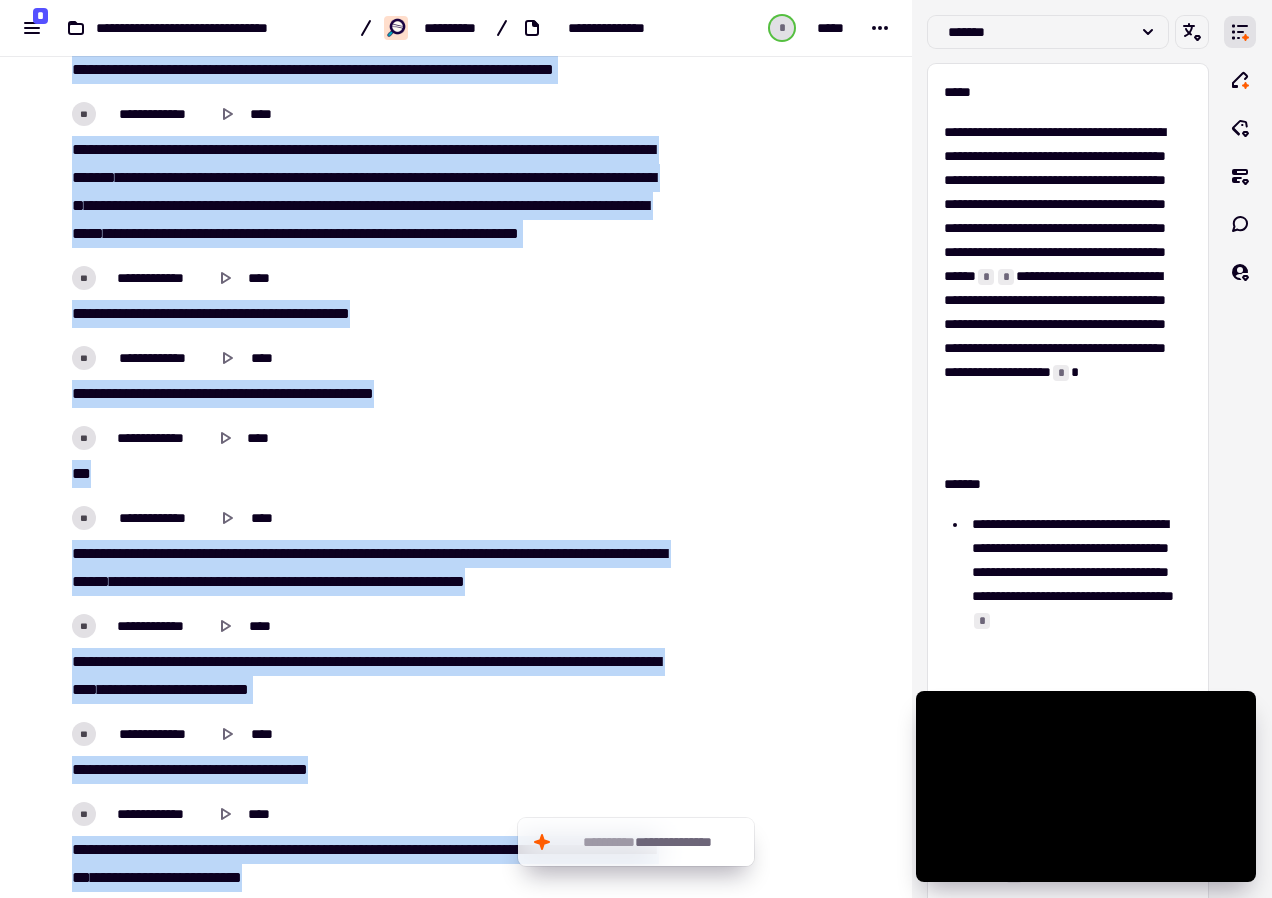 scroll, scrollTop: 2137, scrollLeft: 0, axis: vertical 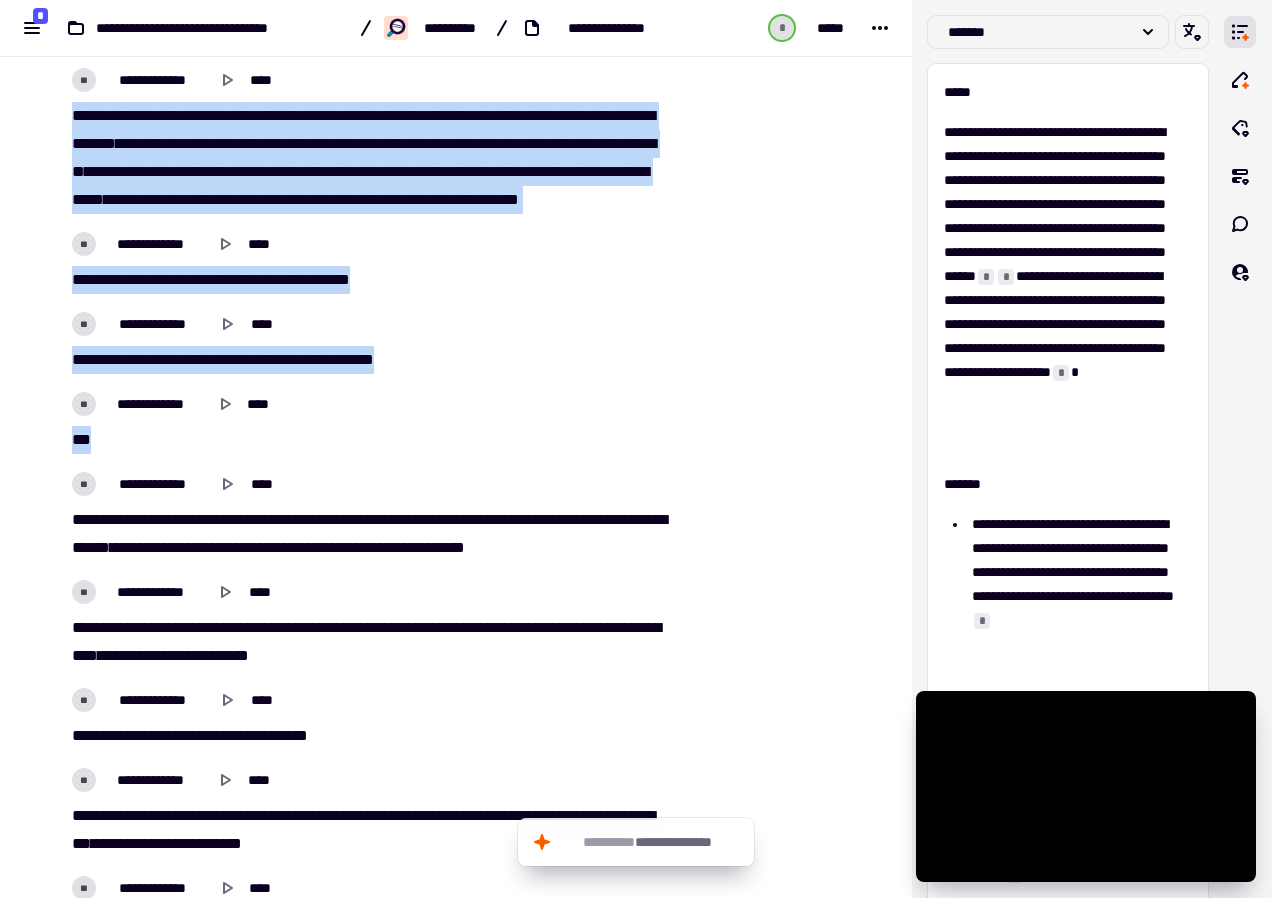 drag, startPoint x: 90, startPoint y: 286, endPoint x: 556, endPoint y: 401, distance: 479.9802 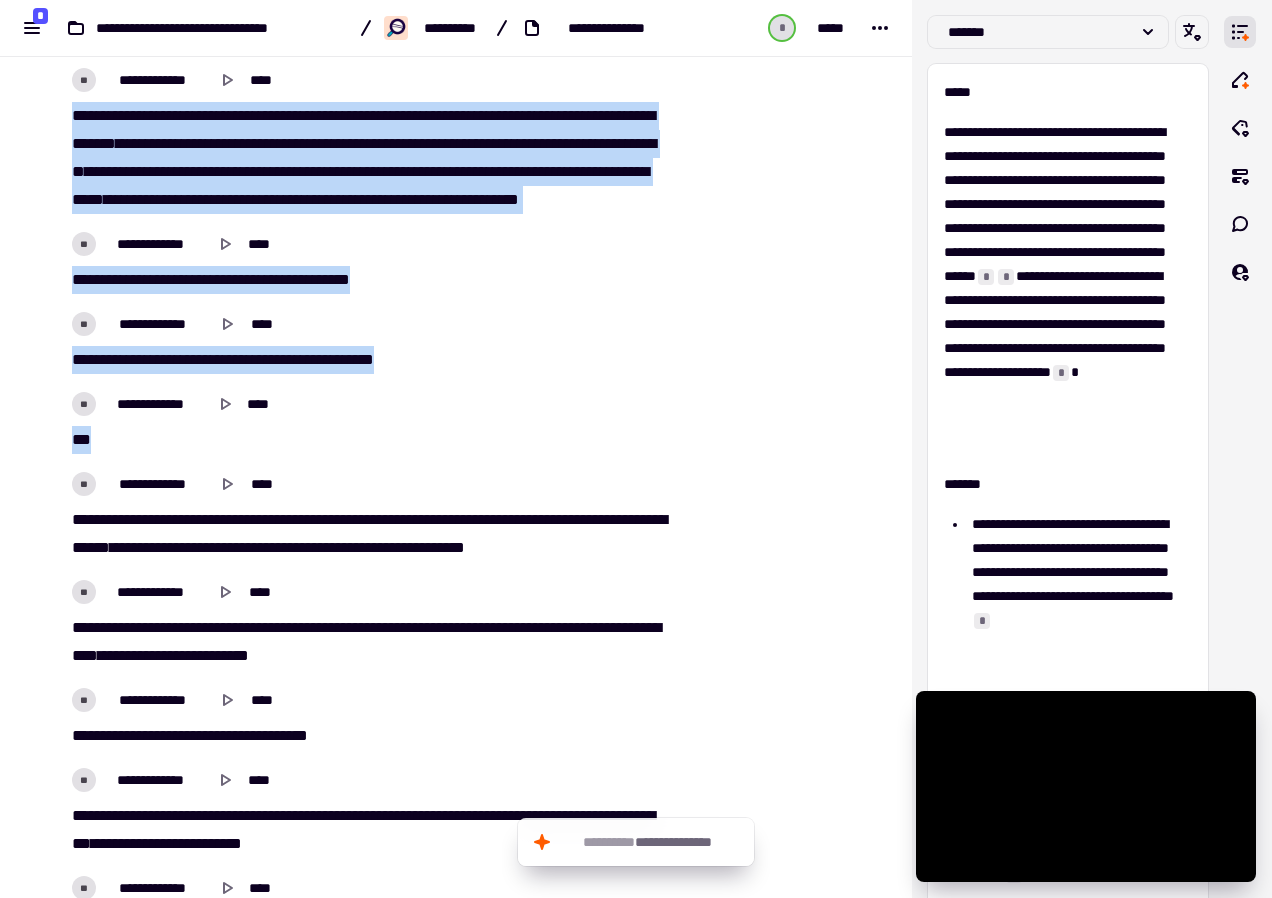 click on "**********" at bounding box center [373, 6398] 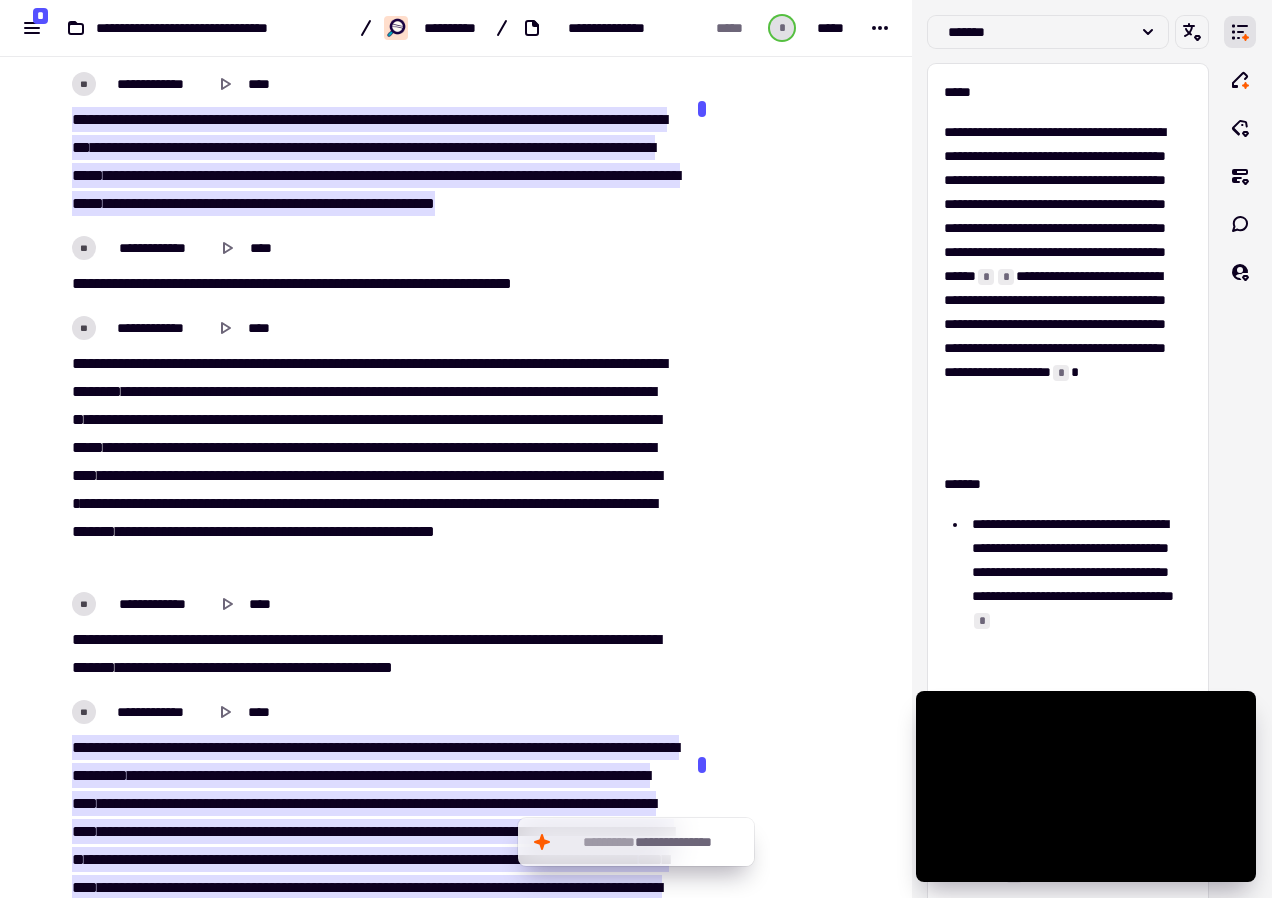 scroll, scrollTop: 2900, scrollLeft: 0, axis: vertical 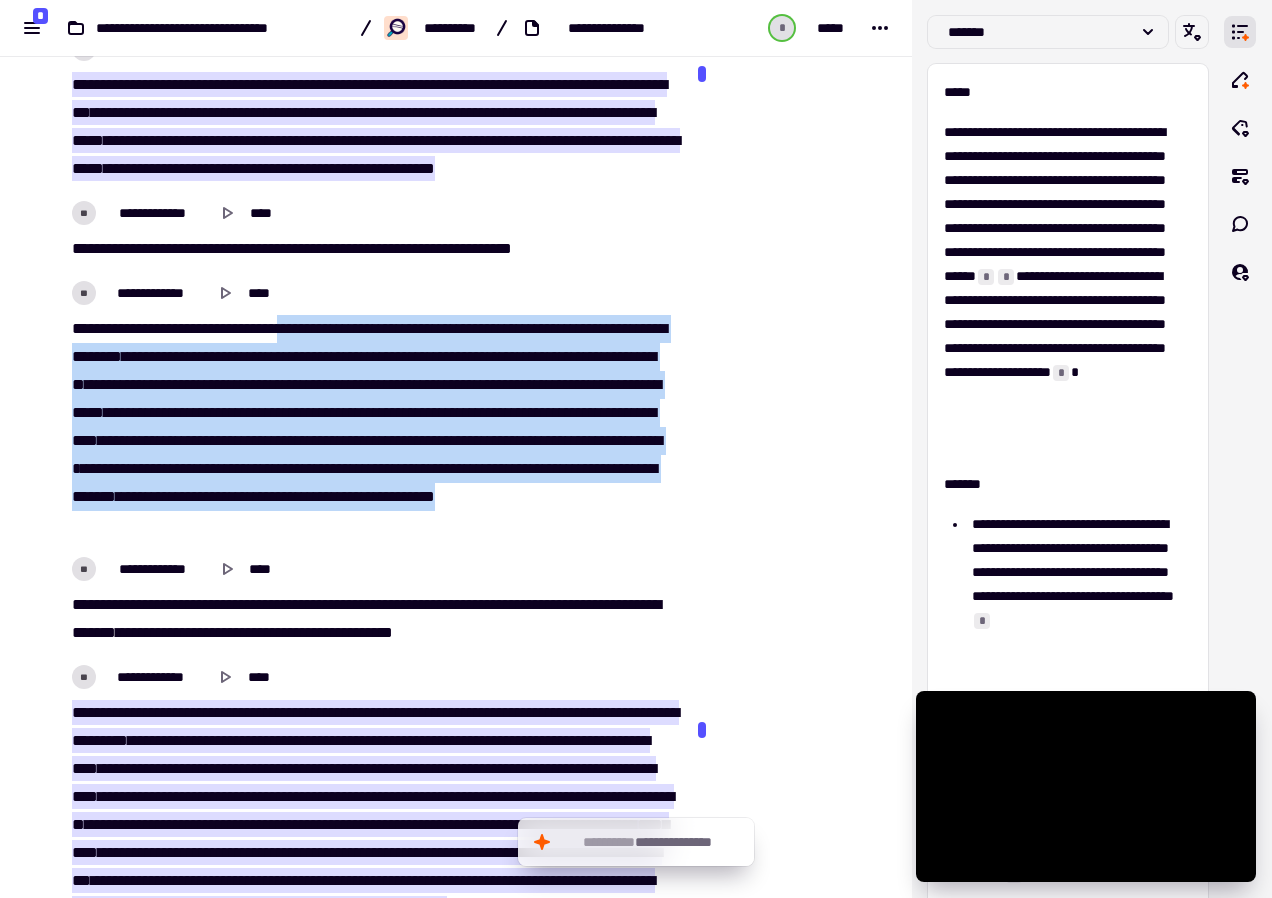 drag, startPoint x: 295, startPoint y: 351, endPoint x: 486, endPoint y: 550, distance: 275.82965 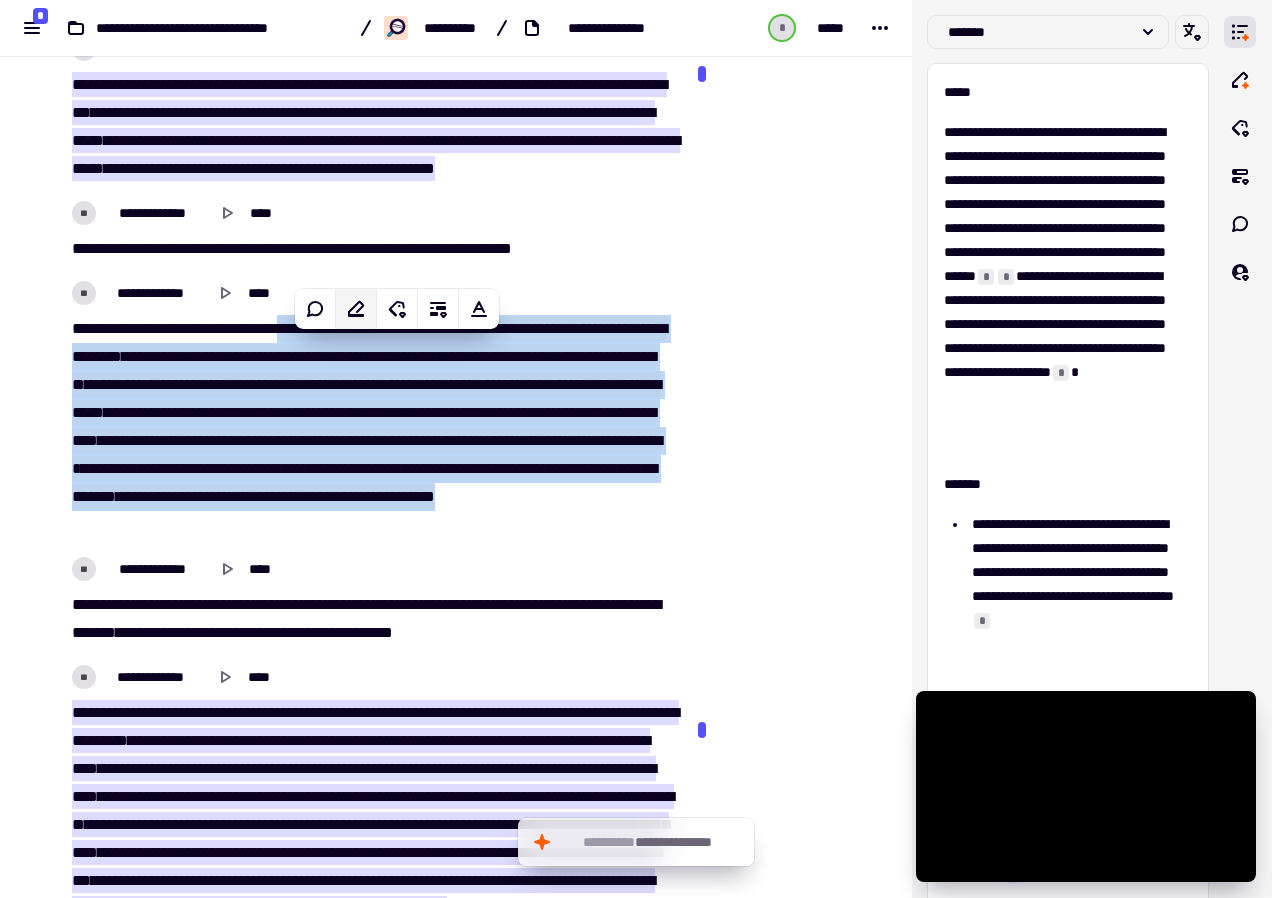 click 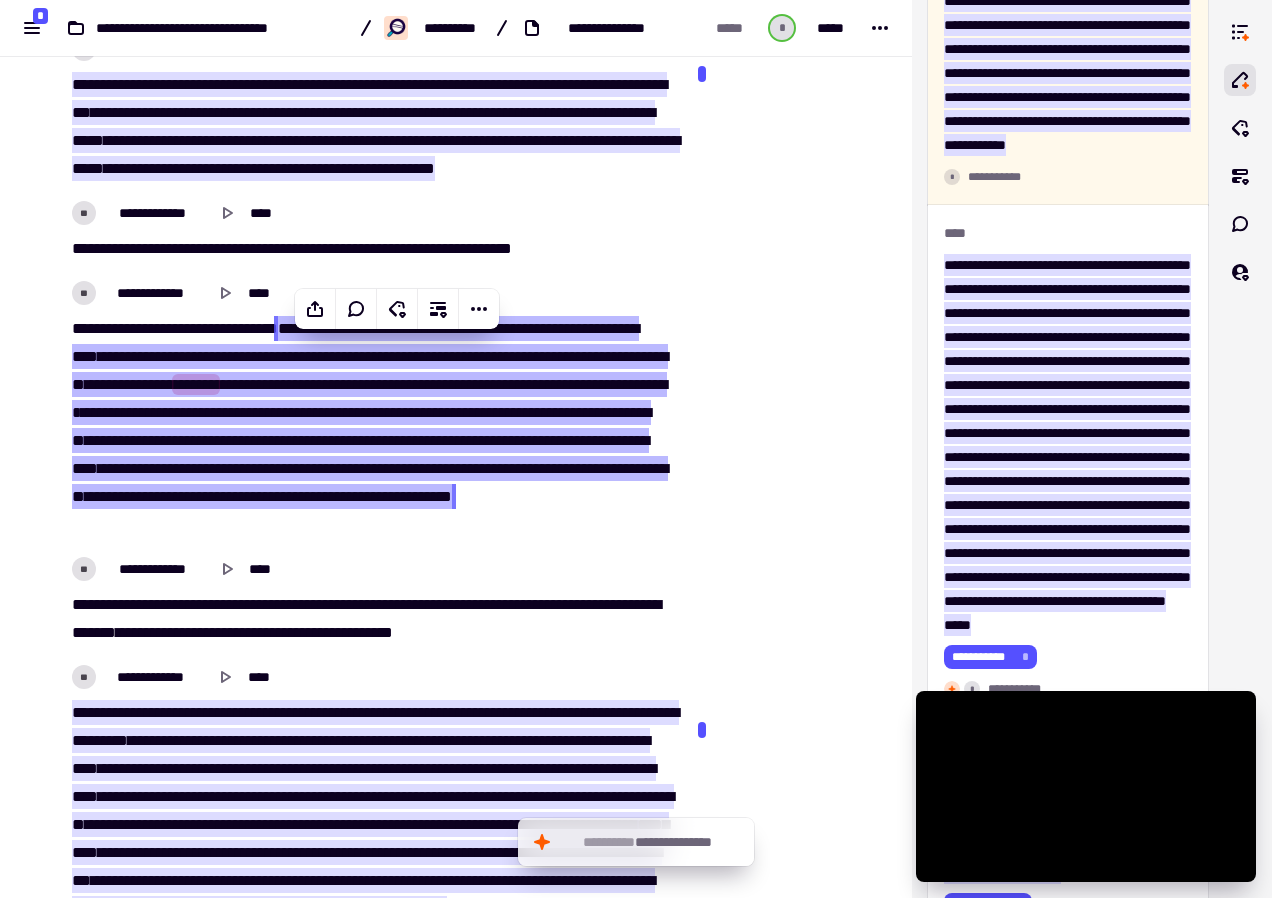scroll, scrollTop: 1648, scrollLeft: 0, axis: vertical 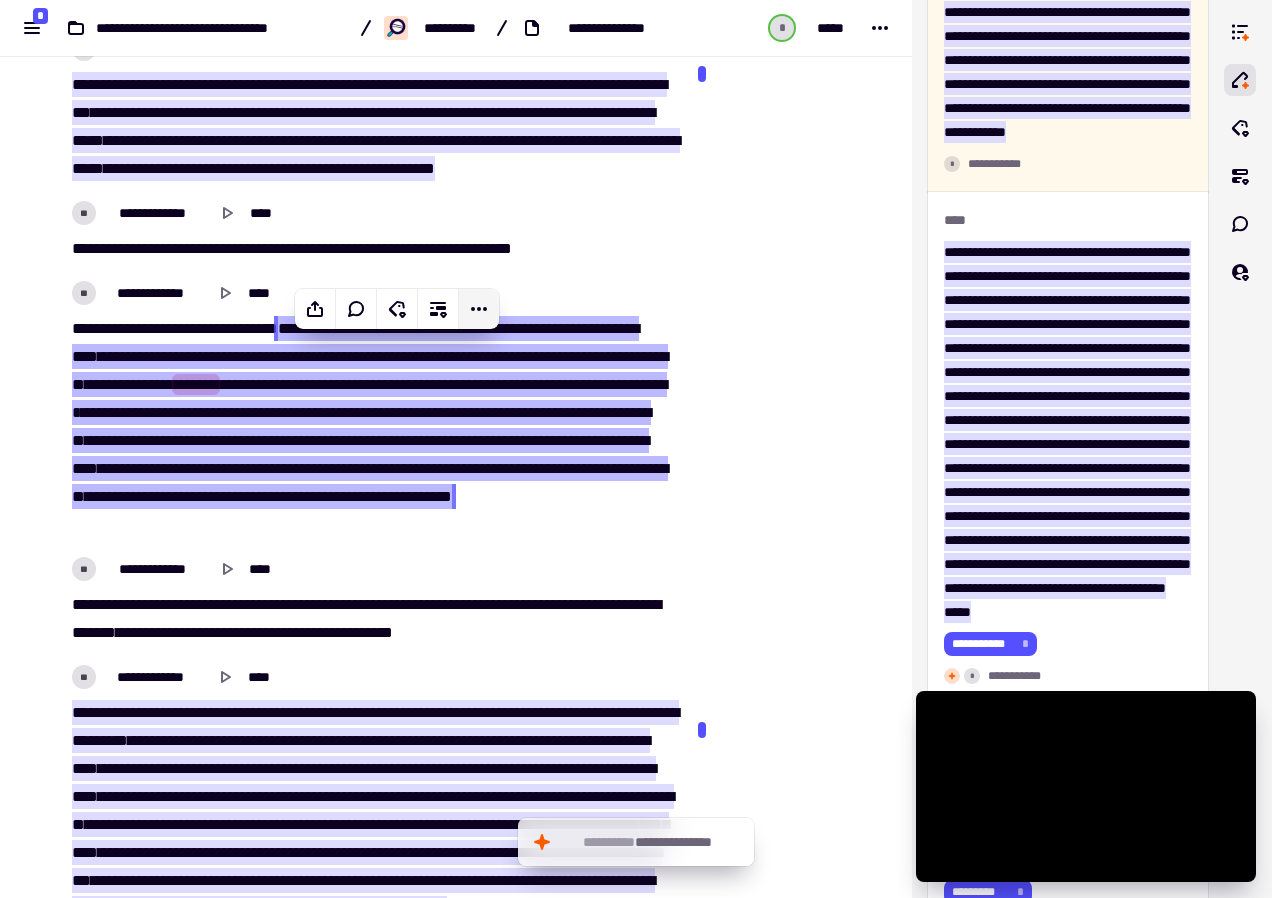 drag, startPoint x: 394, startPoint y: 399, endPoint x: 476, endPoint y: 310, distance: 121.016525 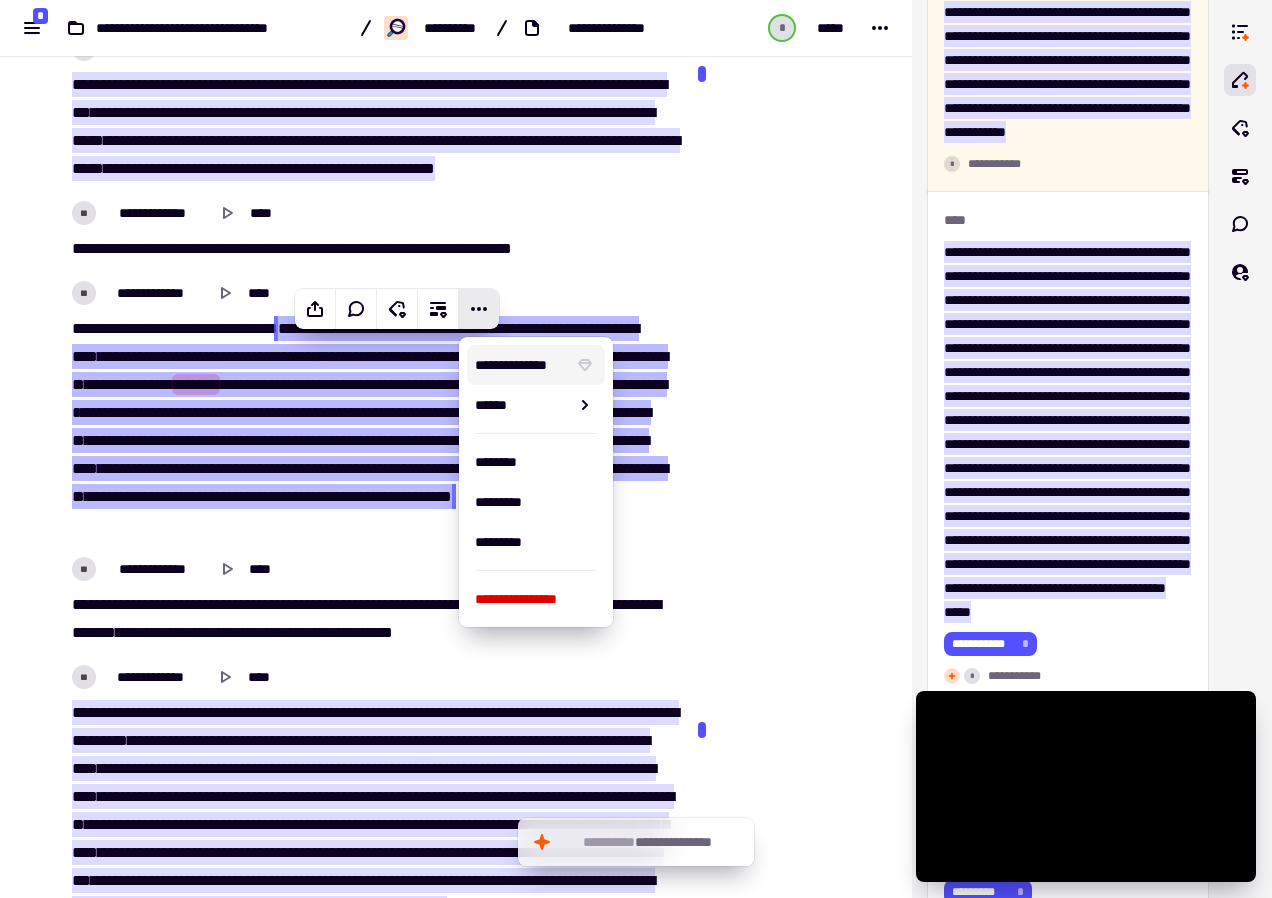 click on "**********" at bounding box center (520, 365) 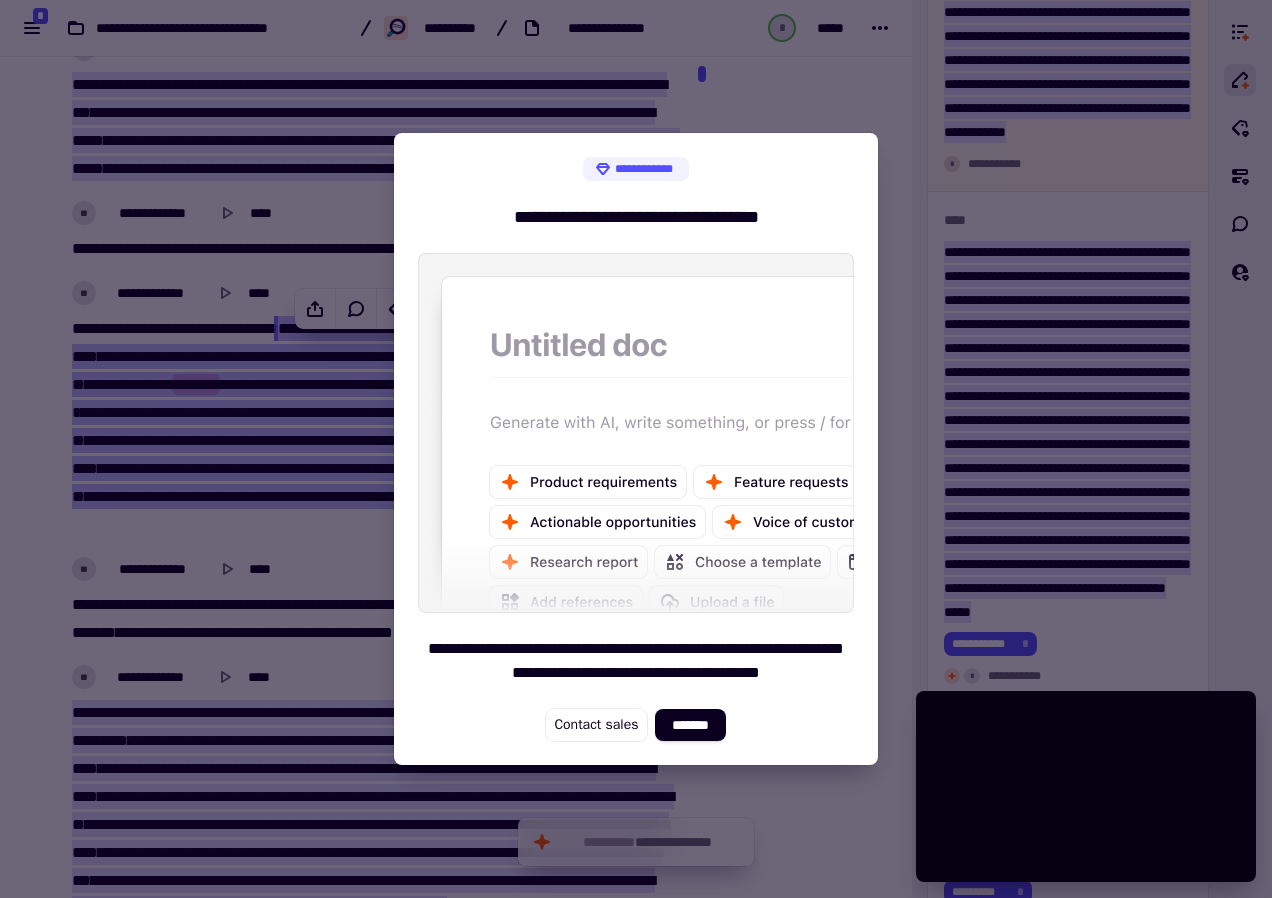 click at bounding box center [636, 449] 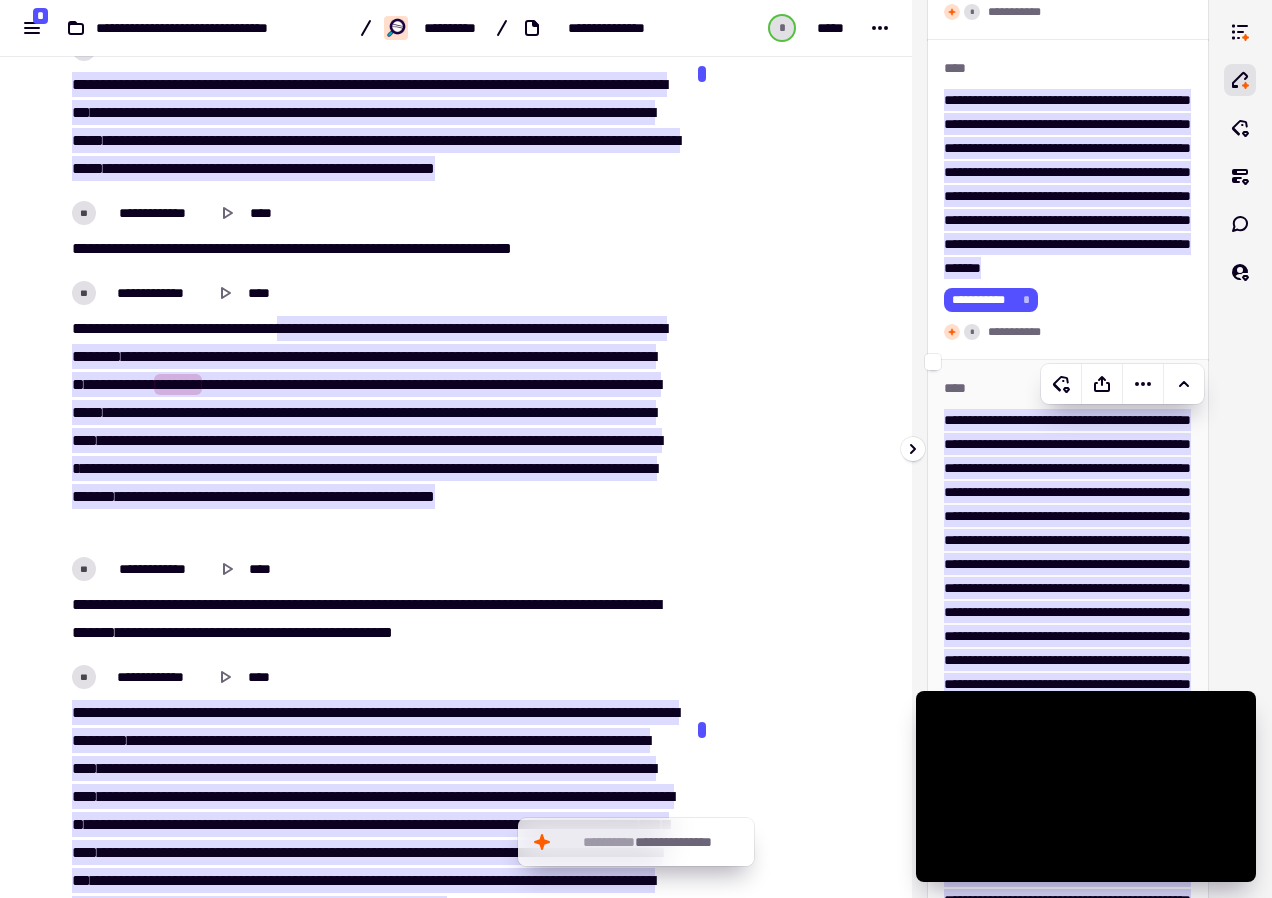scroll, scrollTop: 1048, scrollLeft: 0, axis: vertical 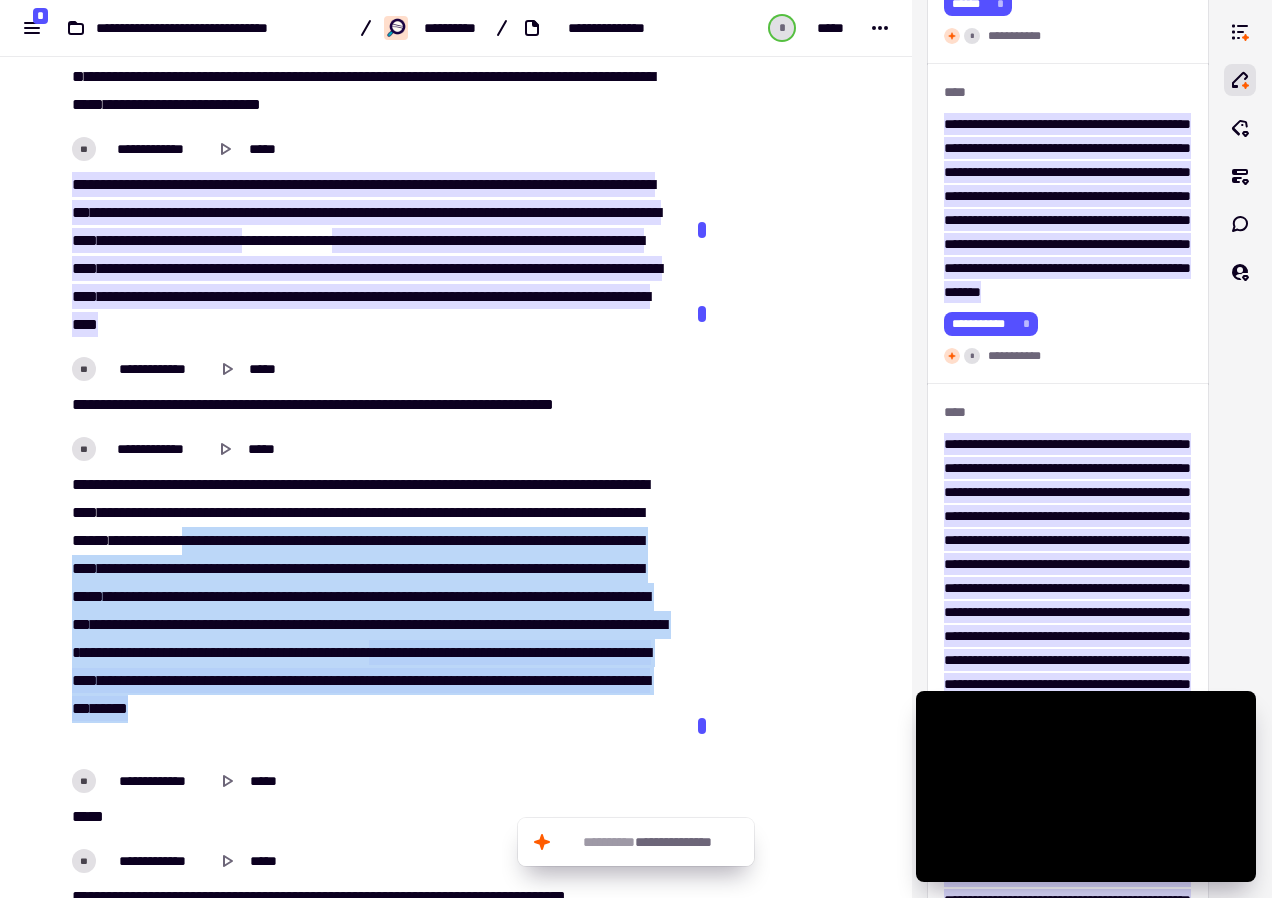drag, startPoint x: 335, startPoint y: 584, endPoint x: 300, endPoint y: 778, distance: 197.13194 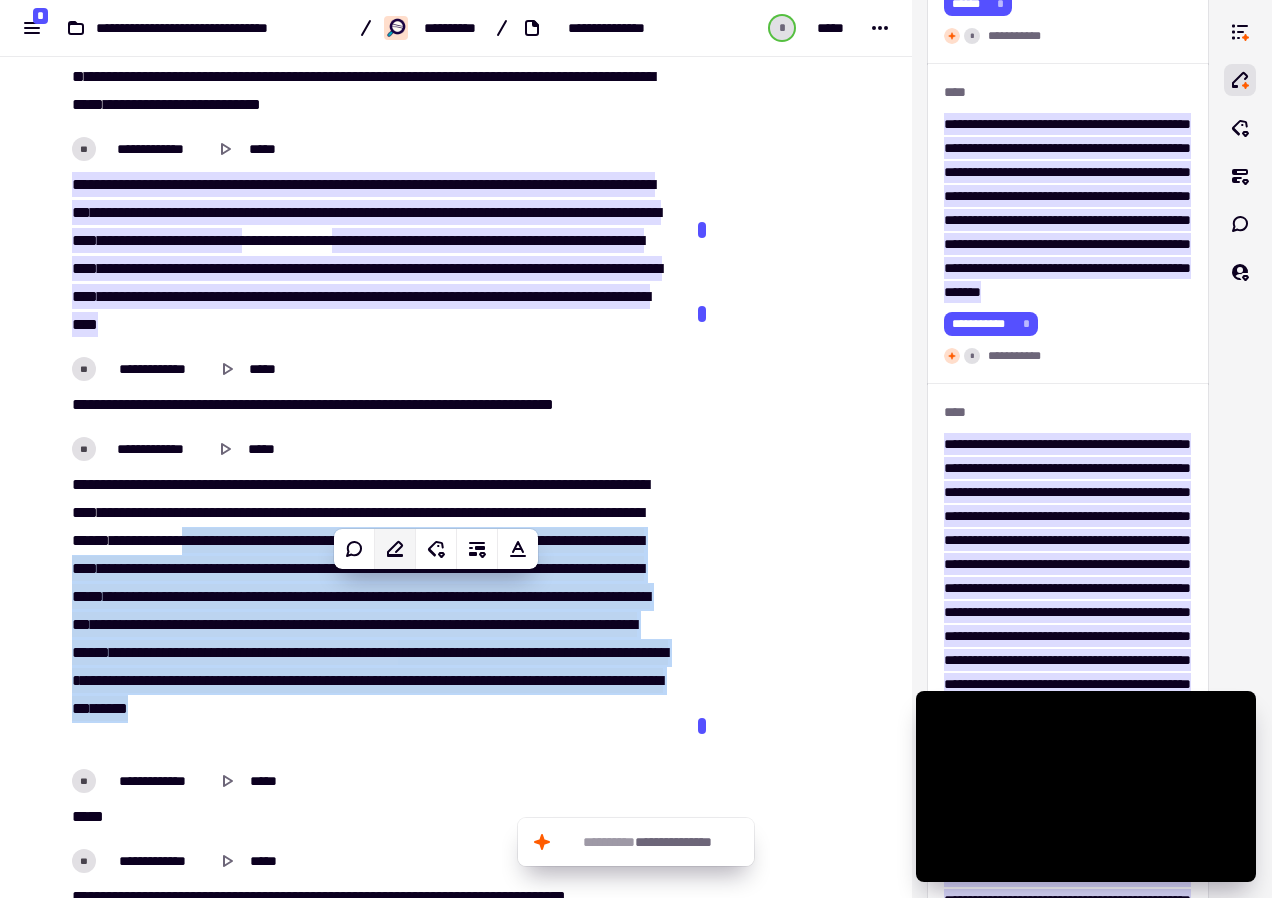 click 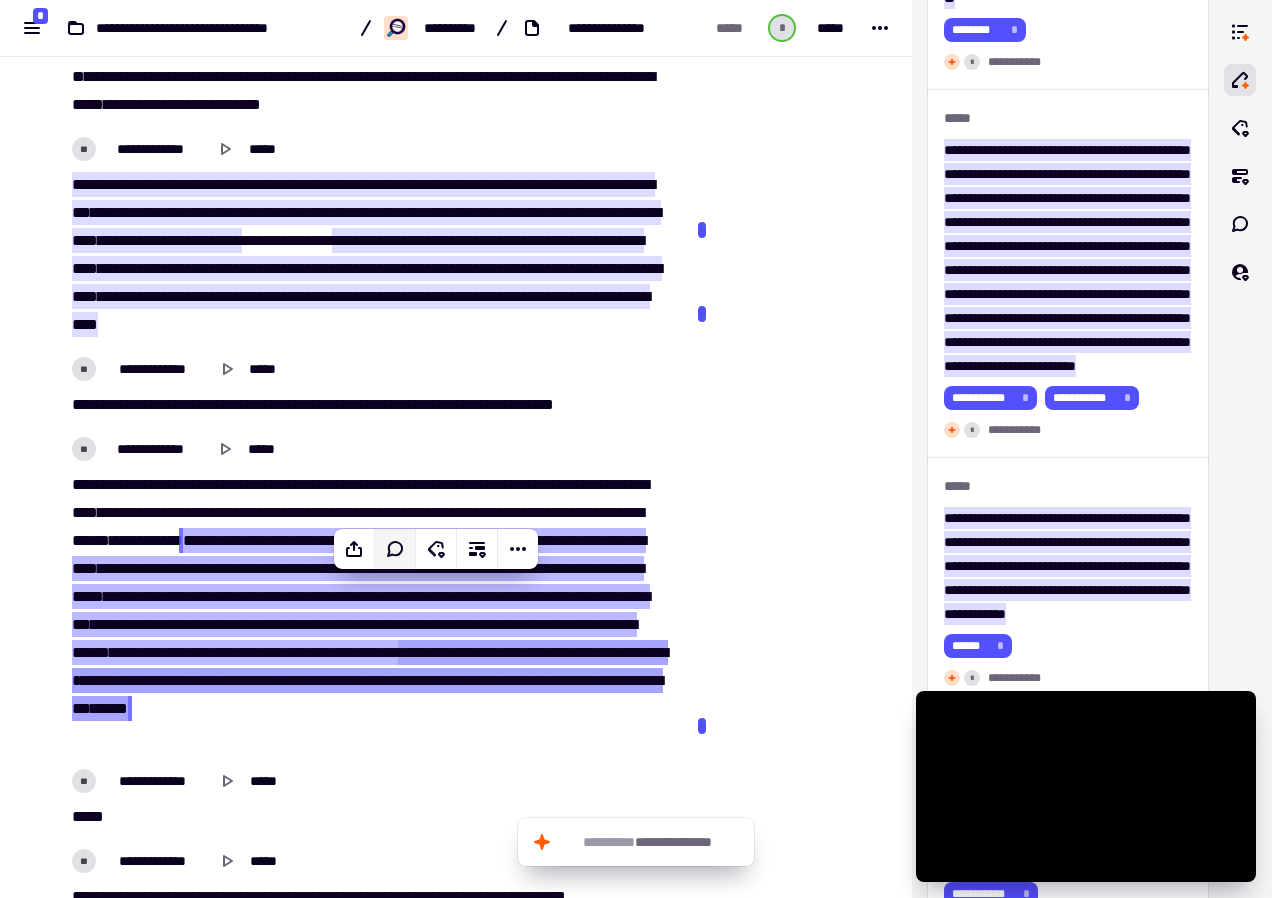 scroll, scrollTop: 3400, scrollLeft: 0, axis: vertical 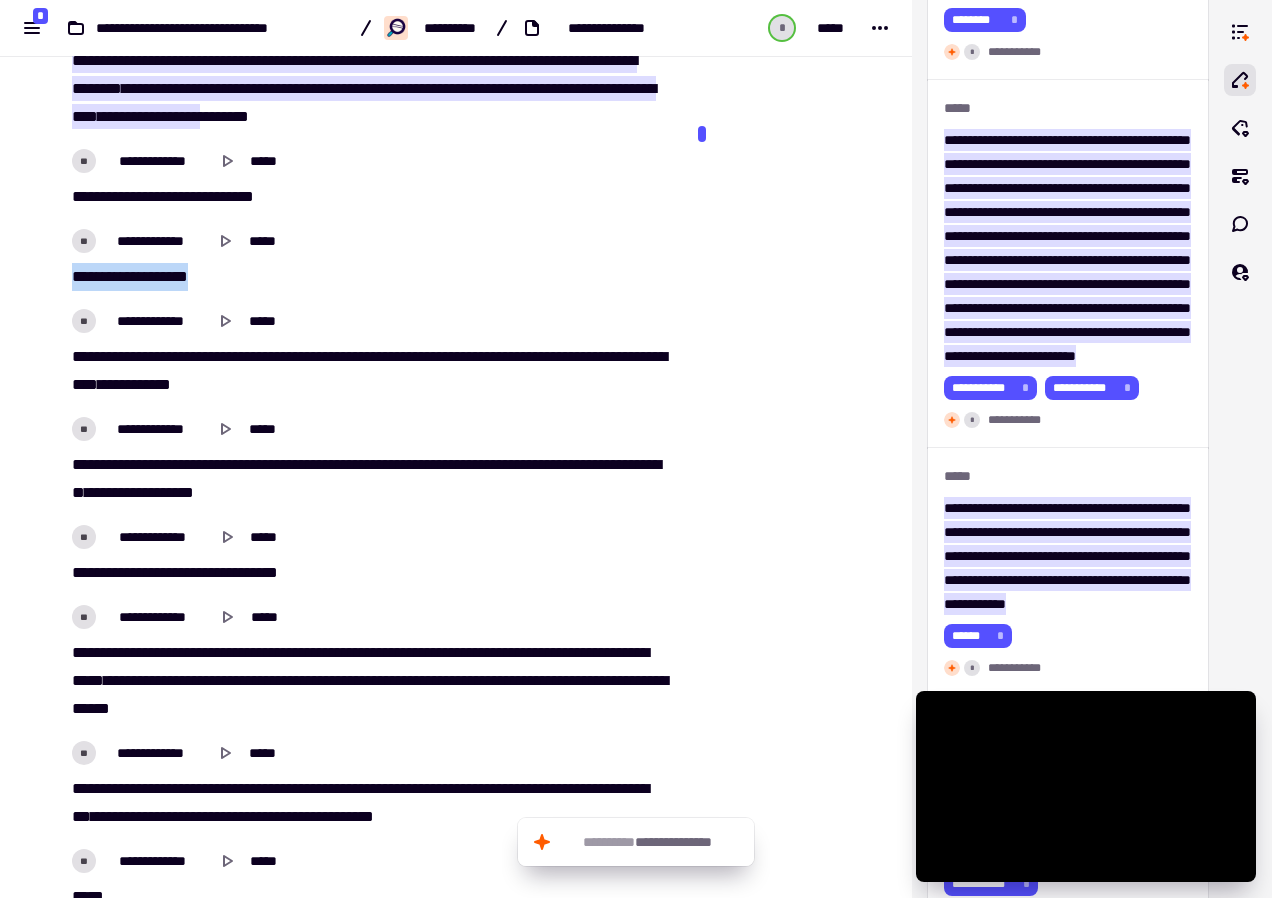 drag, startPoint x: 68, startPoint y: 353, endPoint x: 240, endPoint y: 351, distance: 172.01163 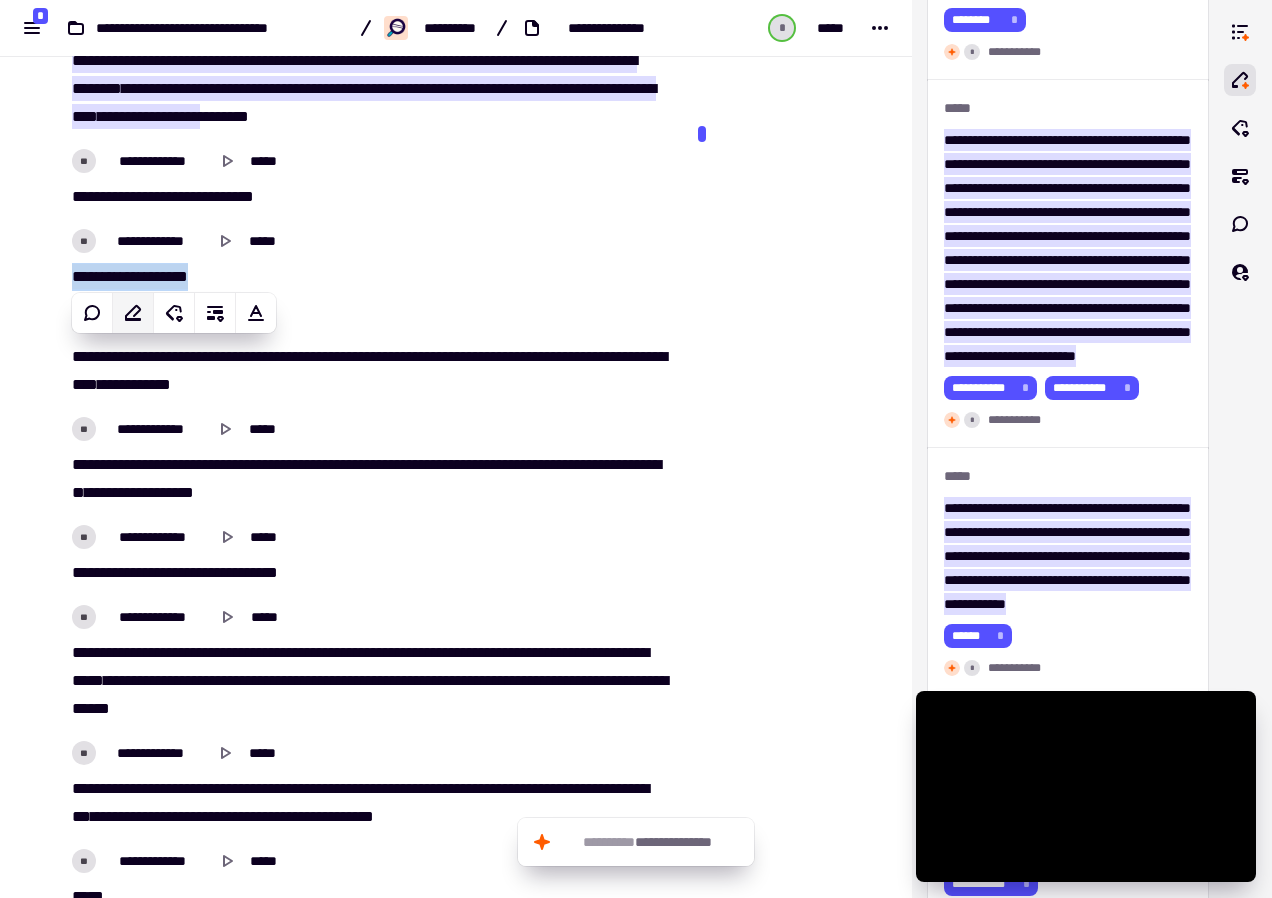 click 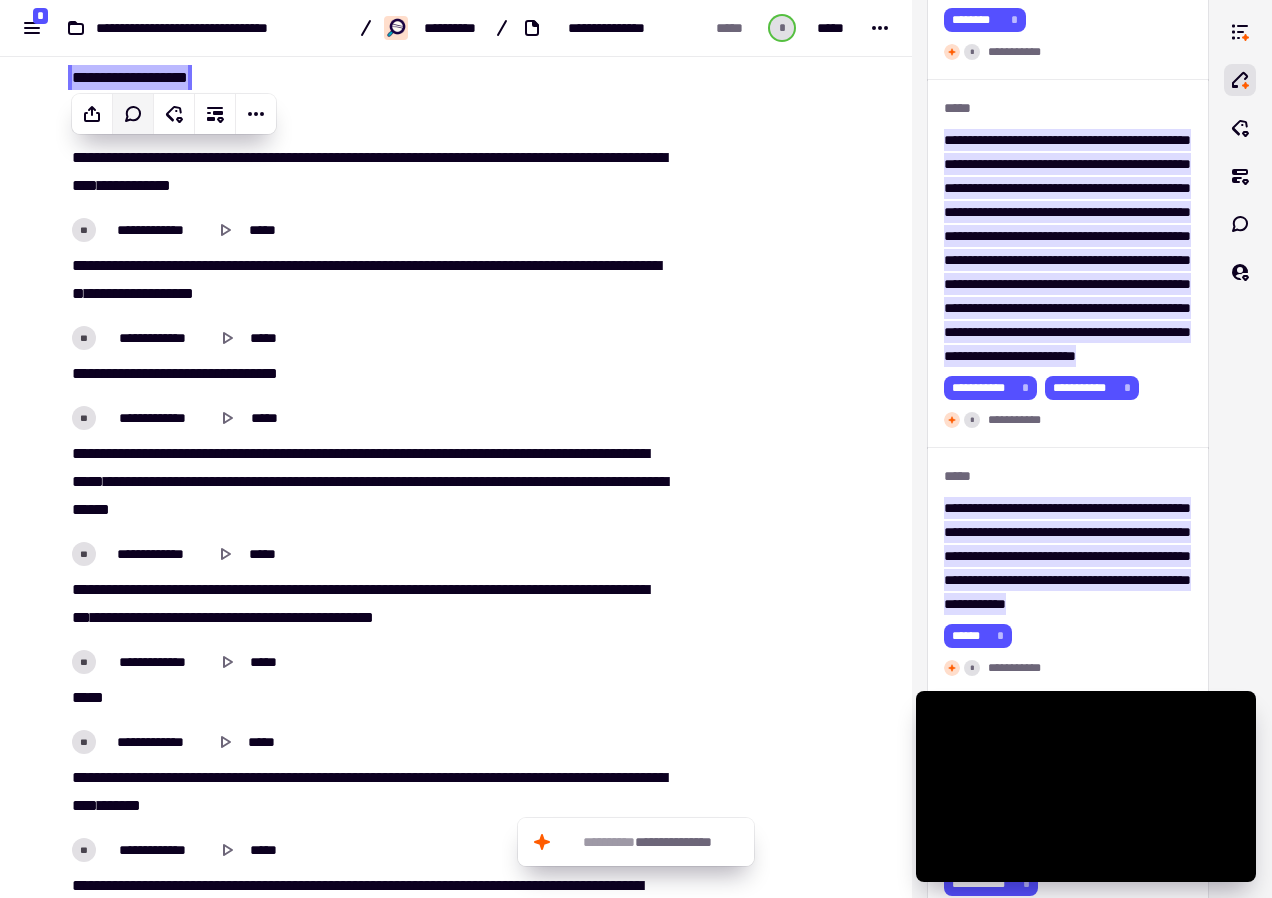 scroll, scrollTop: 6604, scrollLeft: 0, axis: vertical 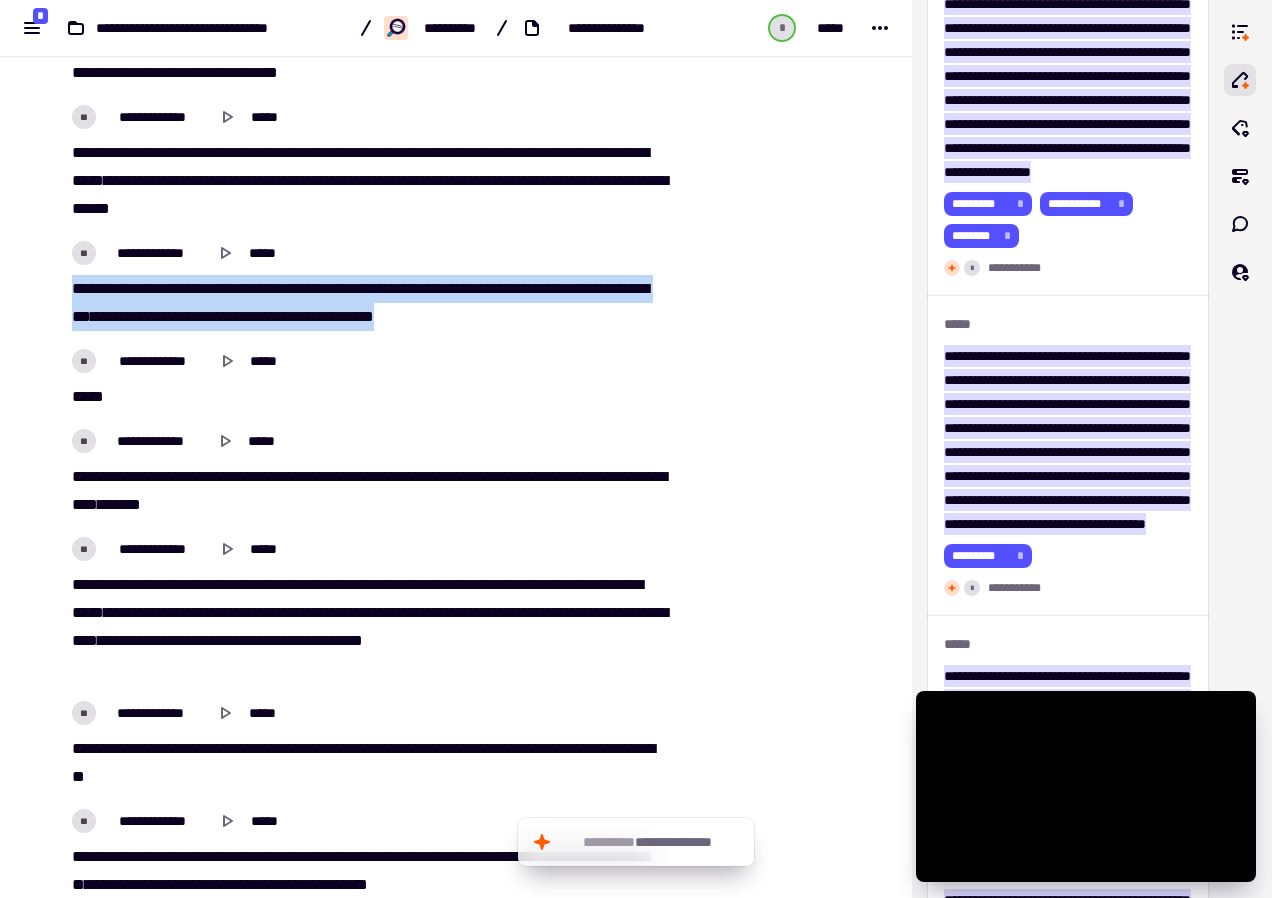 drag, startPoint x: 65, startPoint y: 364, endPoint x: 531, endPoint y: 385, distance: 466.47293 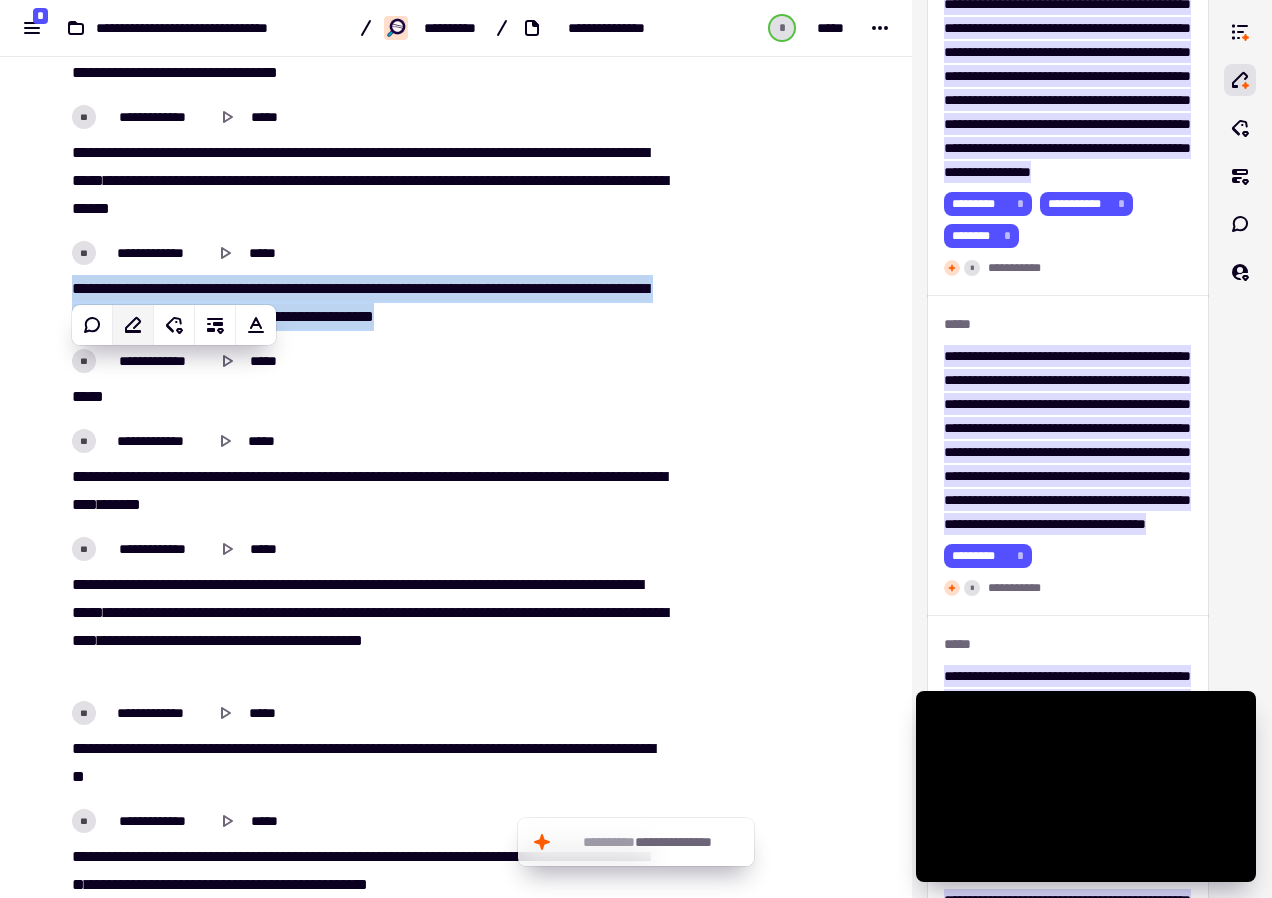 click 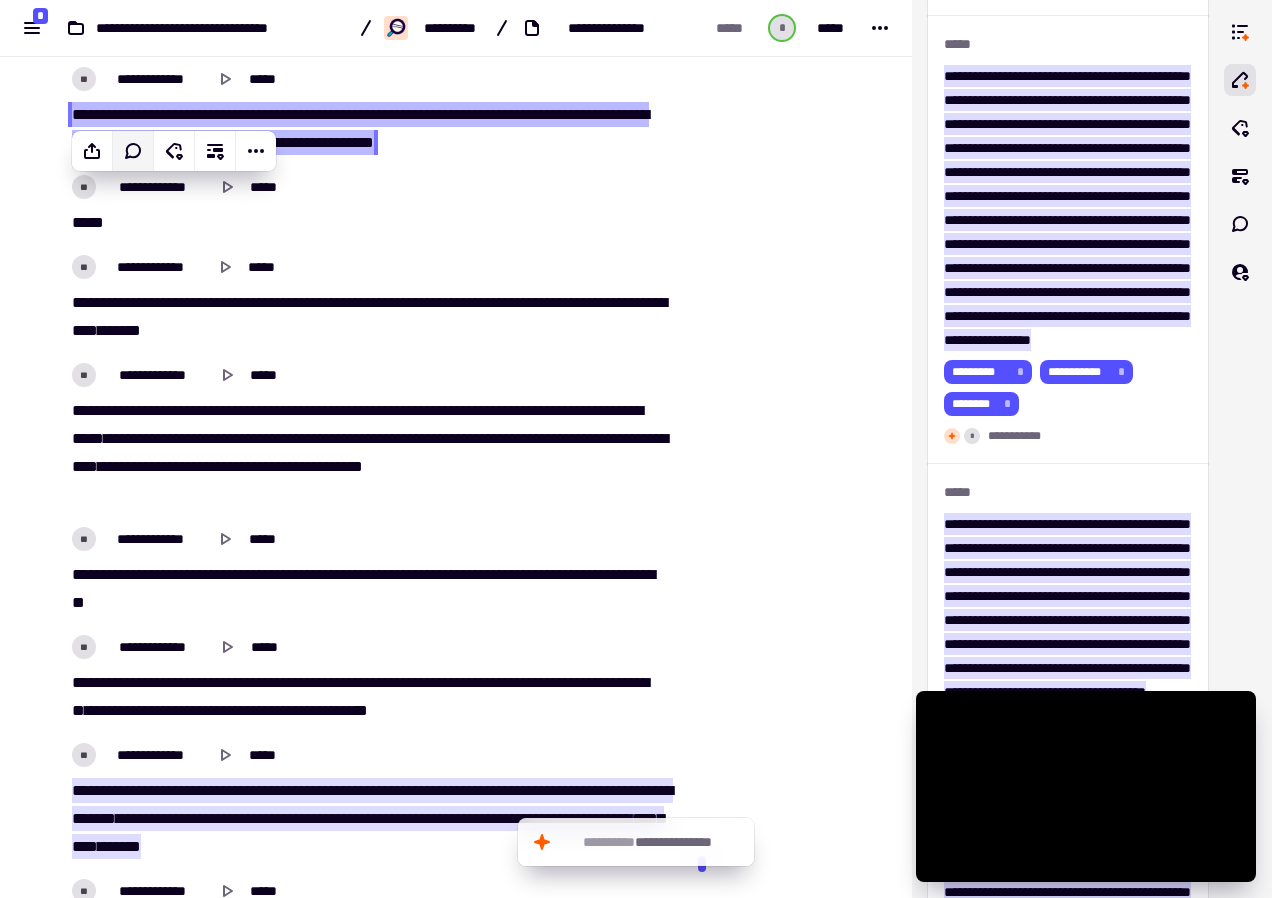scroll, scrollTop: 7104, scrollLeft: 0, axis: vertical 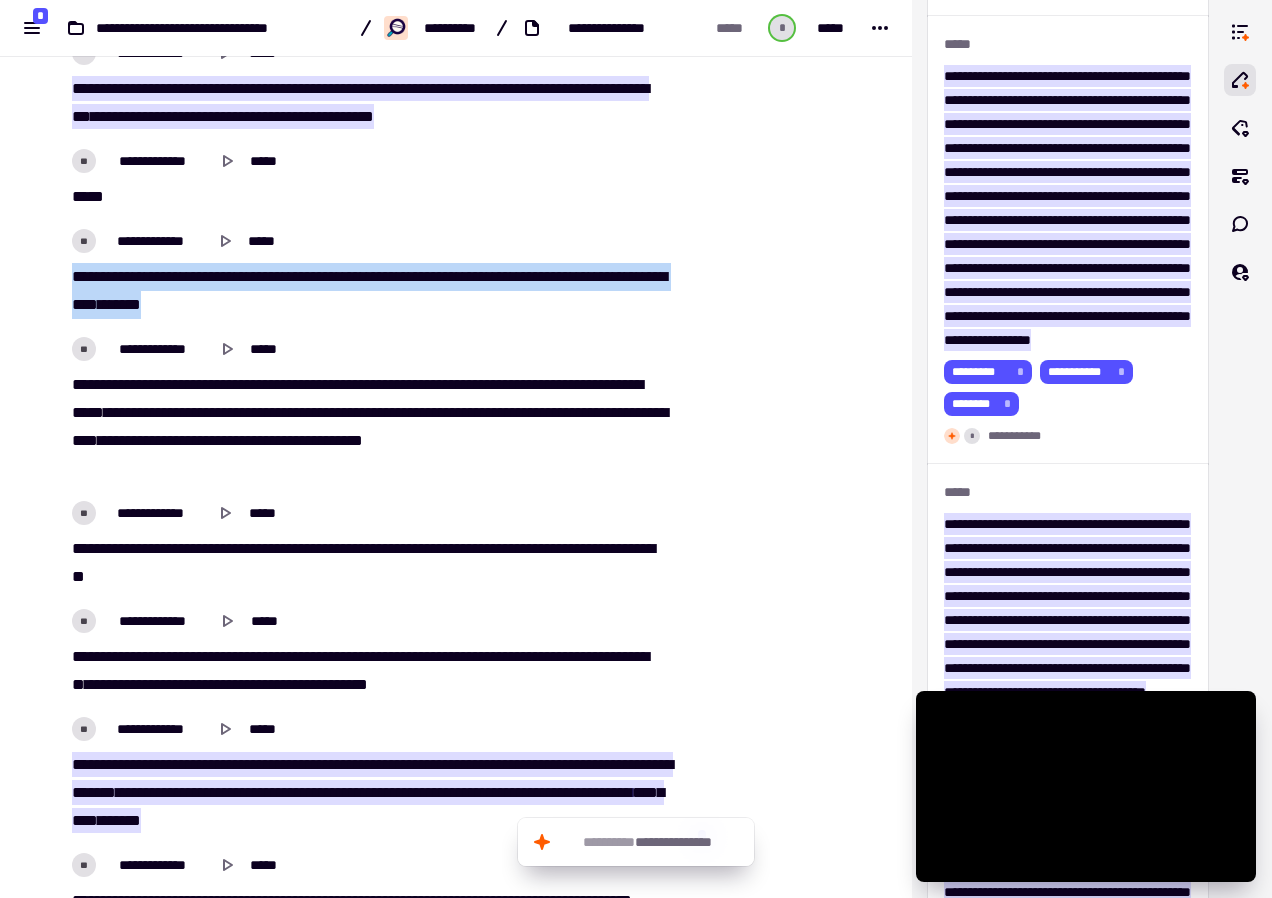 drag, startPoint x: 65, startPoint y: 350, endPoint x: 266, endPoint y: 384, distance: 203.85535 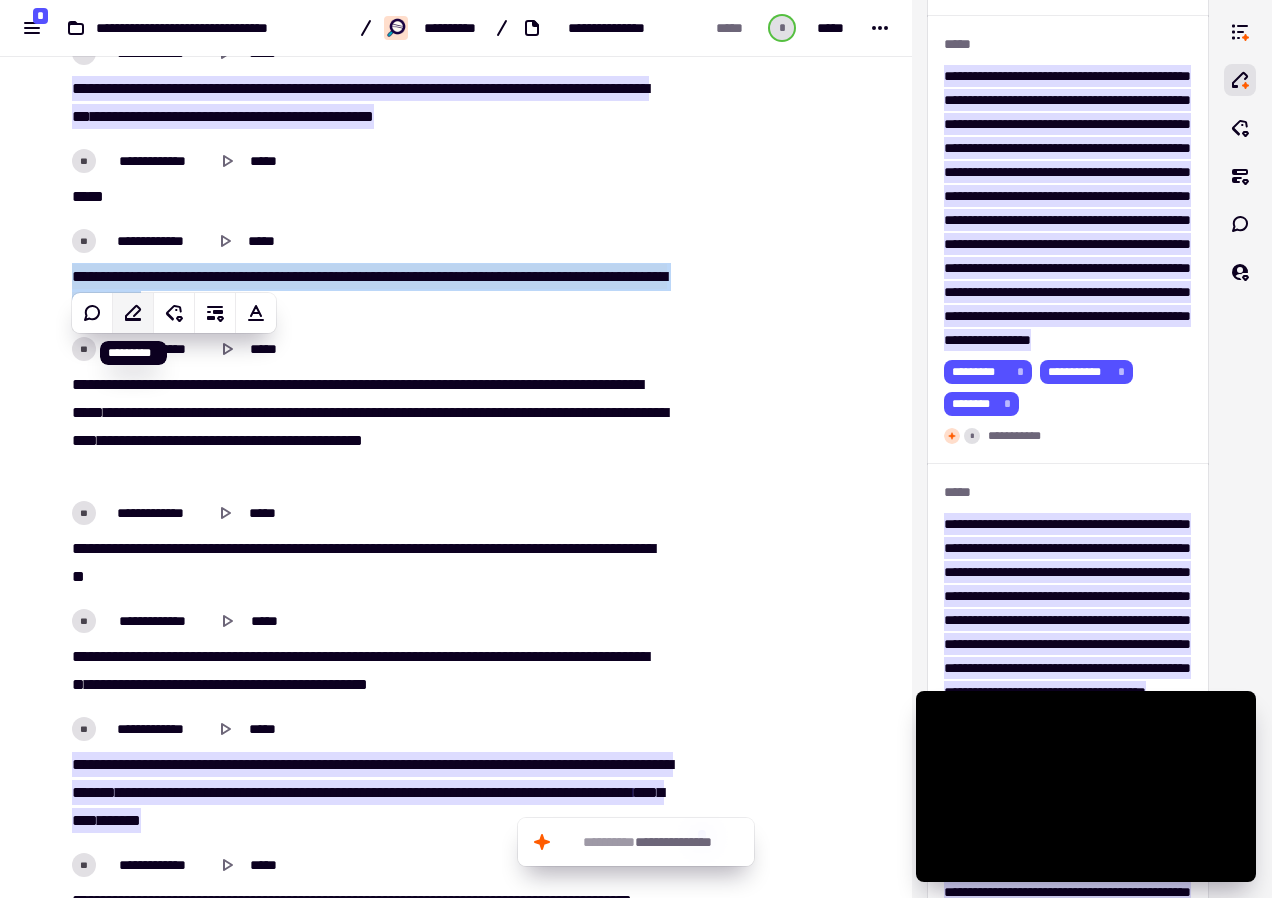 click 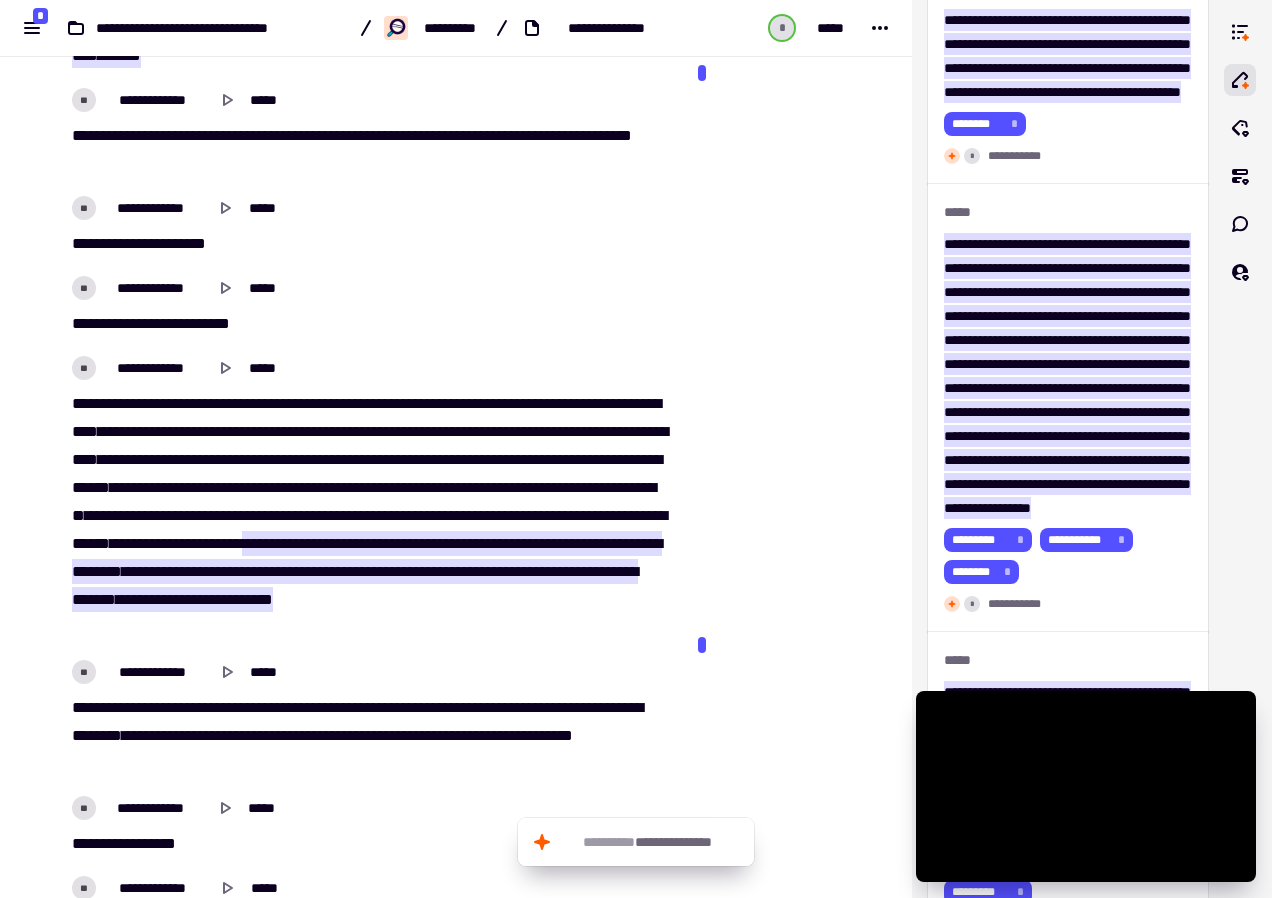 scroll, scrollTop: 7904, scrollLeft: 0, axis: vertical 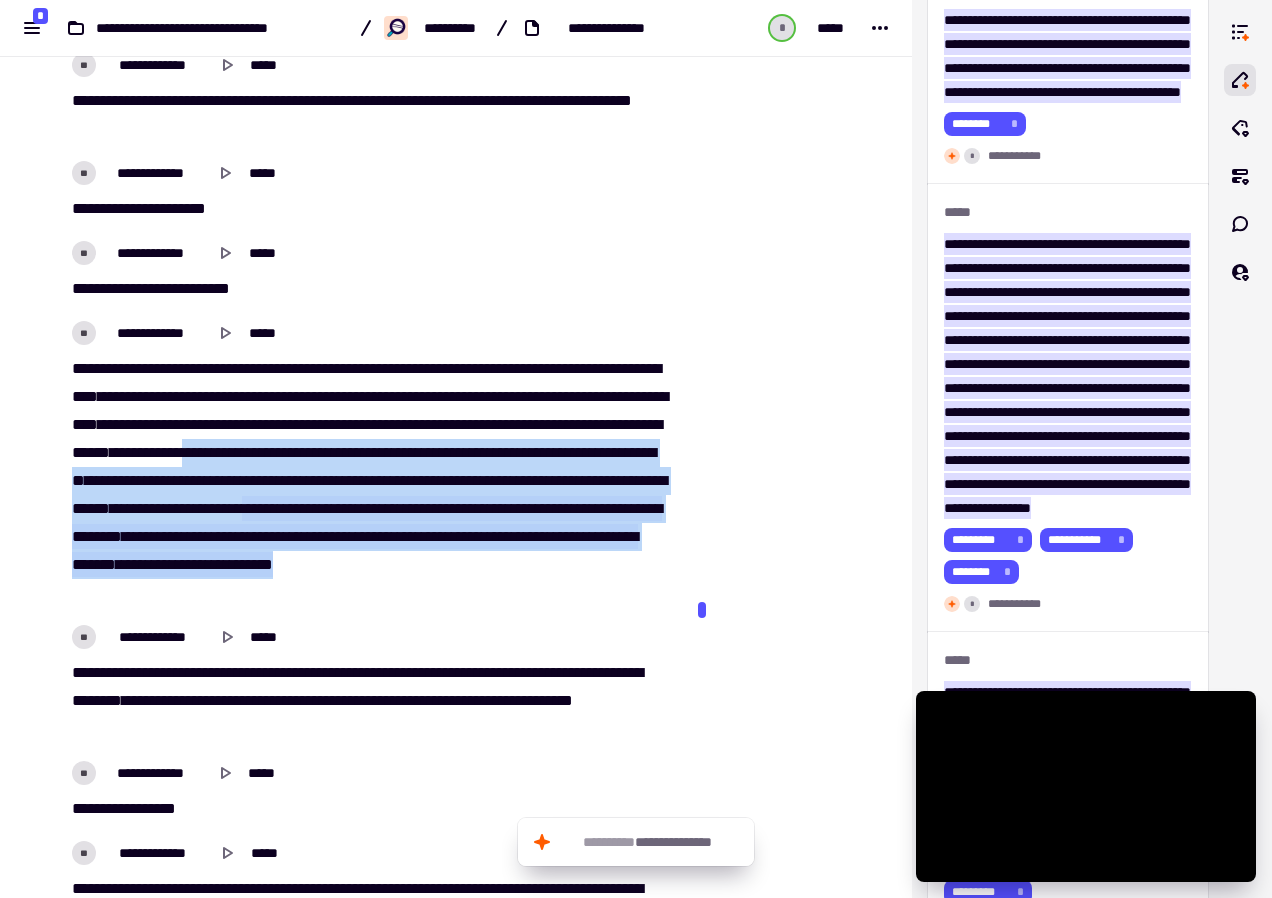 drag, startPoint x: 464, startPoint y: 523, endPoint x: 397, endPoint y: 655, distance: 148.0304 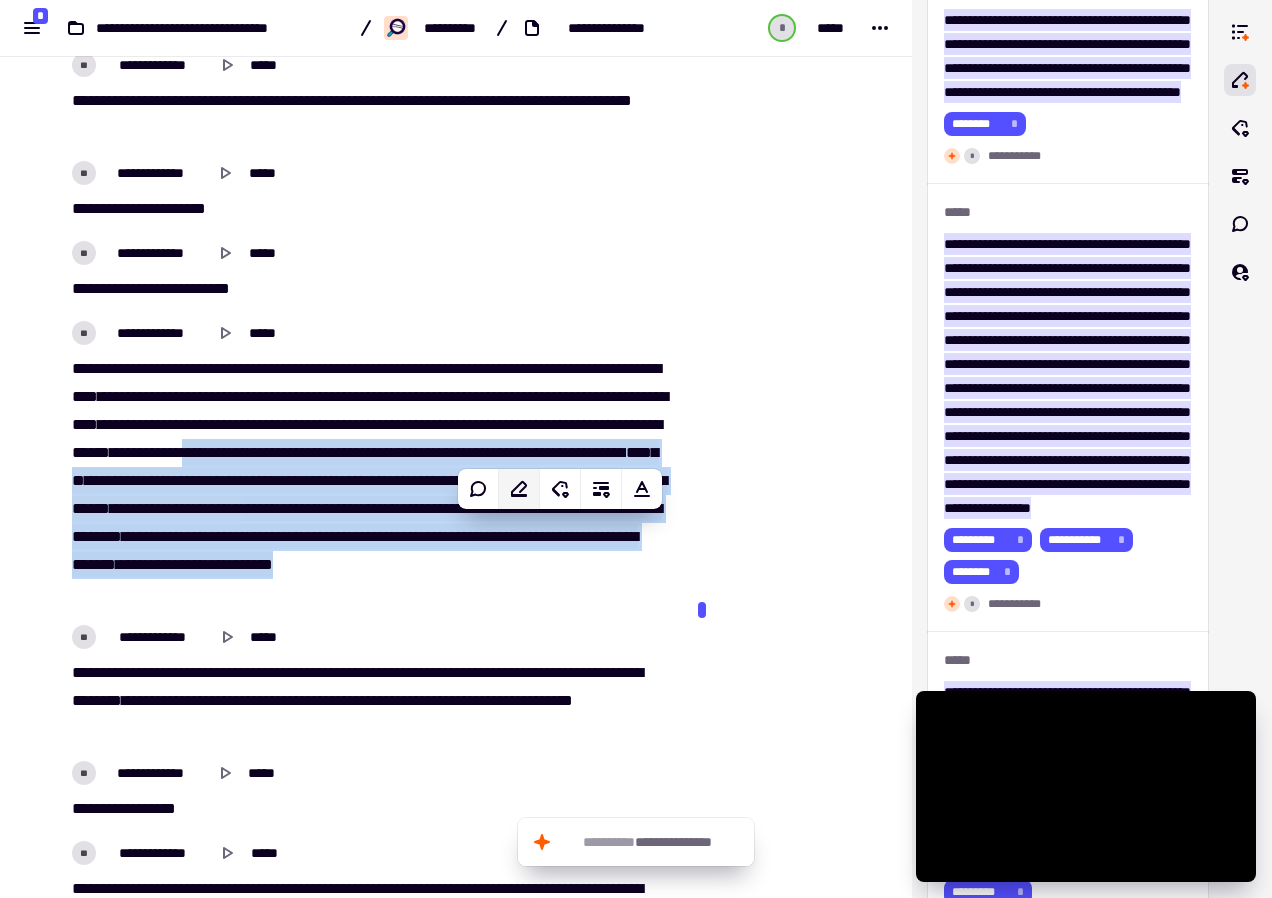 click 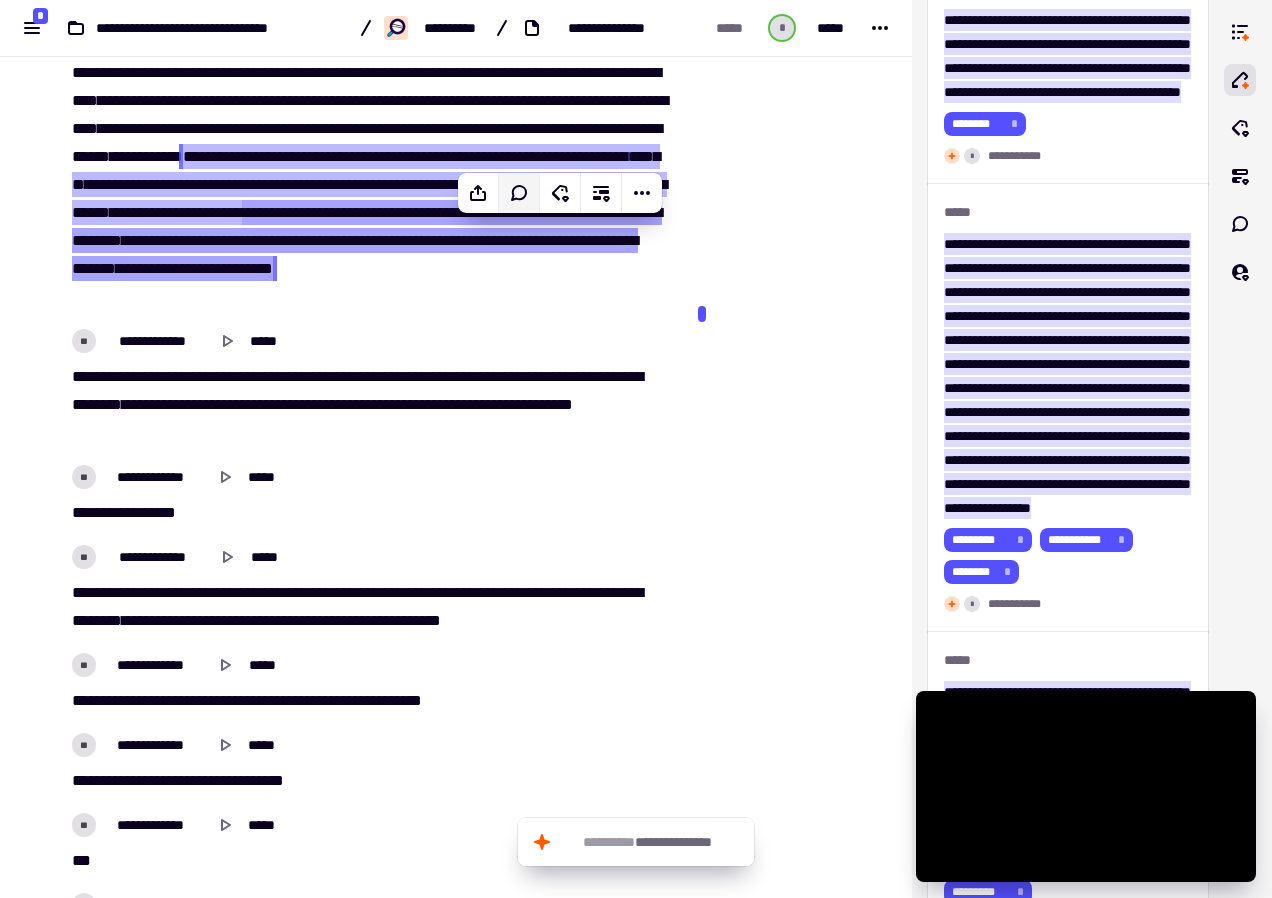 scroll, scrollTop: 8204, scrollLeft: 0, axis: vertical 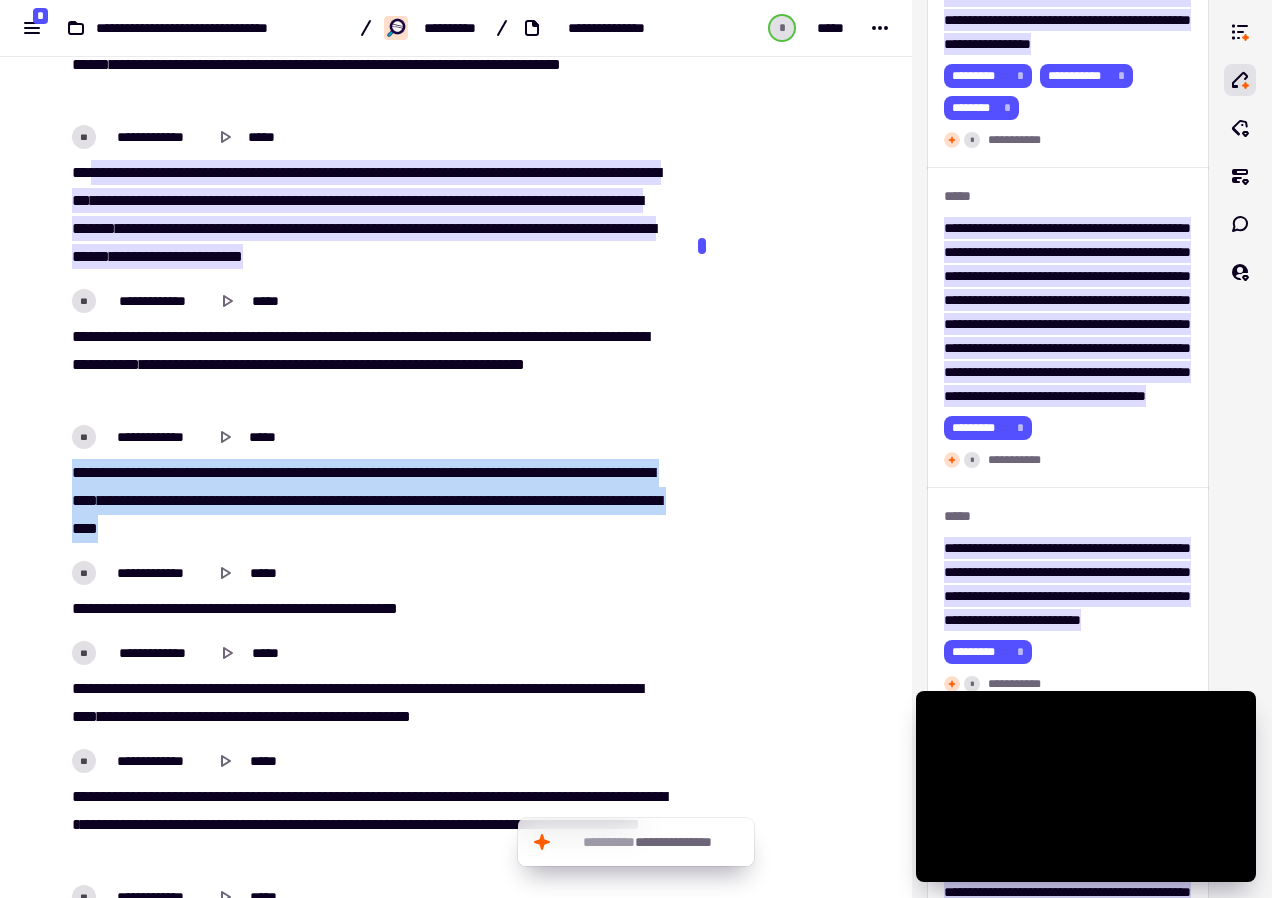 drag, startPoint x: 67, startPoint y: 546, endPoint x: 278, endPoint y: 604, distance: 218.82642 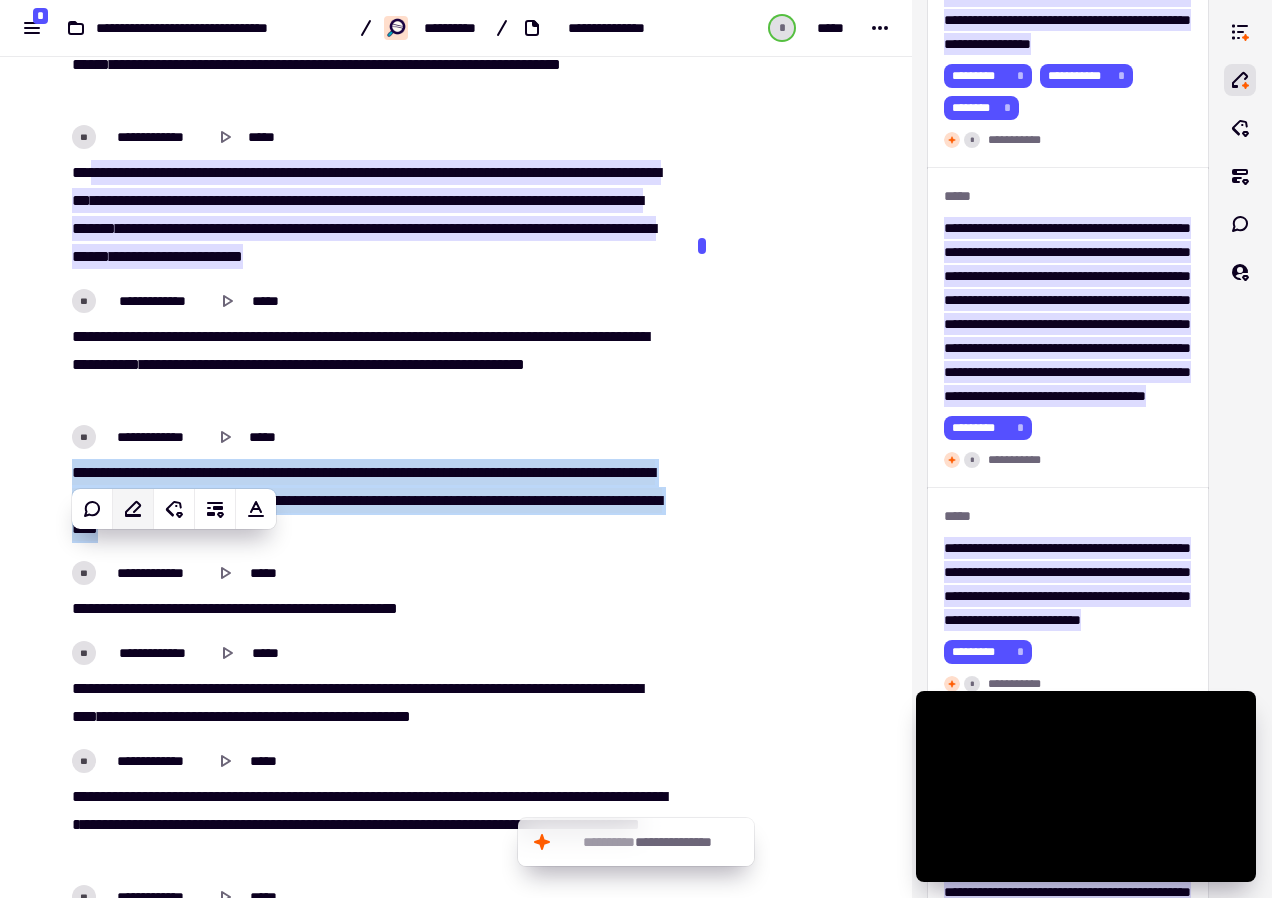 click 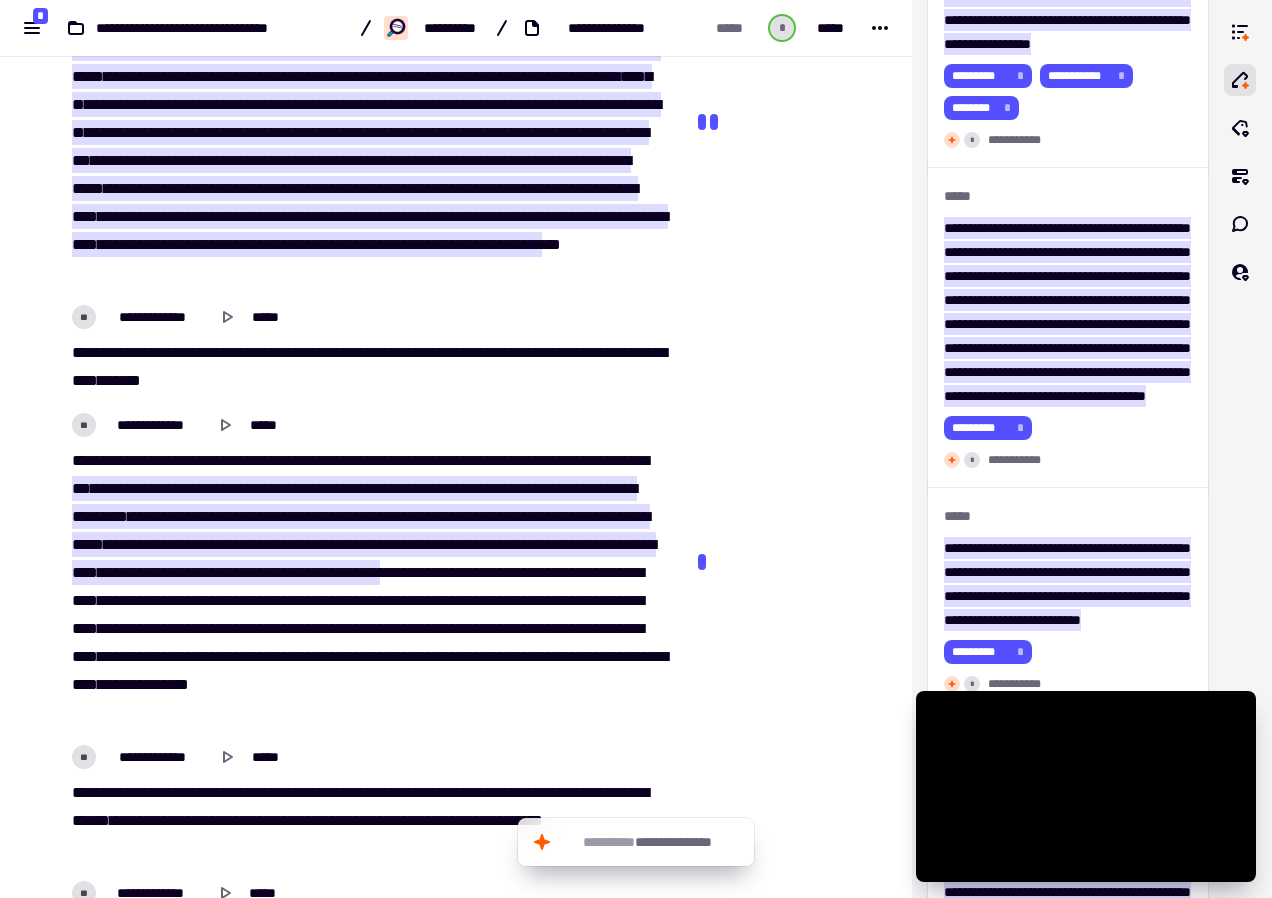 scroll, scrollTop: 12804, scrollLeft: 0, axis: vertical 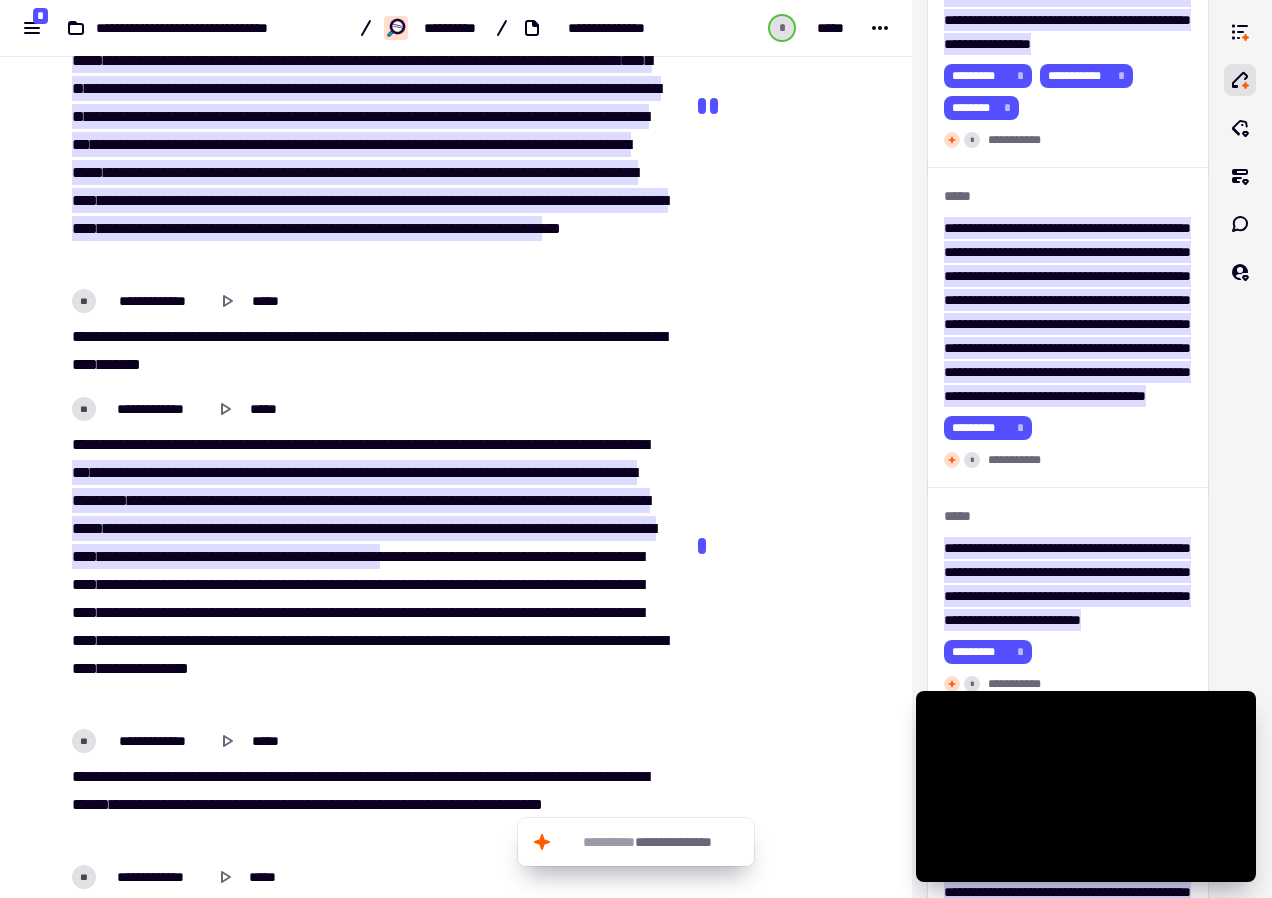 type on "******" 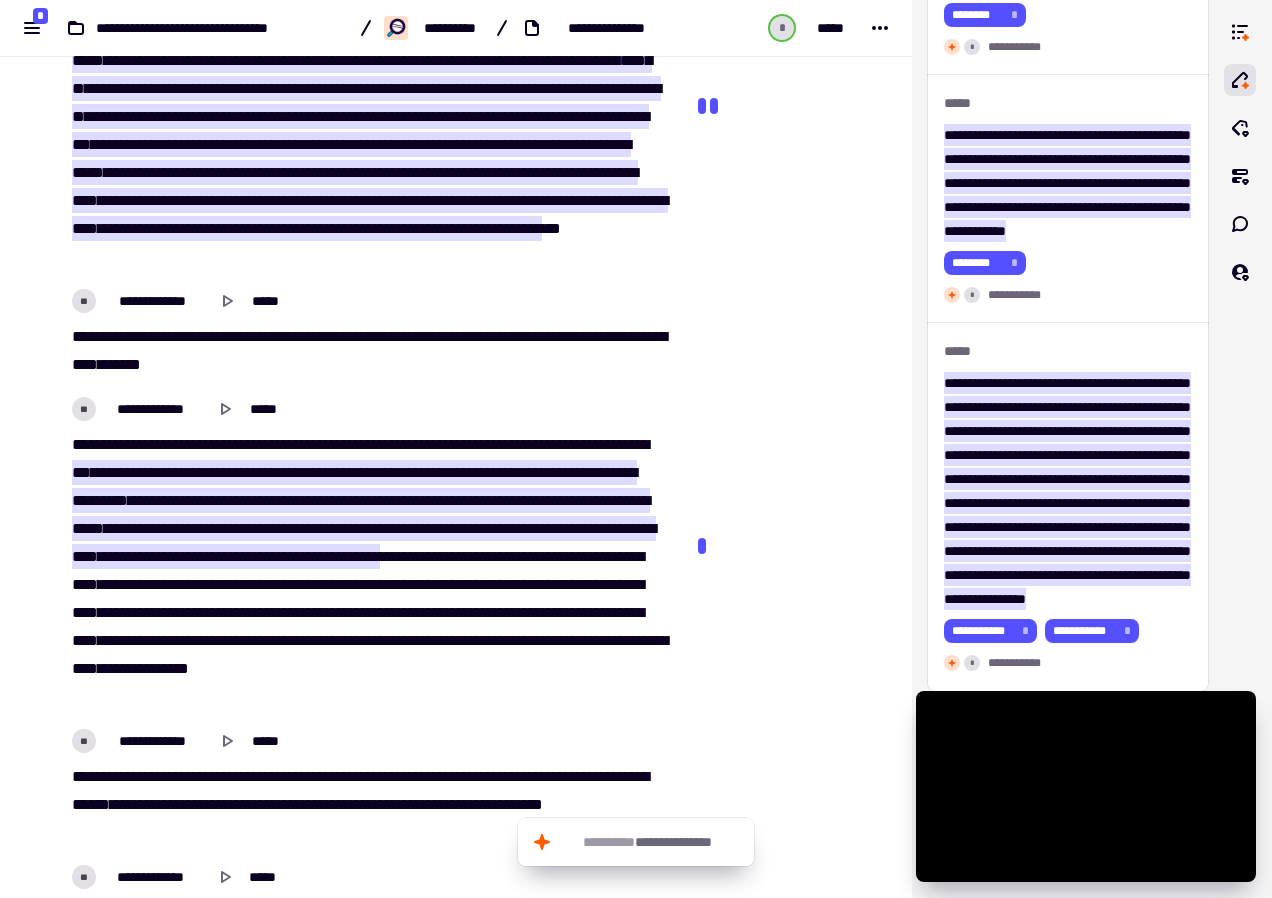 scroll, scrollTop: 7776, scrollLeft: 0, axis: vertical 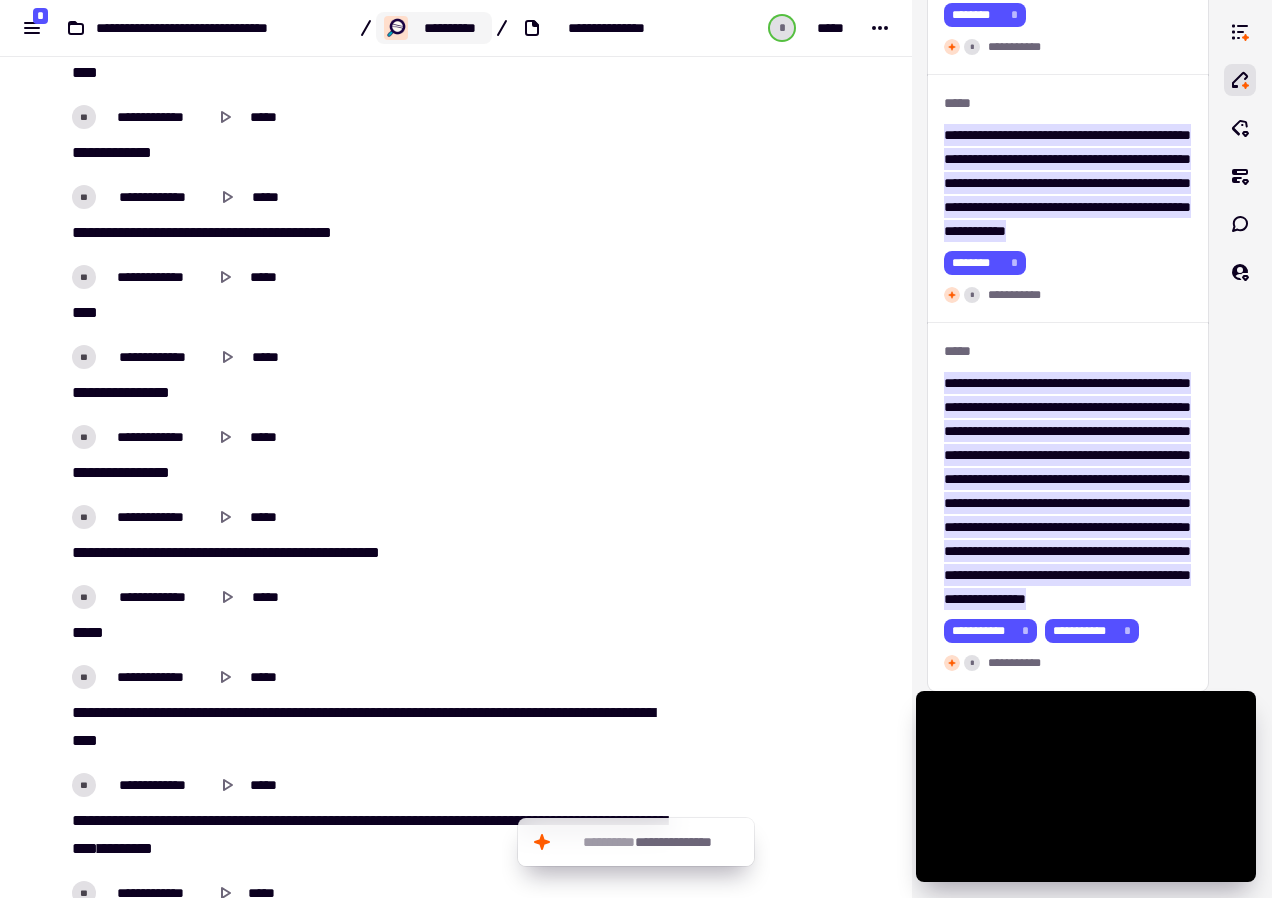click on "**********" 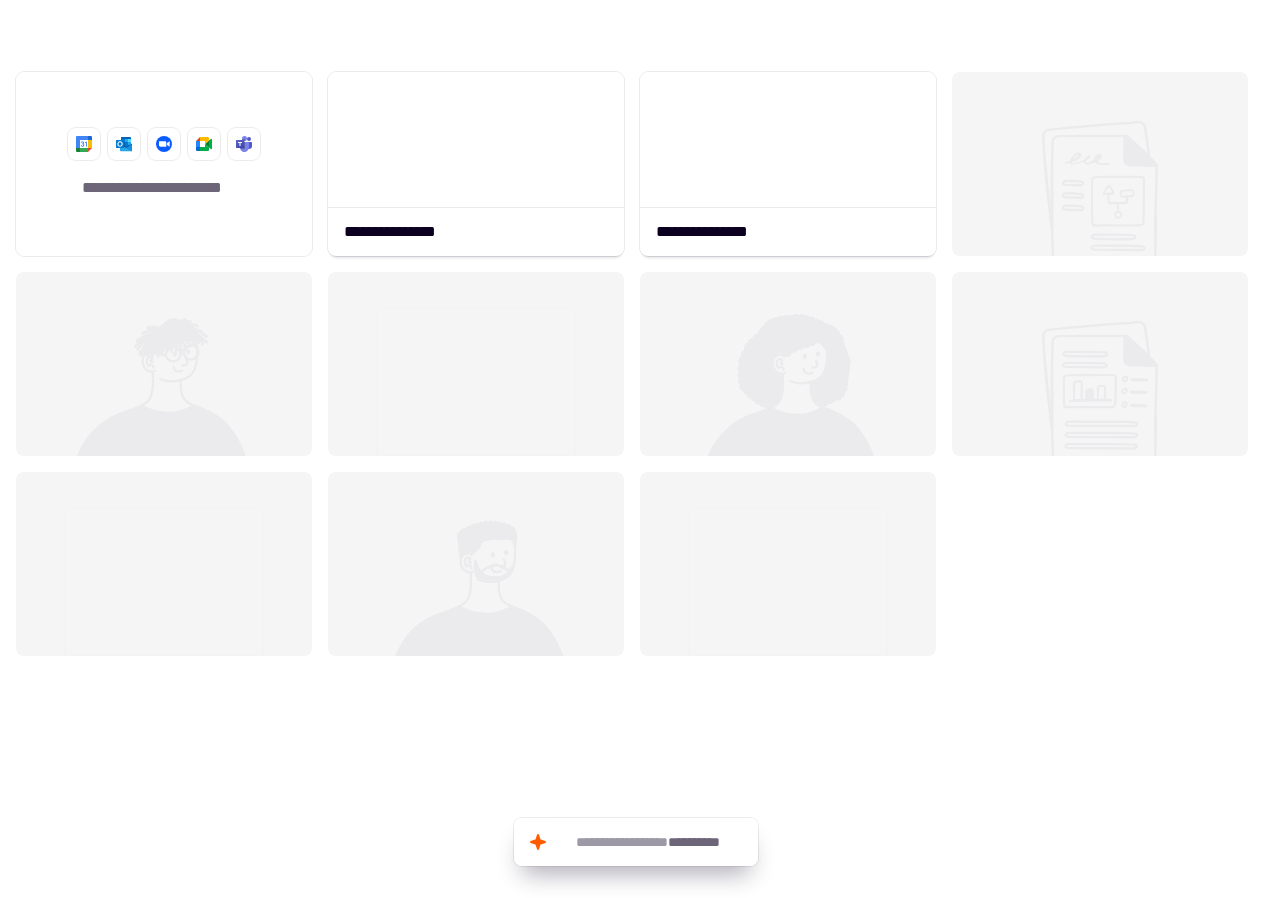 scroll, scrollTop: 16, scrollLeft: 16, axis: both 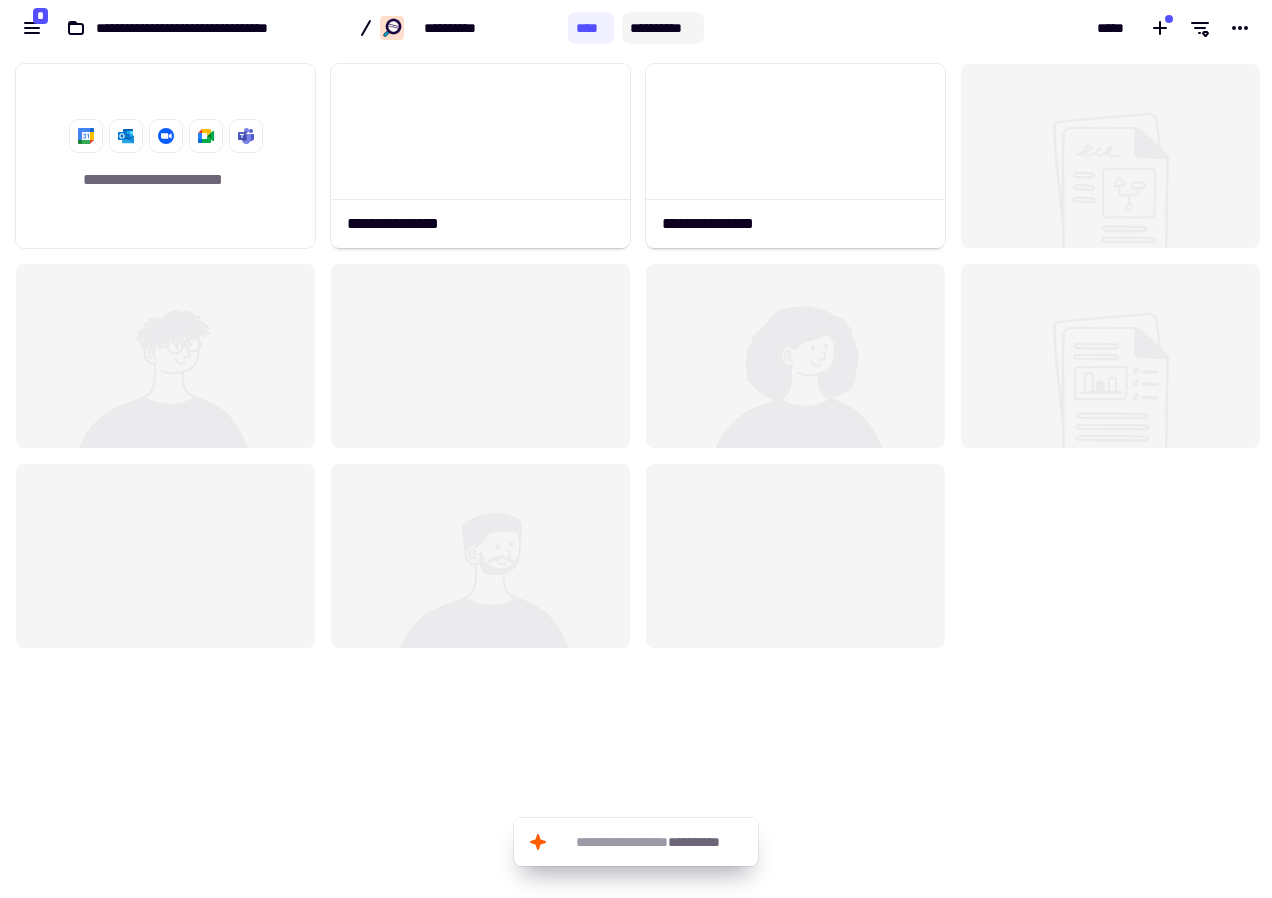 click on "**********" 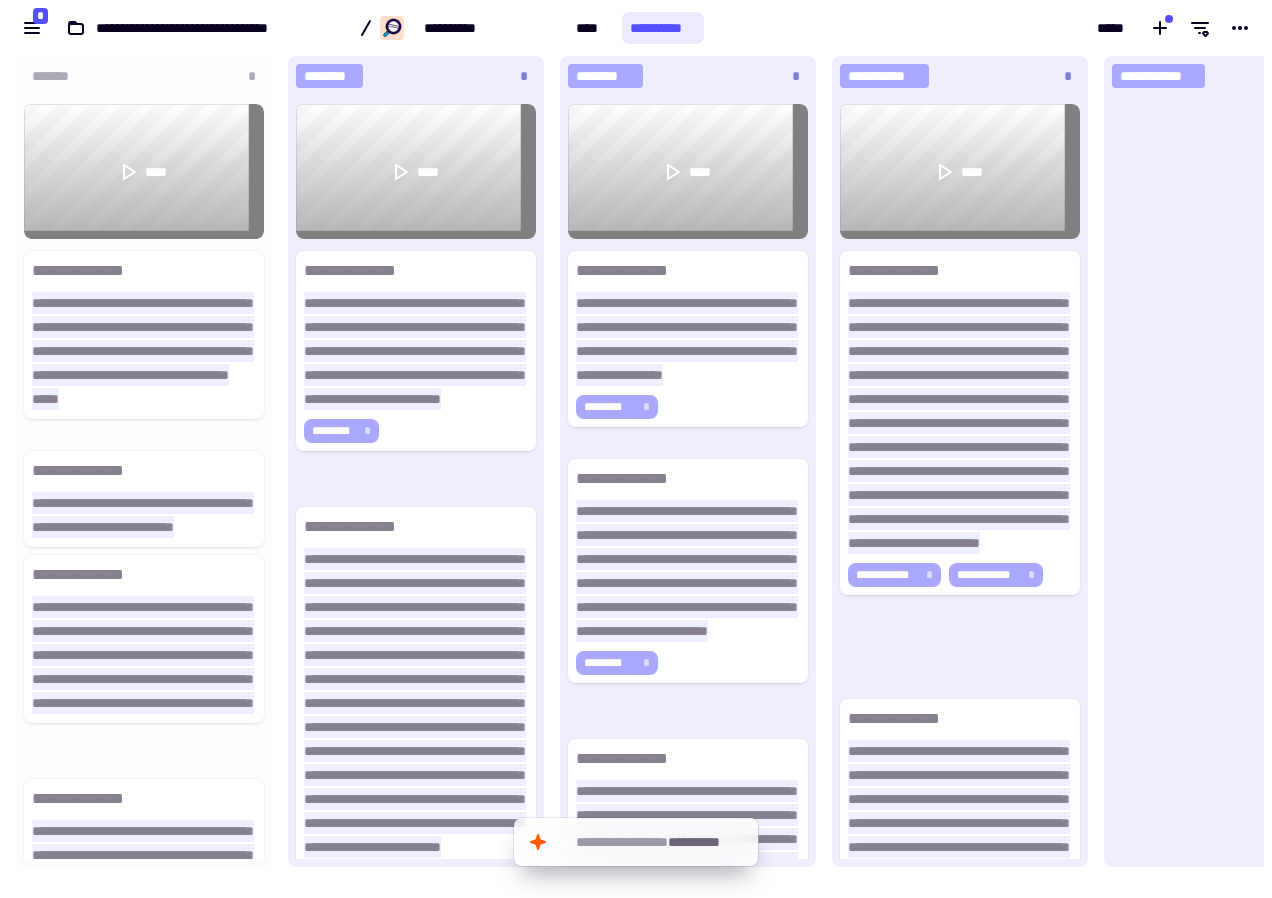 scroll, scrollTop: 16, scrollLeft: 16, axis: both 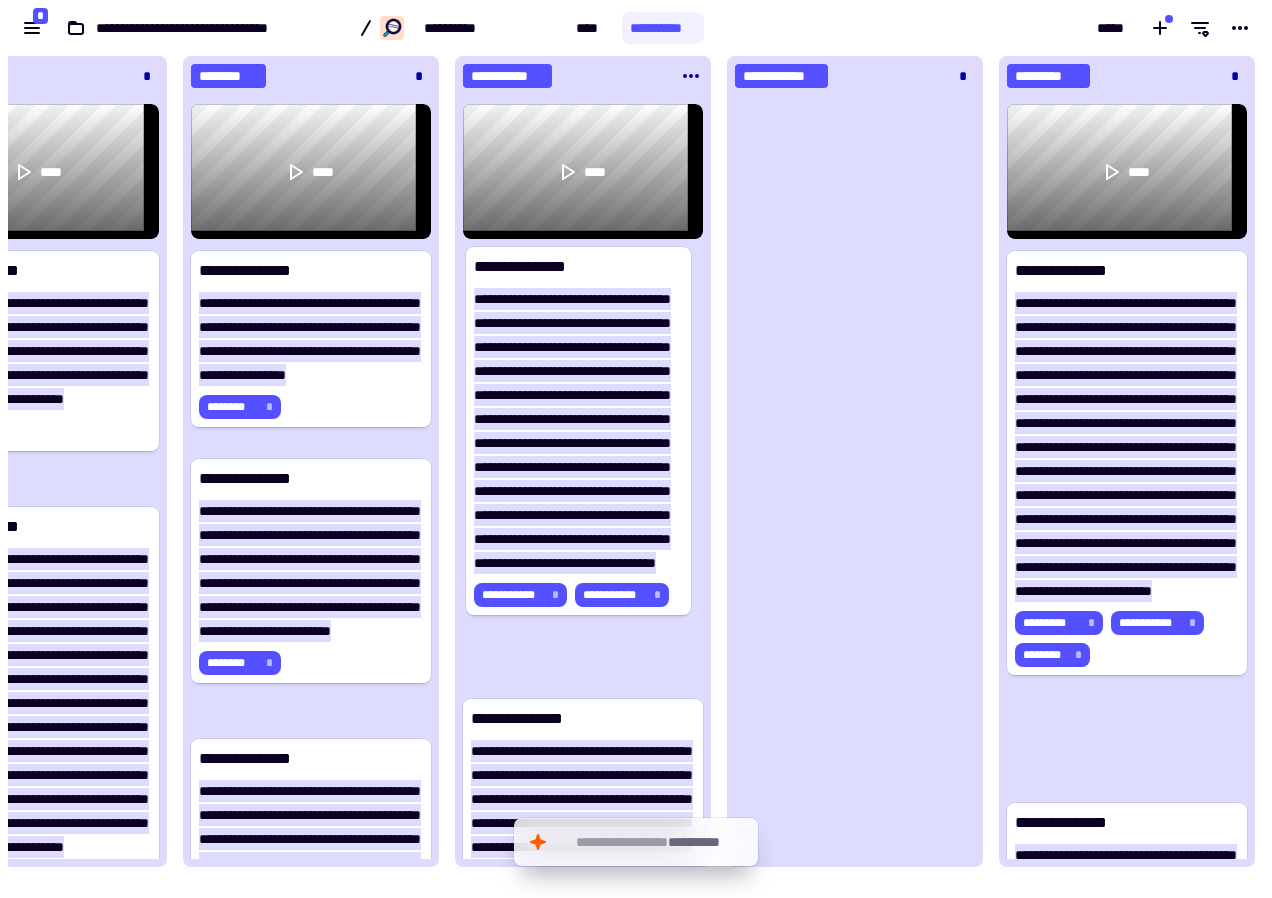 drag, startPoint x: 573, startPoint y: 408, endPoint x: 643, endPoint y: 338, distance: 98.99495 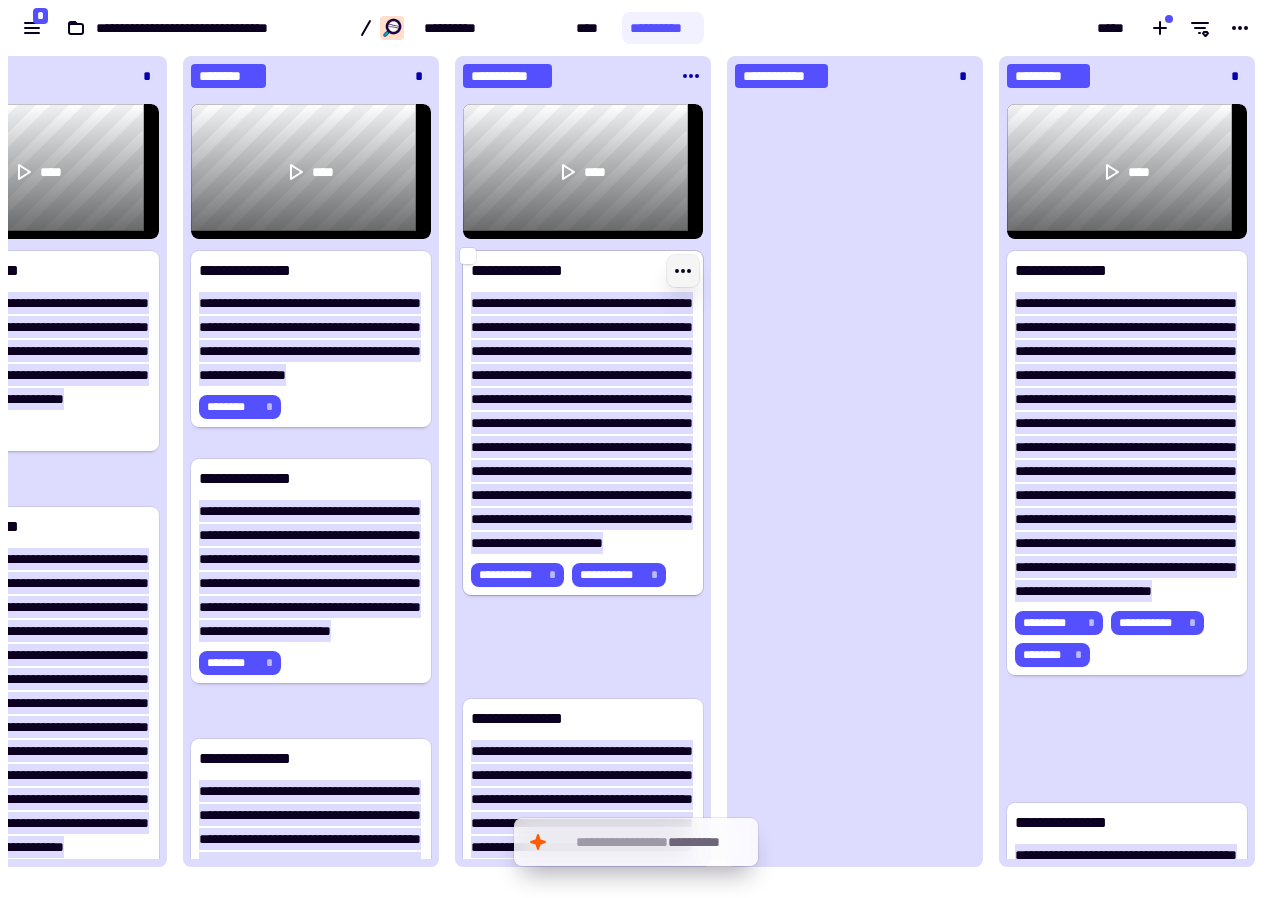 click 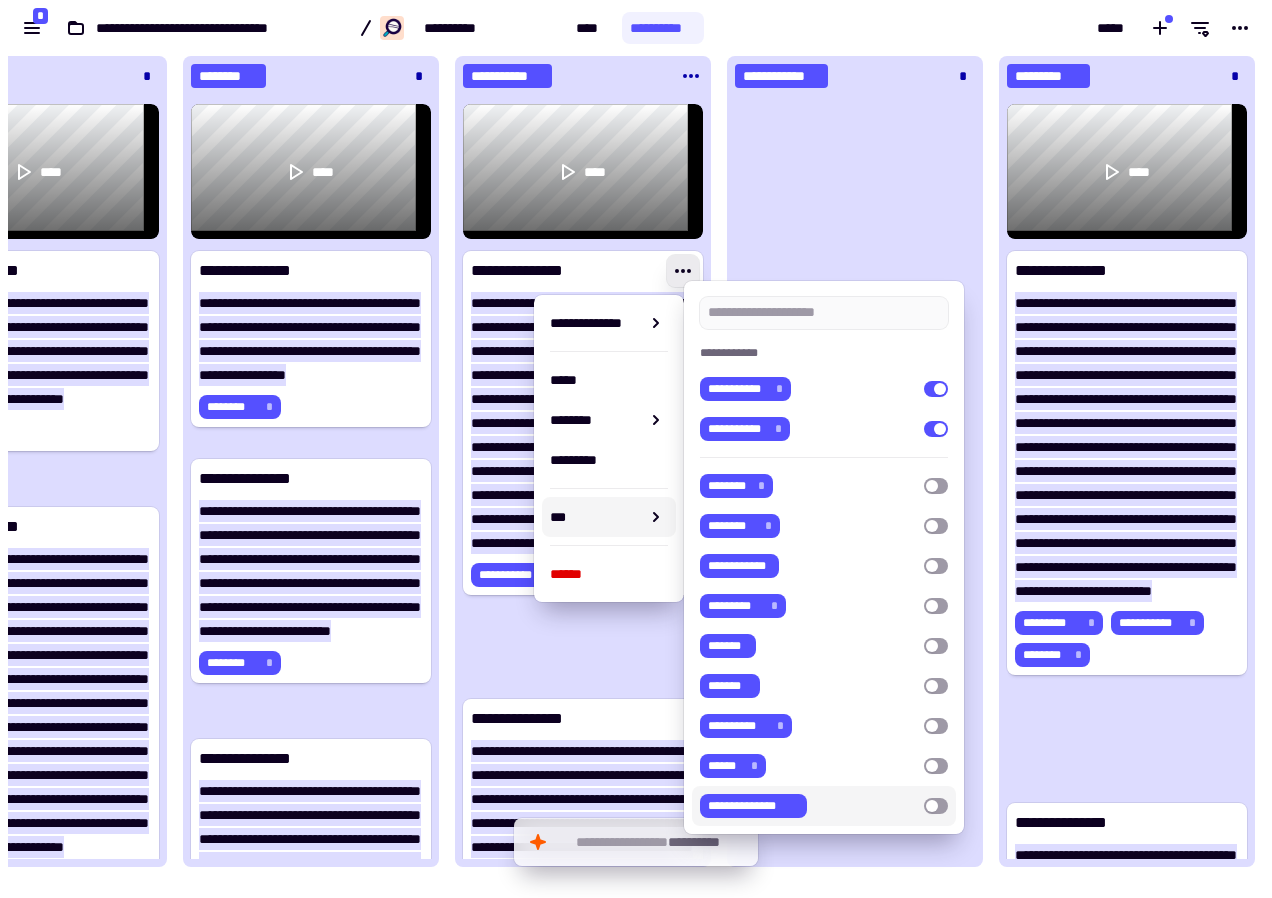 click at bounding box center (936, 806) 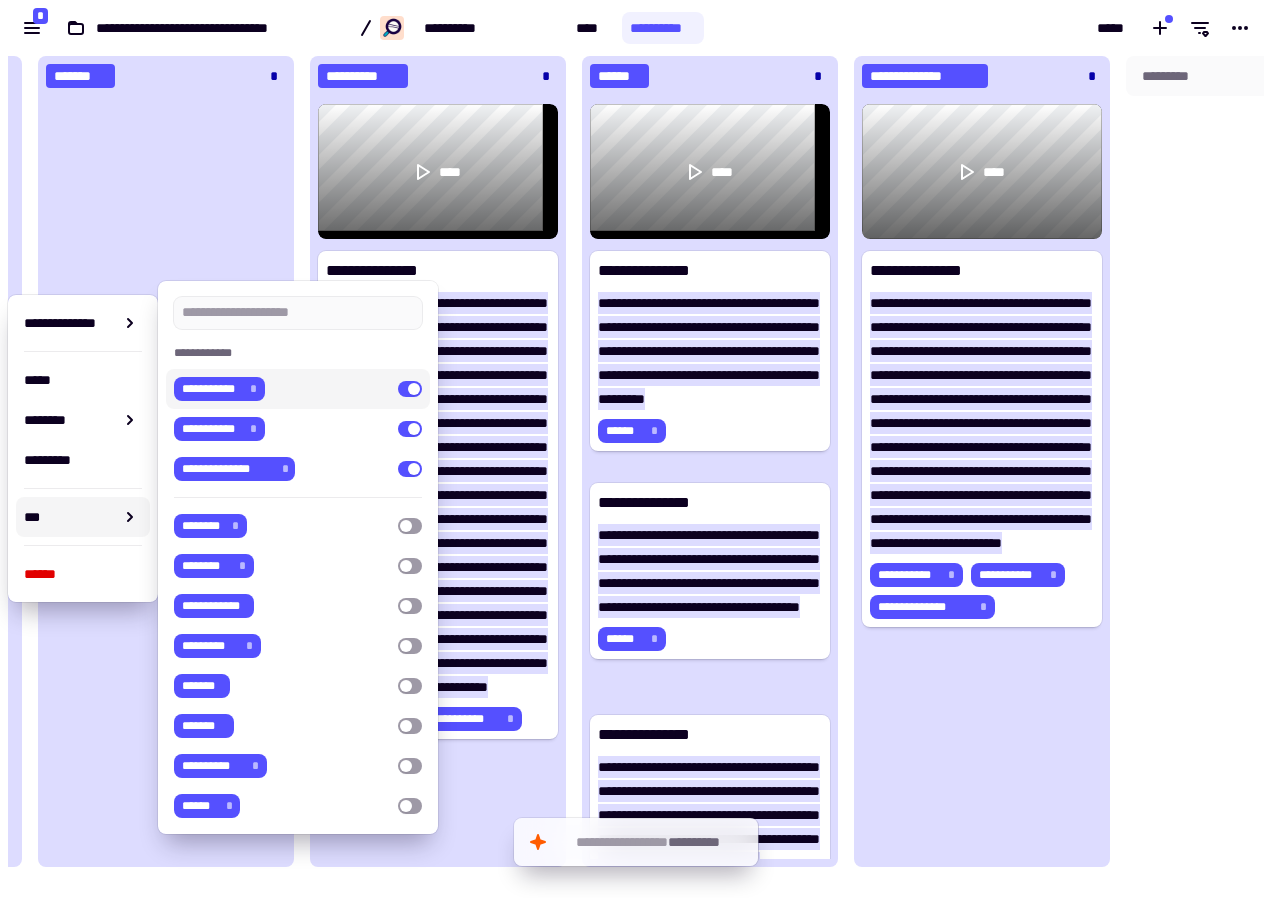 scroll, scrollTop: 0, scrollLeft: 2169, axis: horizontal 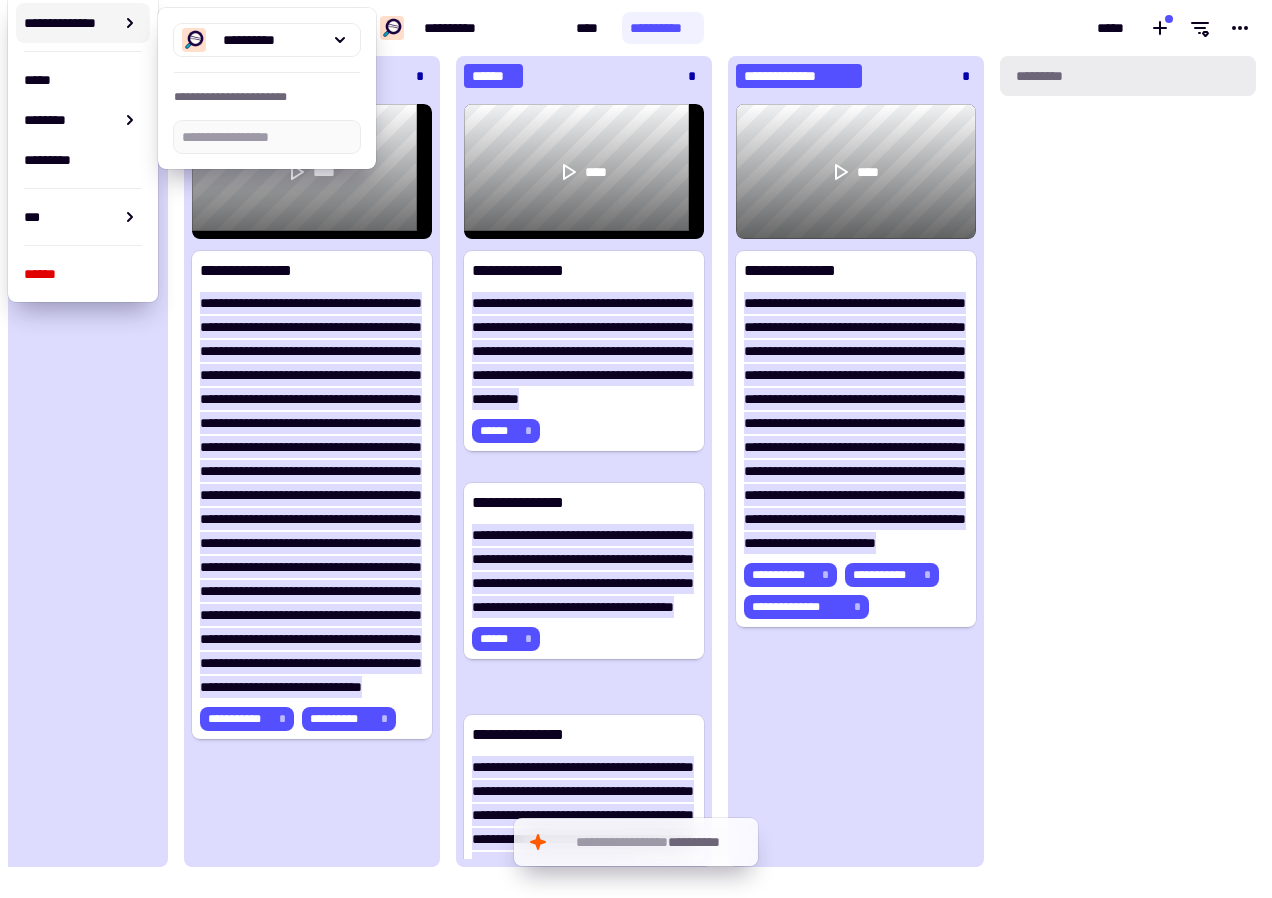 click on "*********" 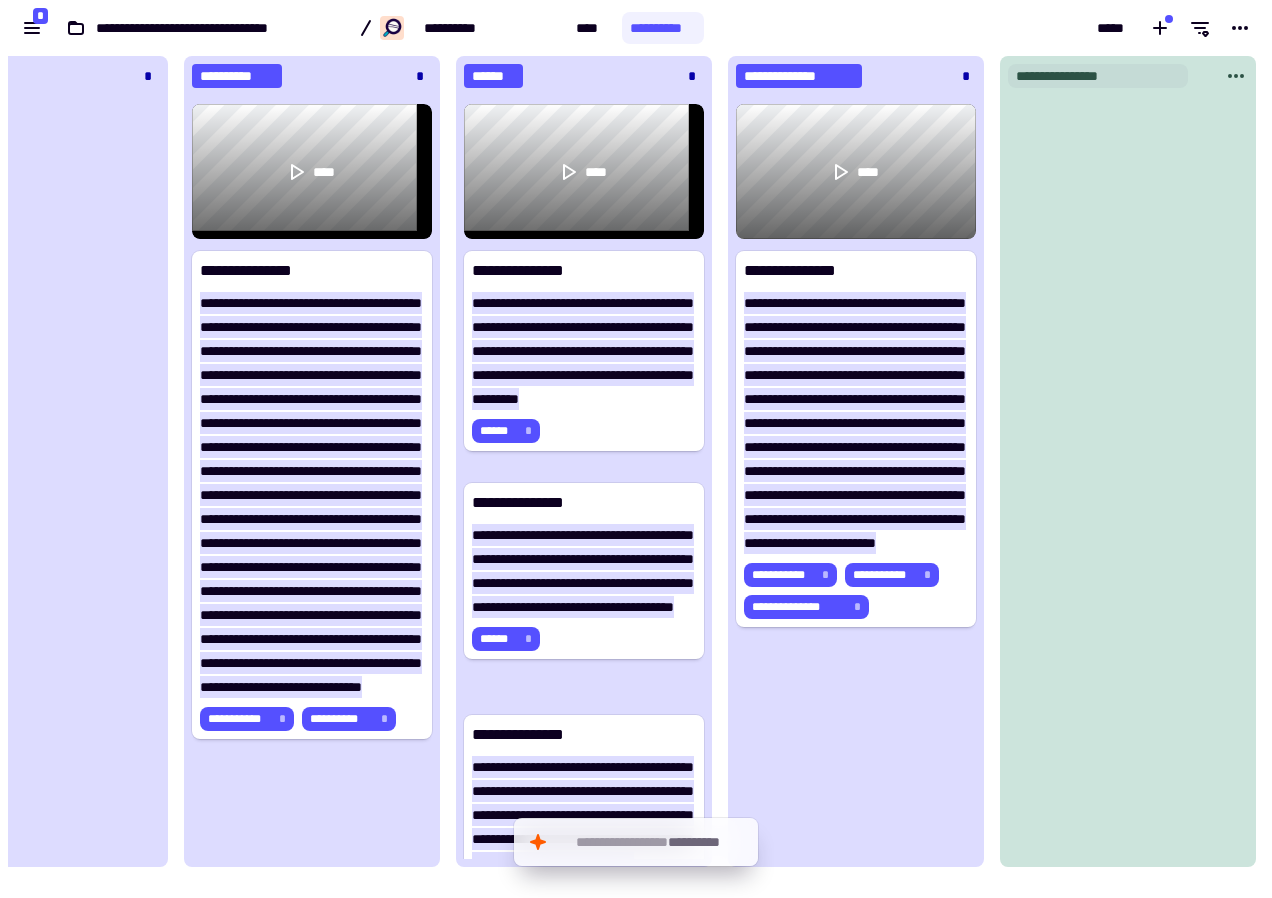 type on "**********" 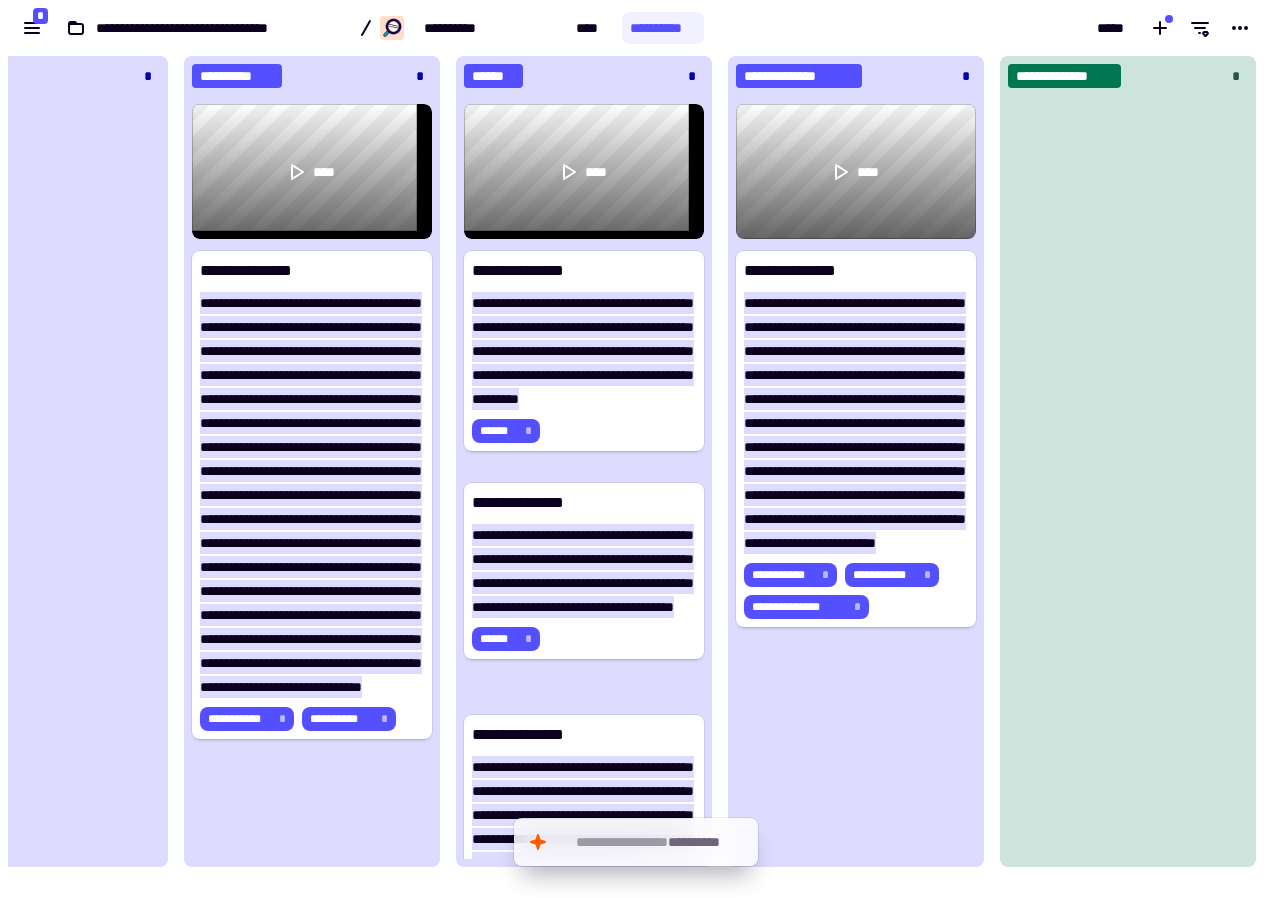 scroll, scrollTop: 0, scrollLeft: 1181, axis: horizontal 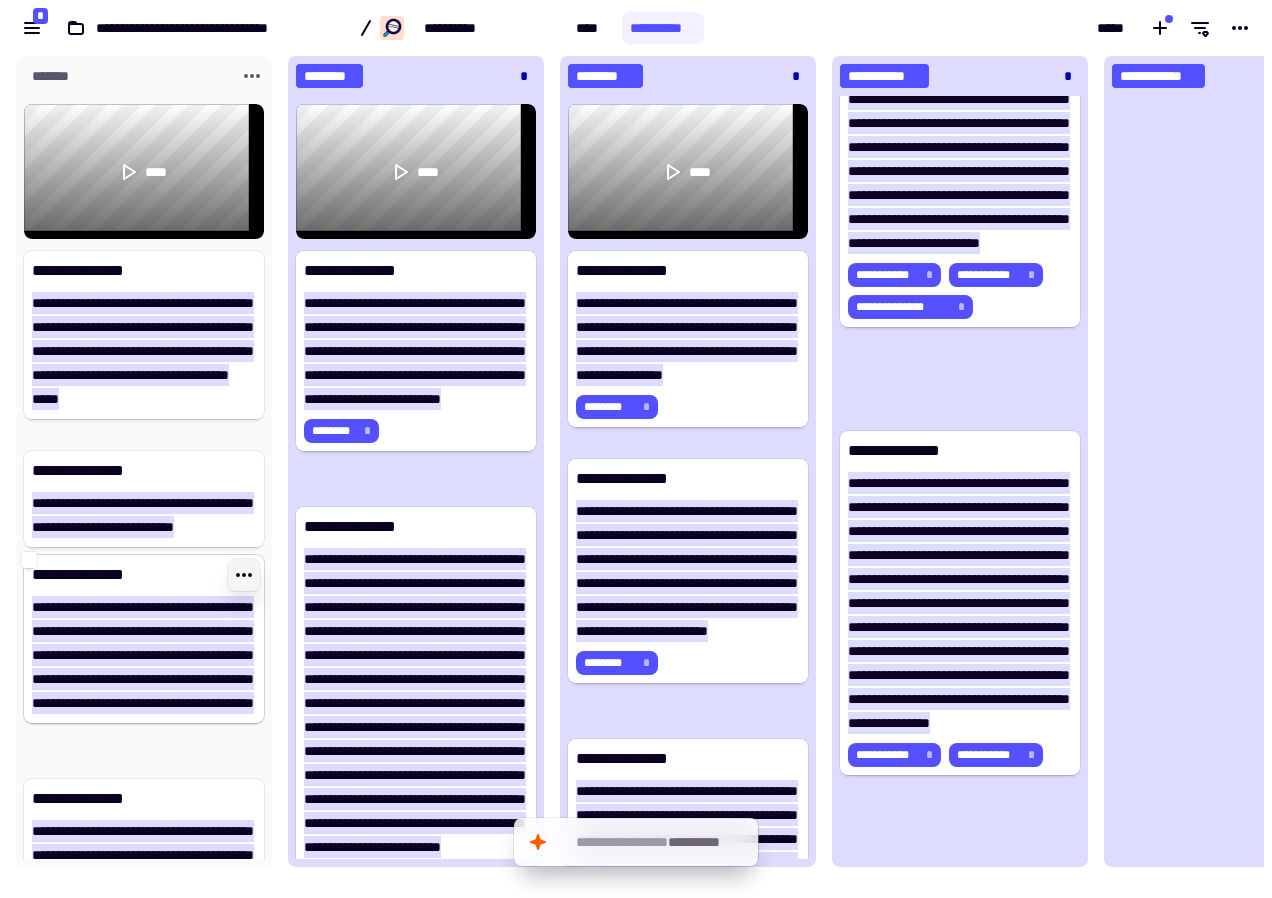 click 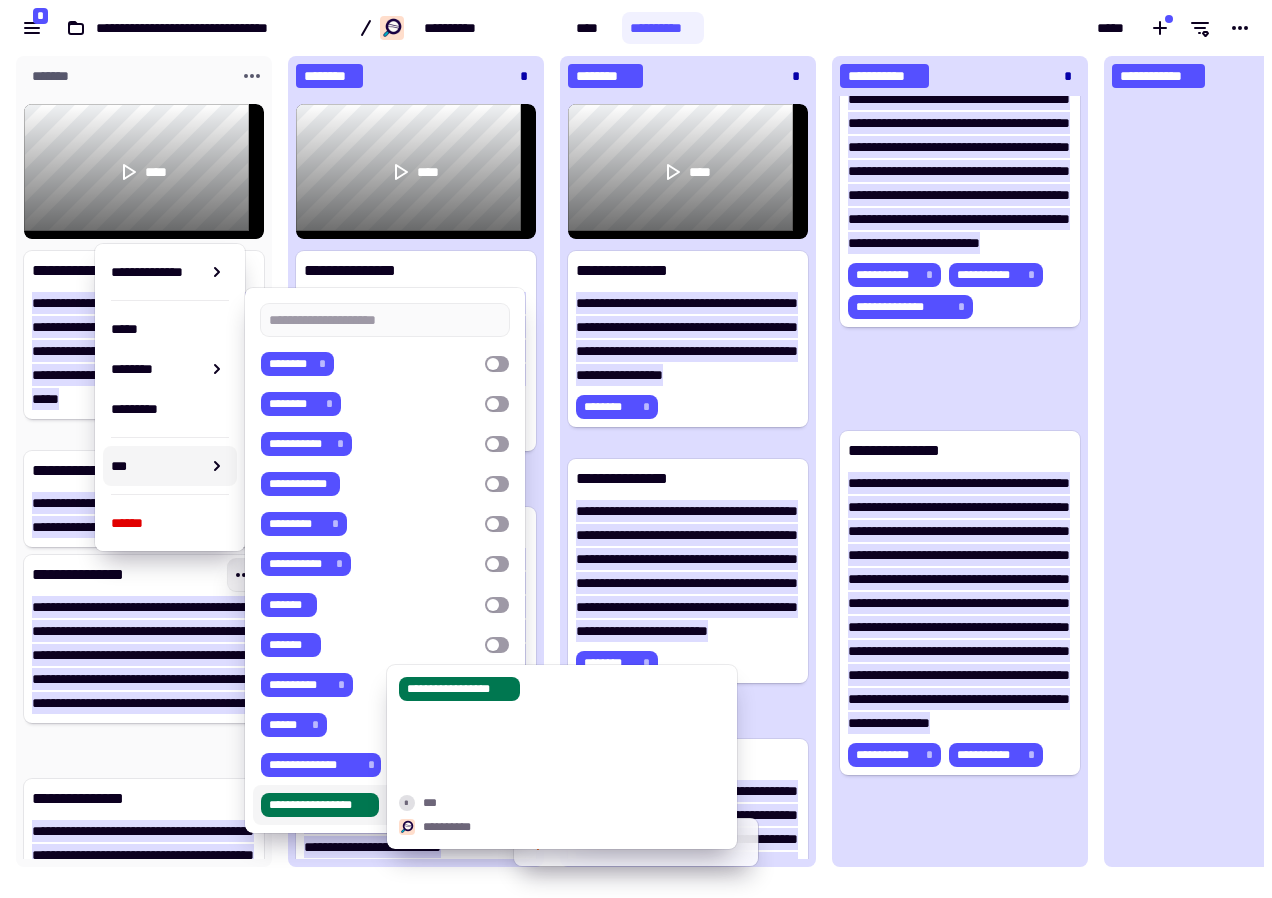 click on "**********" at bounding box center [320, 805] 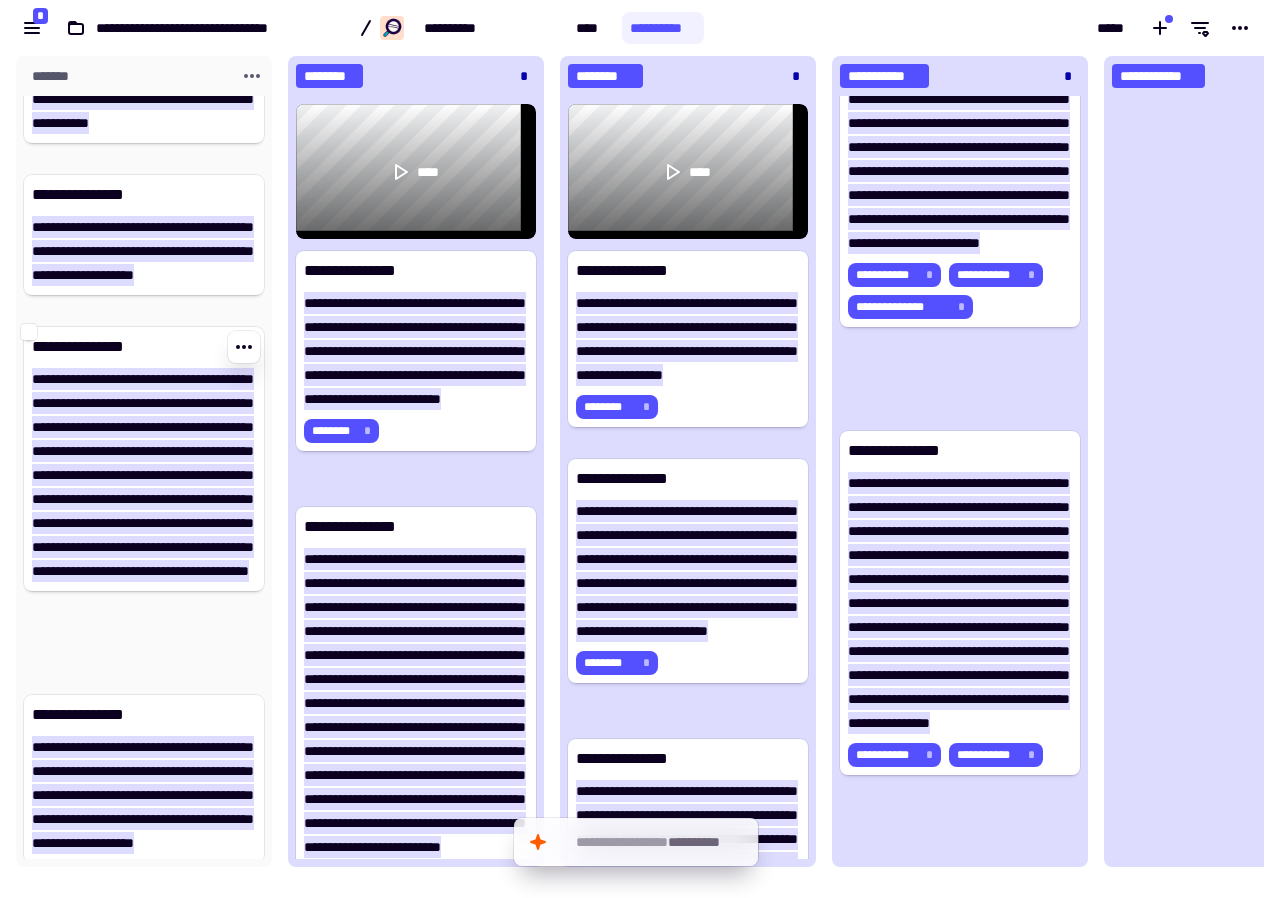 scroll, scrollTop: 2970, scrollLeft: 0, axis: vertical 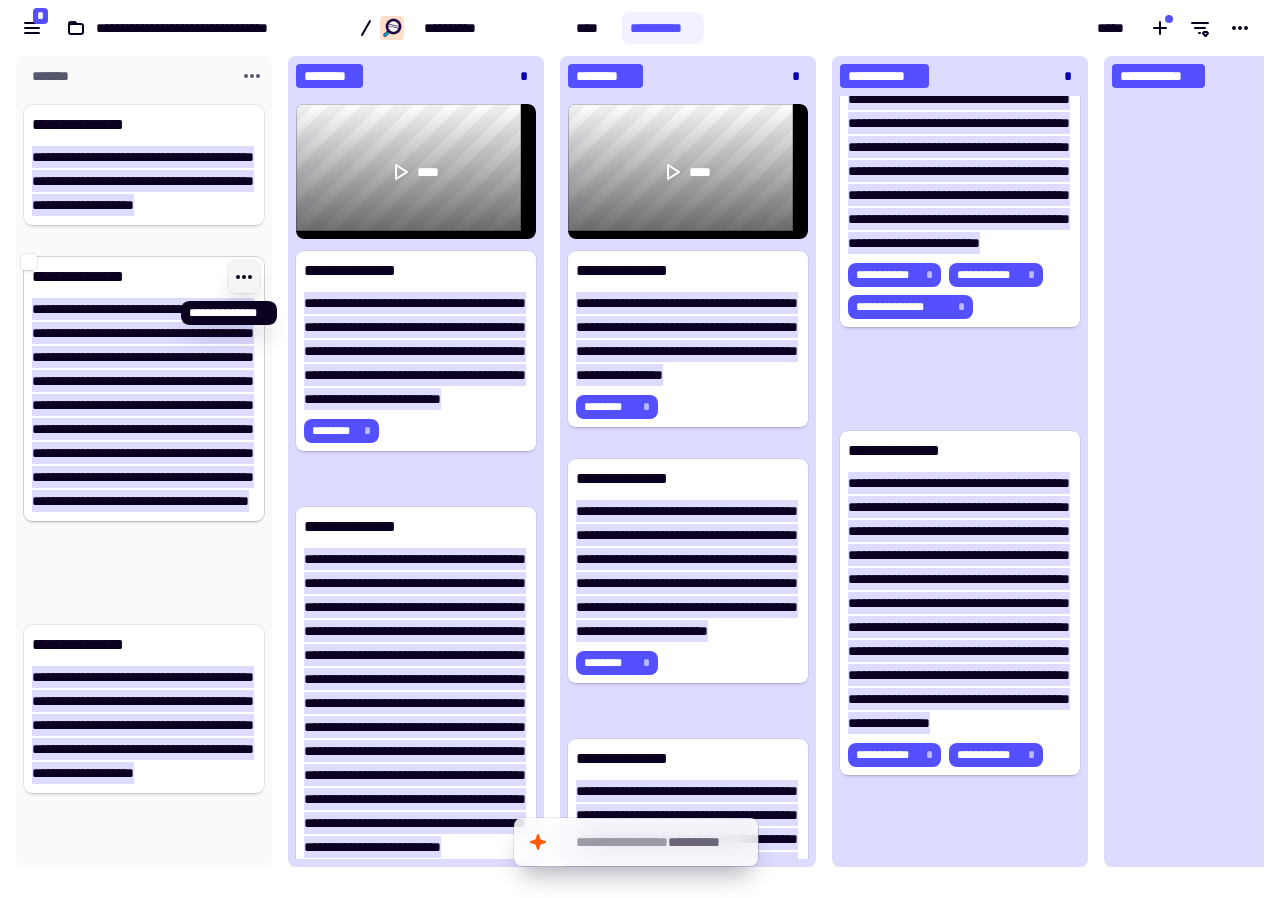 click 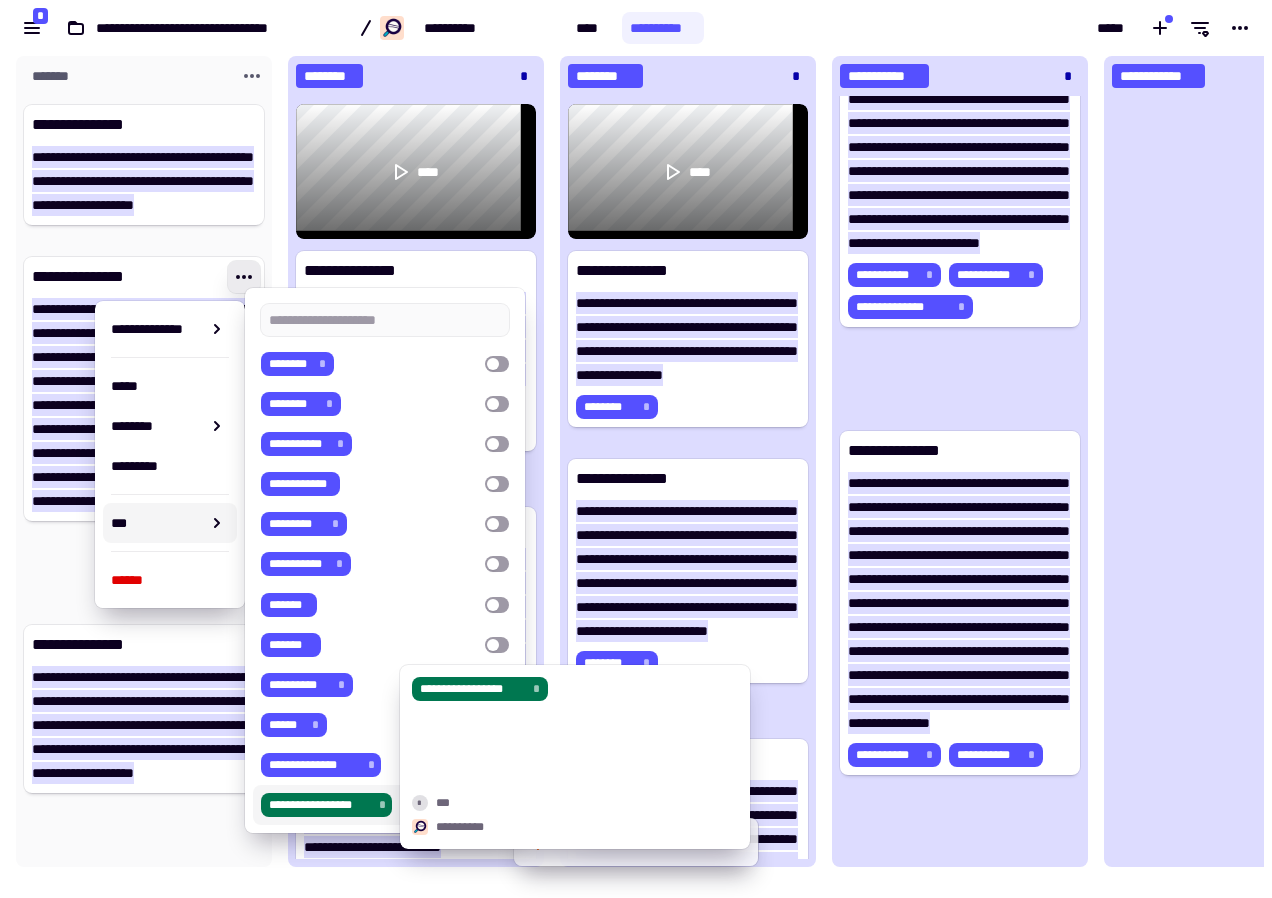 click on "**********" at bounding box center [320, 805] 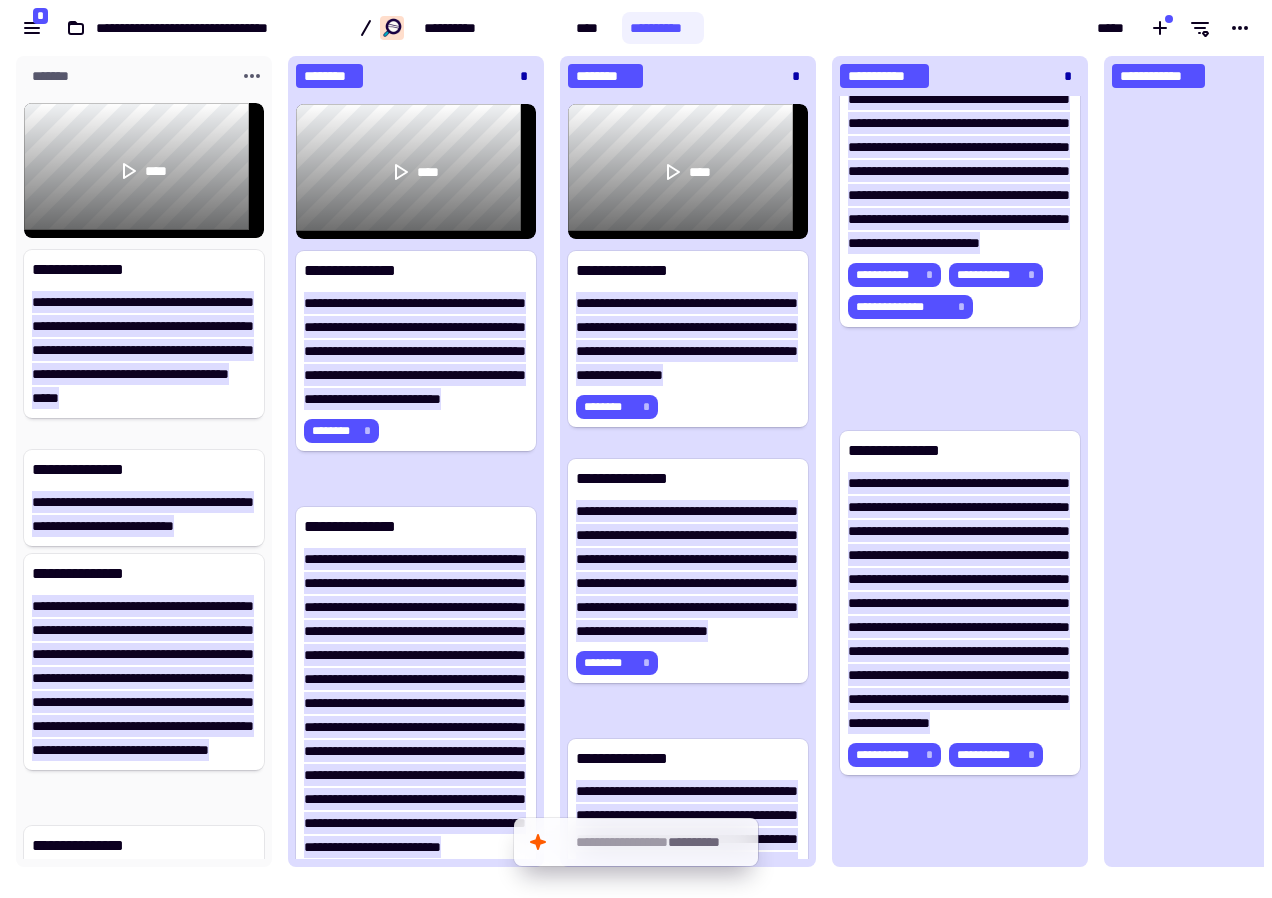 scroll, scrollTop: 0, scrollLeft: 0, axis: both 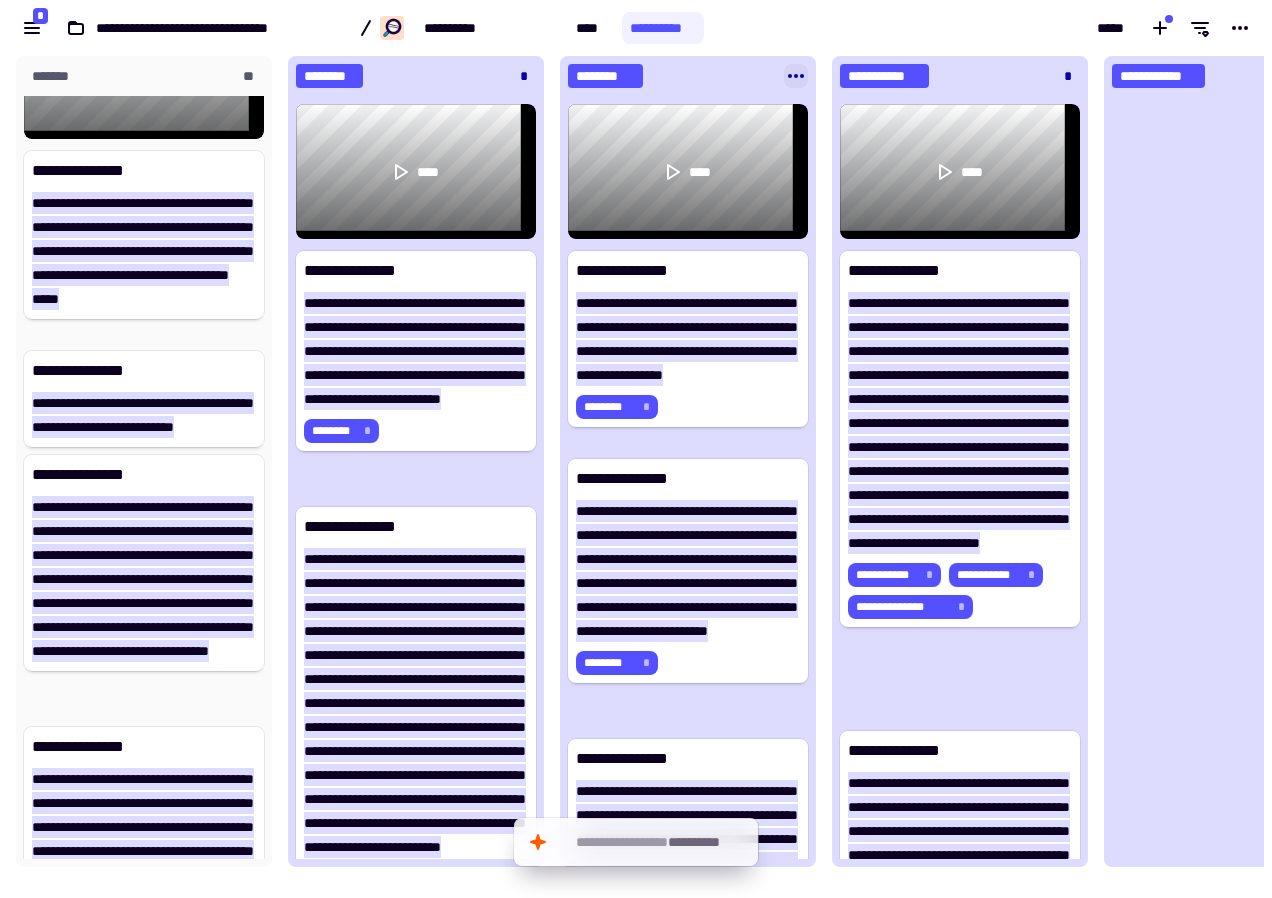 click 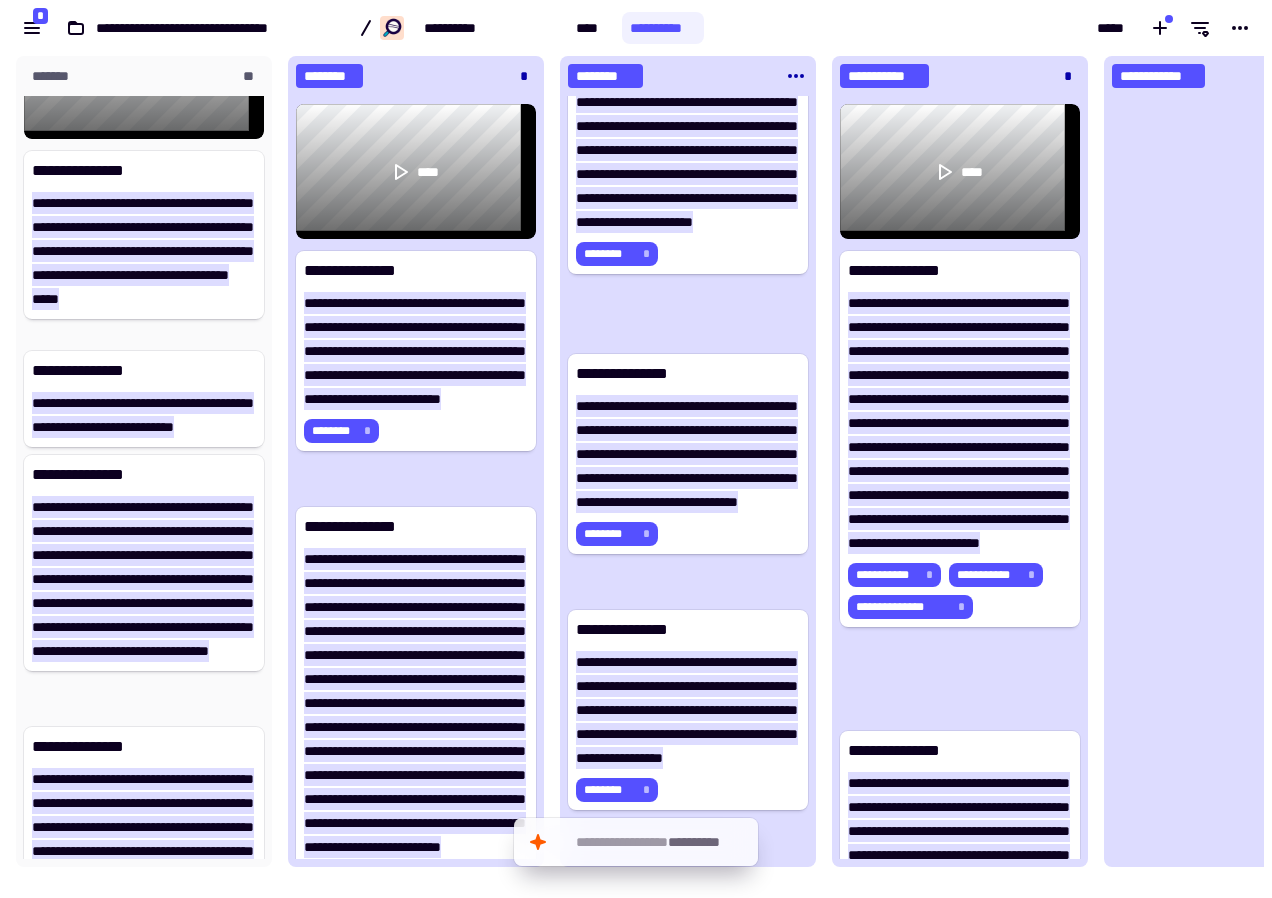 scroll, scrollTop: 754, scrollLeft: 0, axis: vertical 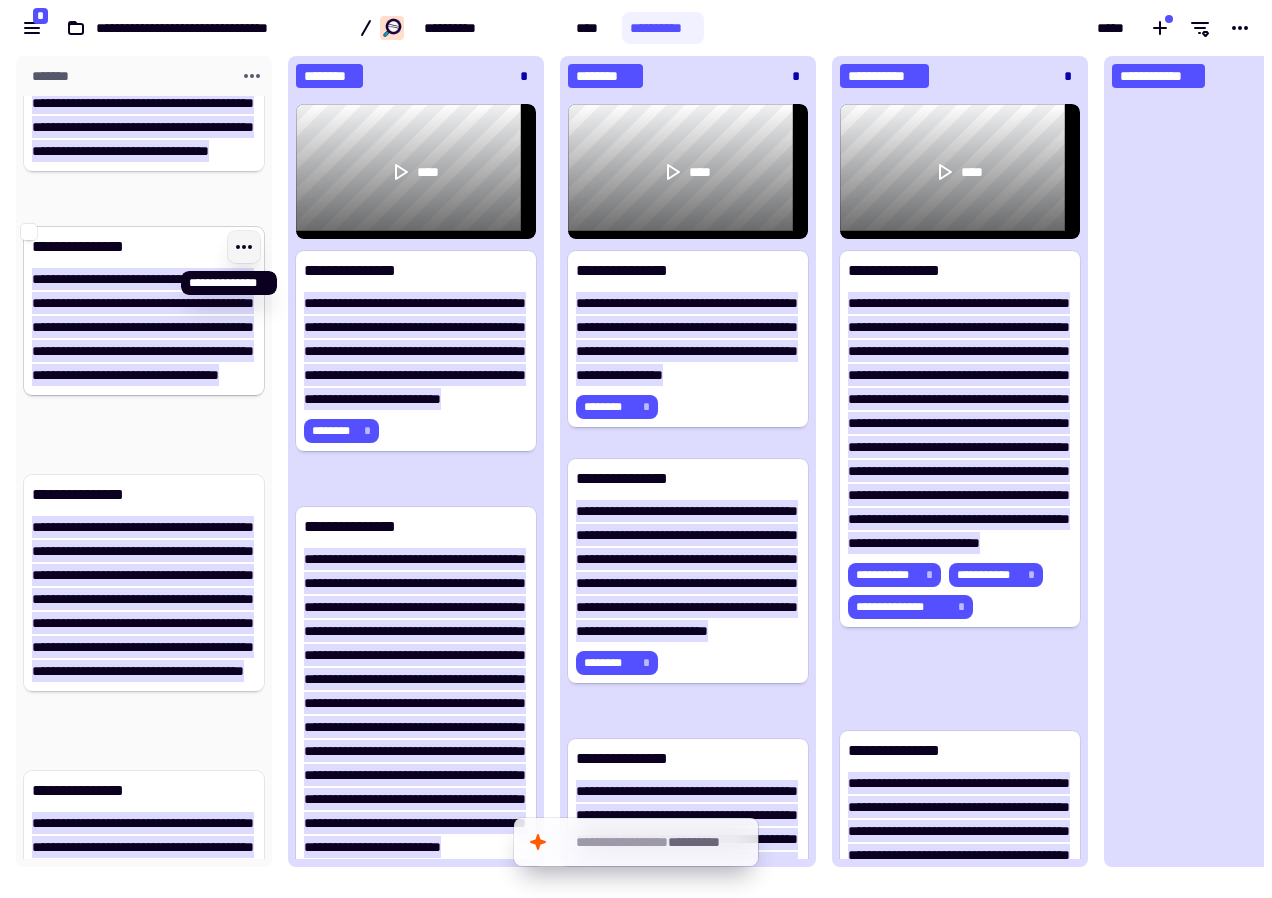 click 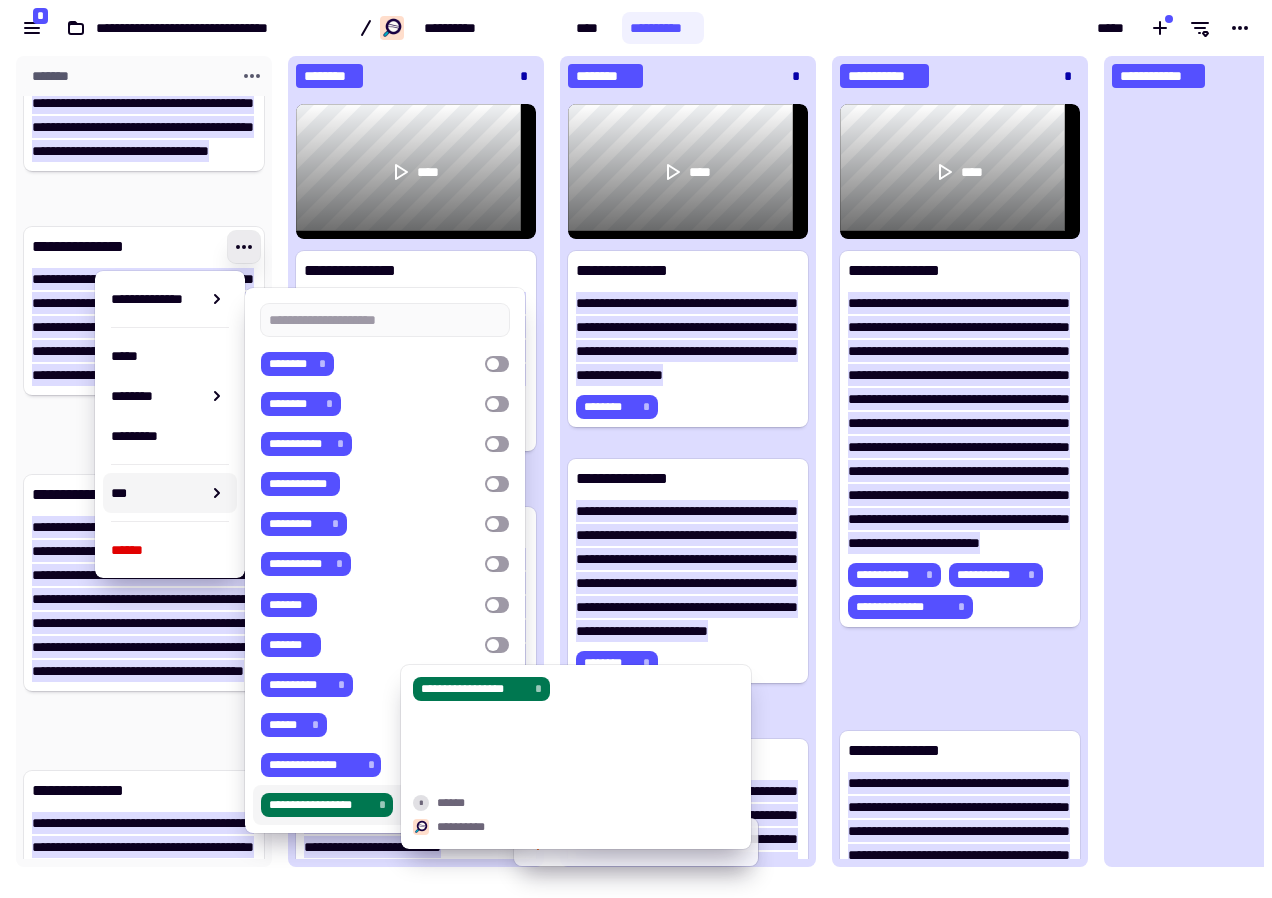 click on "**********" at bounding box center [320, 805] 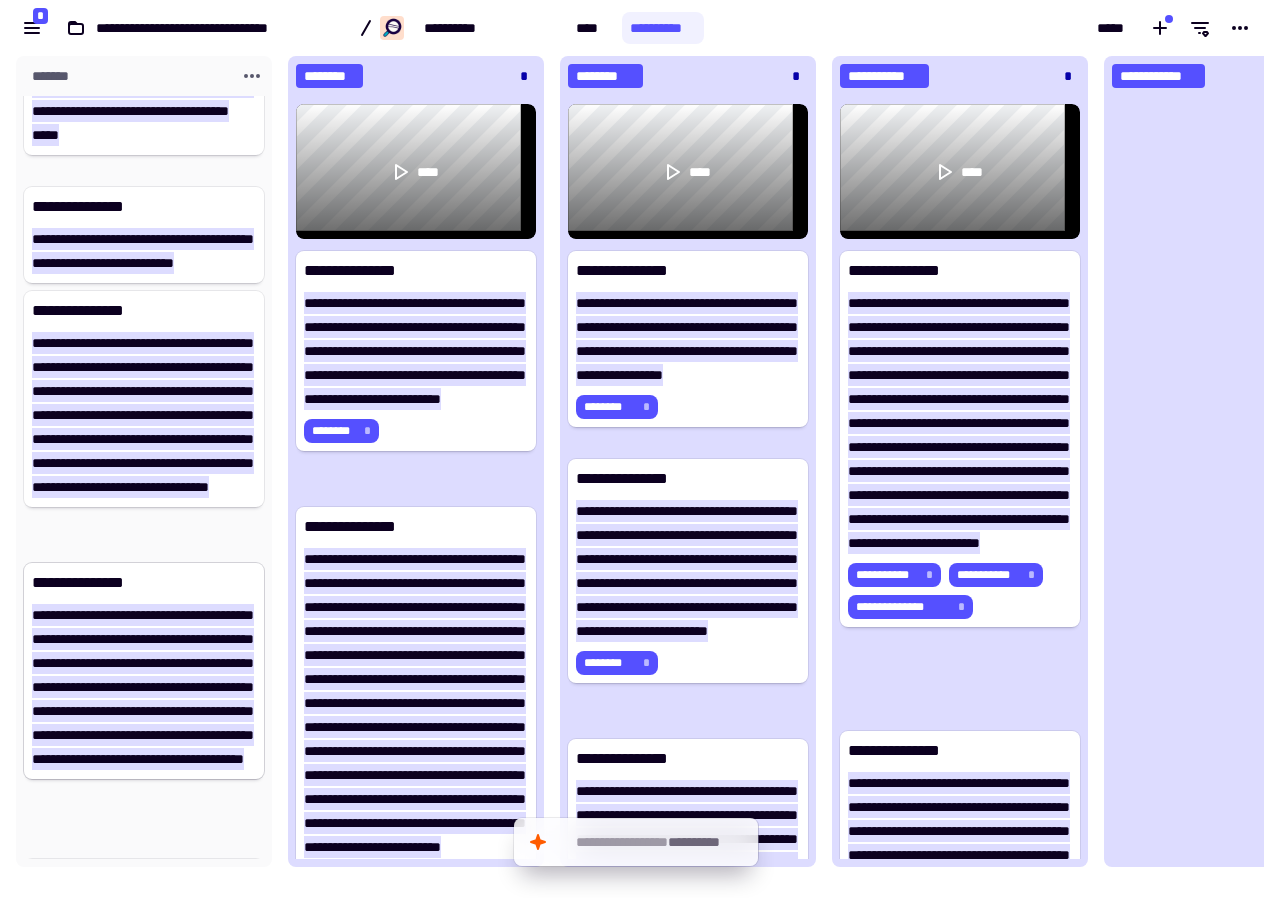 scroll, scrollTop: 300, scrollLeft: 0, axis: vertical 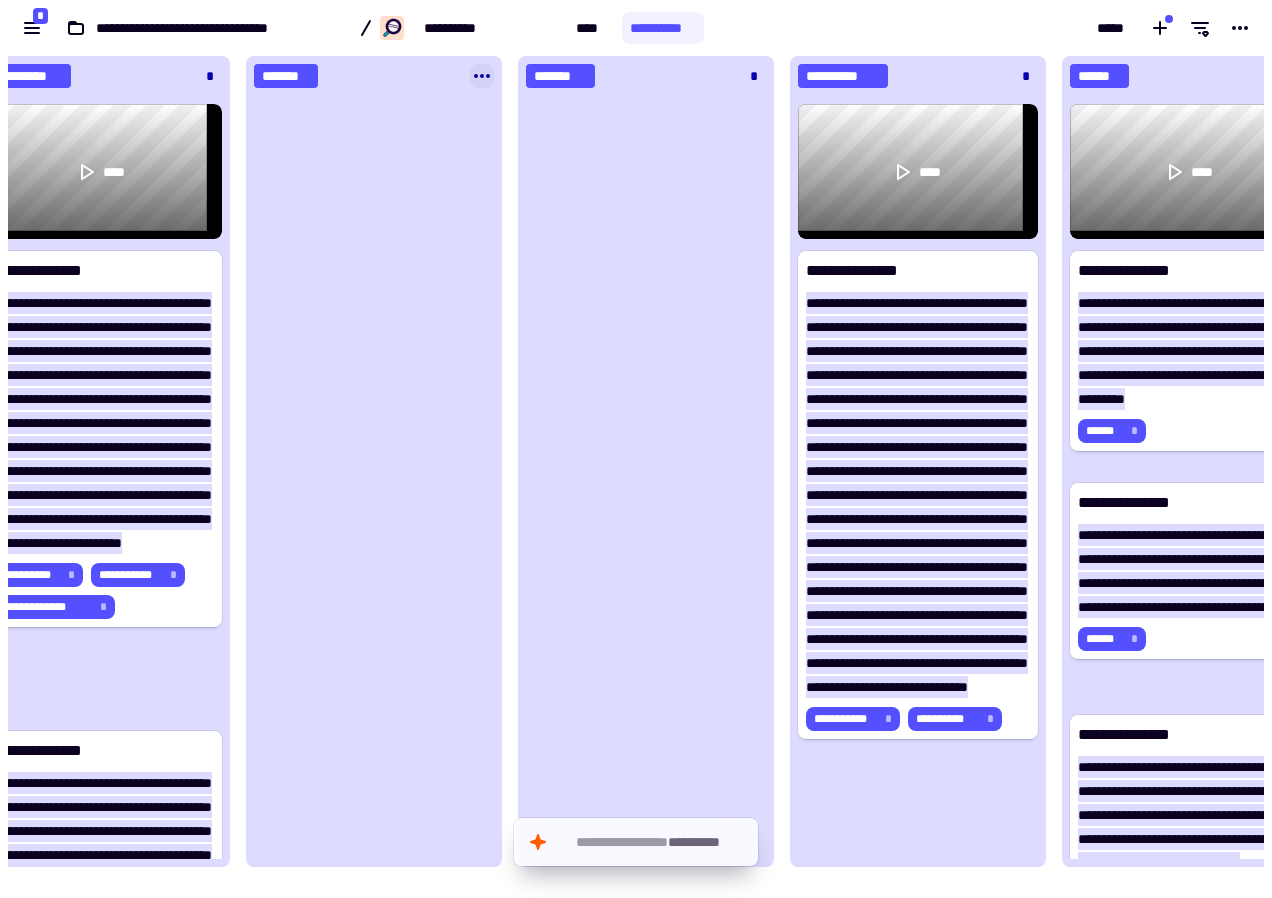 click 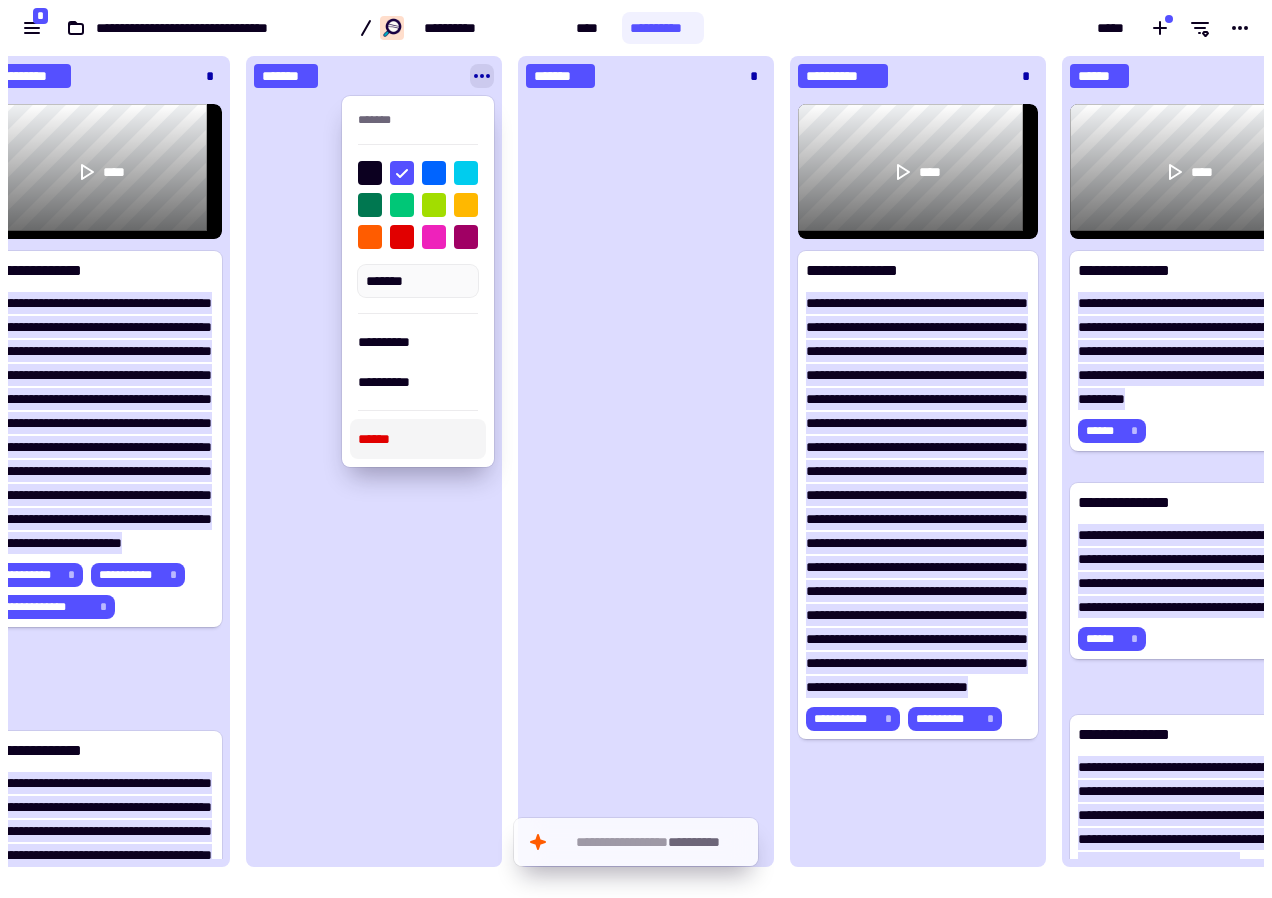 click on "******" at bounding box center [418, 439] 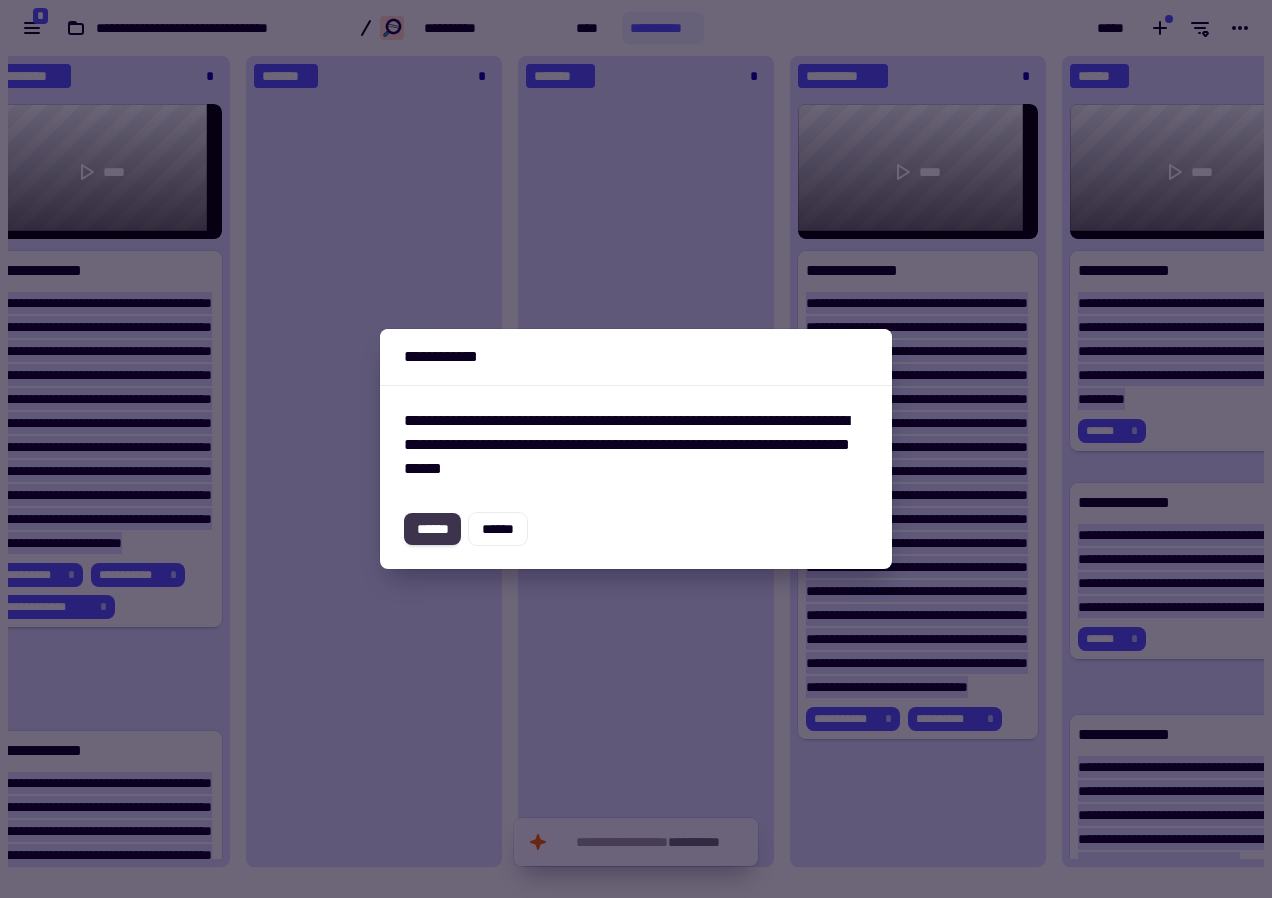 click on "******" 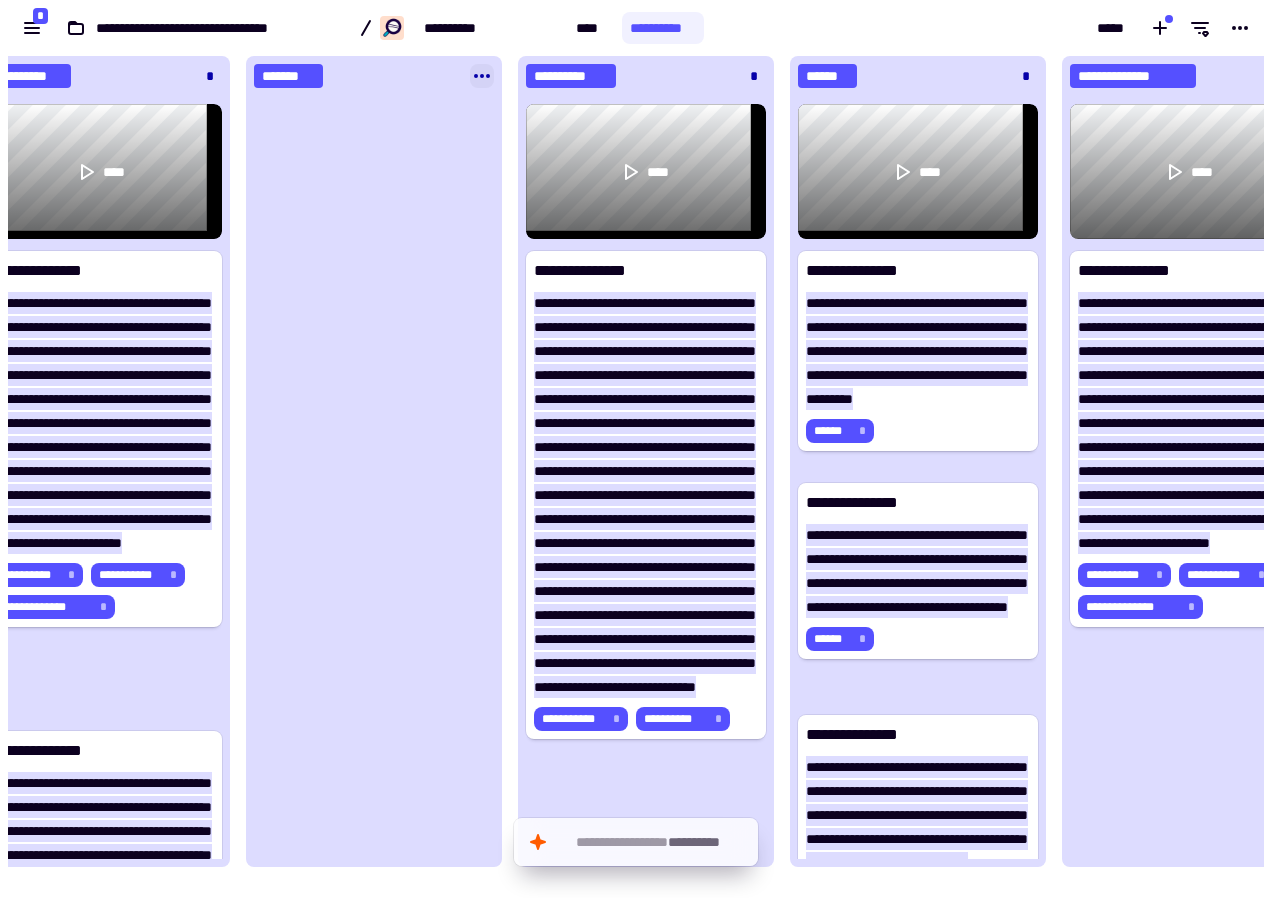 click 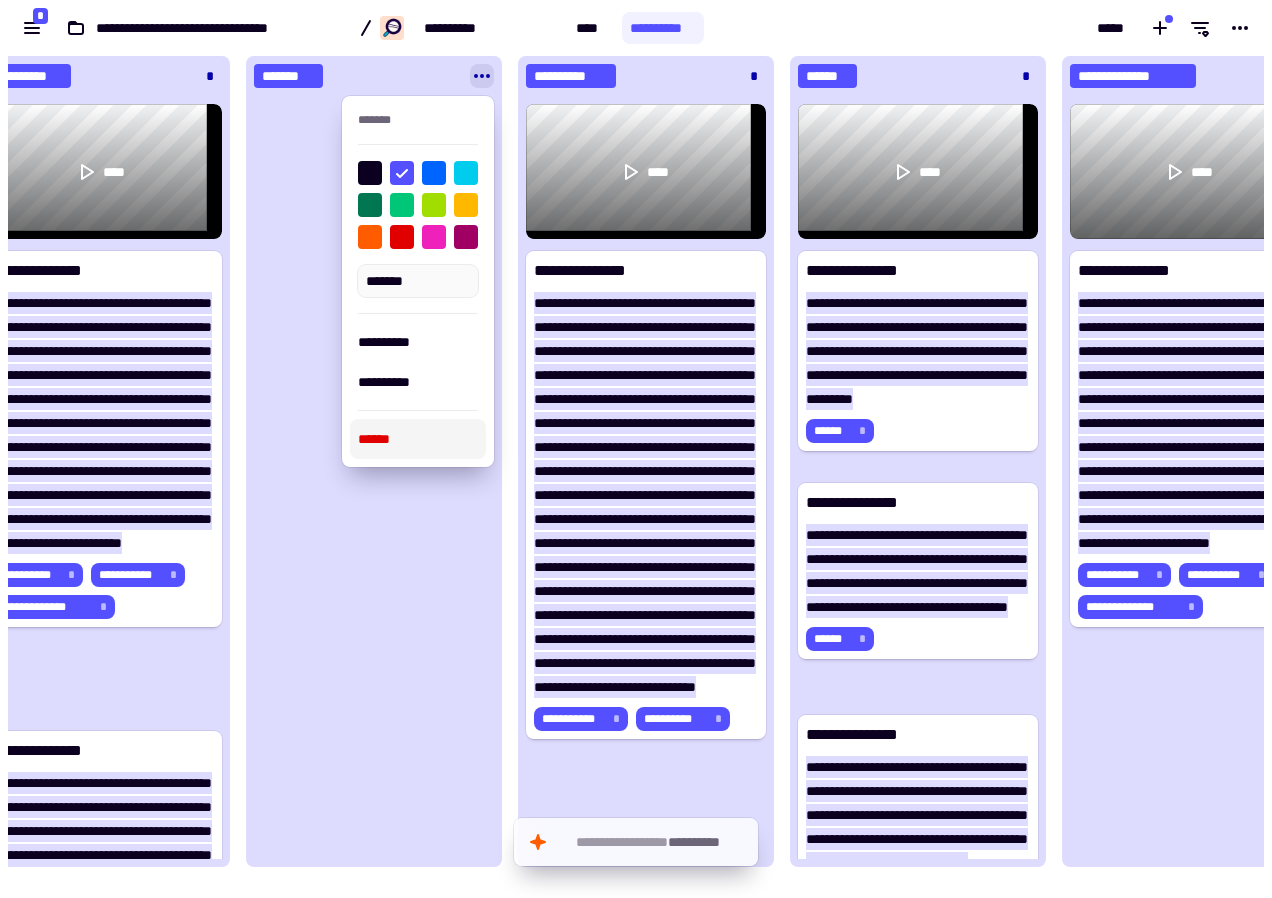click on "******" at bounding box center [418, 439] 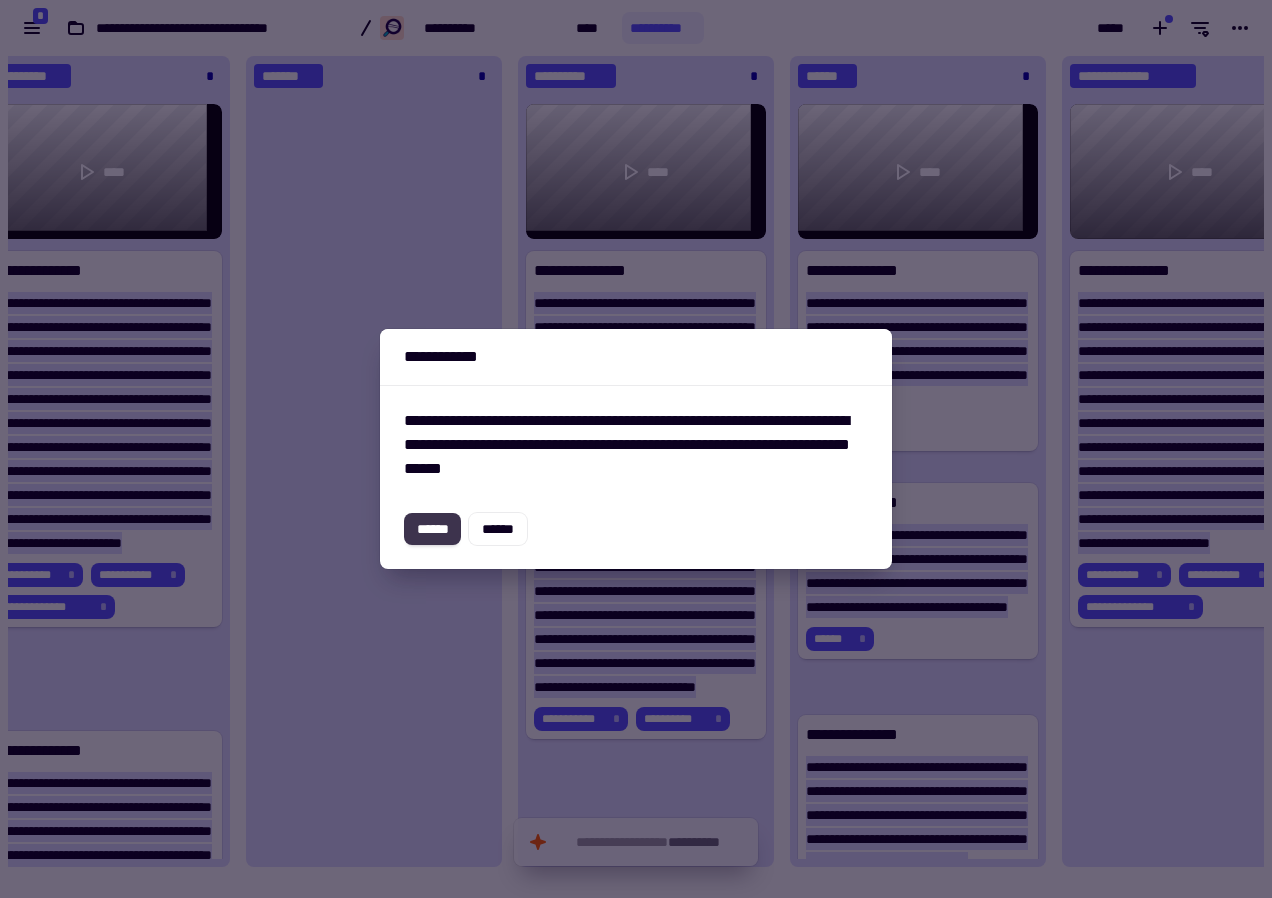 click on "******" 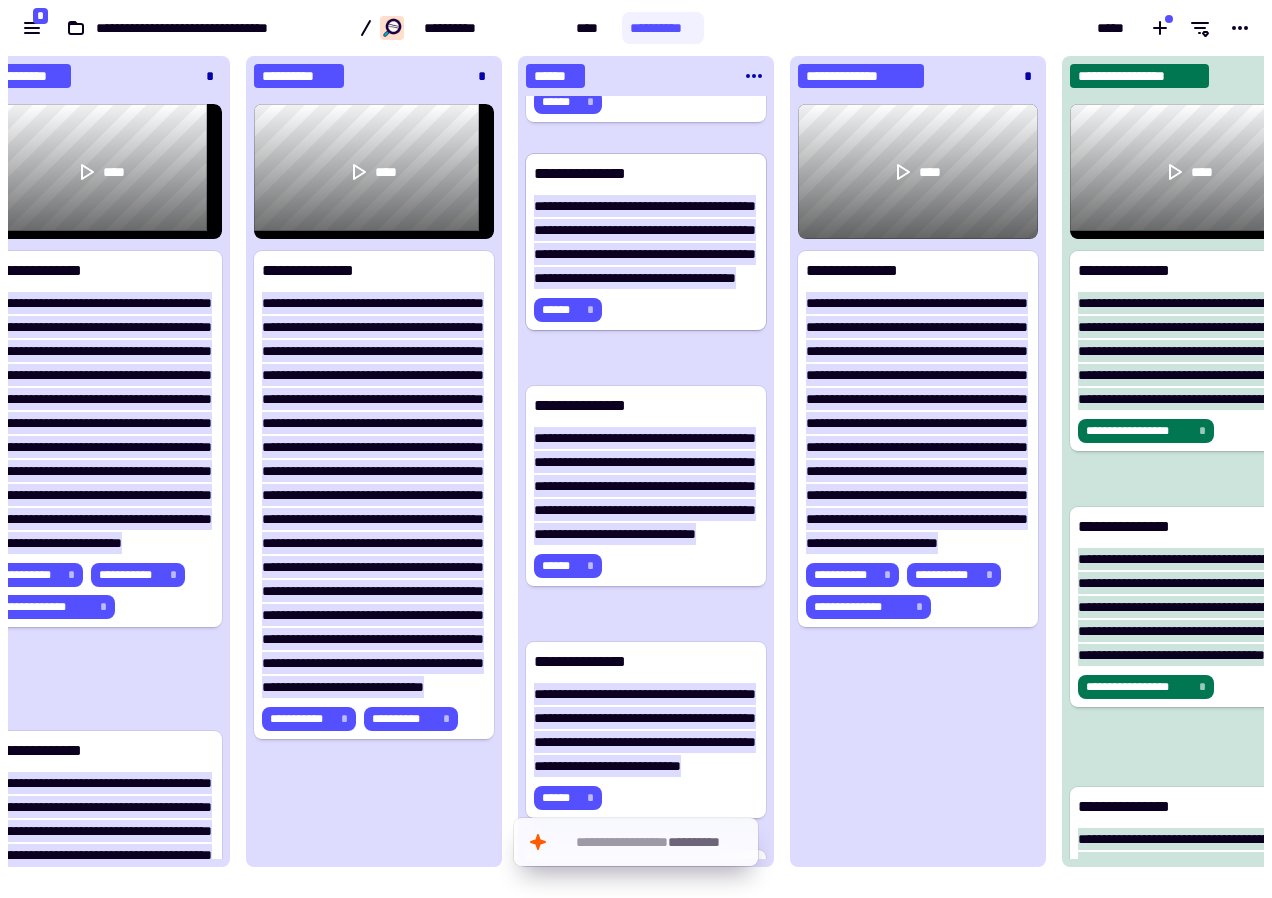 scroll, scrollTop: 514, scrollLeft: 0, axis: vertical 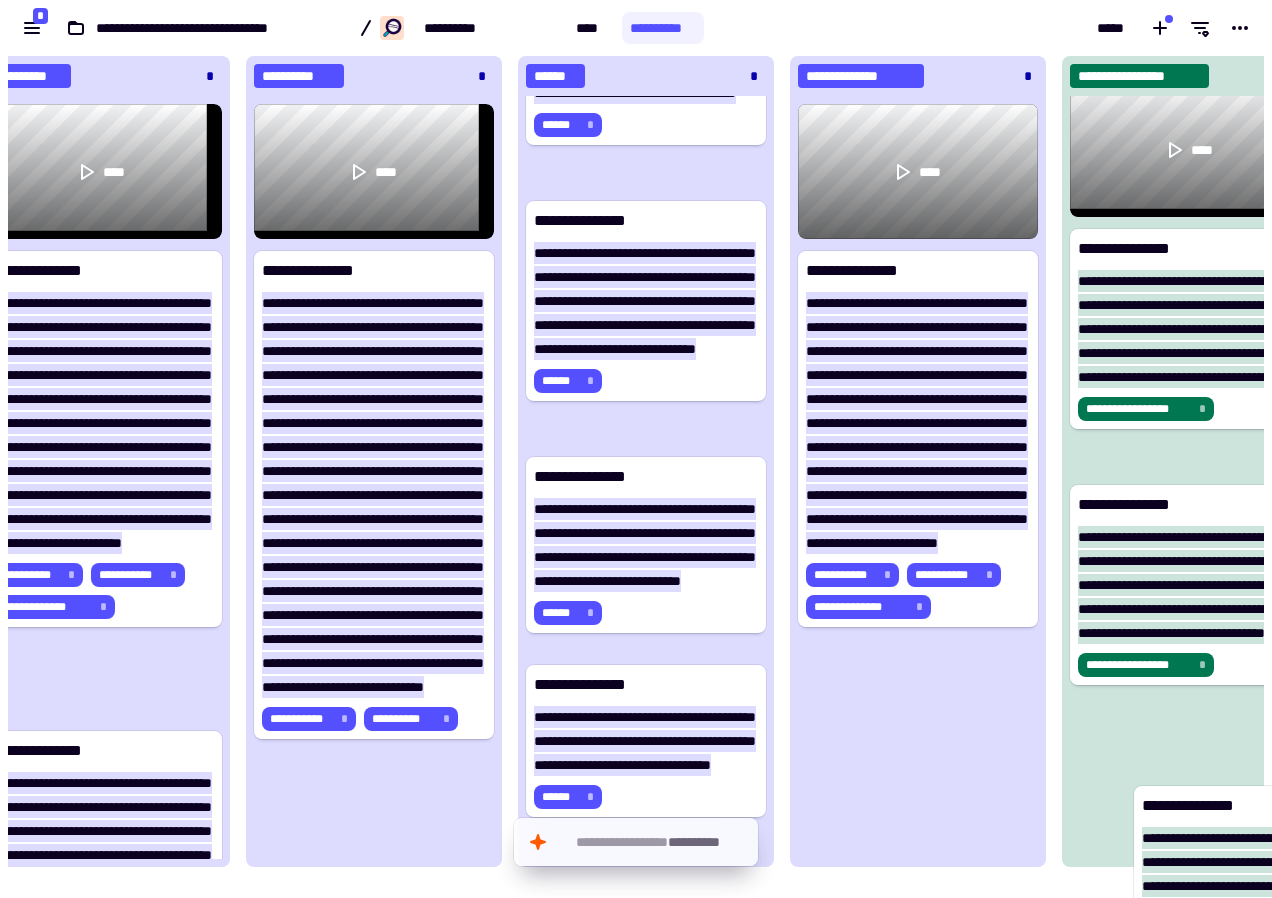 drag, startPoint x: 1075, startPoint y: 847, endPoint x: 1163, endPoint y: 846, distance: 88.005684 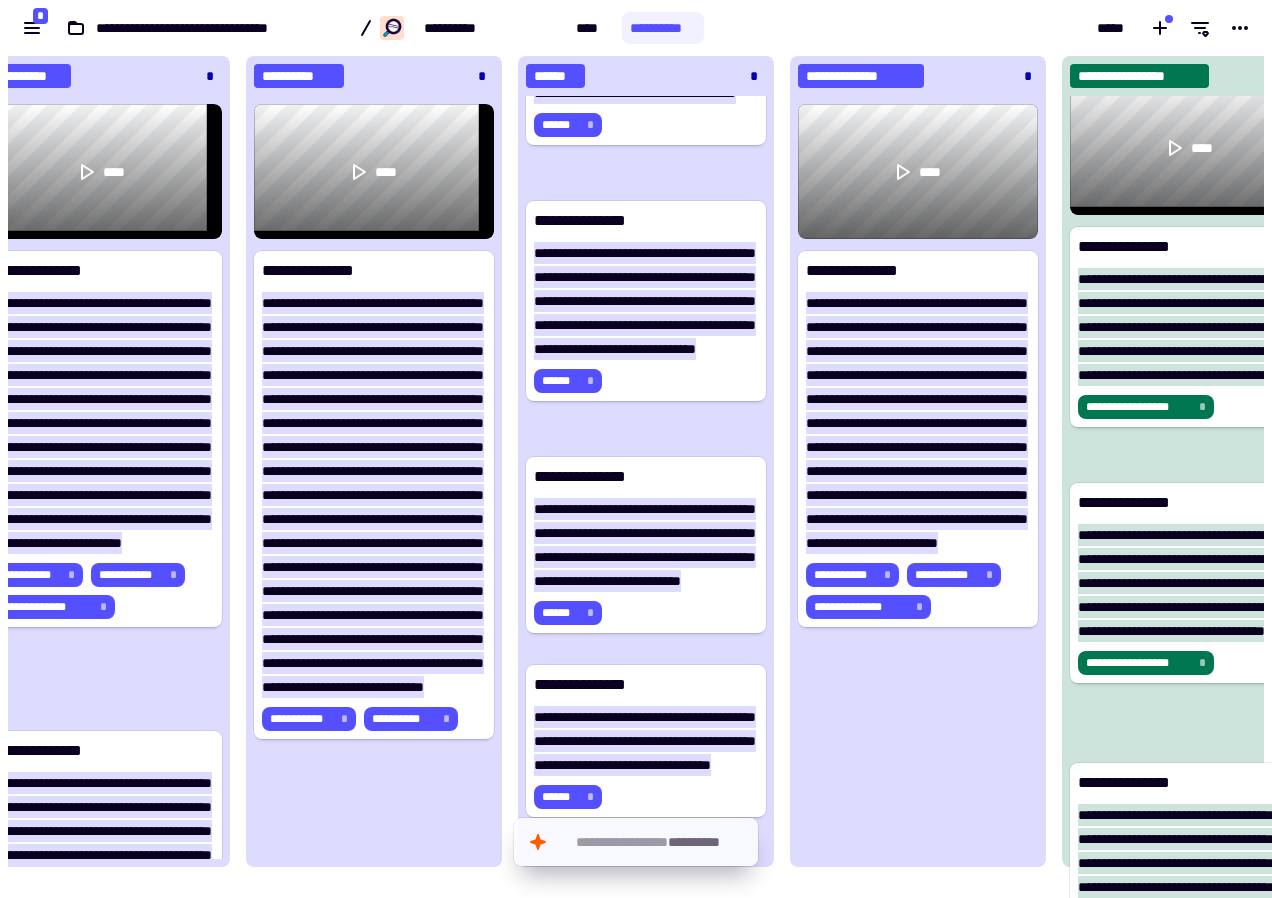 scroll, scrollTop: 0, scrollLeft: 0, axis: both 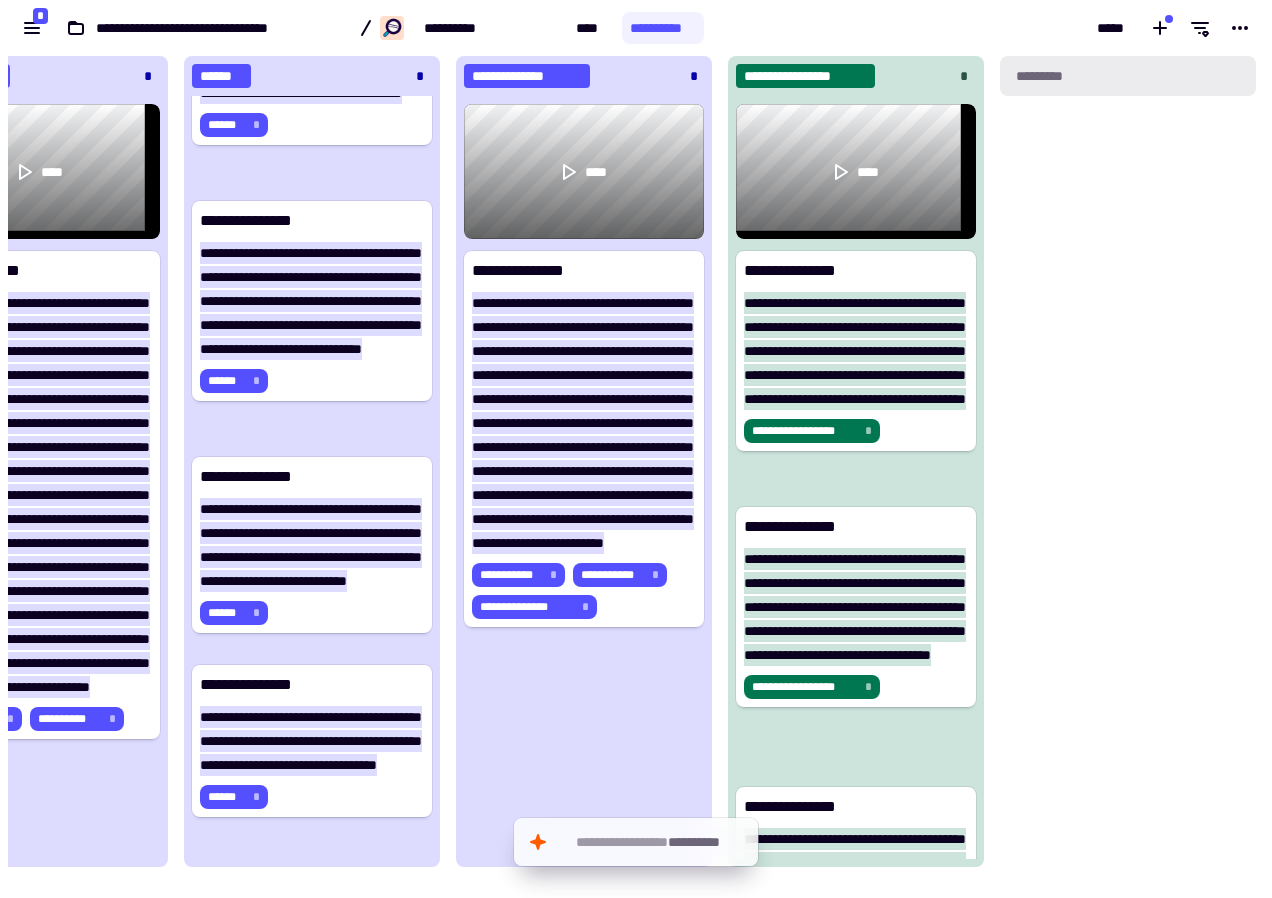 click on "*********" 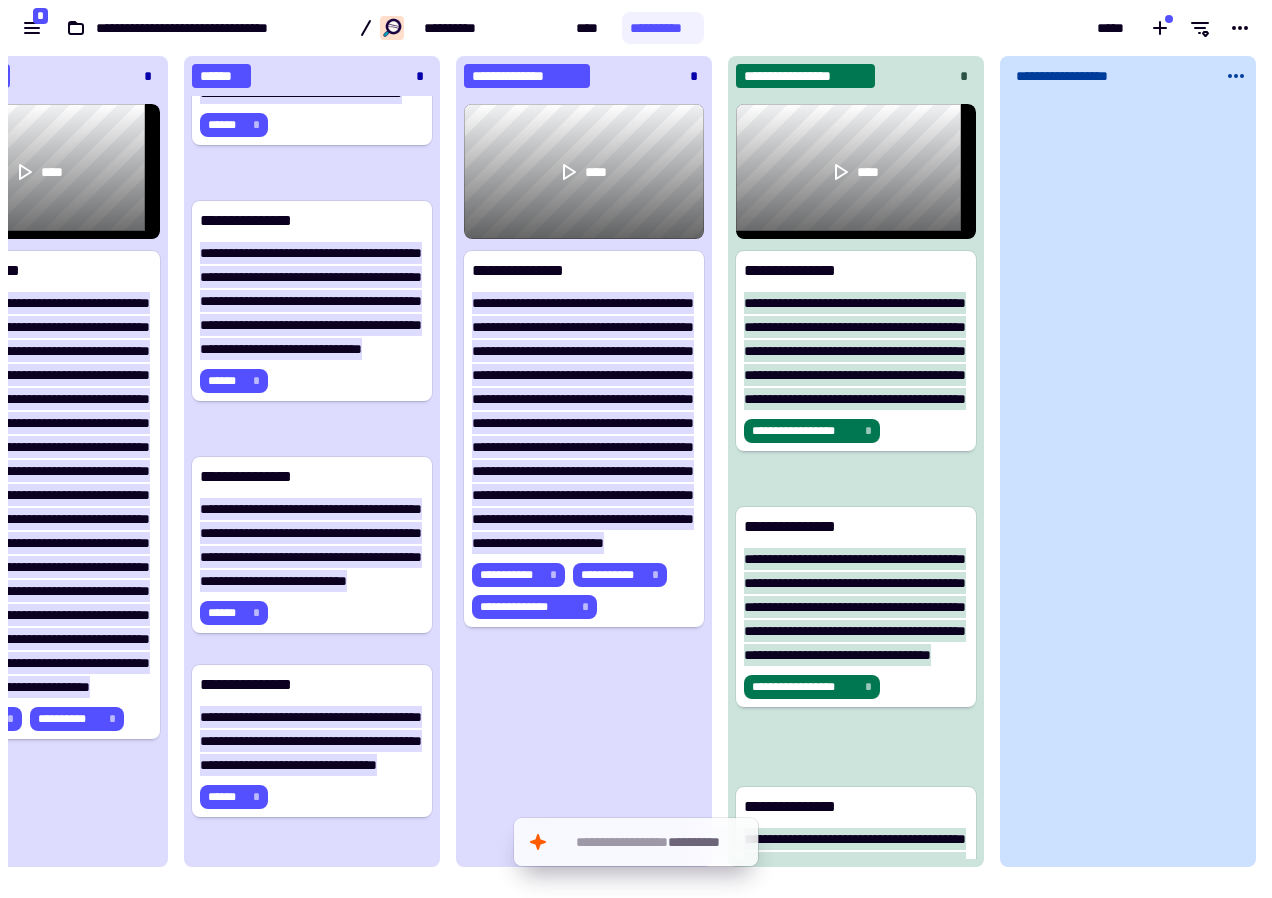 type on "**********" 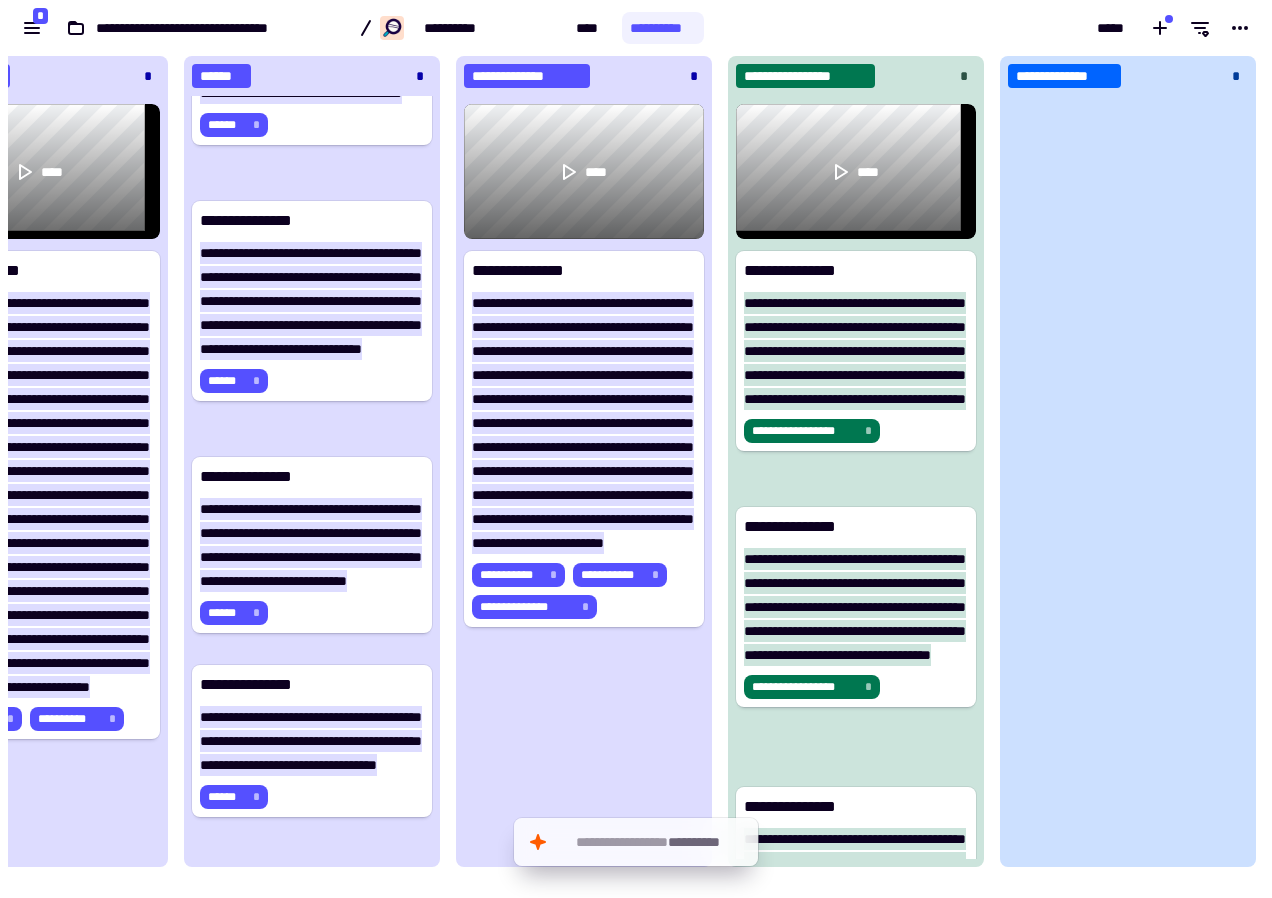 click on "*****" at bounding box center (988, 28) 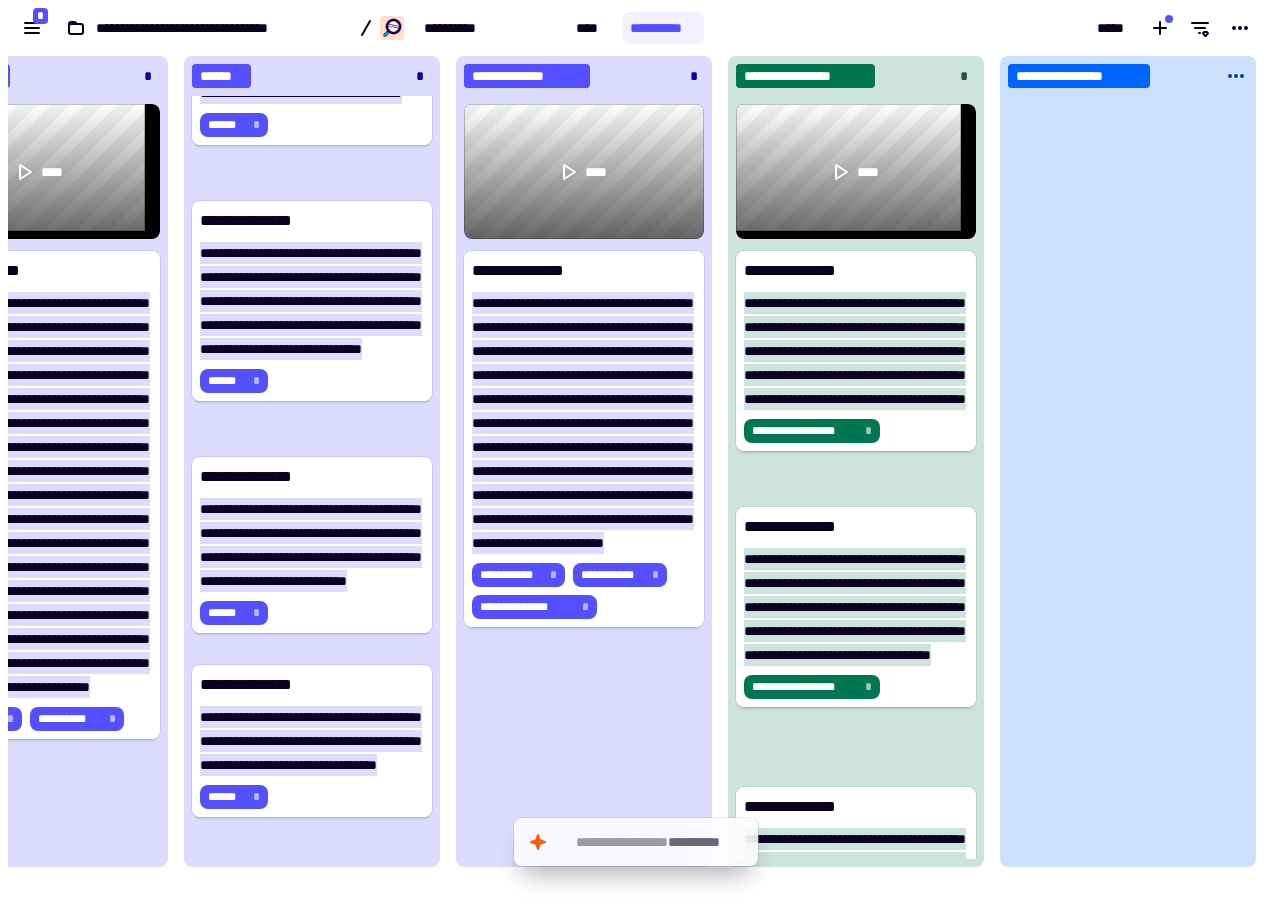 scroll, scrollTop: 16, scrollLeft: 16, axis: both 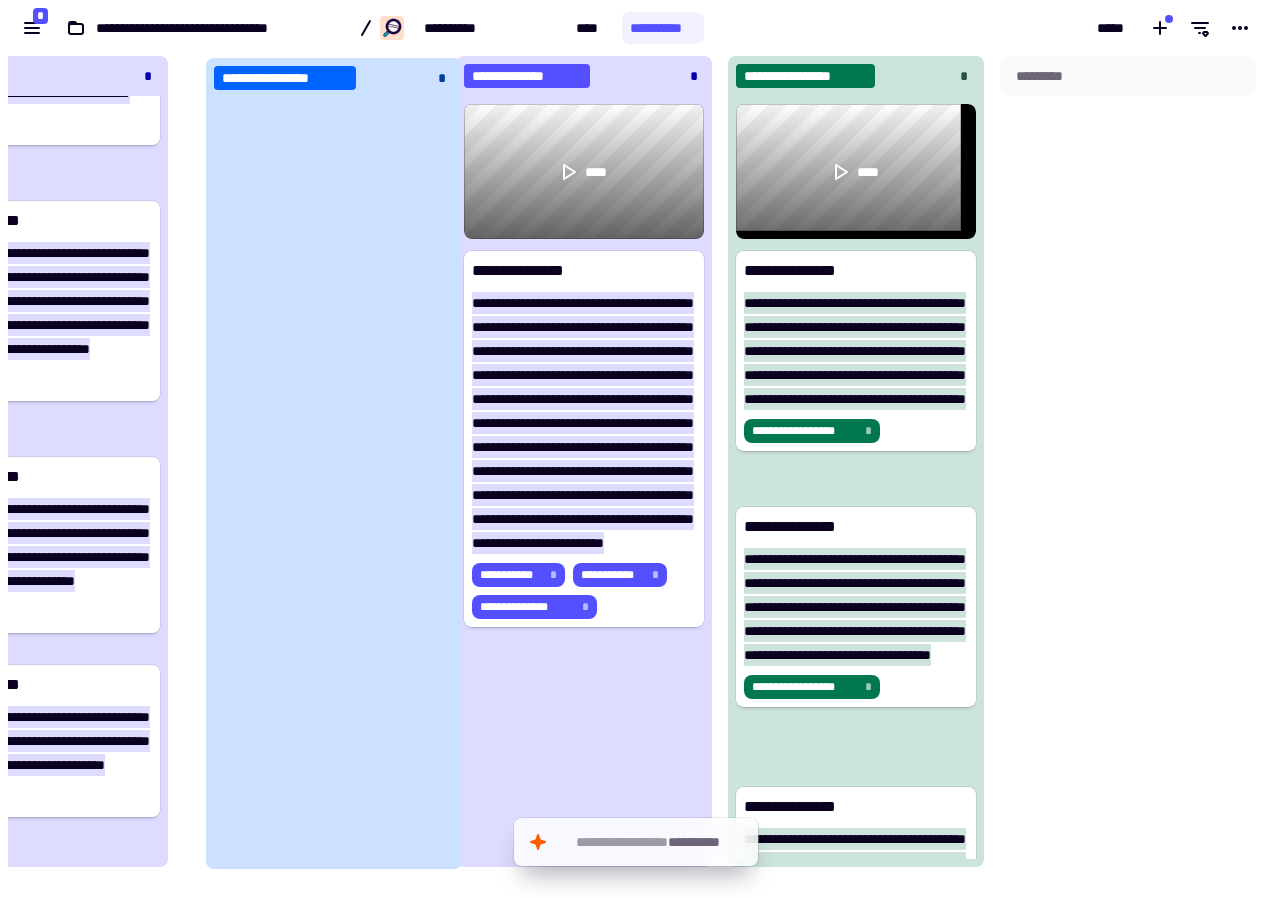 drag, startPoint x: 1188, startPoint y: 73, endPoint x: 389, endPoint y: 75, distance: 799.0025 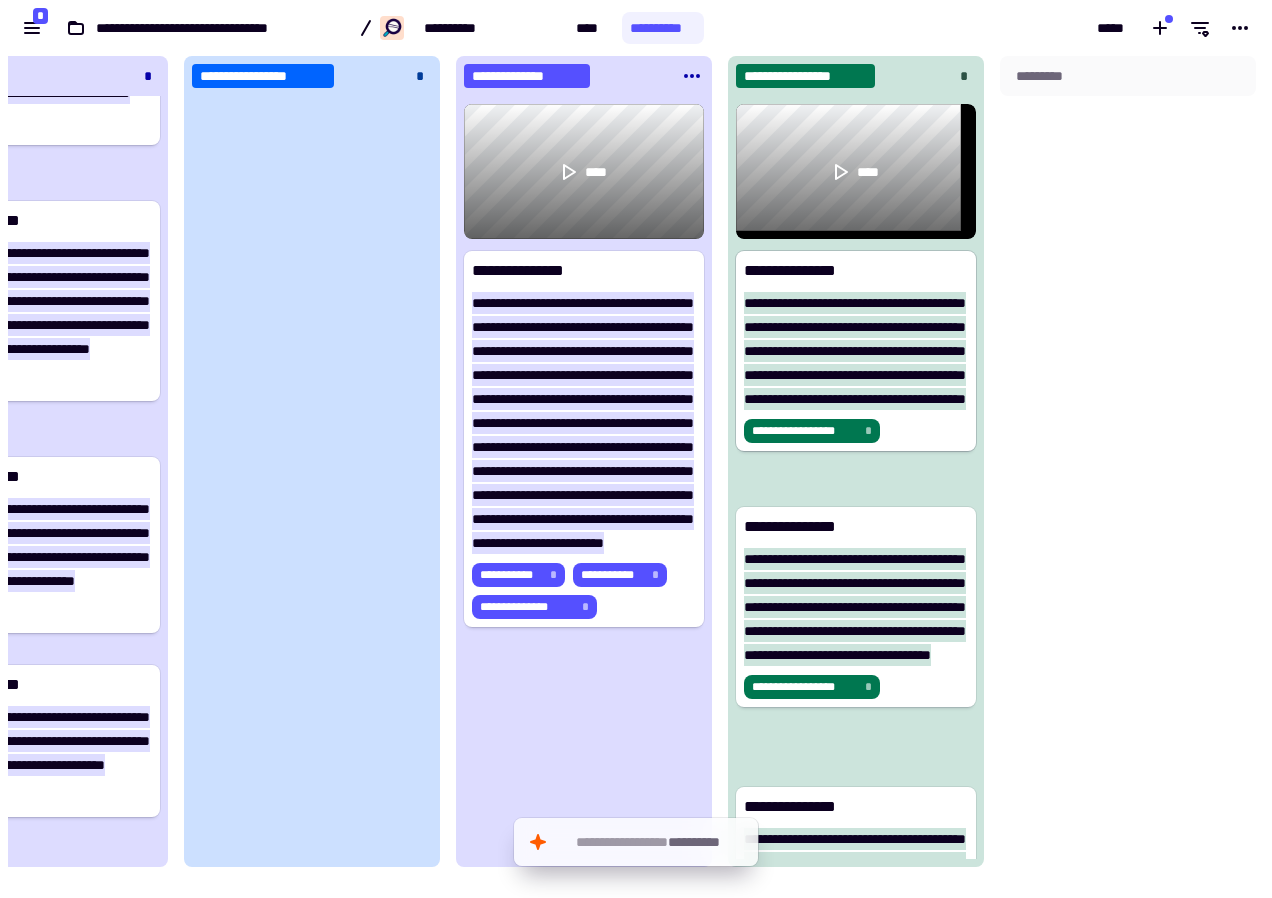 scroll, scrollTop: 16, scrollLeft: 16, axis: both 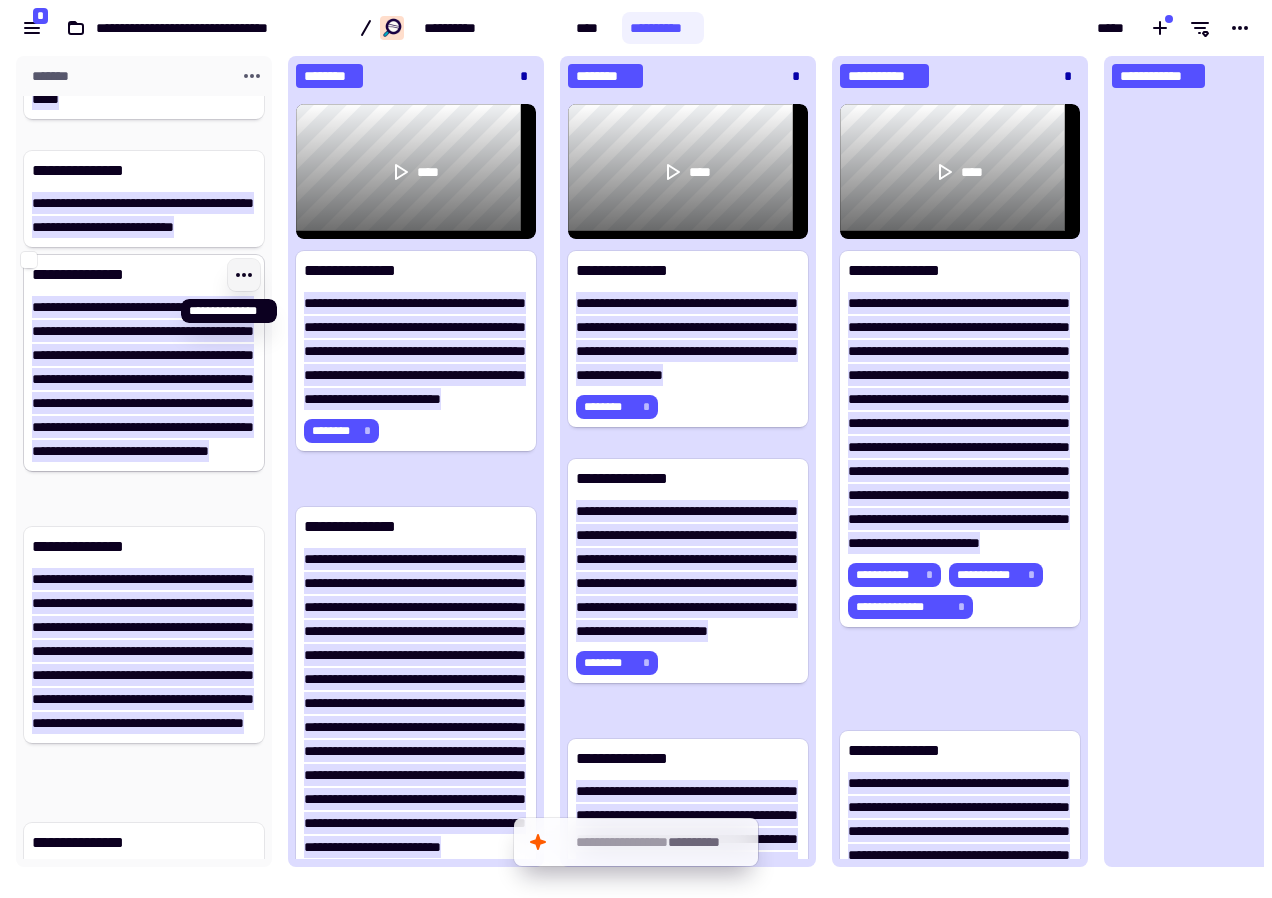 click 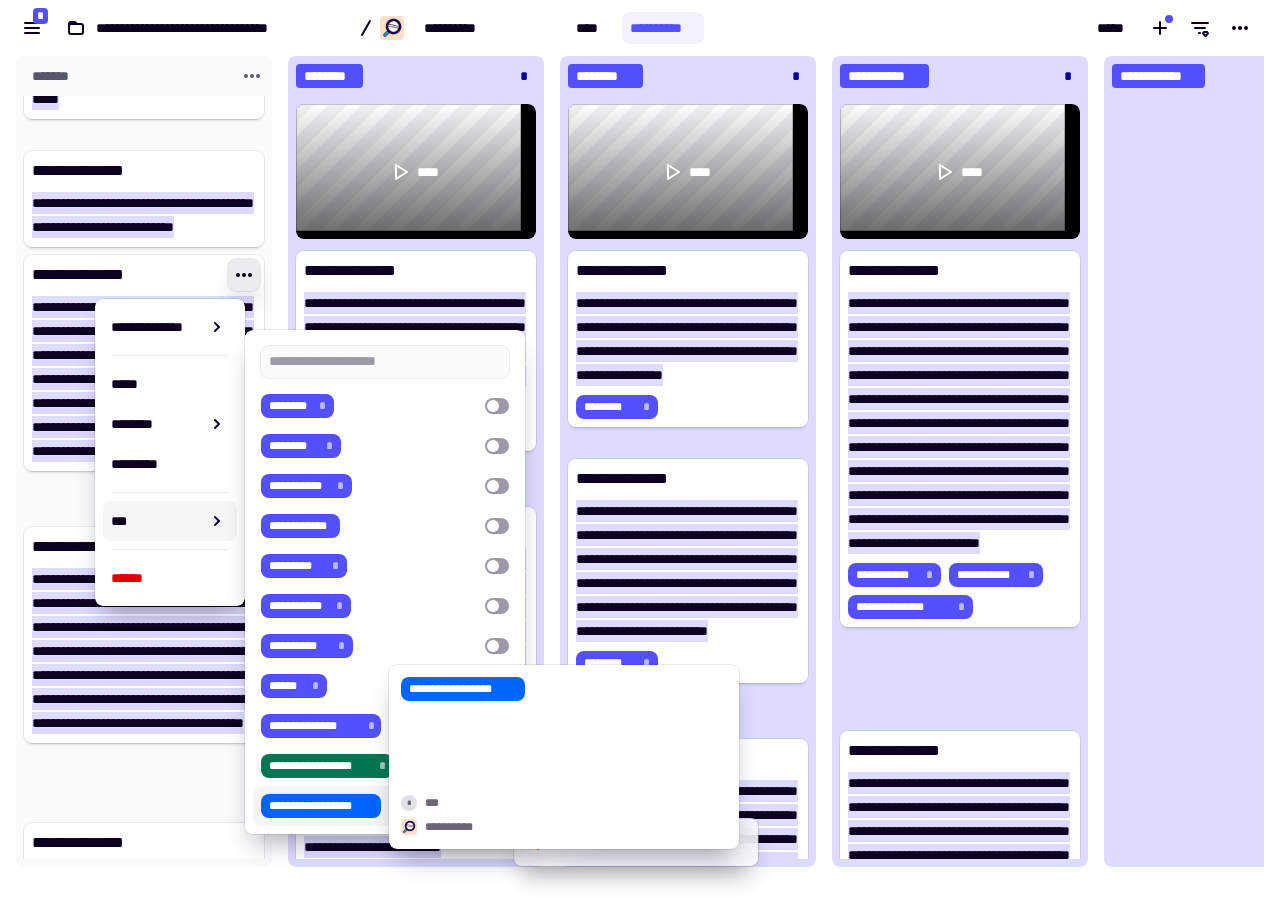 click on "**********" at bounding box center [321, 806] 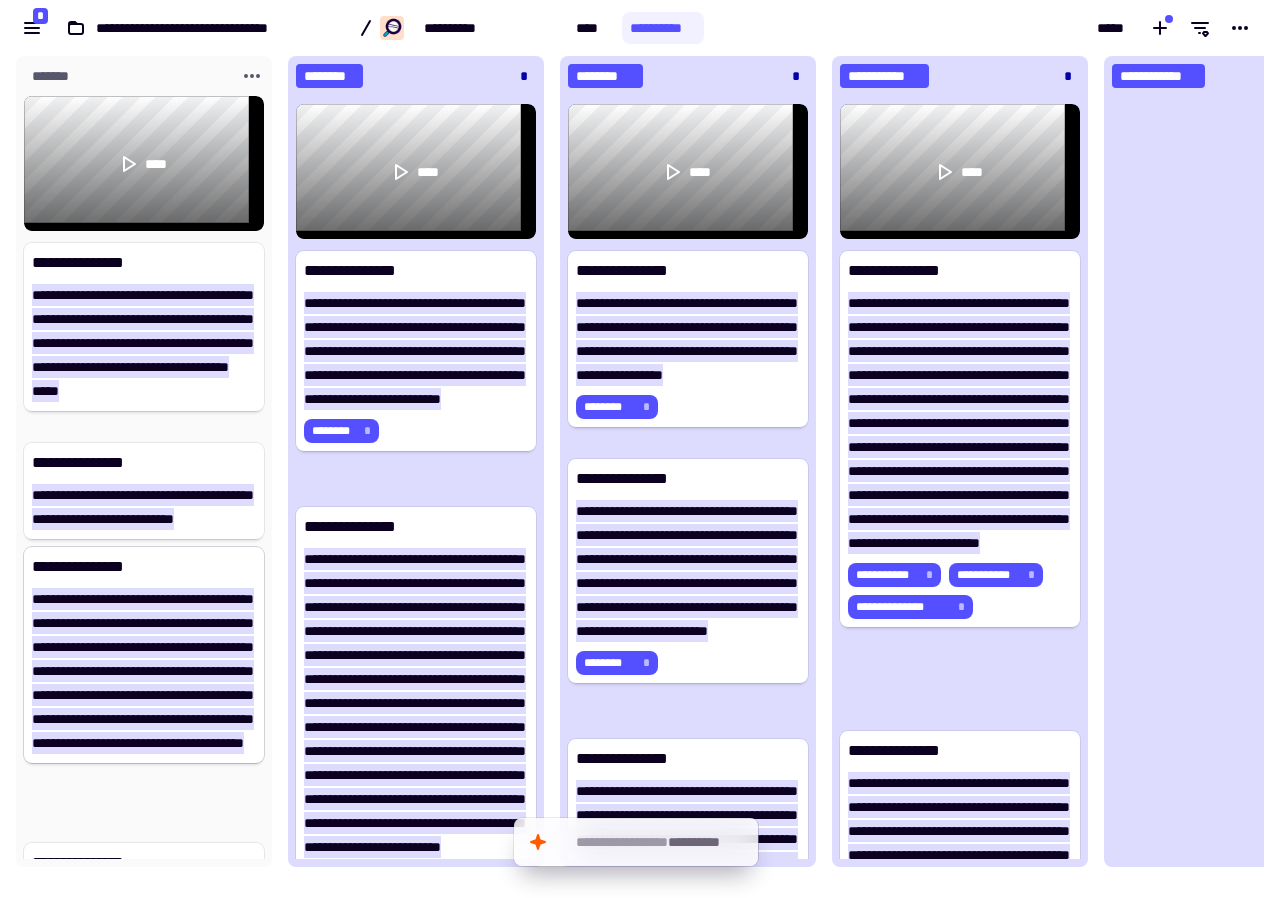 scroll, scrollTop: 0, scrollLeft: 0, axis: both 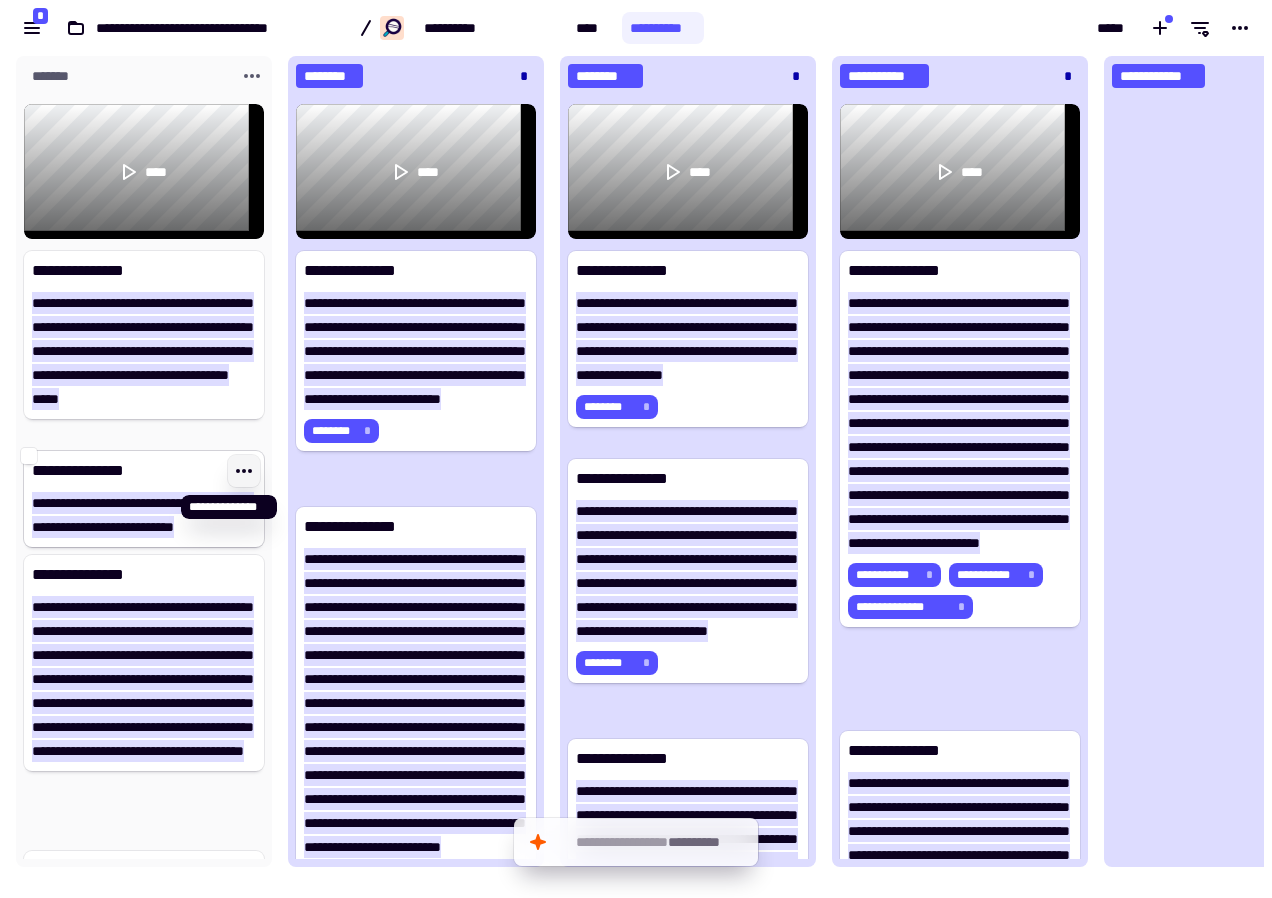 click 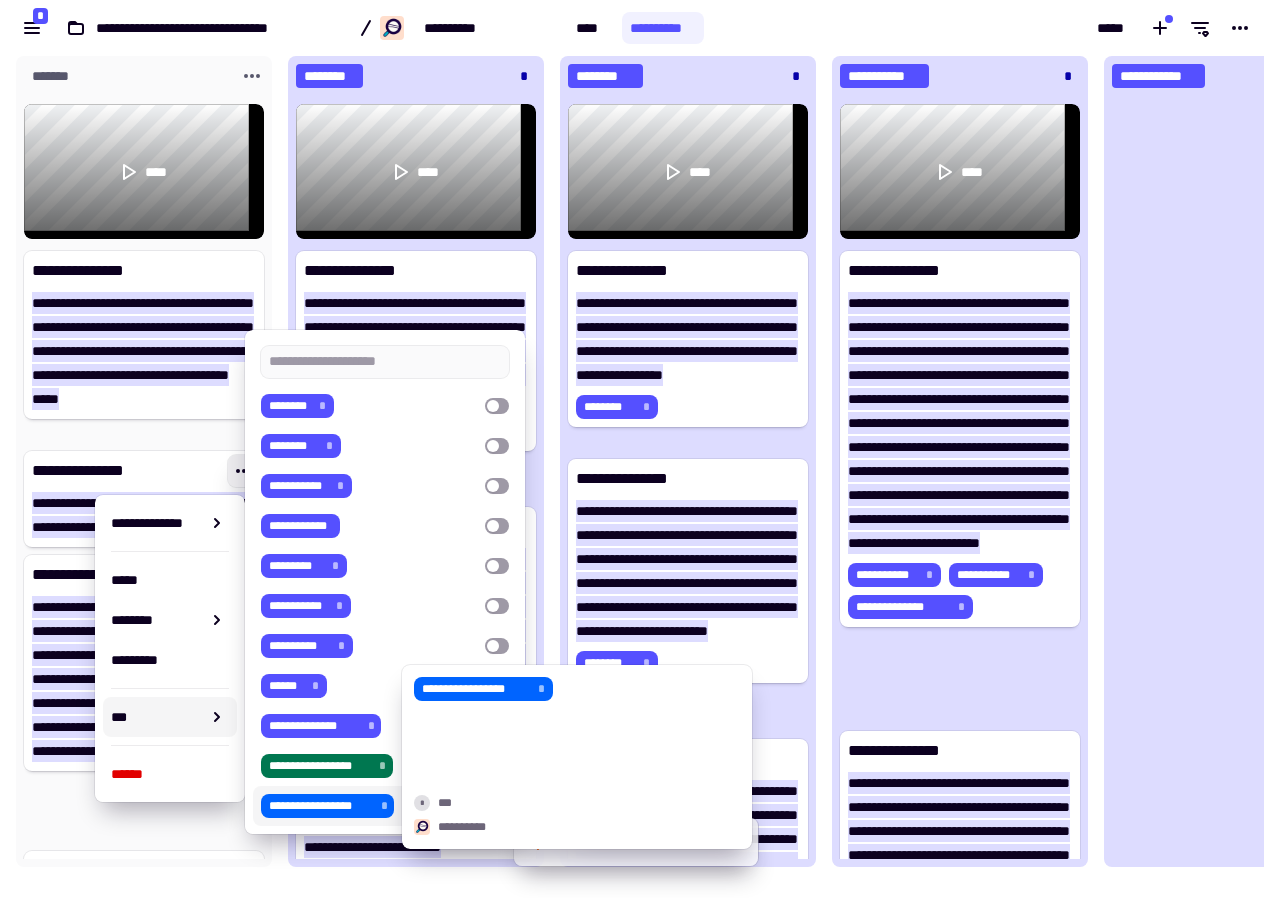 click on "**********" at bounding box center (321, 806) 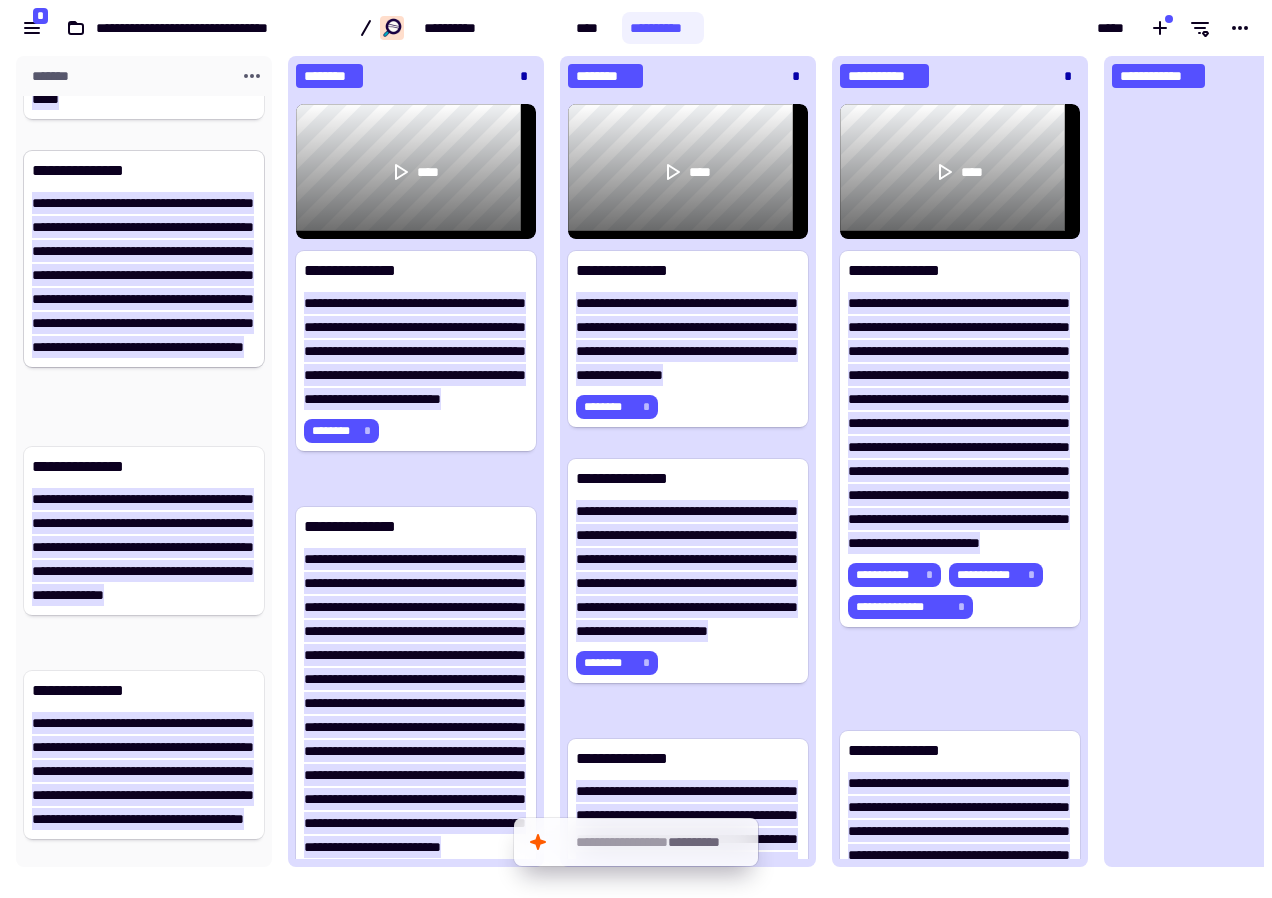 scroll, scrollTop: 400, scrollLeft: 0, axis: vertical 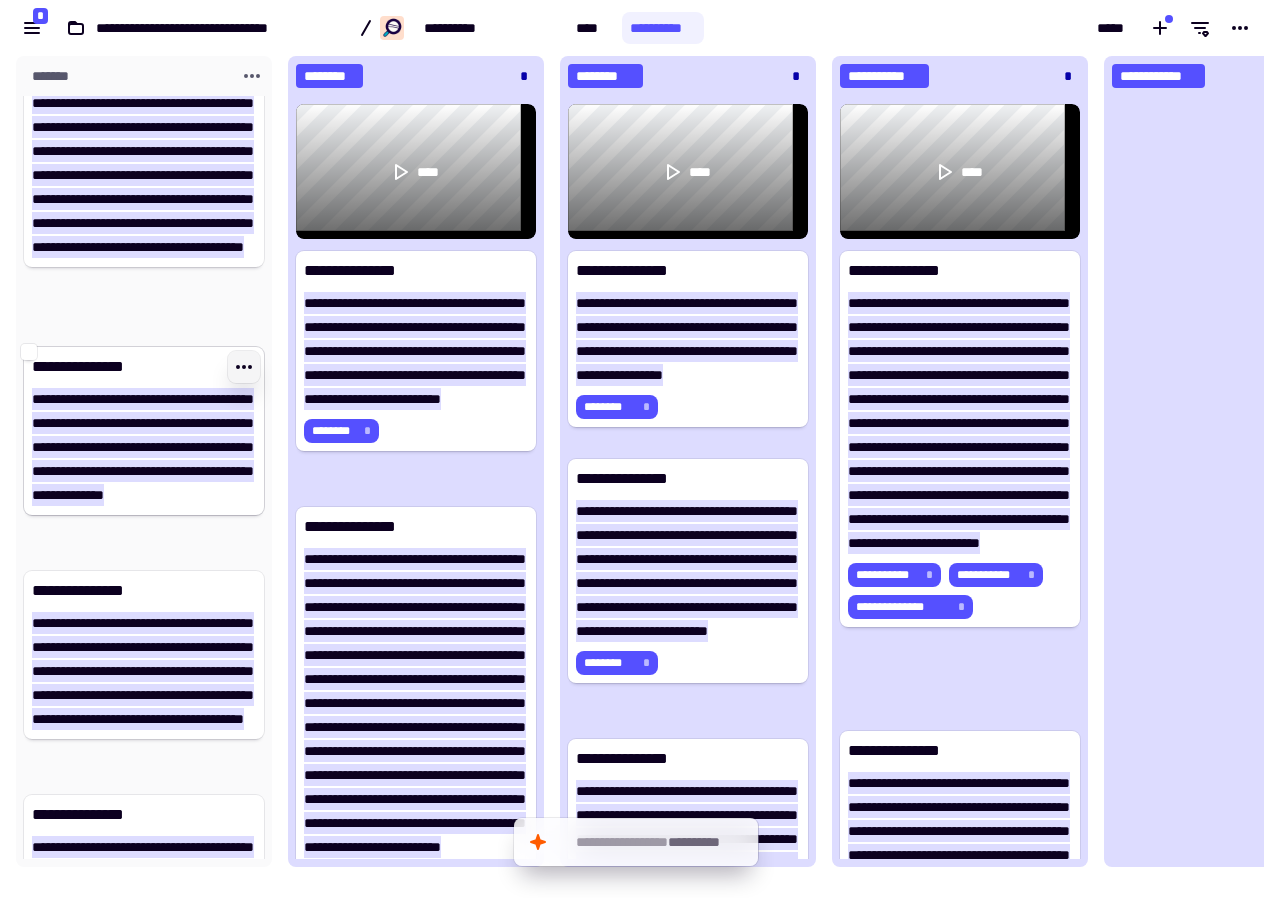 click 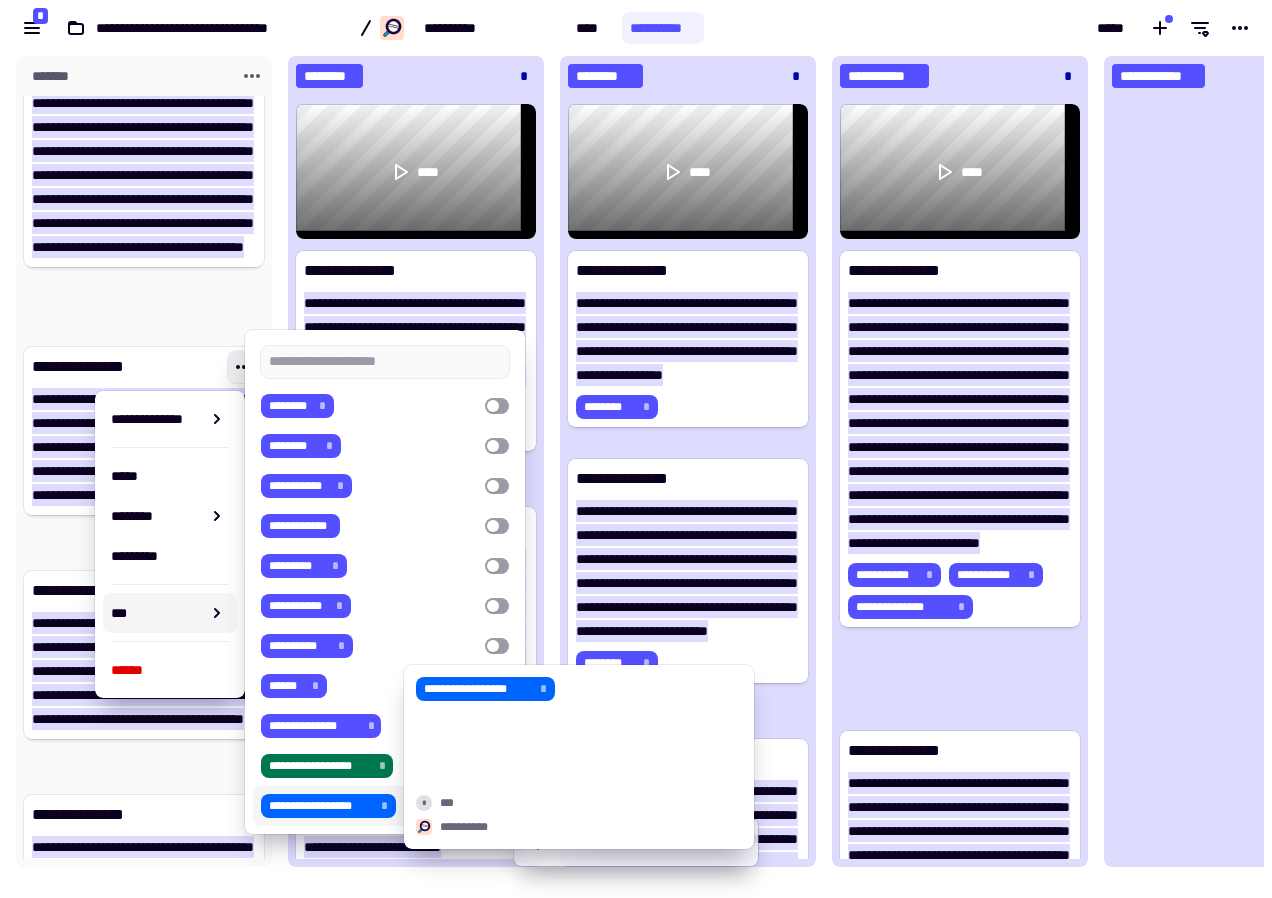 click on "**********" at bounding box center (321, 806) 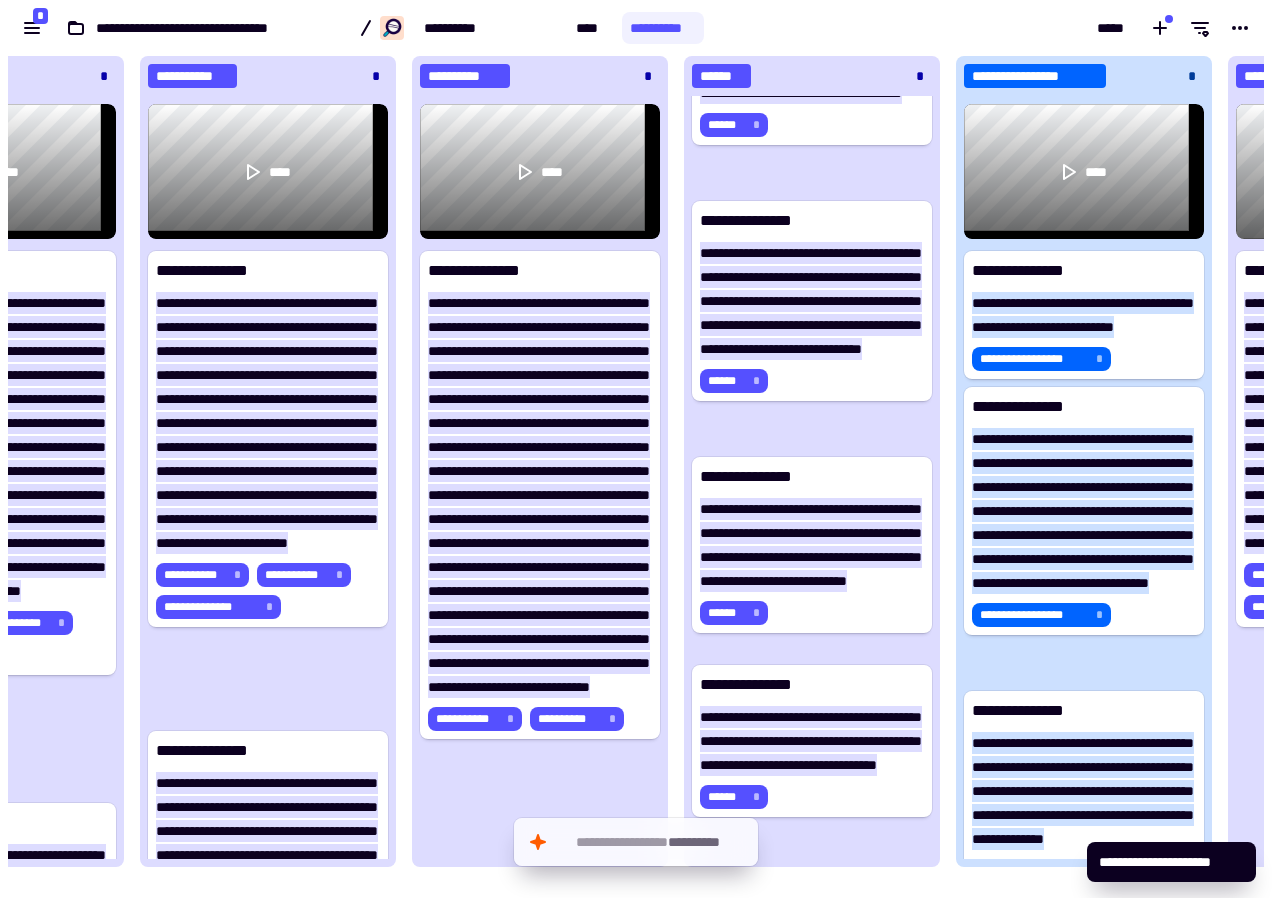 scroll, scrollTop: 0, scrollLeft: 1801, axis: horizontal 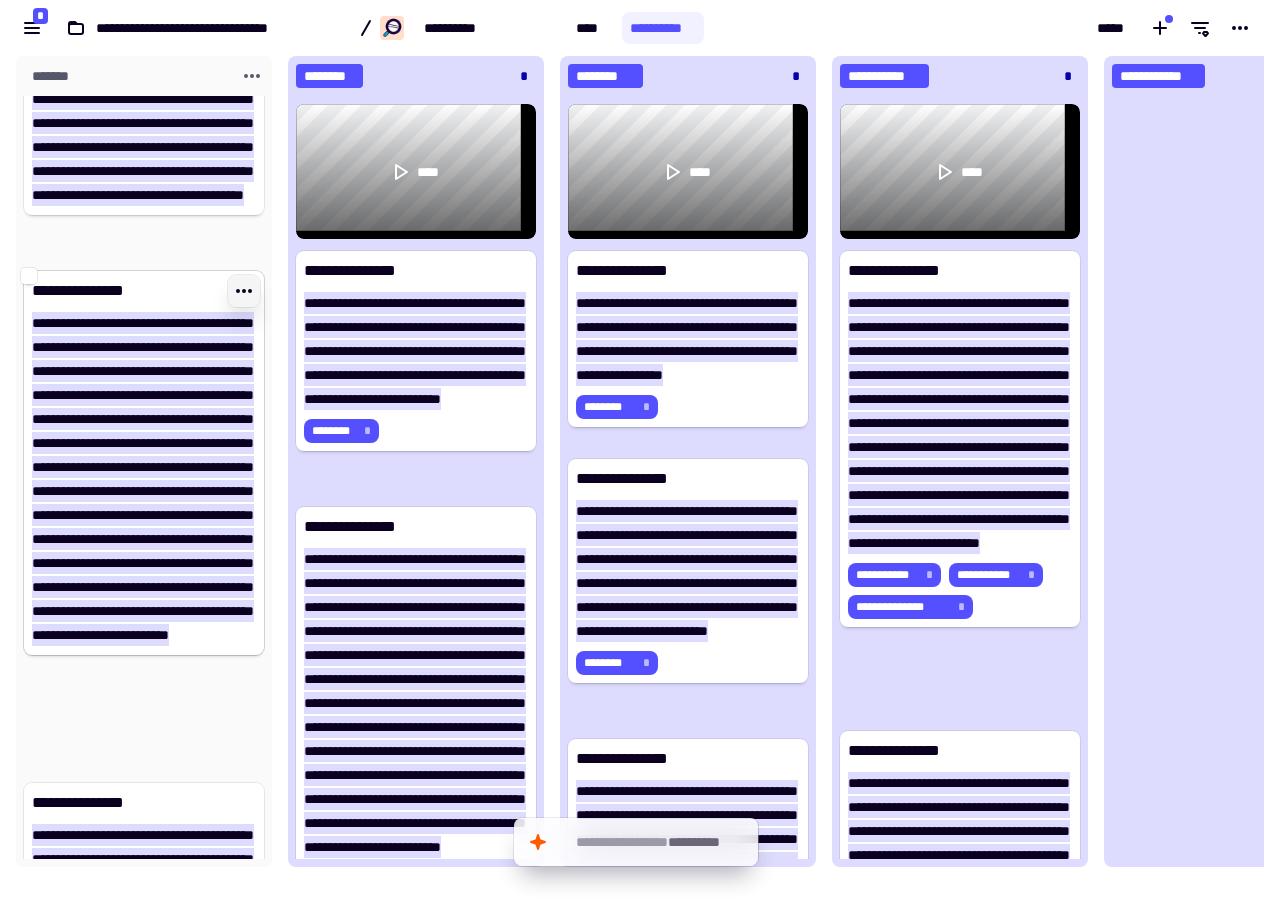 click 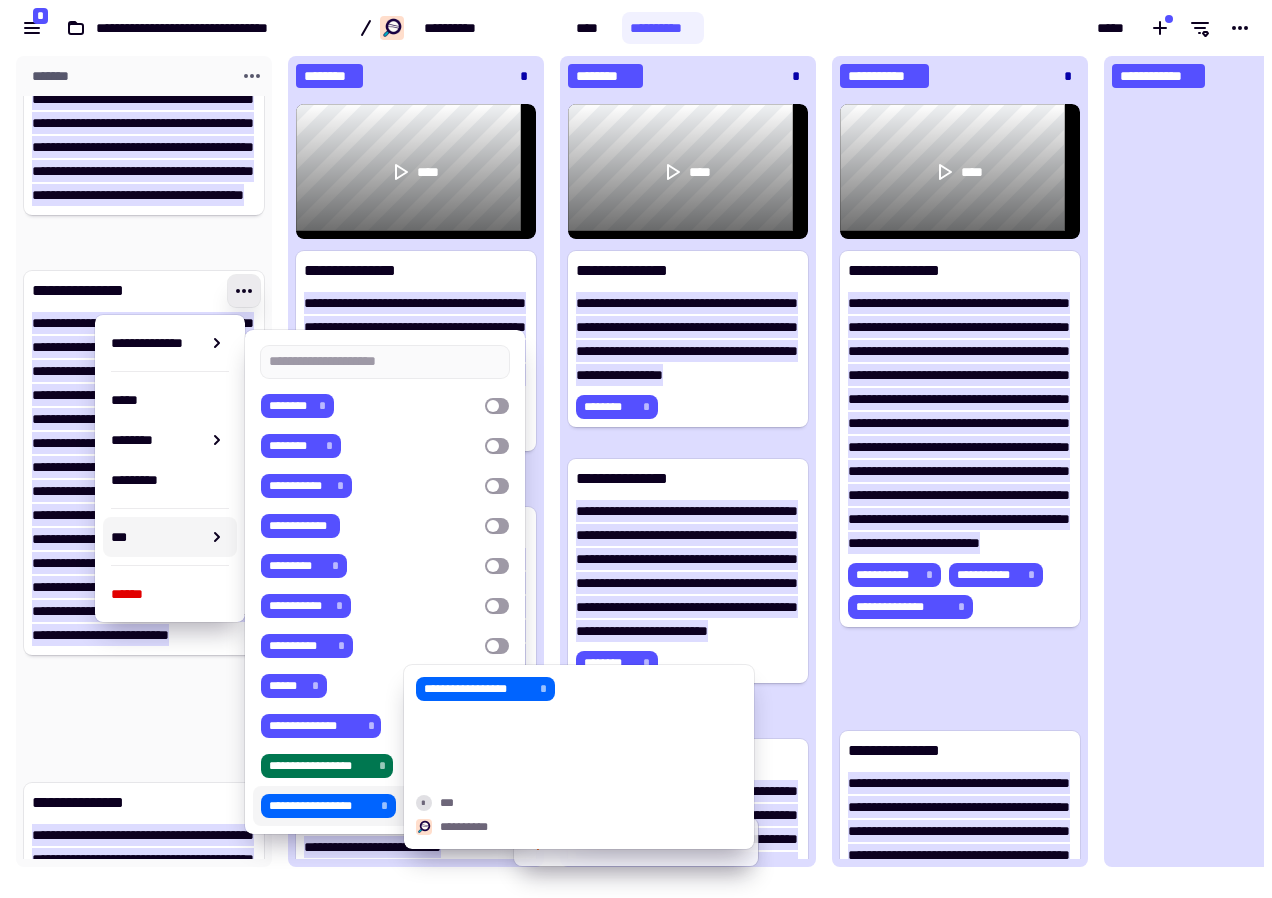 click on "**********" at bounding box center (321, 806) 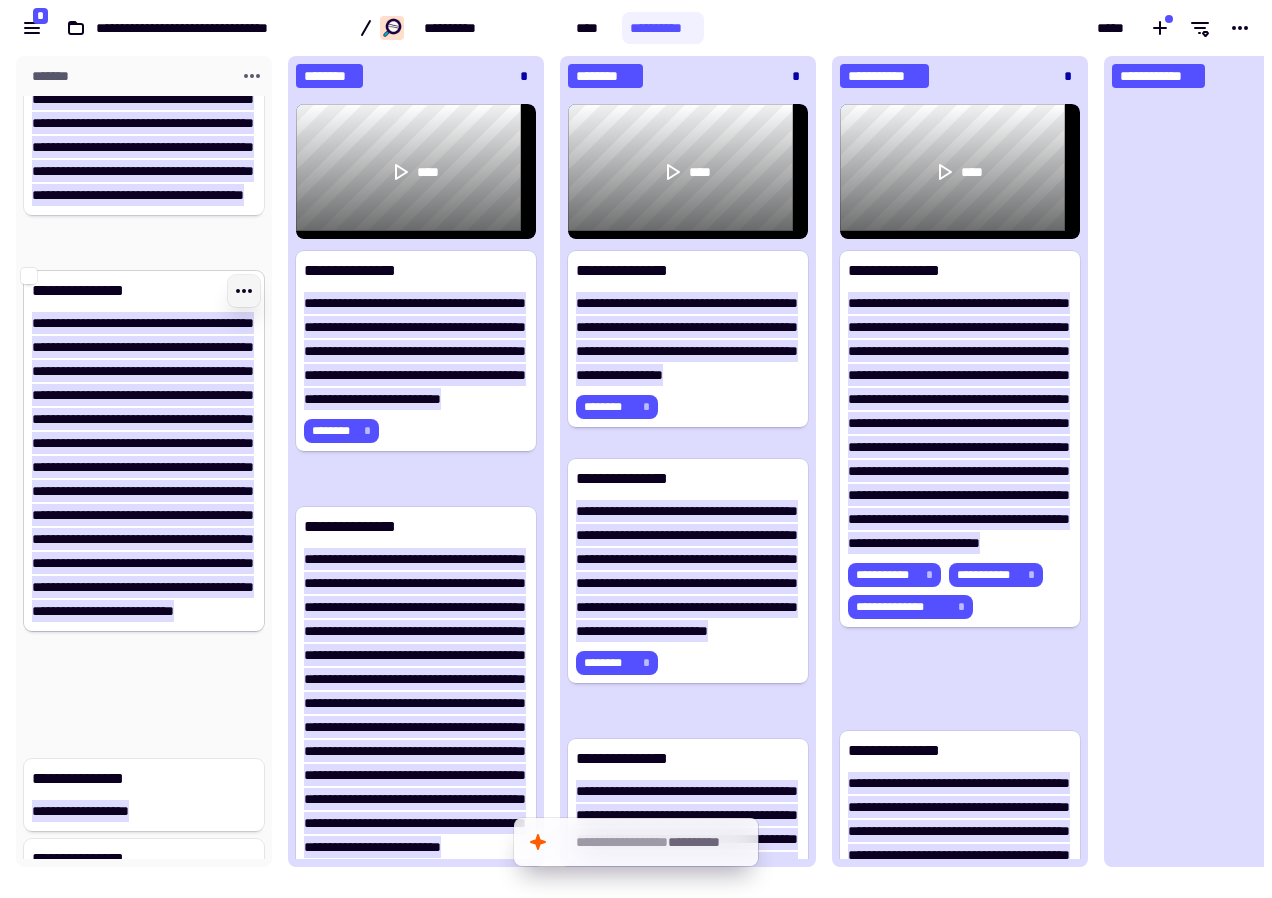click 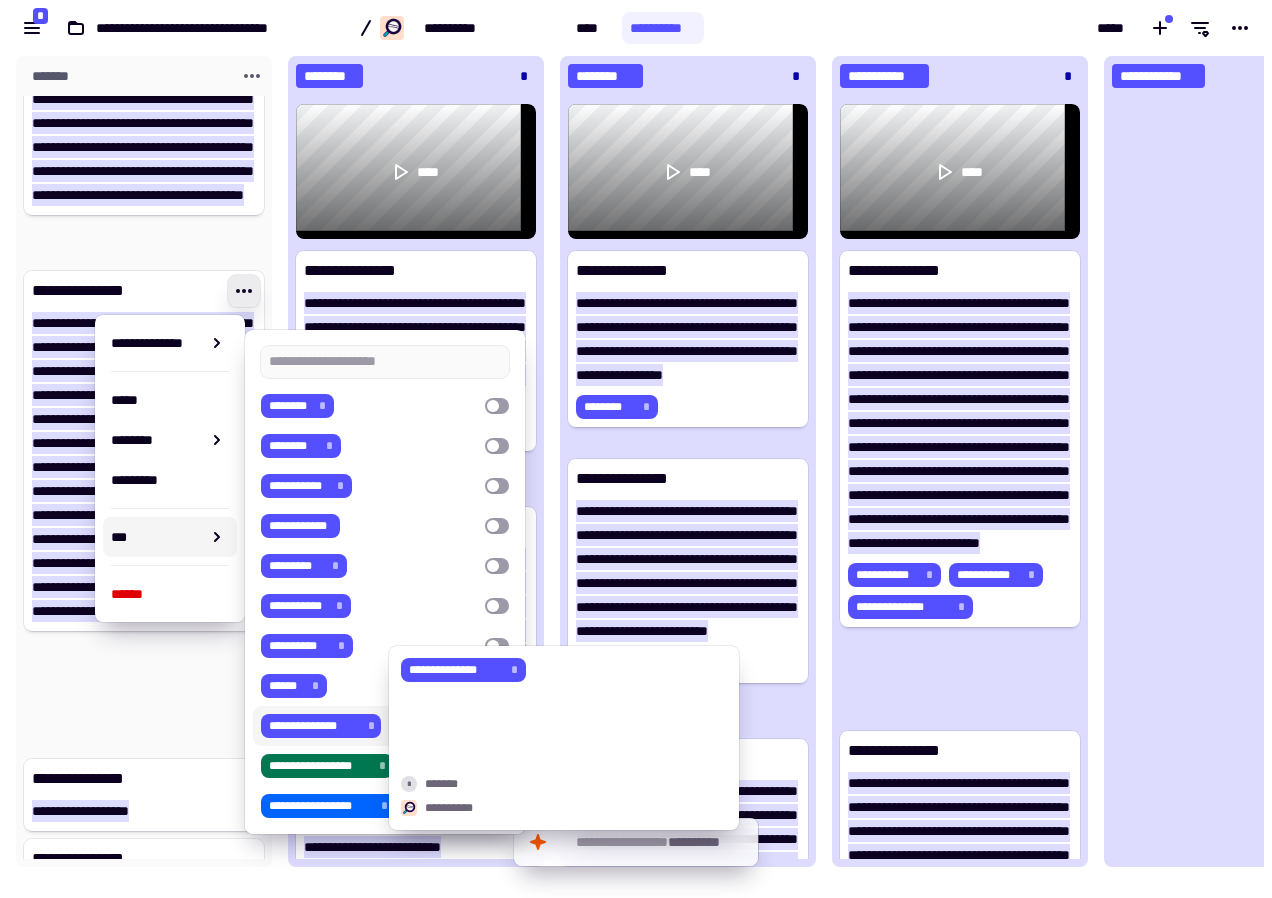 click on "**********" at bounding box center (314, 726) 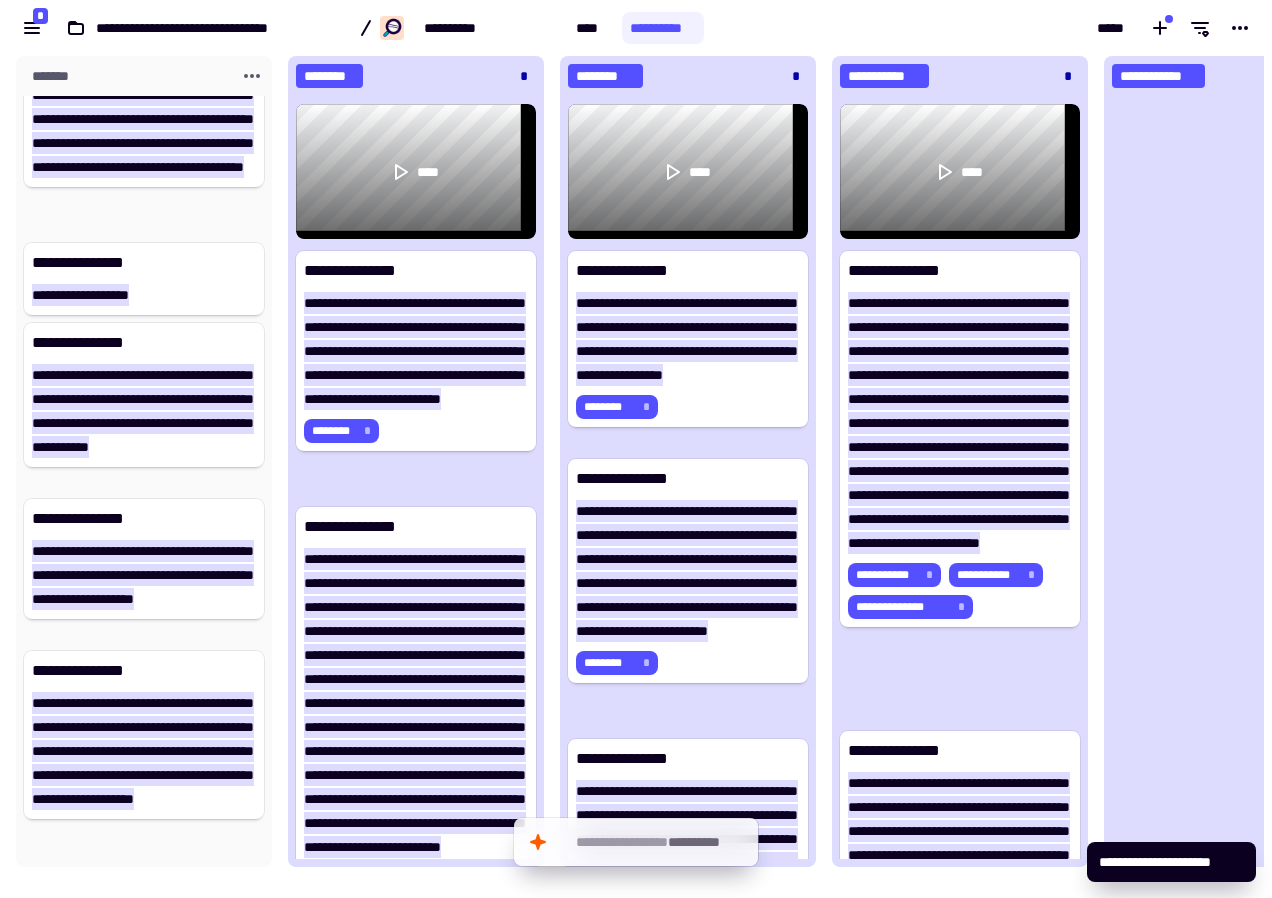 scroll, scrollTop: 754, scrollLeft: 0, axis: vertical 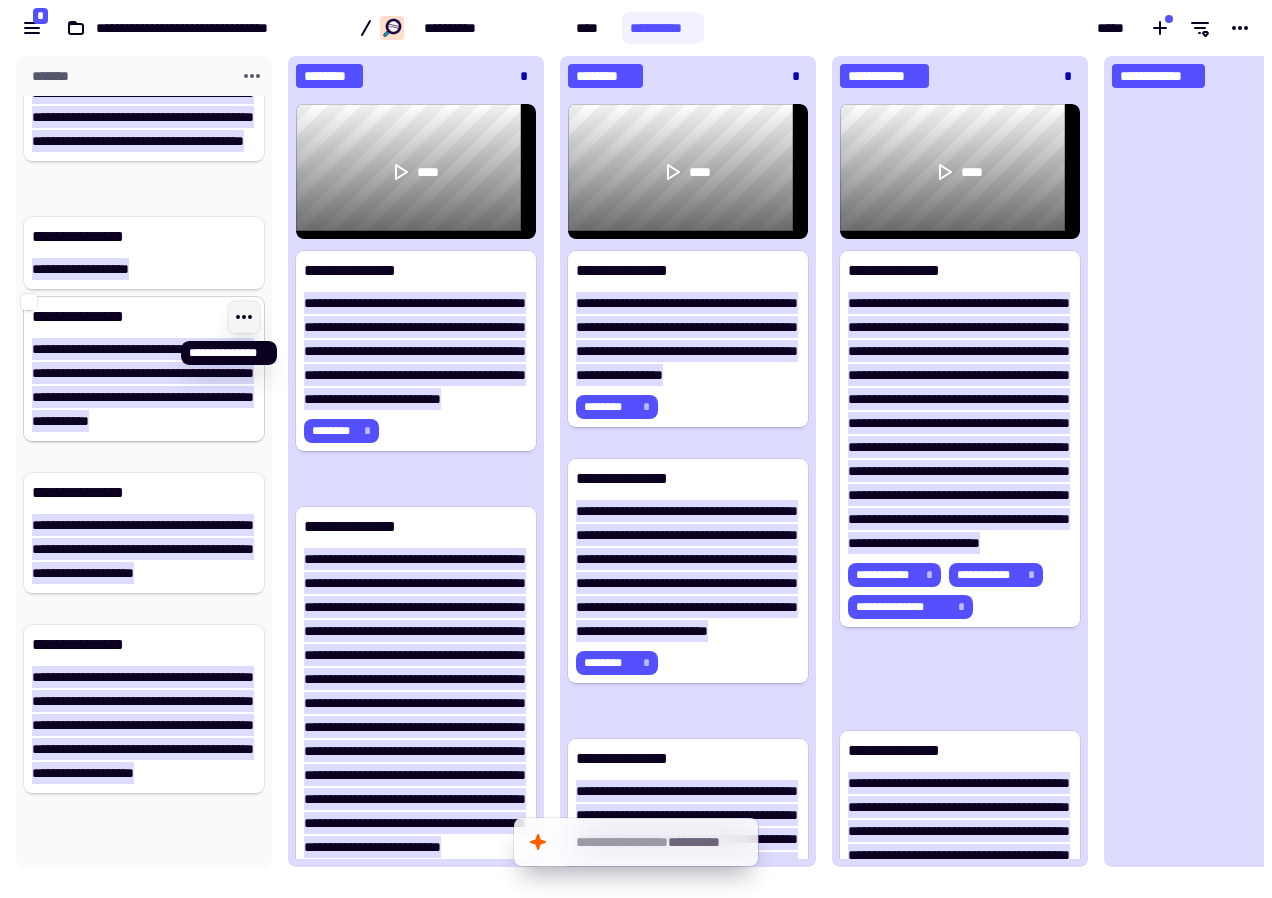 click 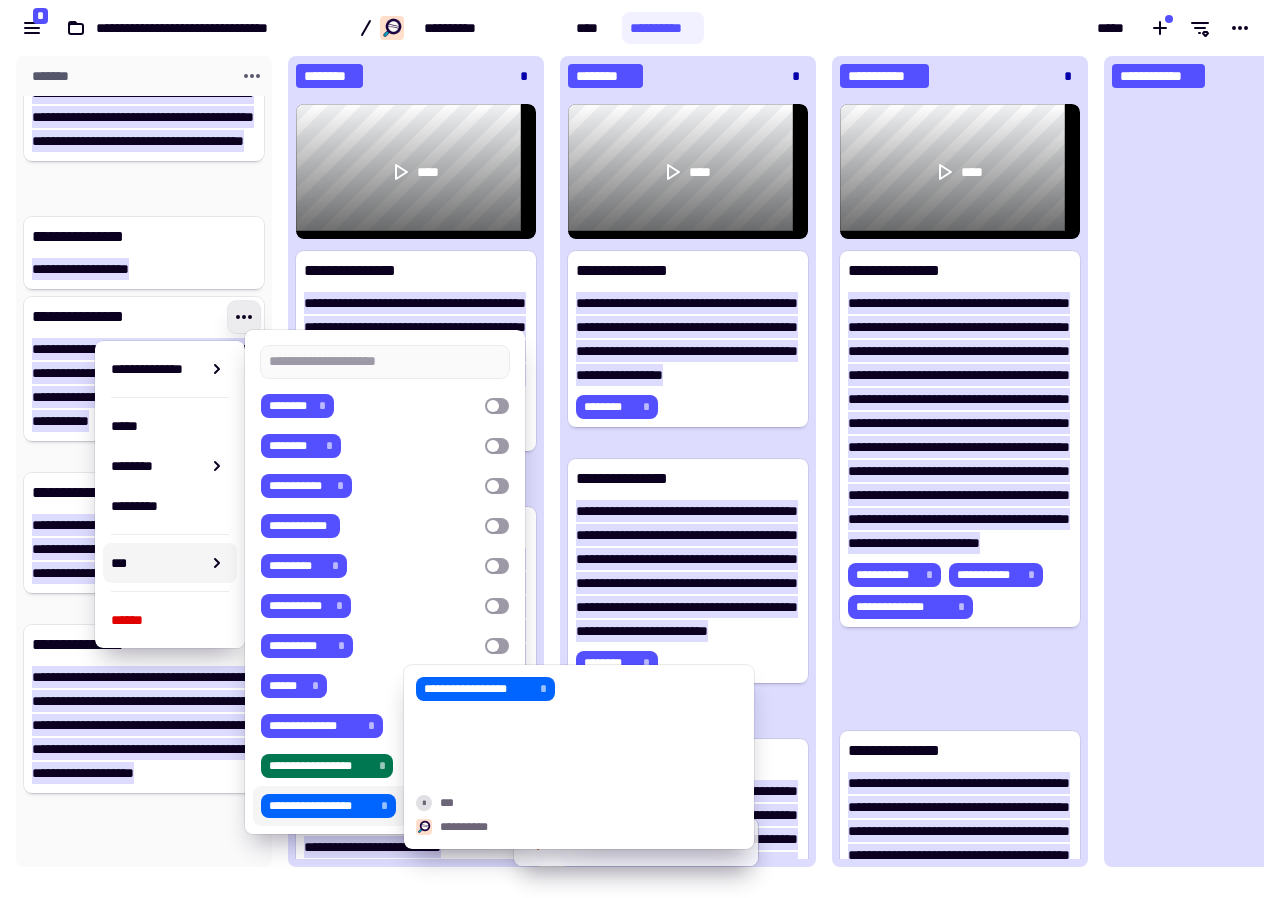 click on "**********" at bounding box center (321, 806) 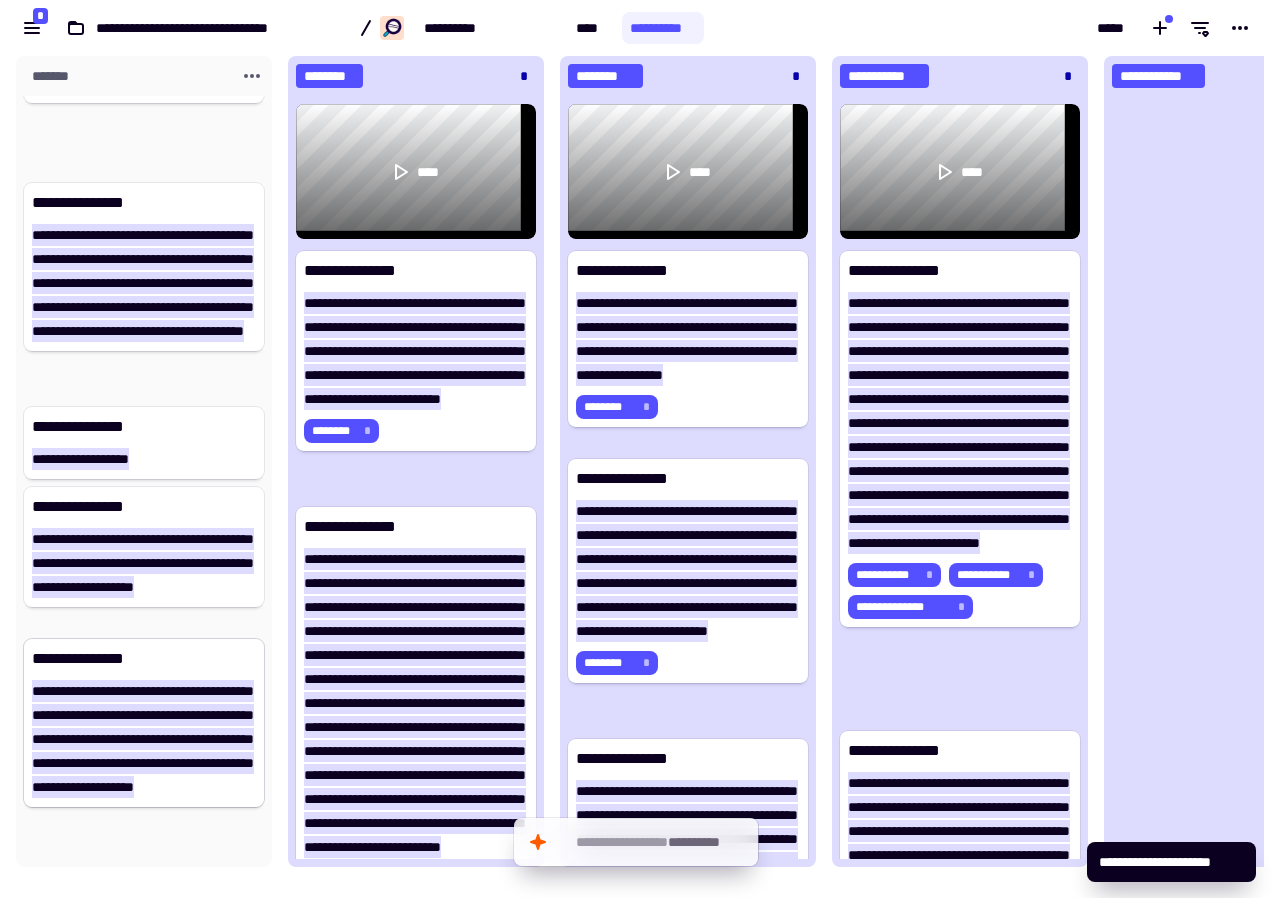 scroll, scrollTop: 578, scrollLeft: 0, axis: vertical 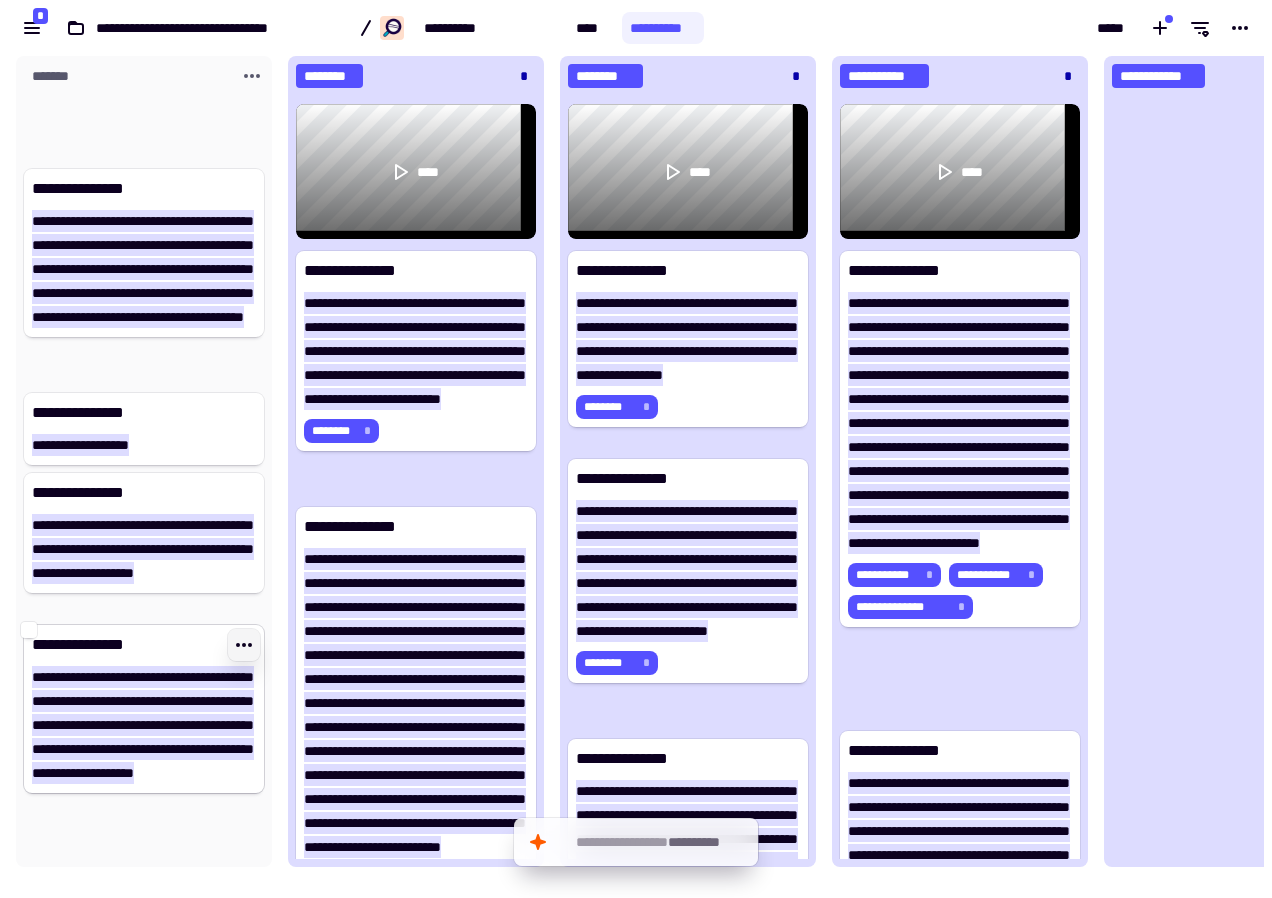 click 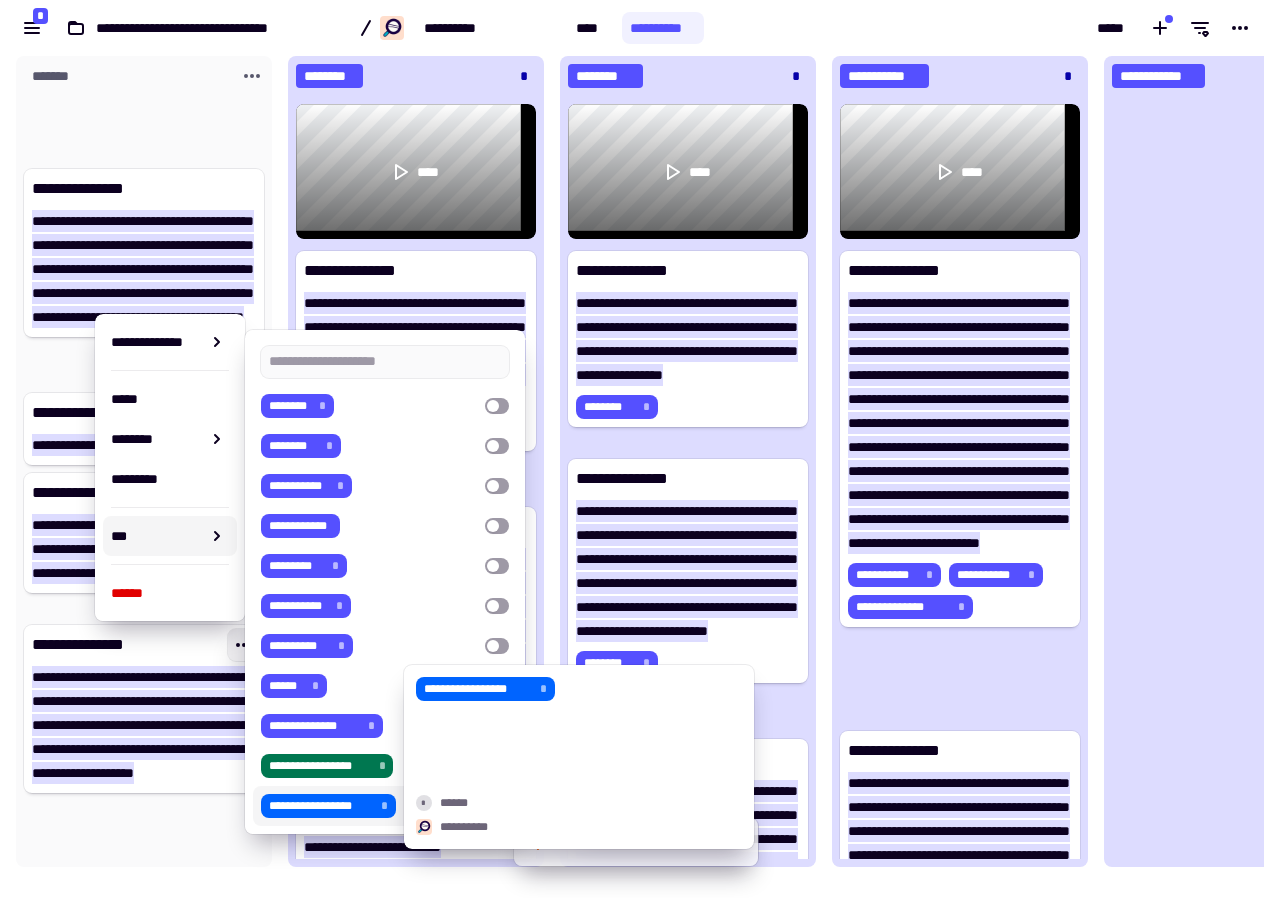 click on "**********" at bounding box center (321, 806) 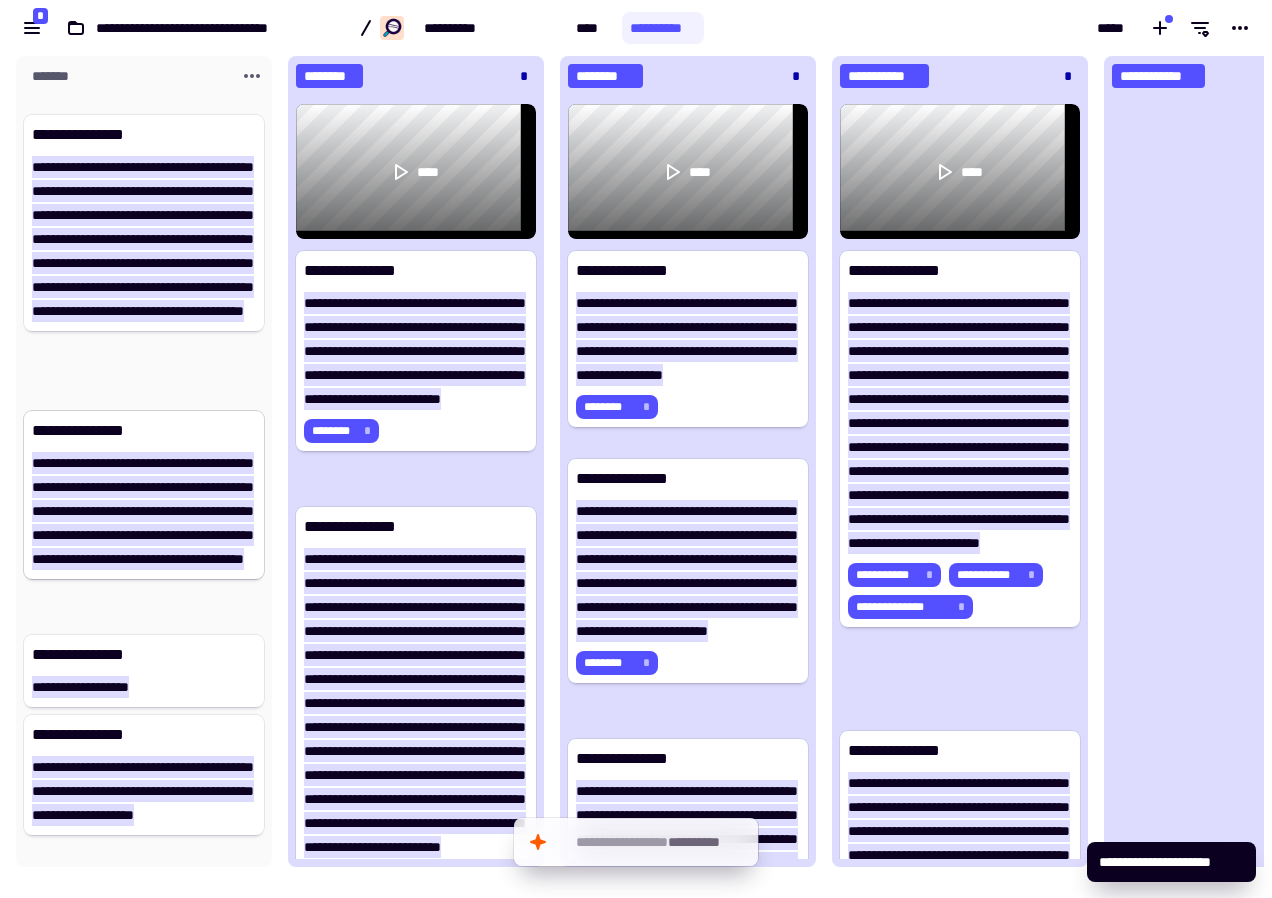 scroll, scrollTop: 354, scrollLeft: 0, axis: vertical 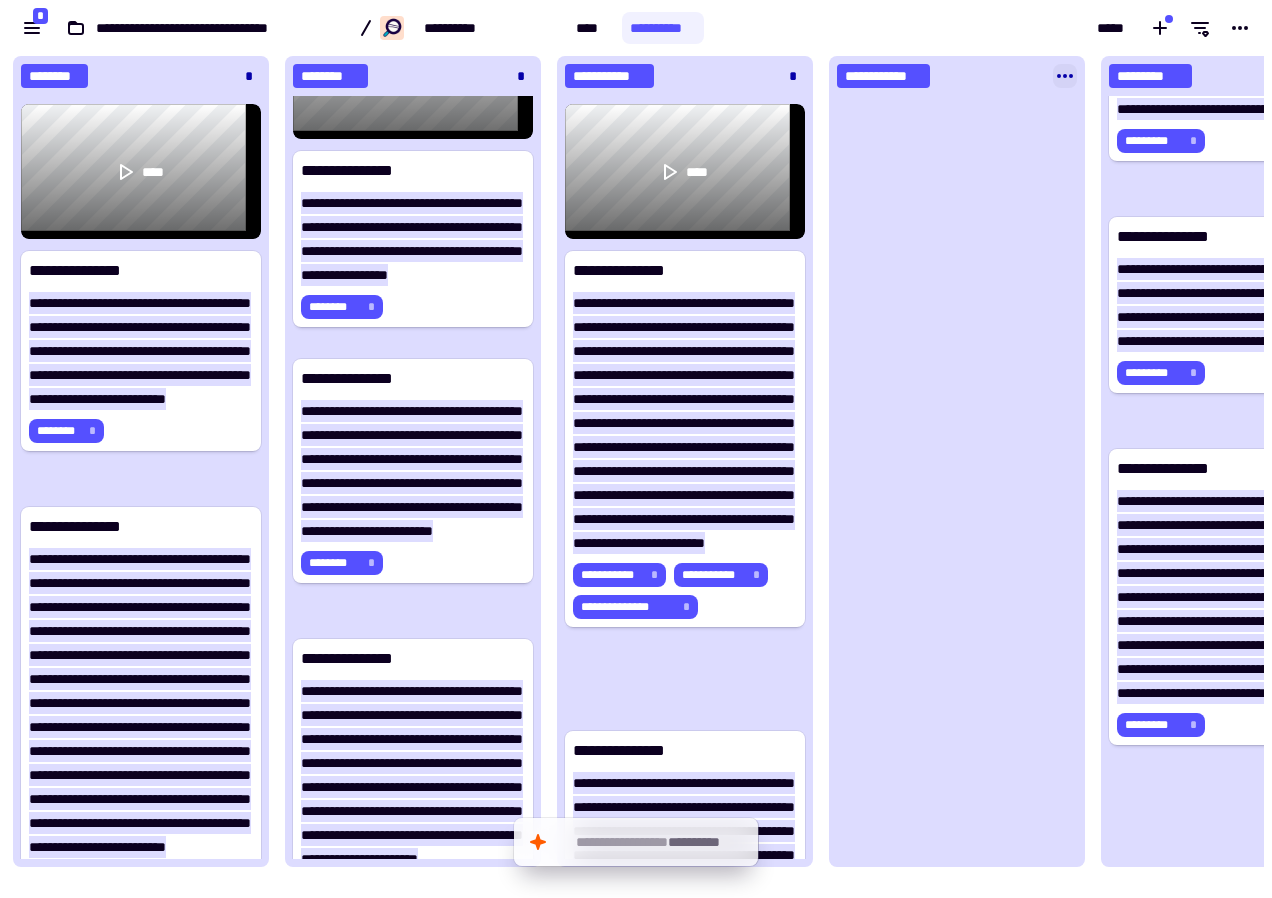 click 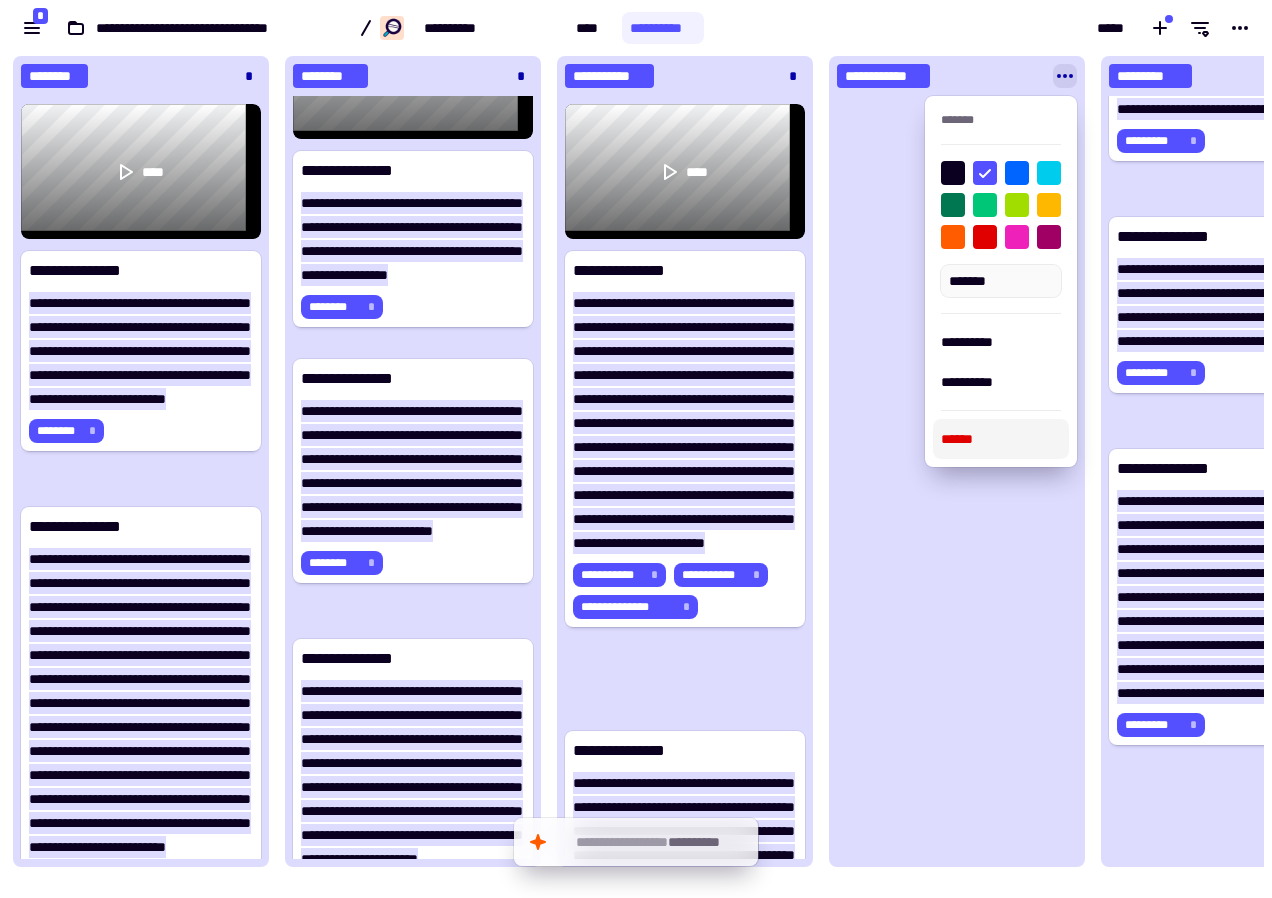 click on "******" at bounding box center [1001, 439] 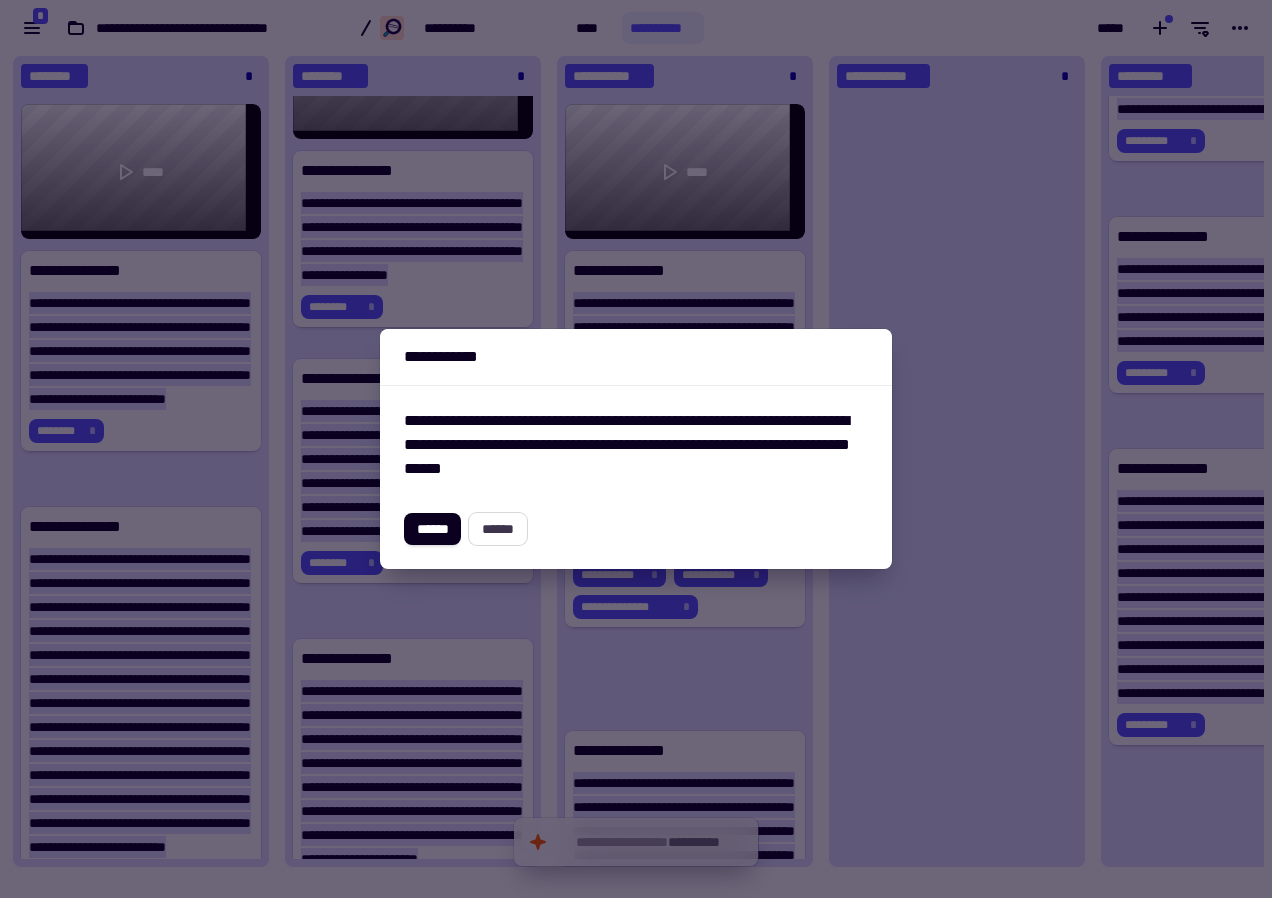 click on "******" 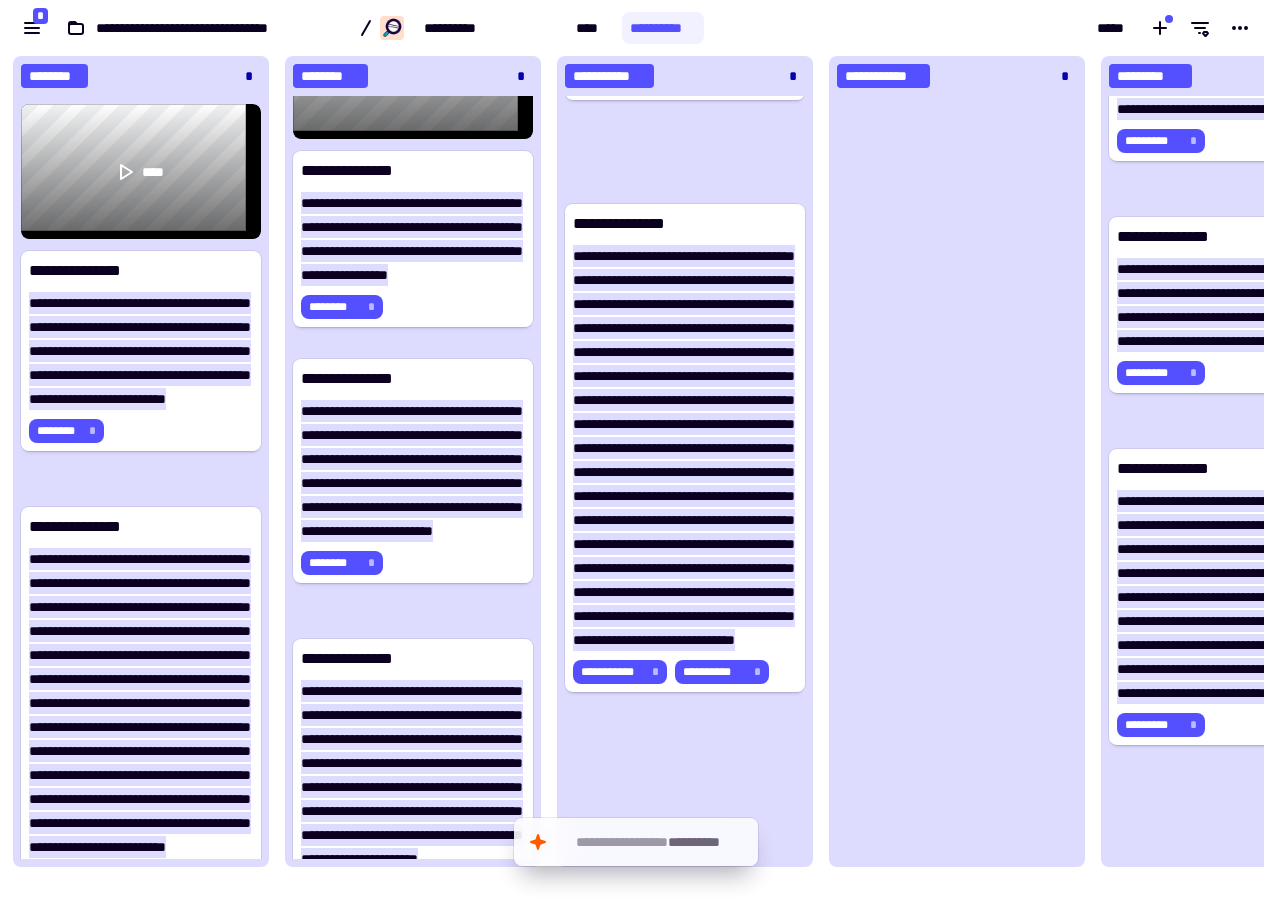 scroll, scrollTop: 1000, scrollLeft: 0, axis: vertical 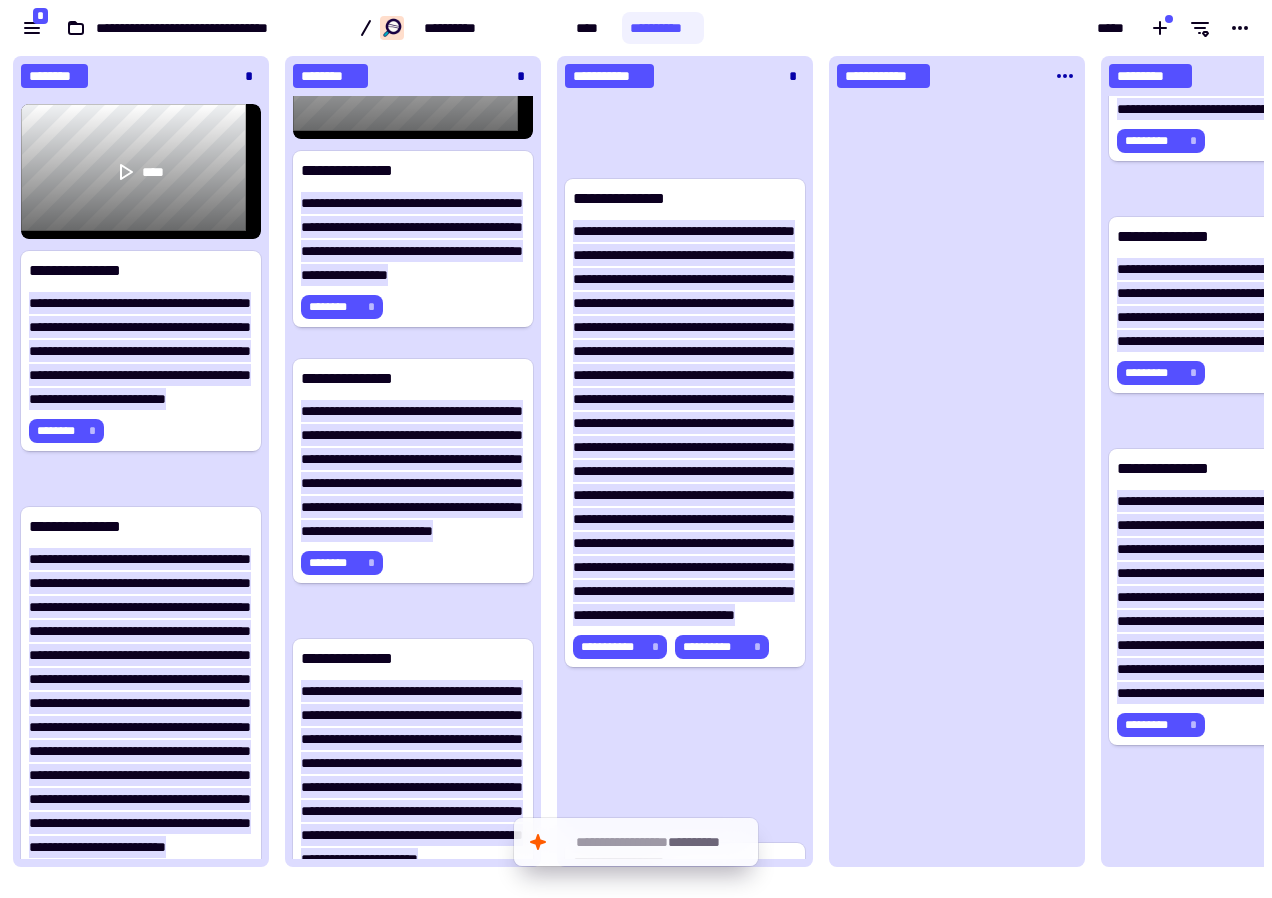 click 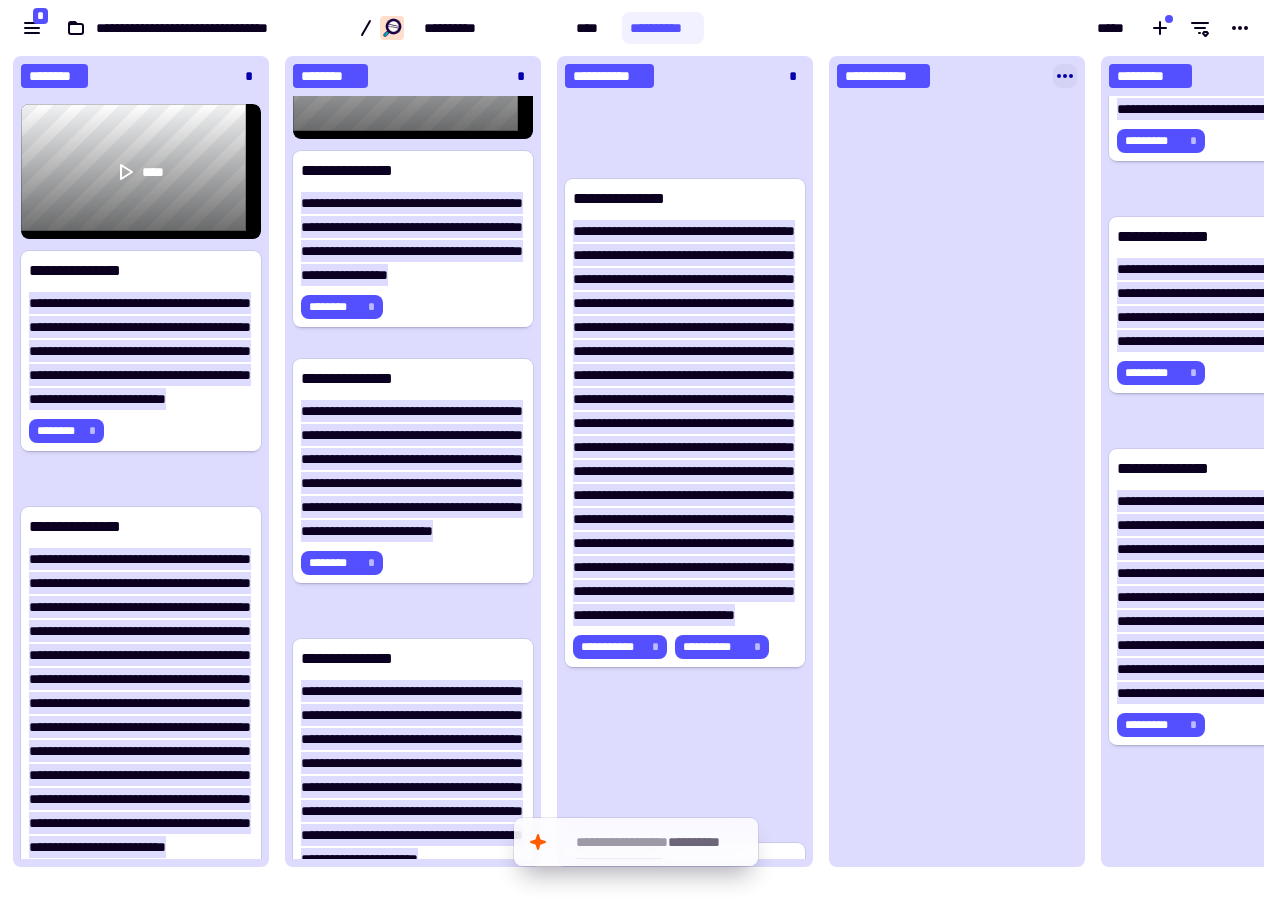 click 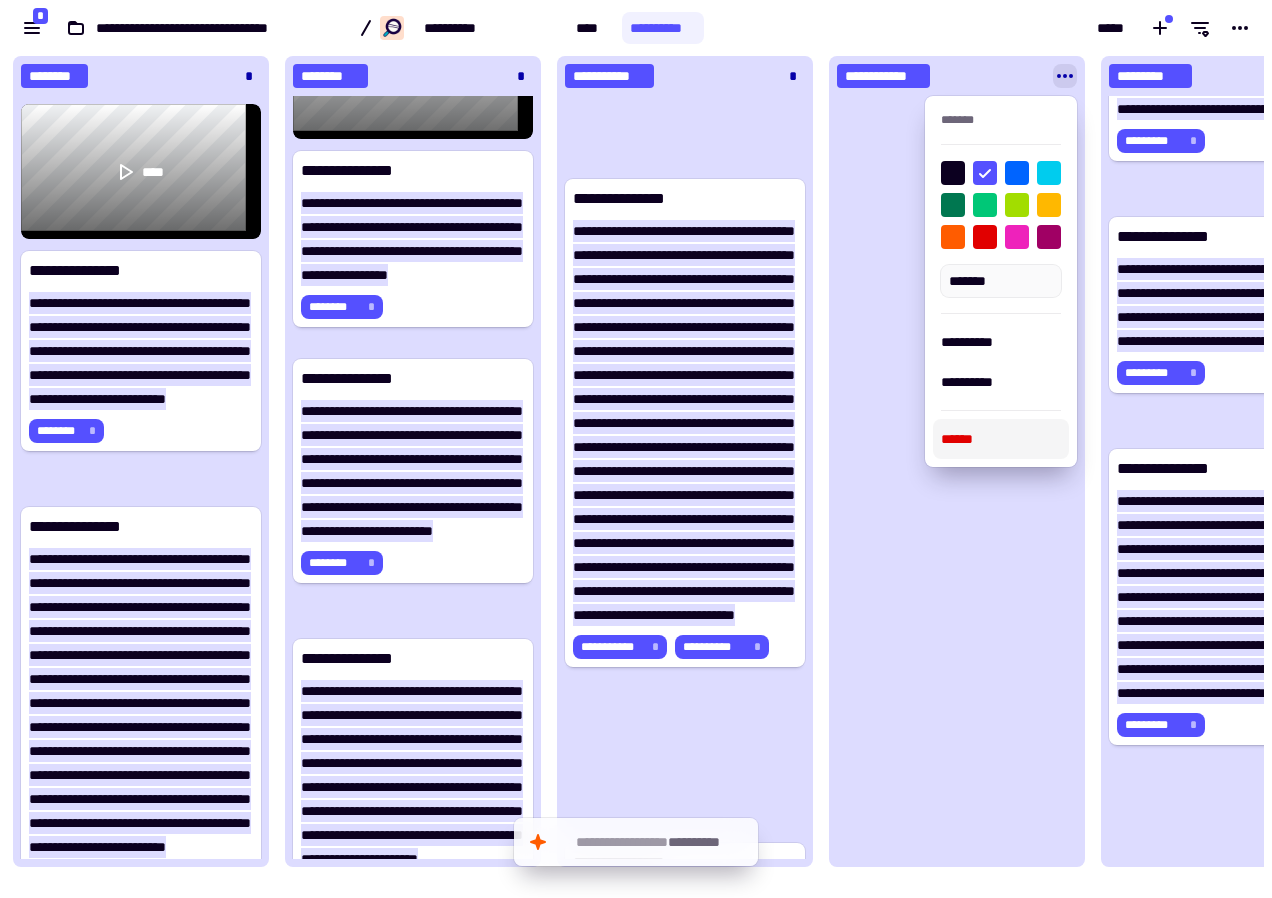 click on "******" at bounding box center (1001, 439) 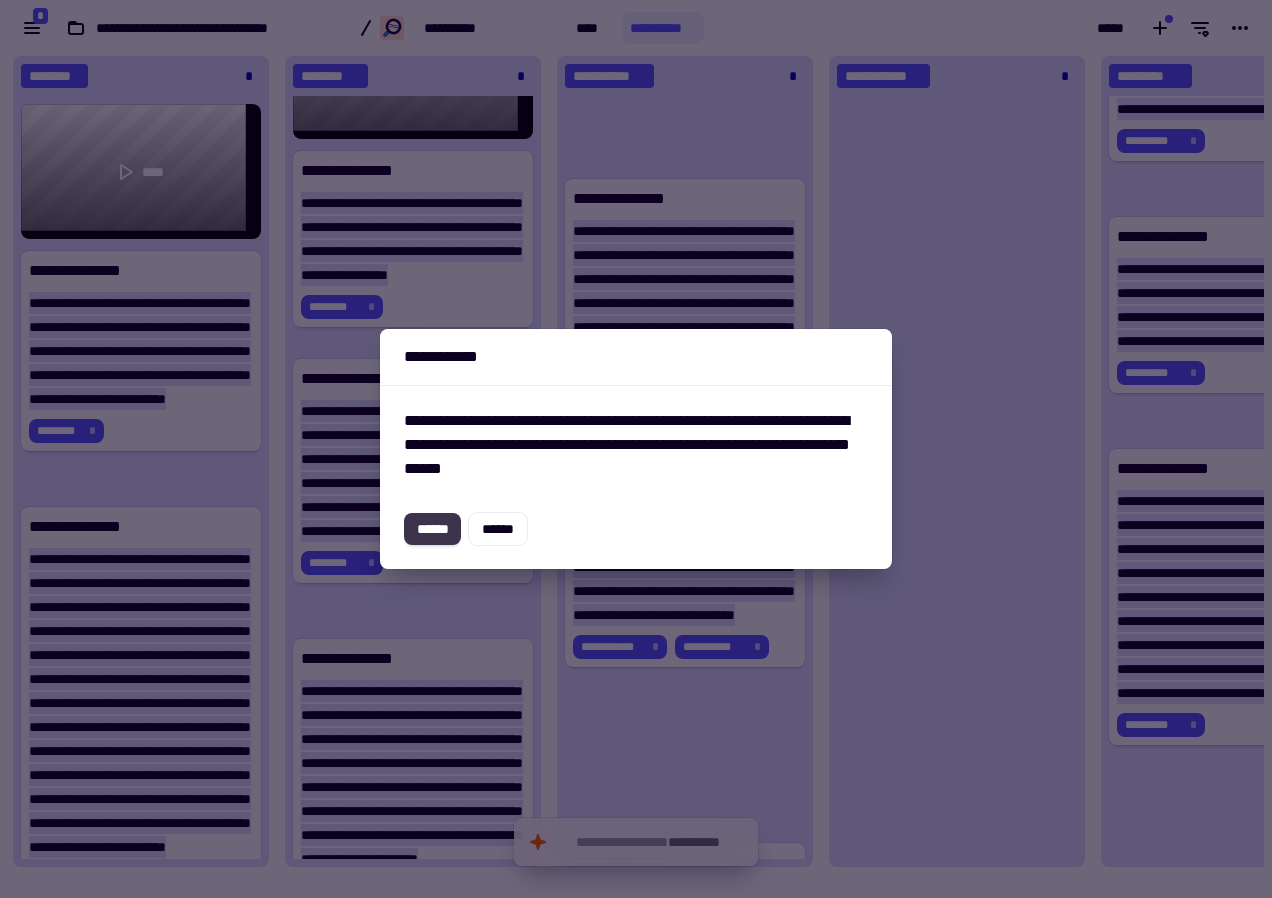 click on "******" 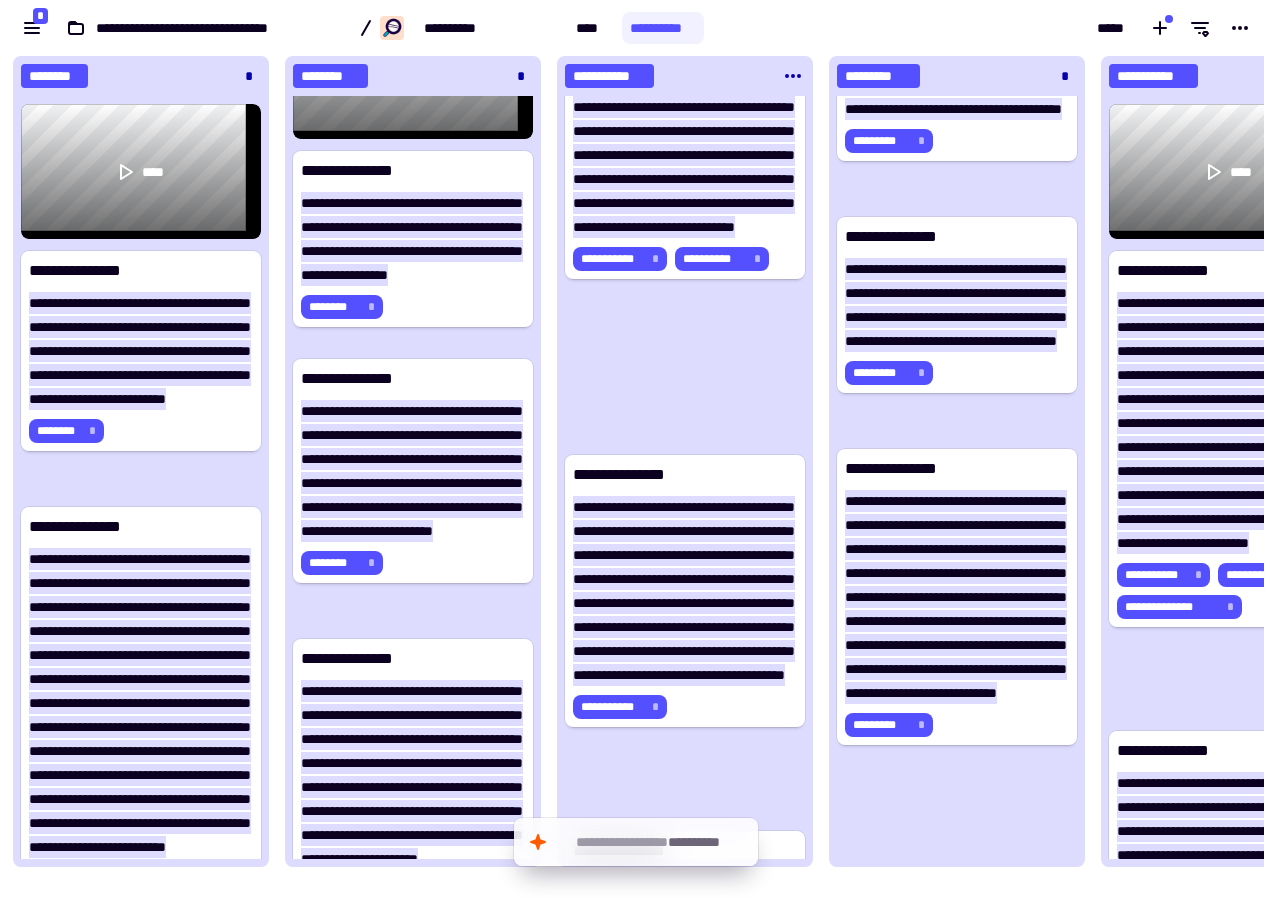 scroll, scrollTop: 1200, scrollLeft: 0, axis: vertical 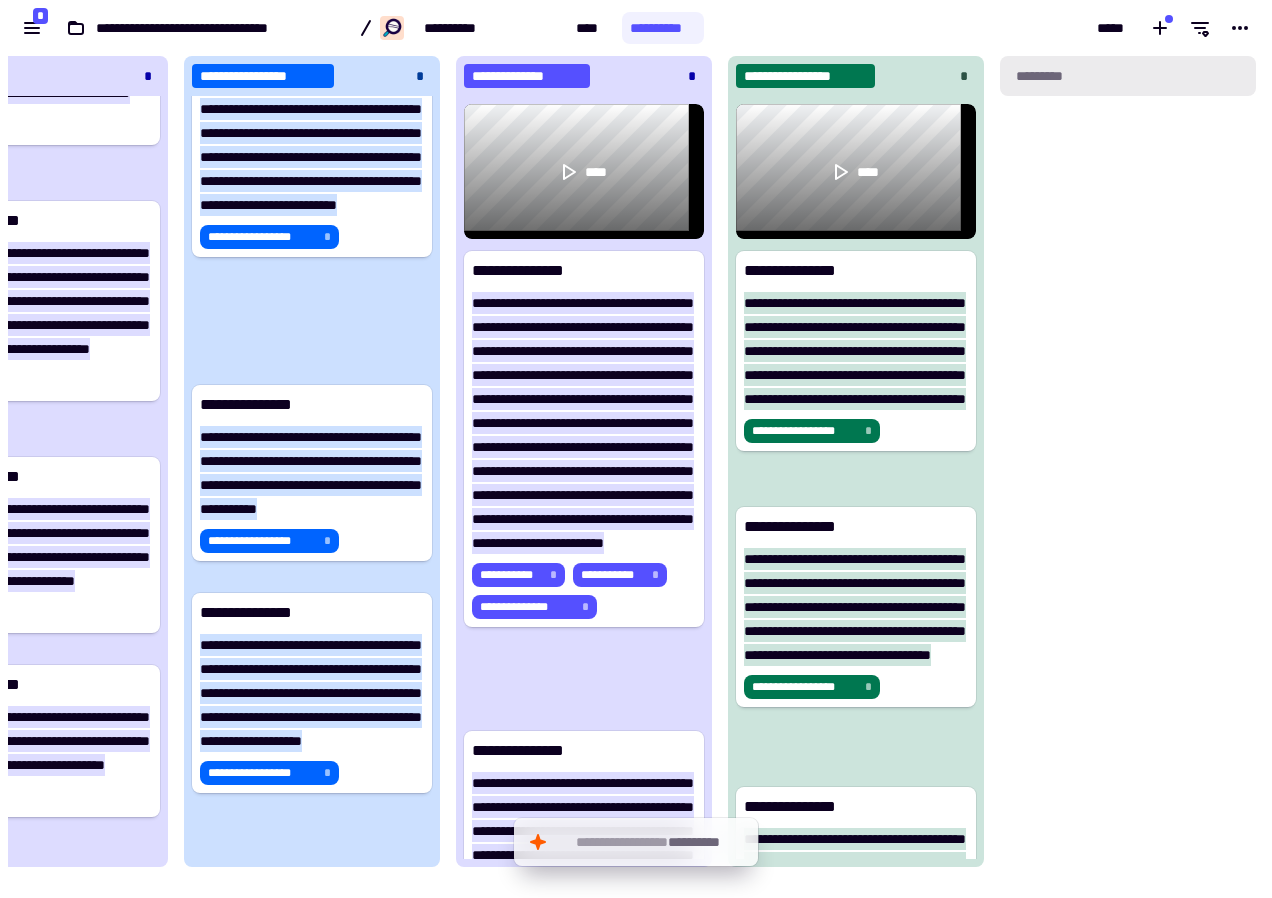 click on "*********" 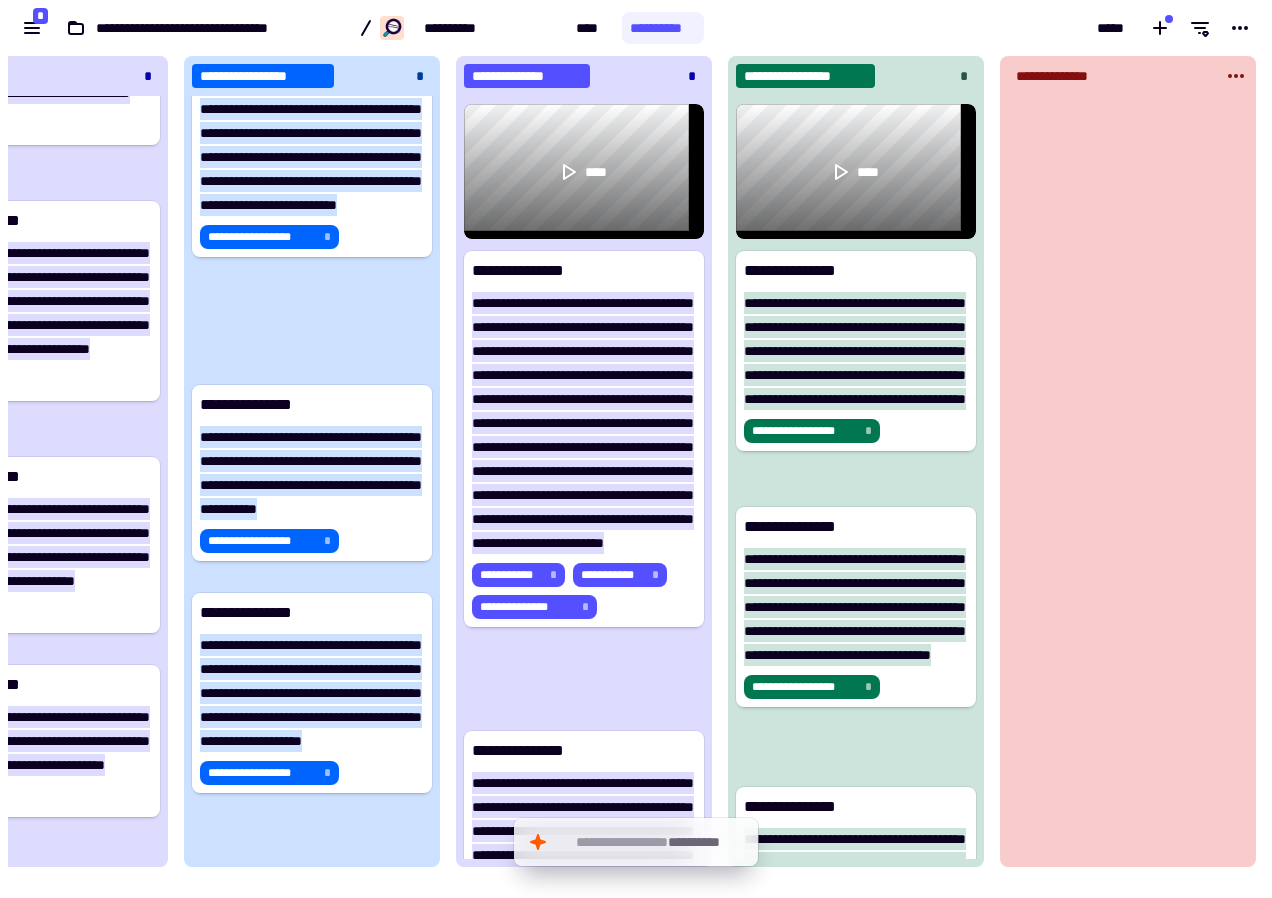 type on "**********" 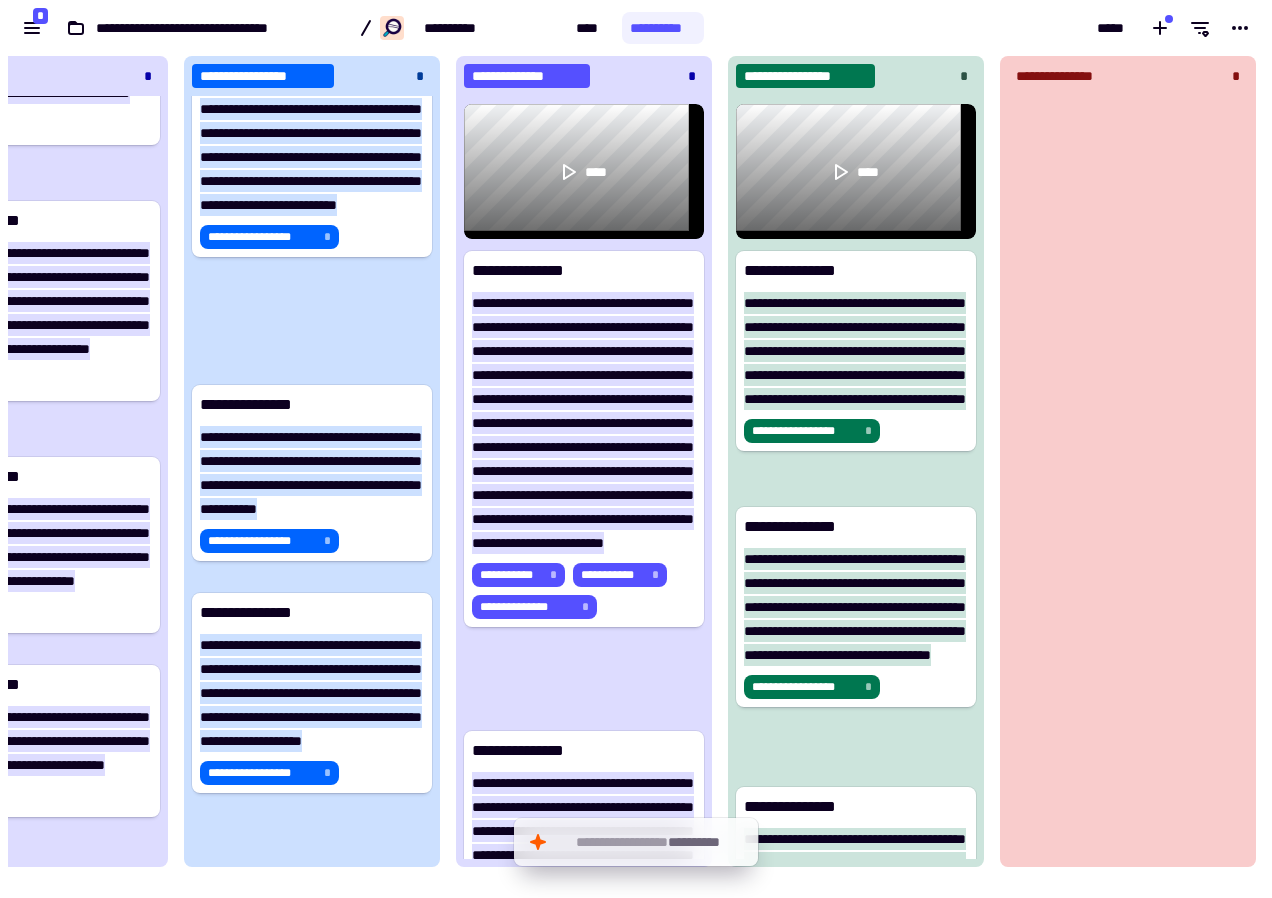 click on "*****" at bounding box center (988, 28) 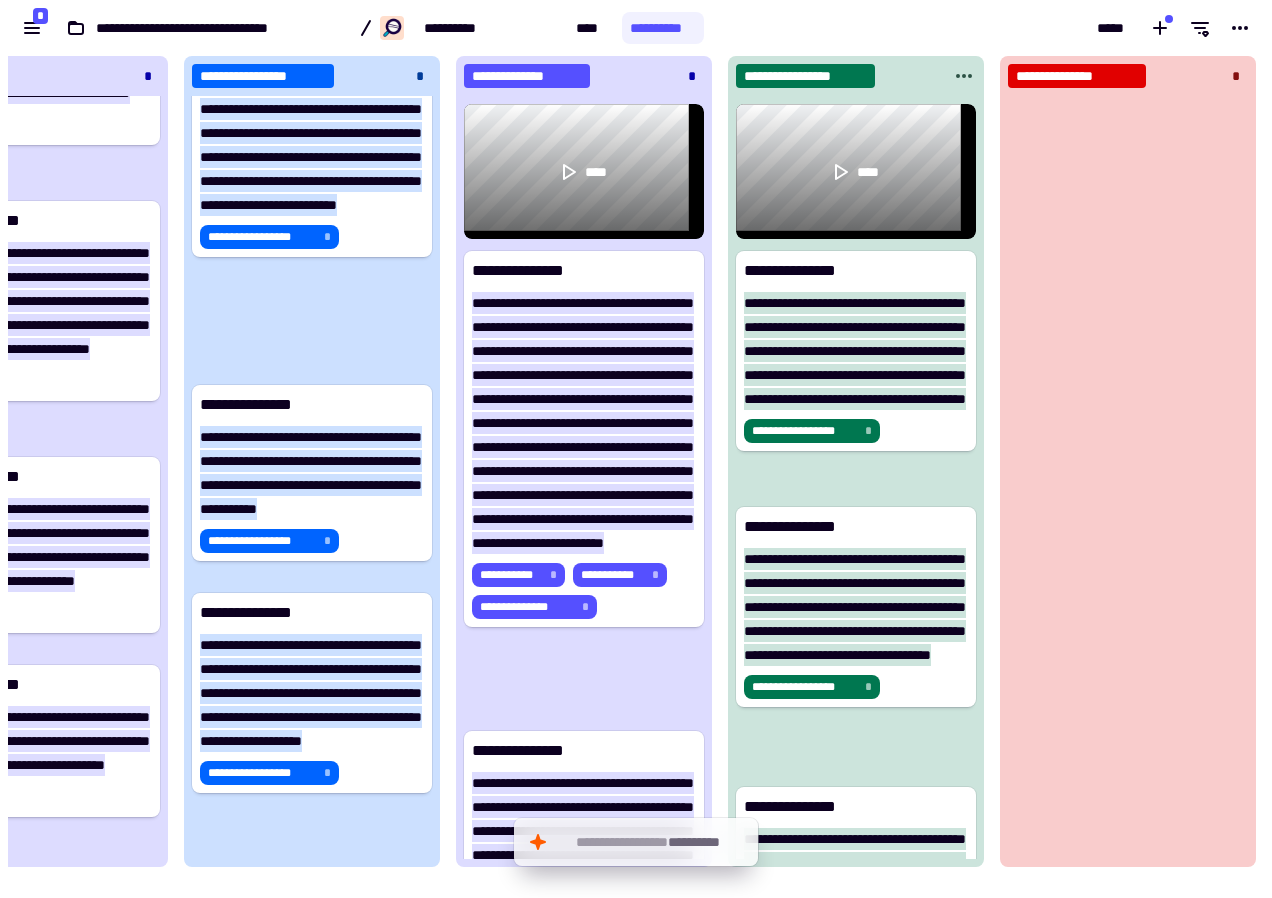 scroll, scrollTop: 16, scrollLeft: 16, axis: both 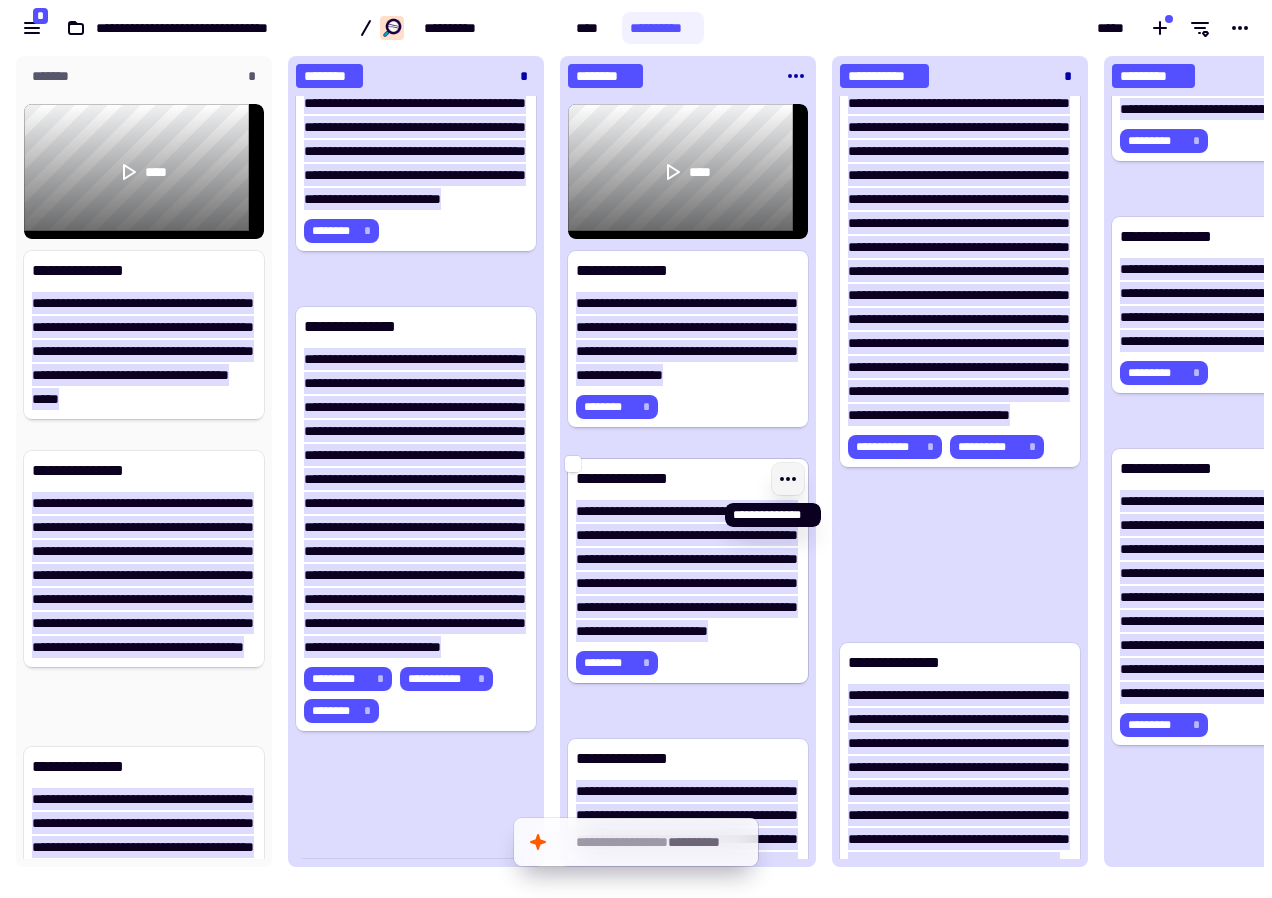 click 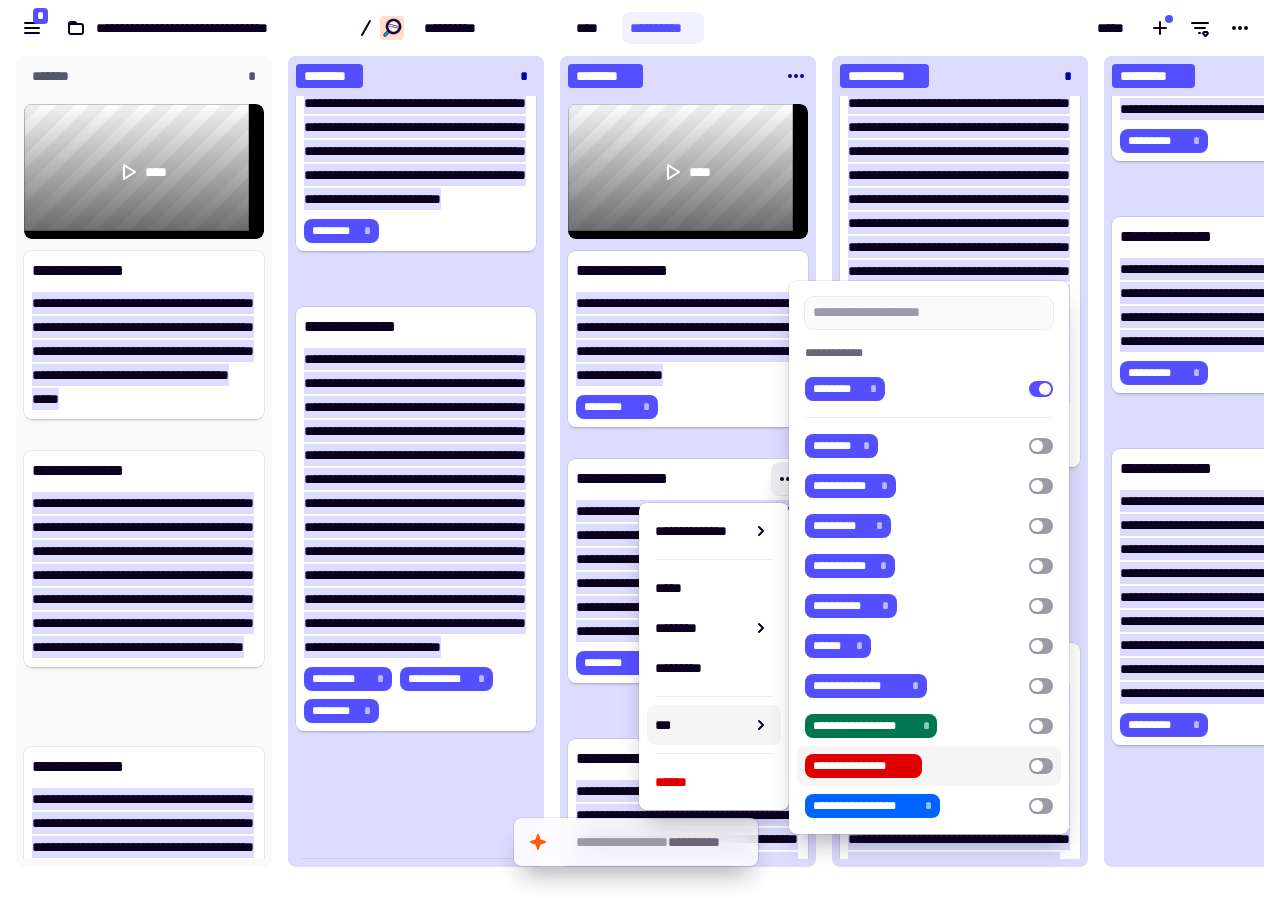 click on "**********" at bounding box center [863, 766] 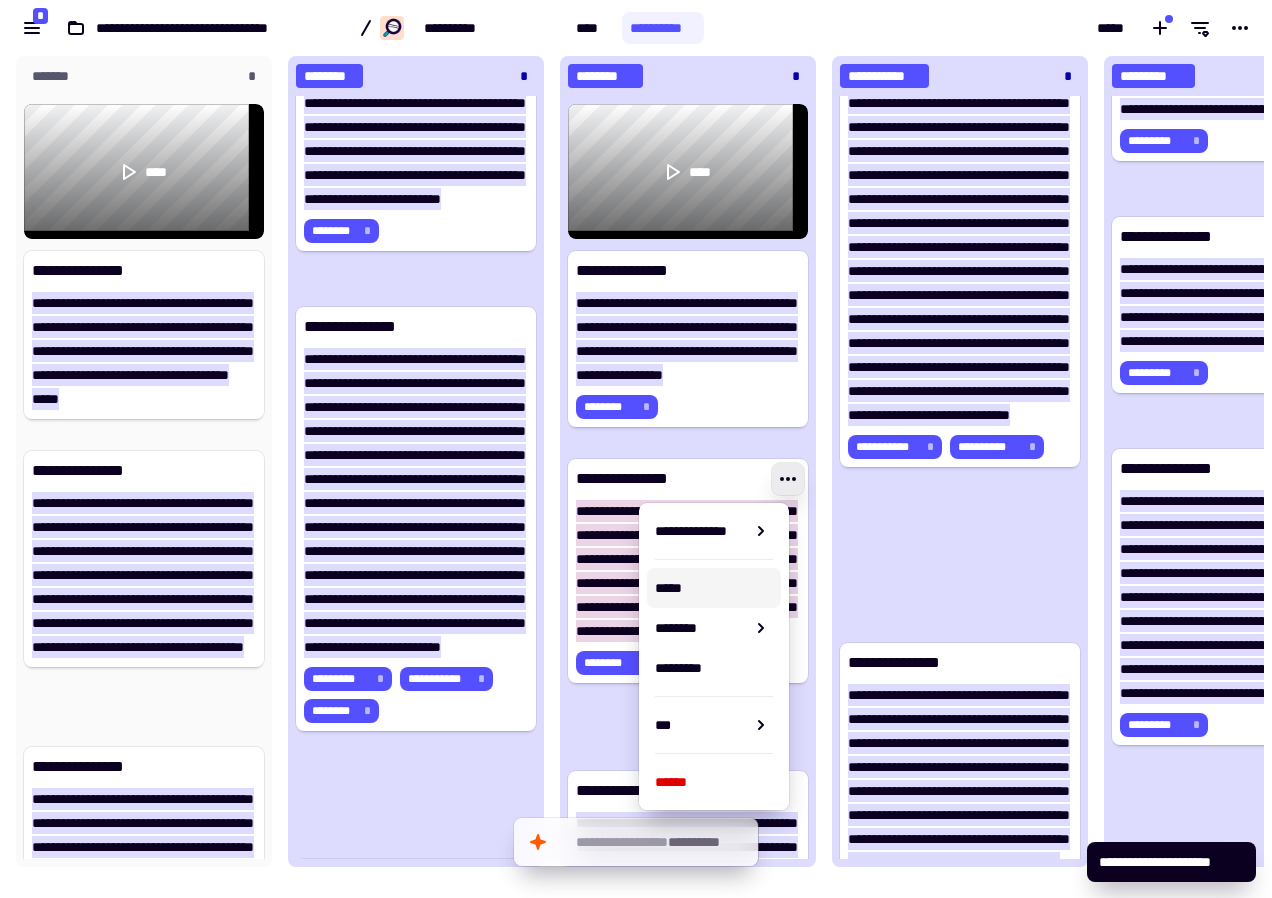click on "*****" at bounding box center (988, 28) 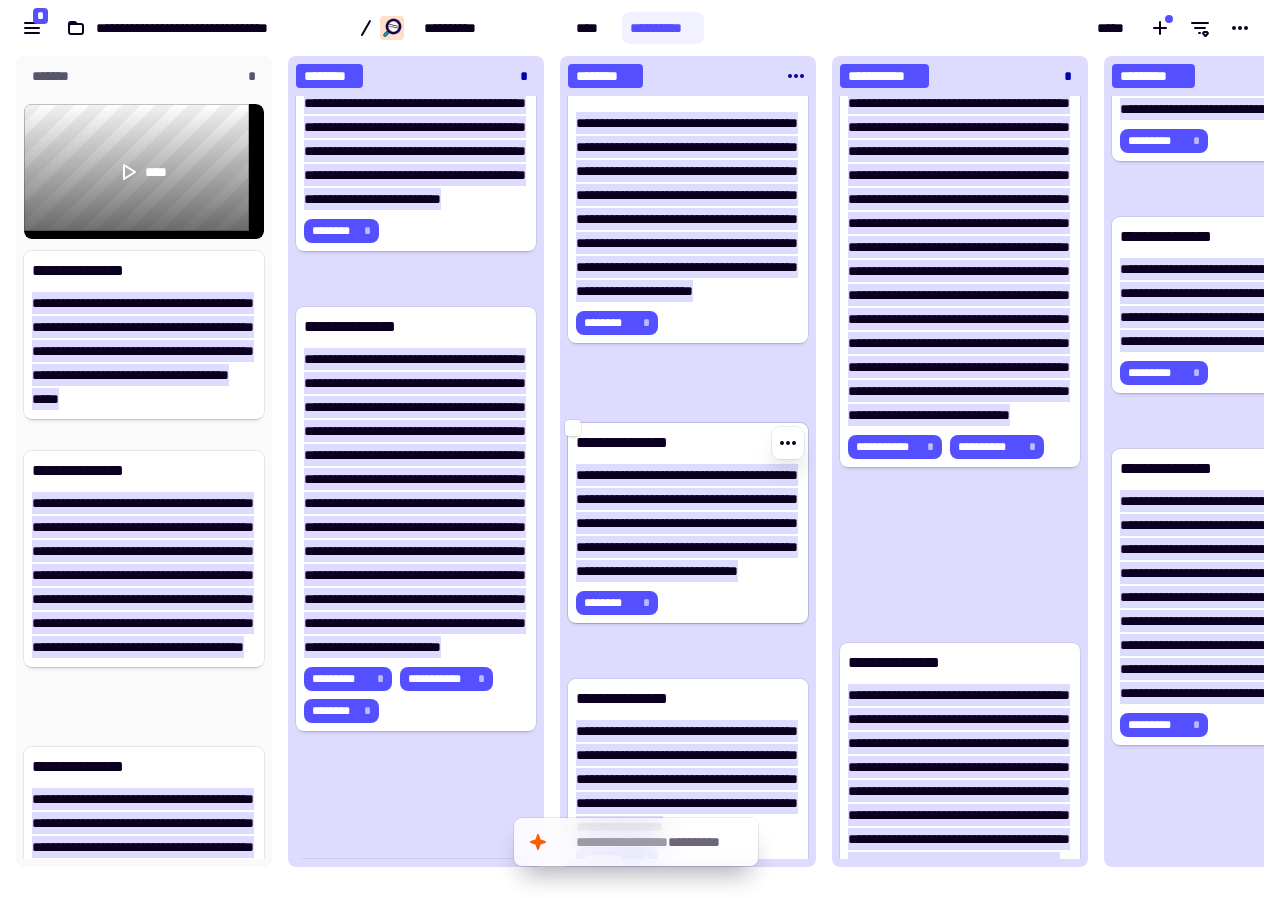 scroll, scrollTop: 786, scrollLeft: 0, axis: vertical 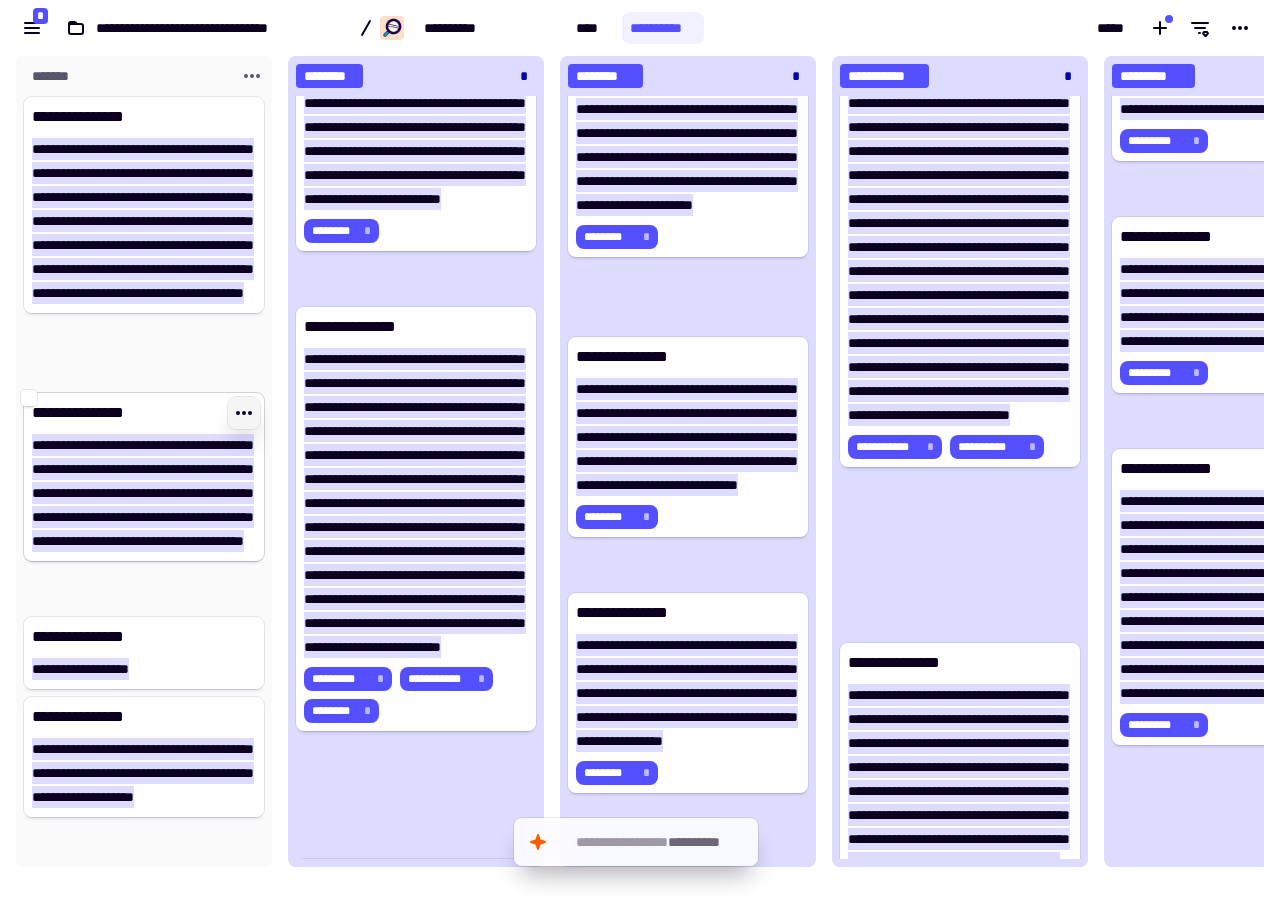click 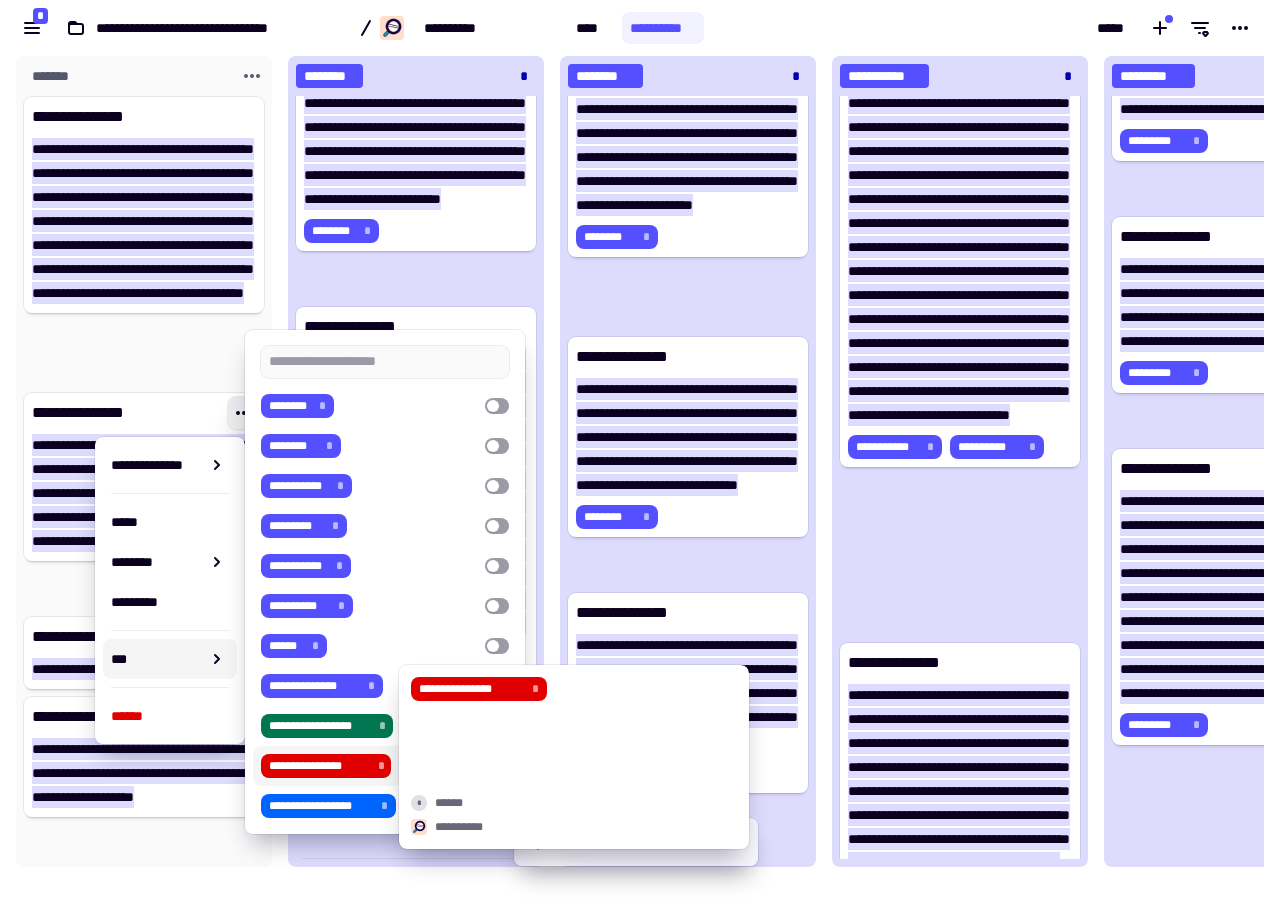 click on "**********" at bounding box center [319, 766] 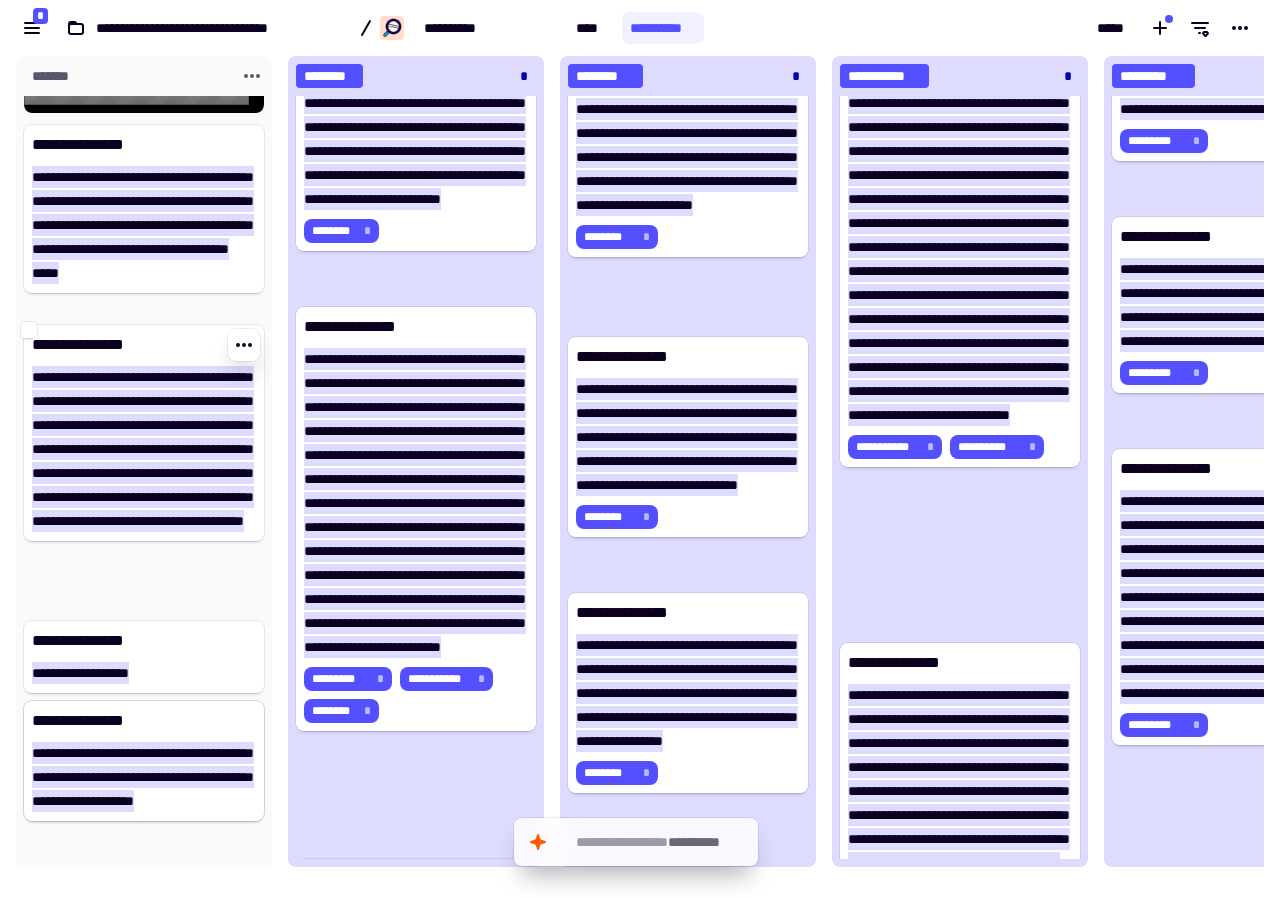 scroll, scrollTop: 130, scrollLeft: 0, axis: vertical 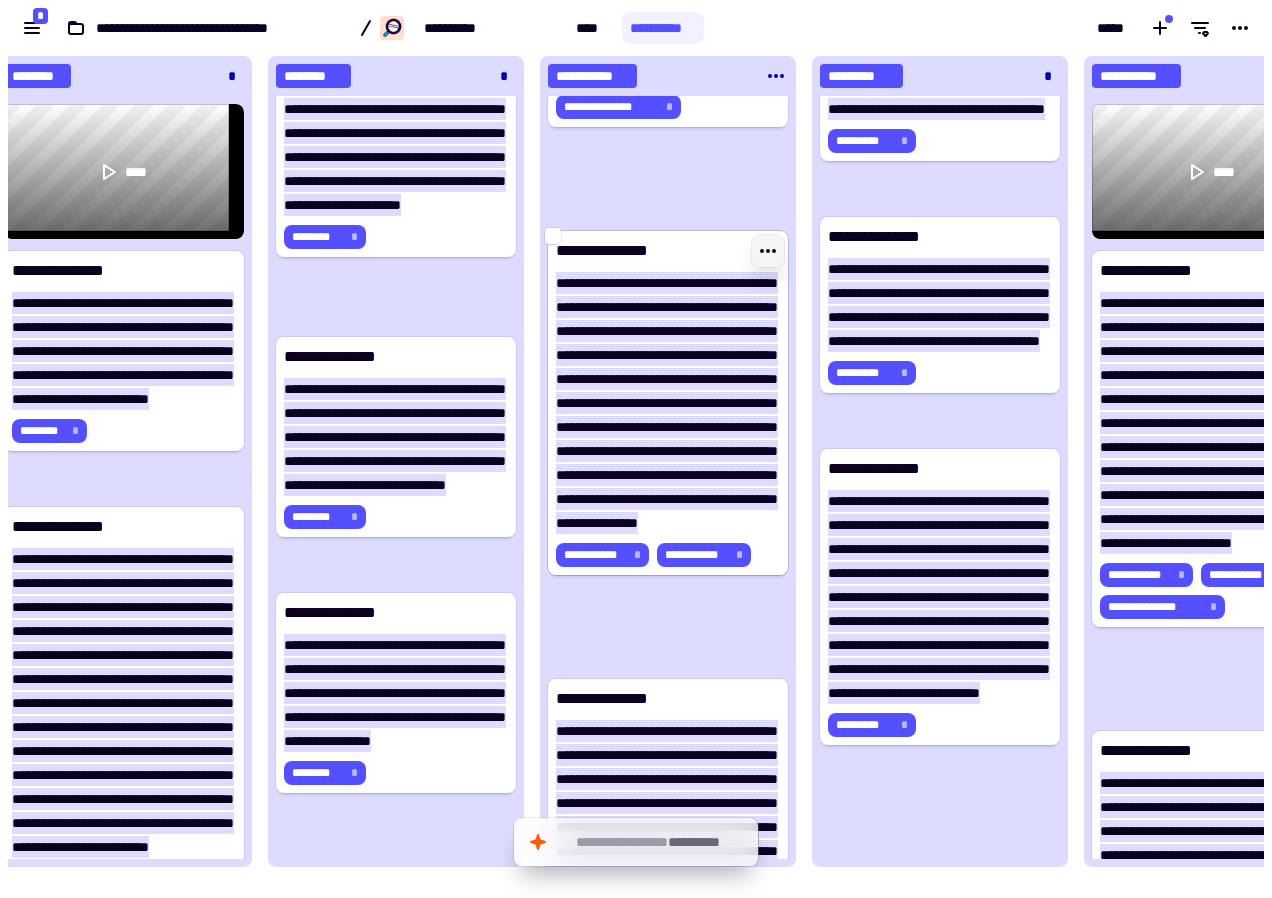 click 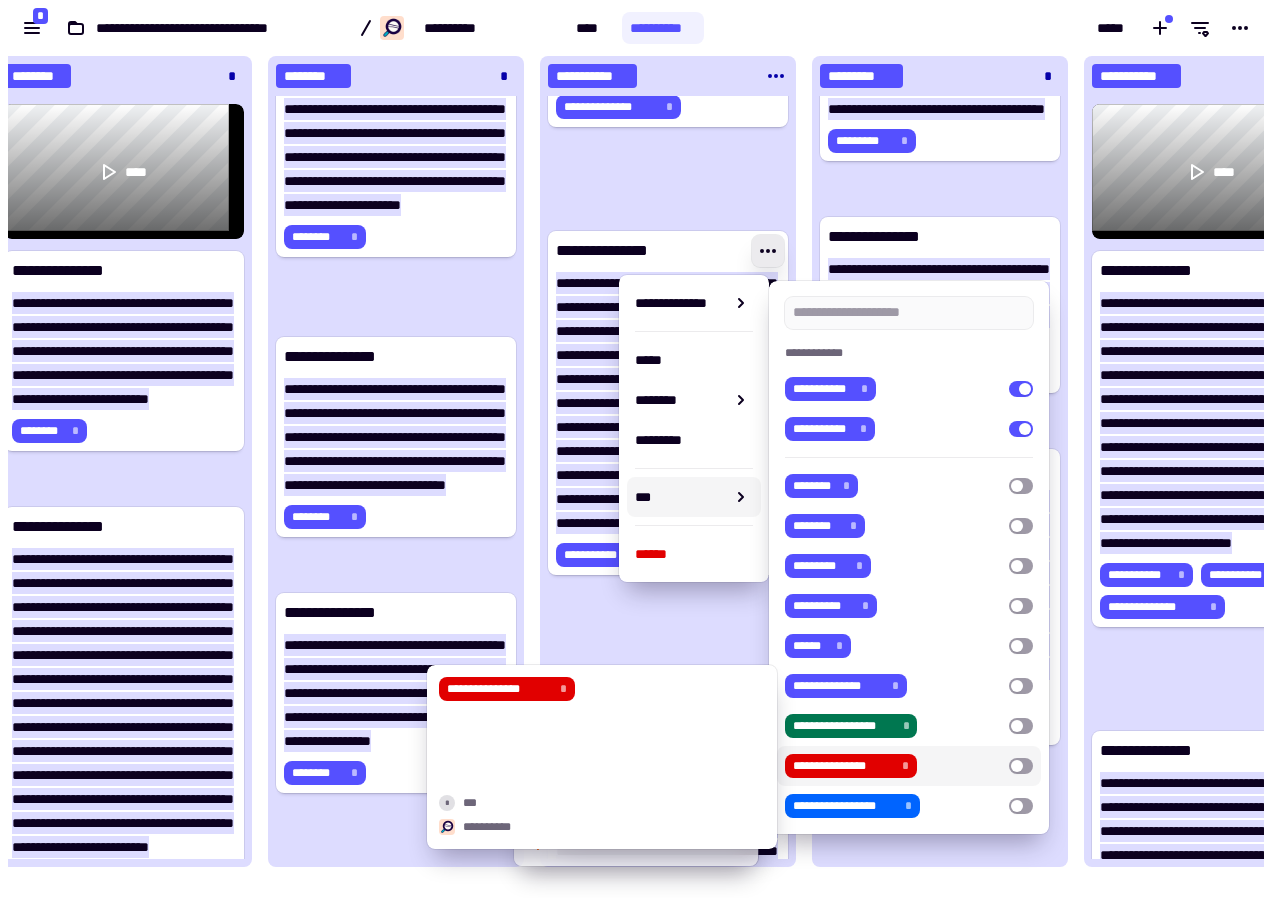 click on "**********" at bounding box center [843, 766] 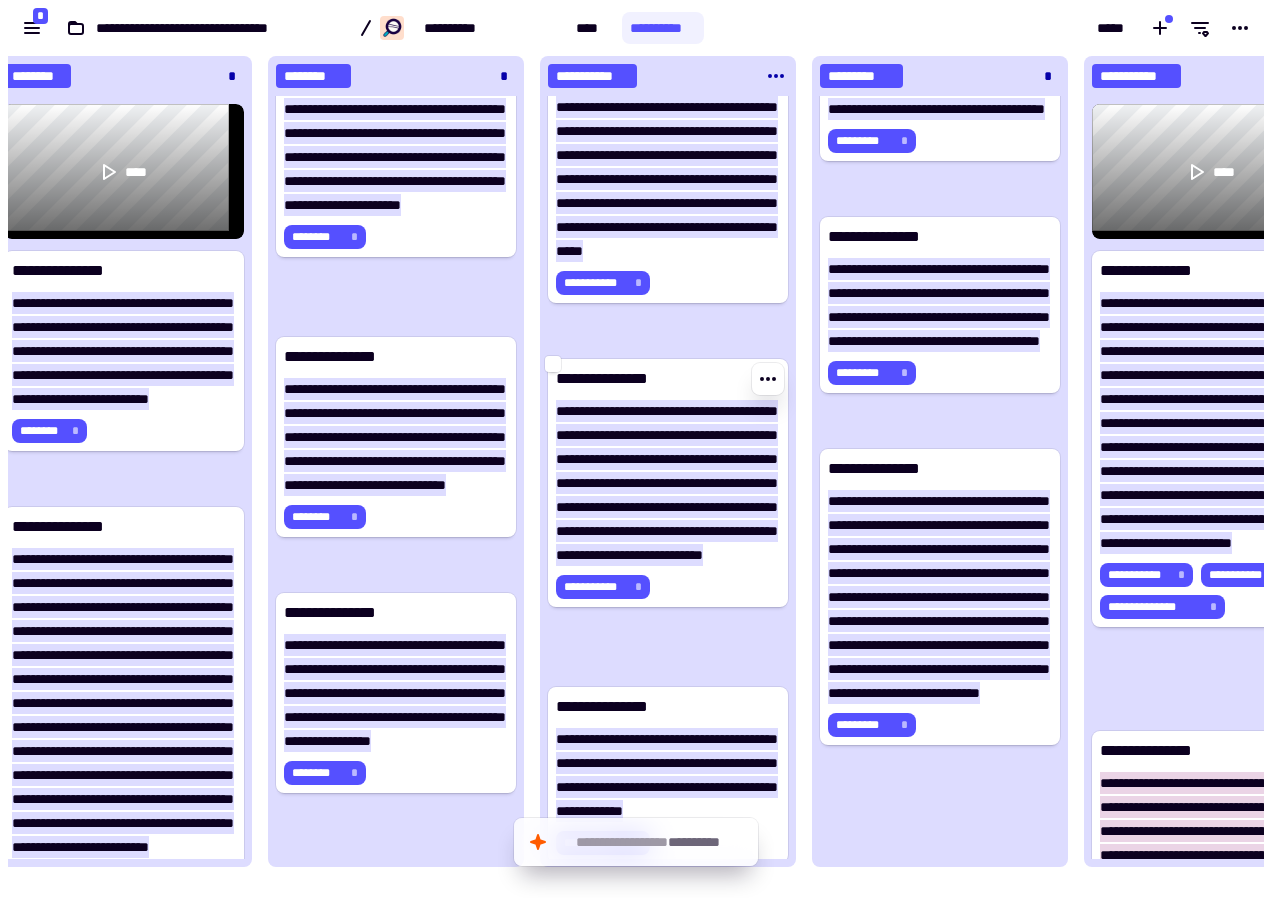 scroll, scrollTop: 2546, scrollLeft: 0, axis: vertical 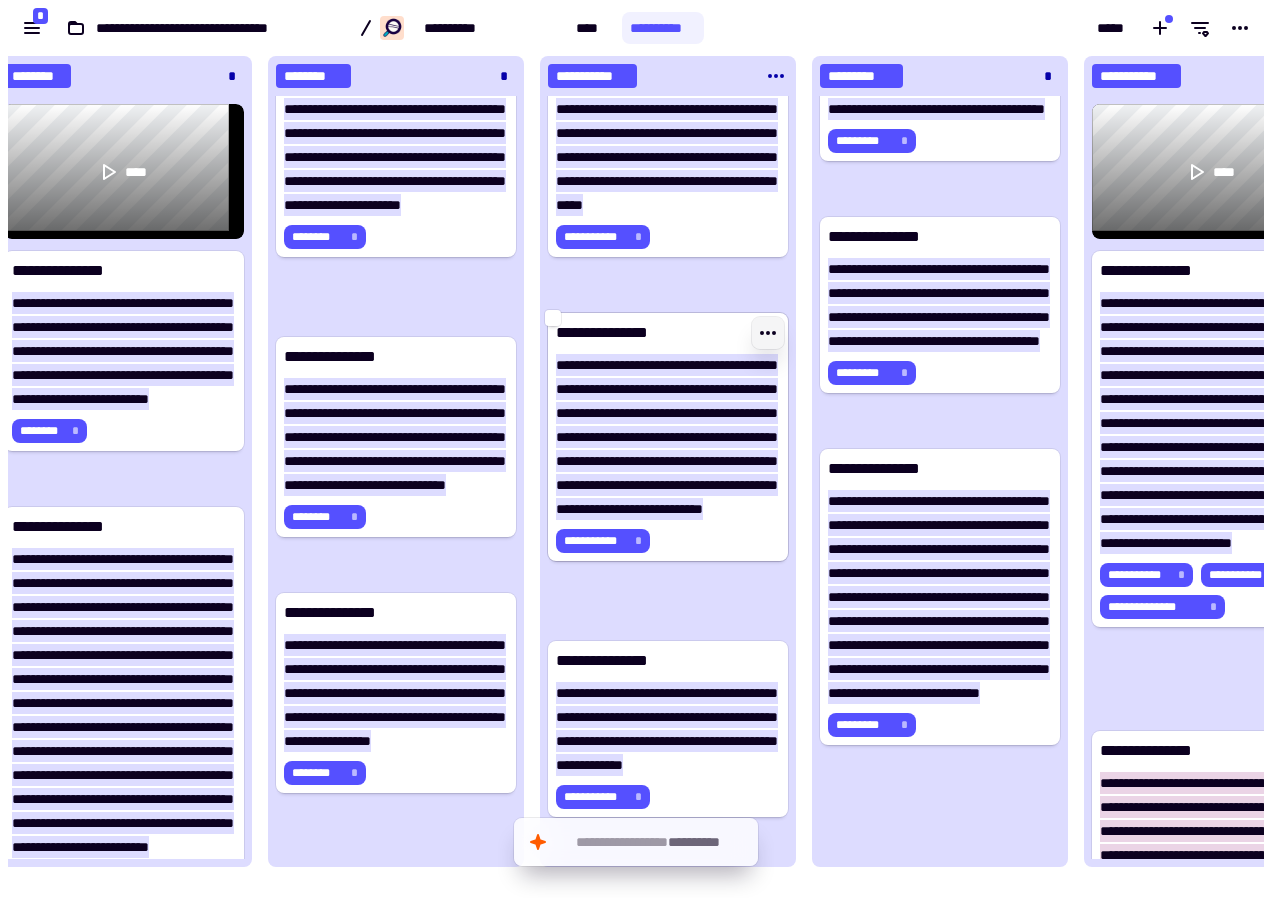 click 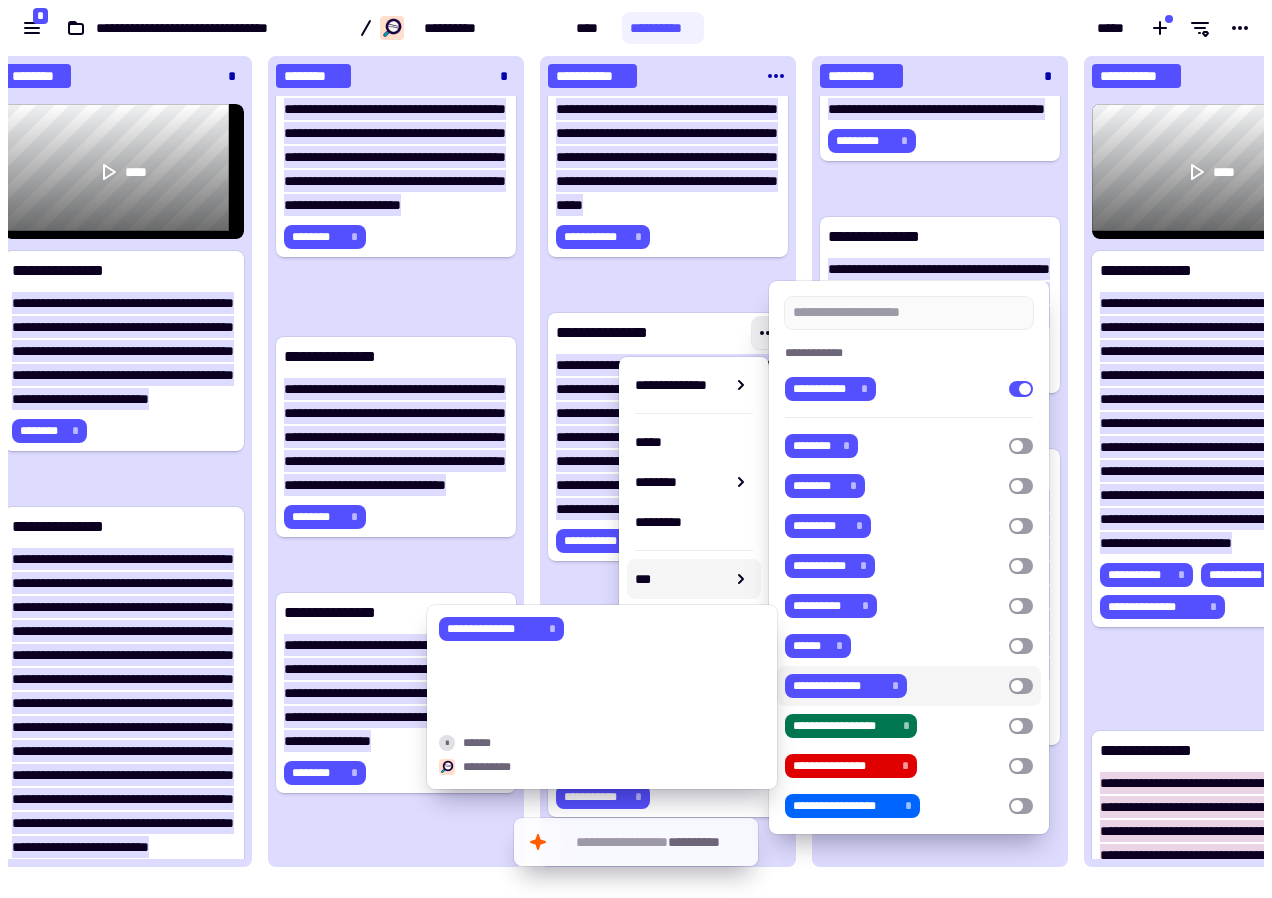 click on "**********" at bounding box center [838, 686] 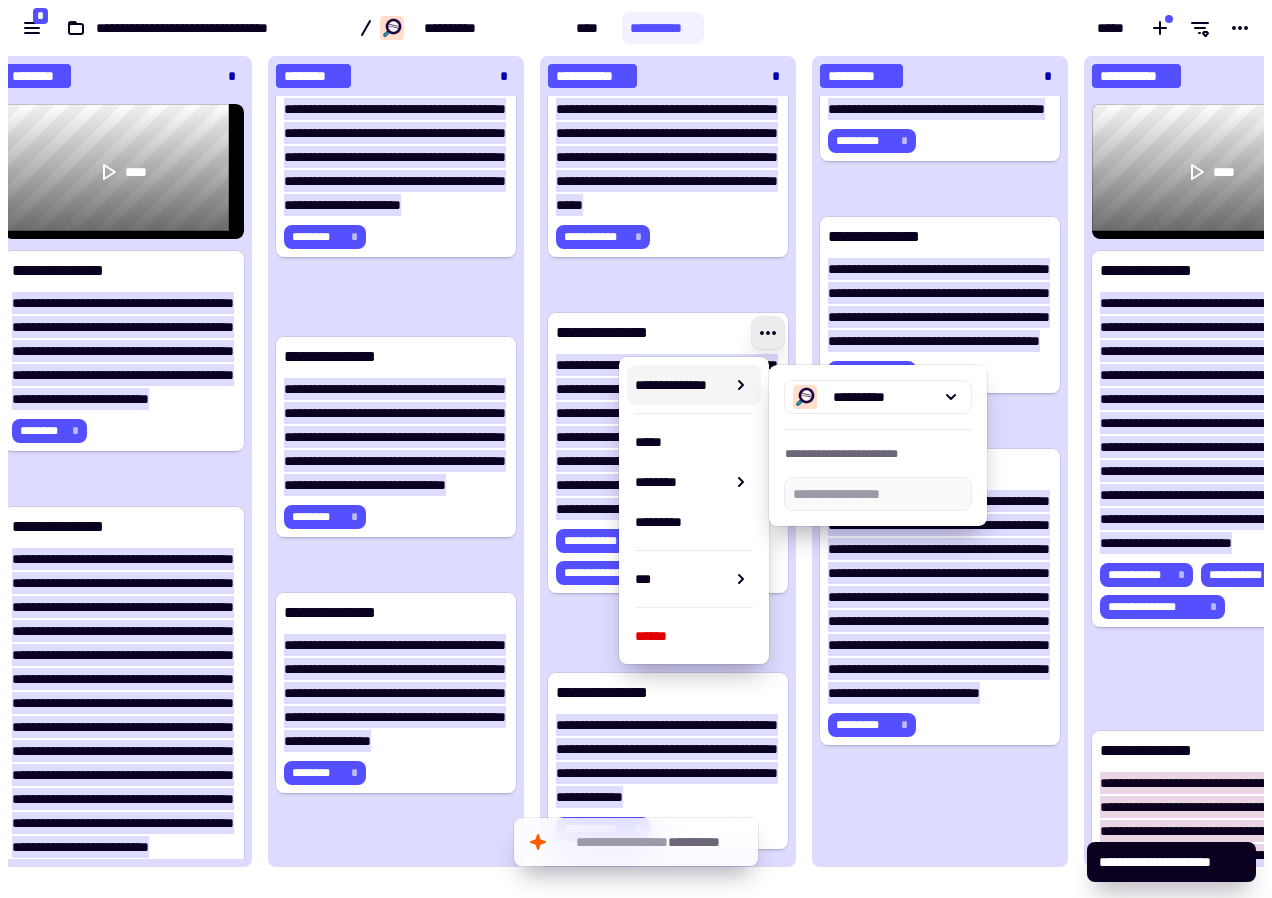 click on "*****" at bounding box center (988, 28) 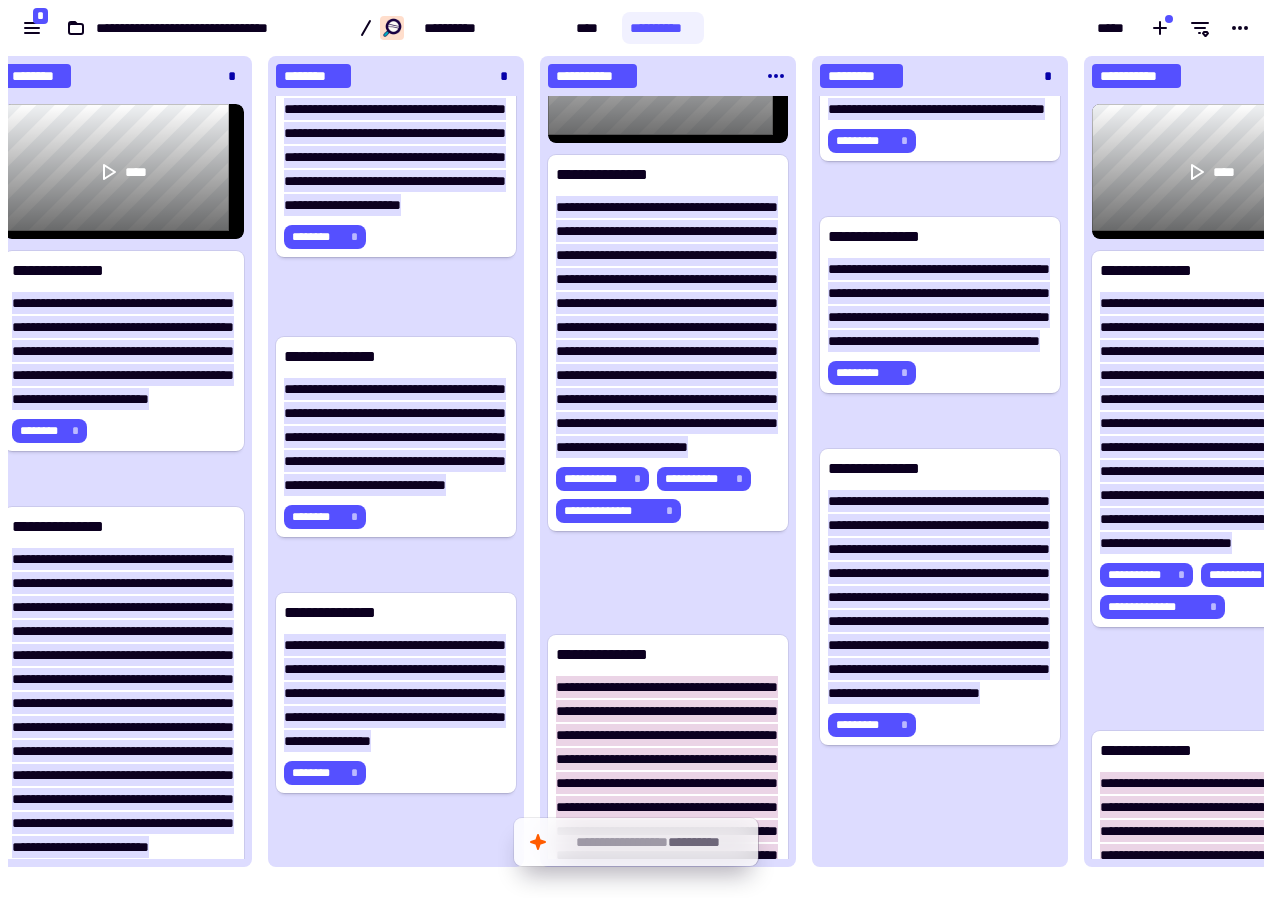 scroll, scrollTop: 0, scrollLeft: 0, axis: both 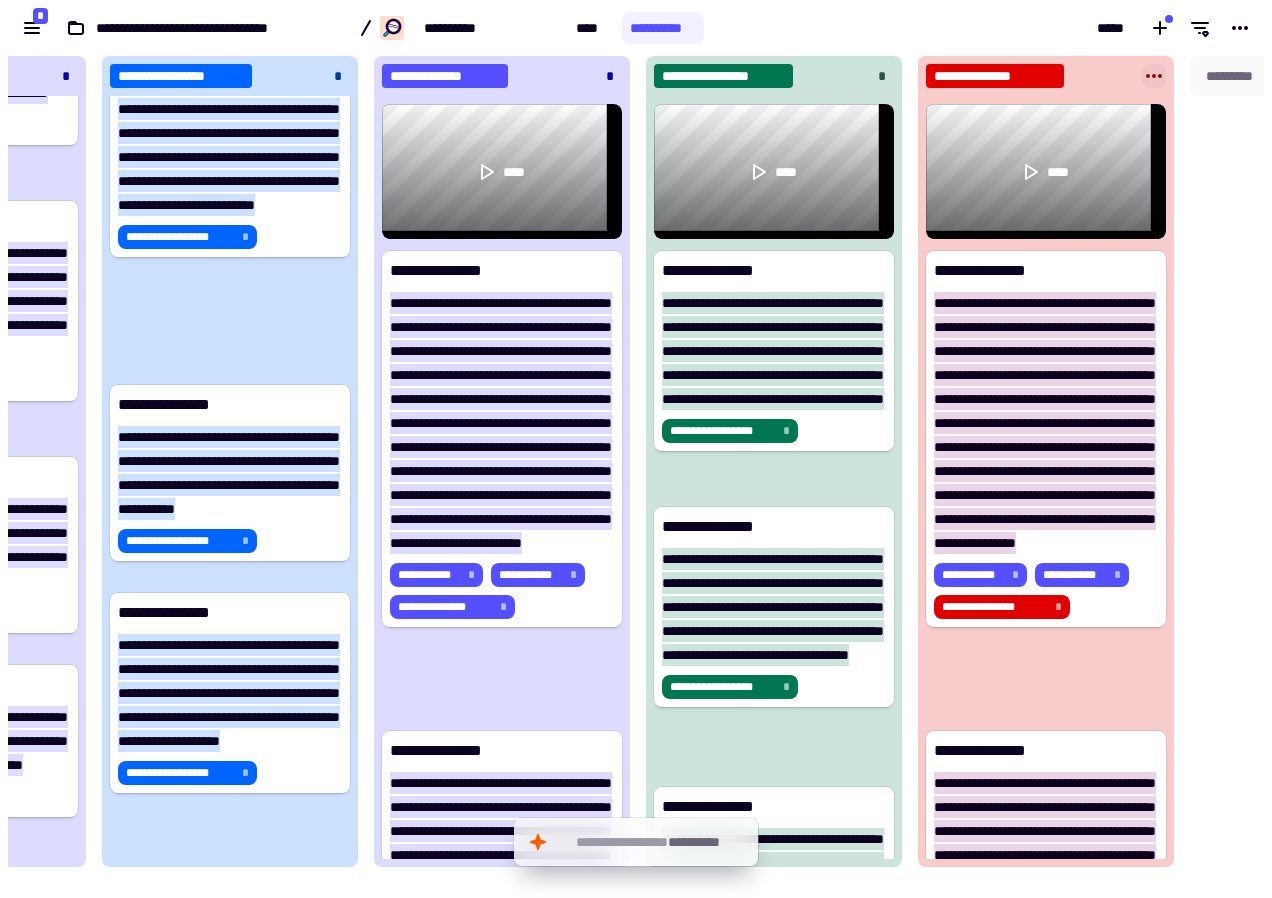 click 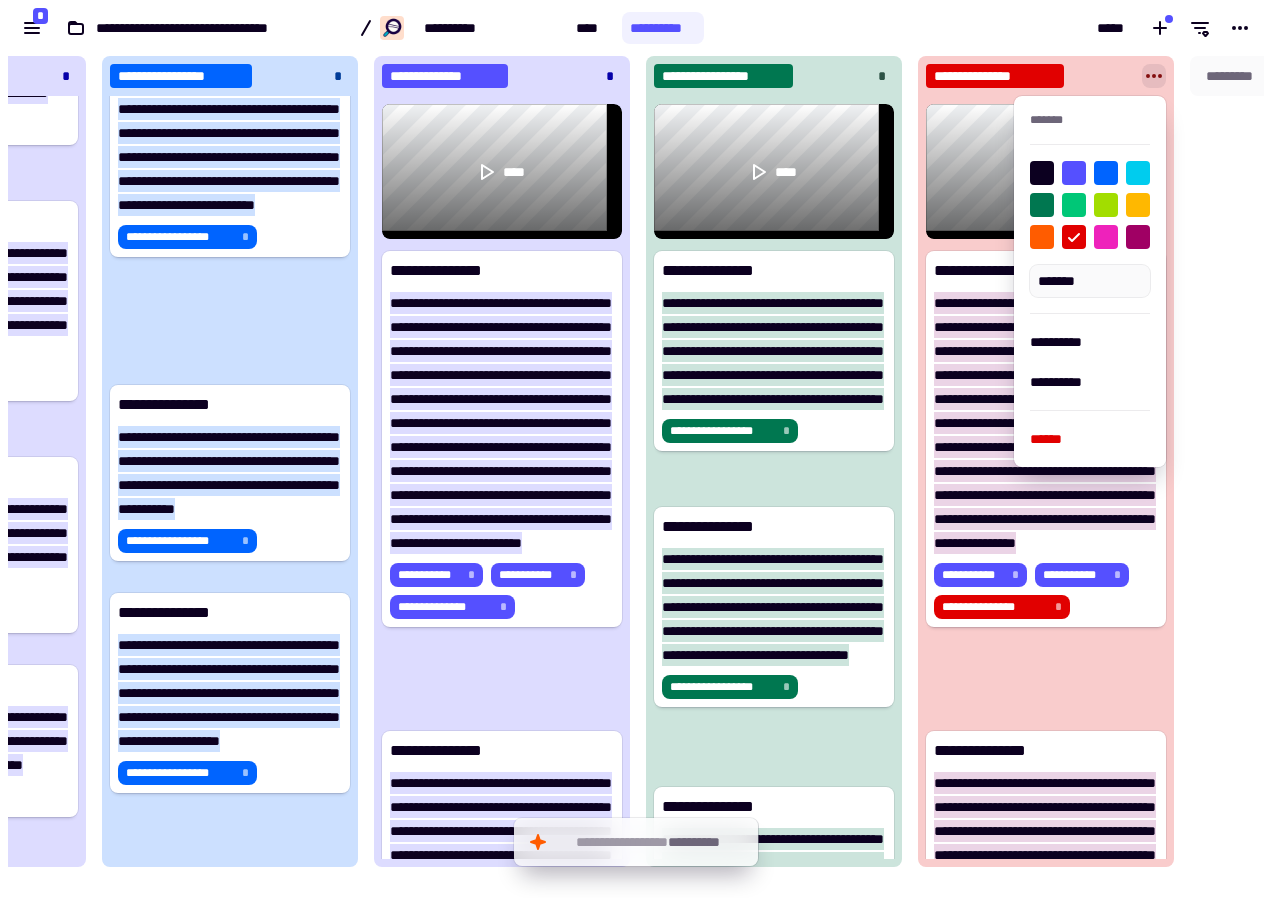 click on "**********" 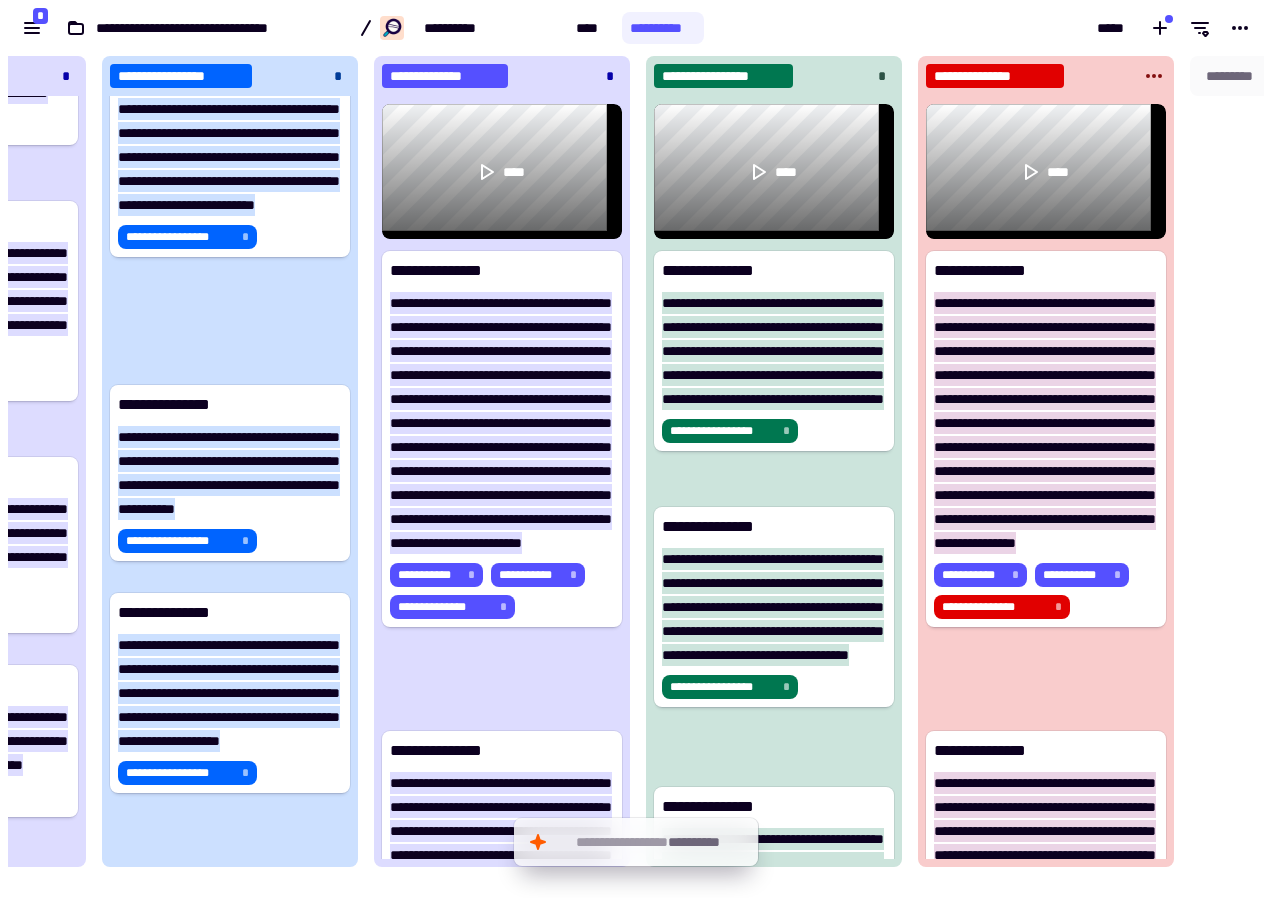 click on "**********" 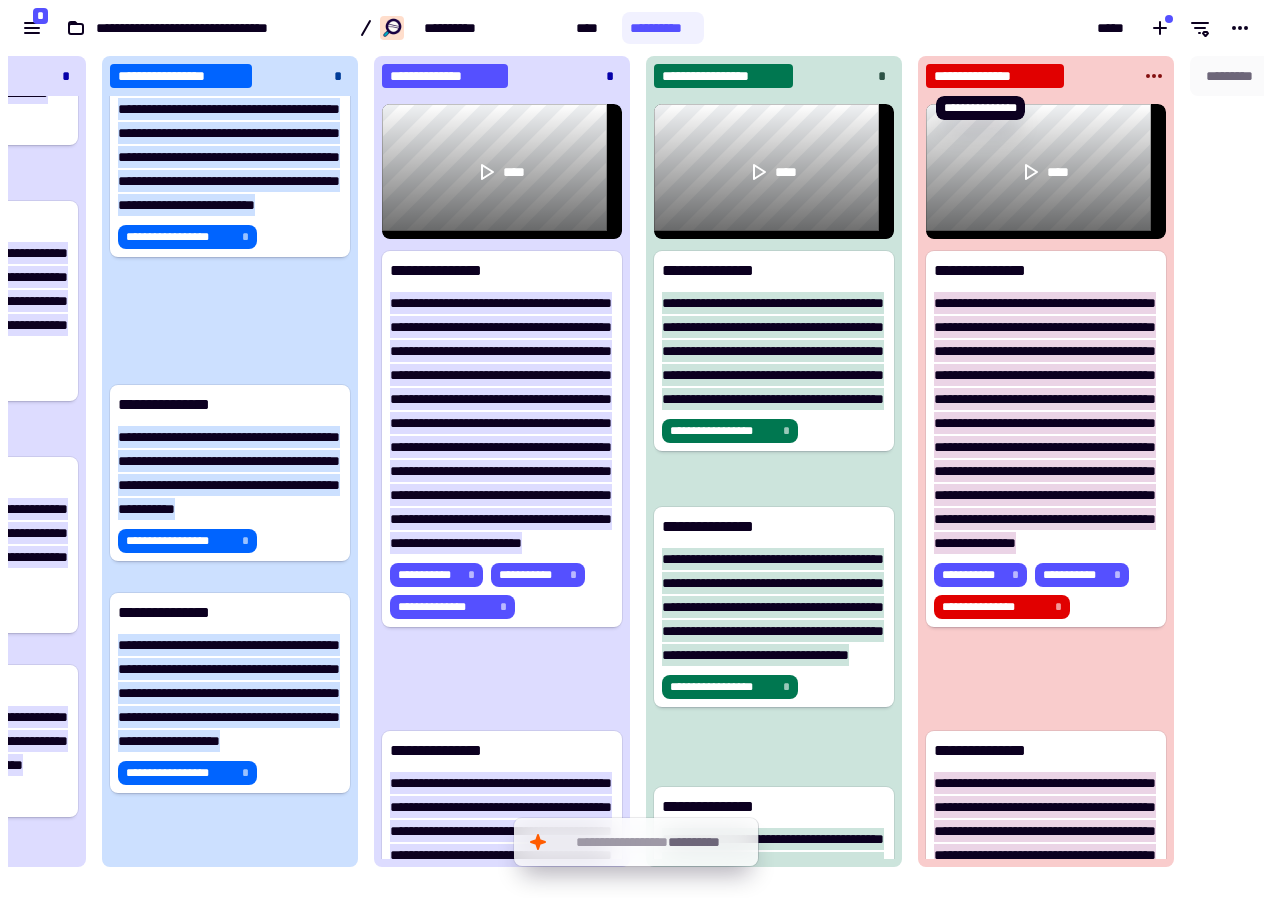 click on "**********" 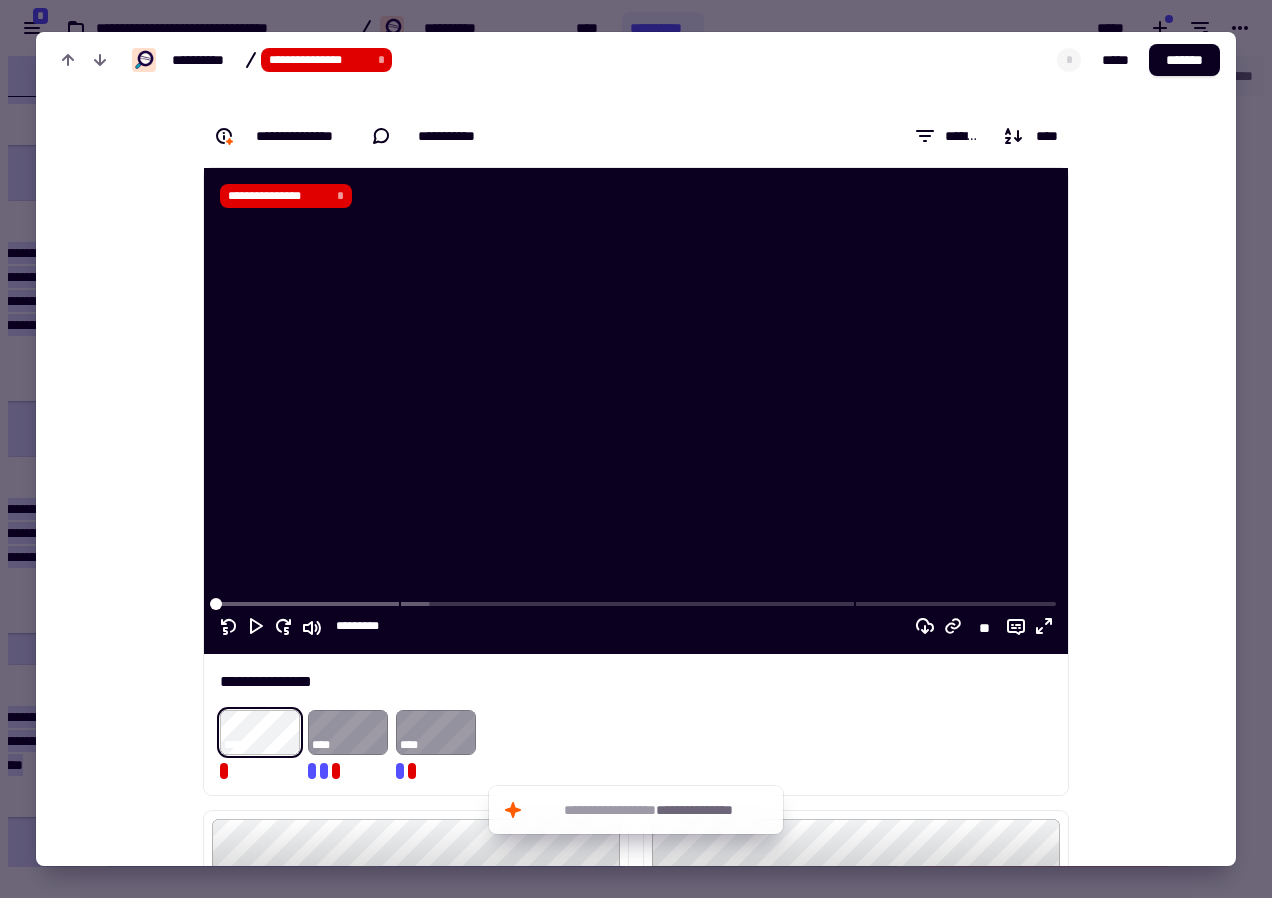 click on "**********" at bounding box center [636, 449] 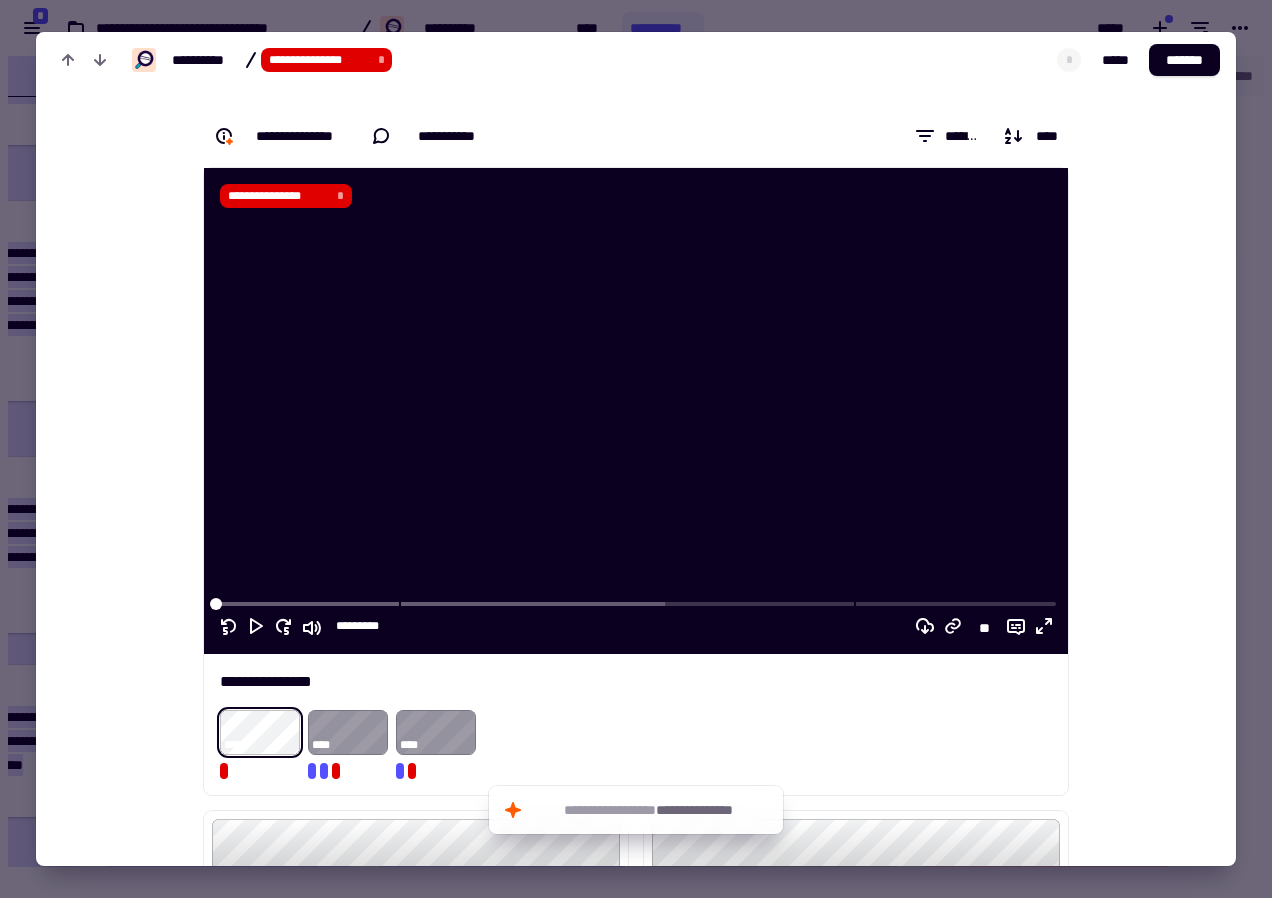 click at bounding box center [636, 449] 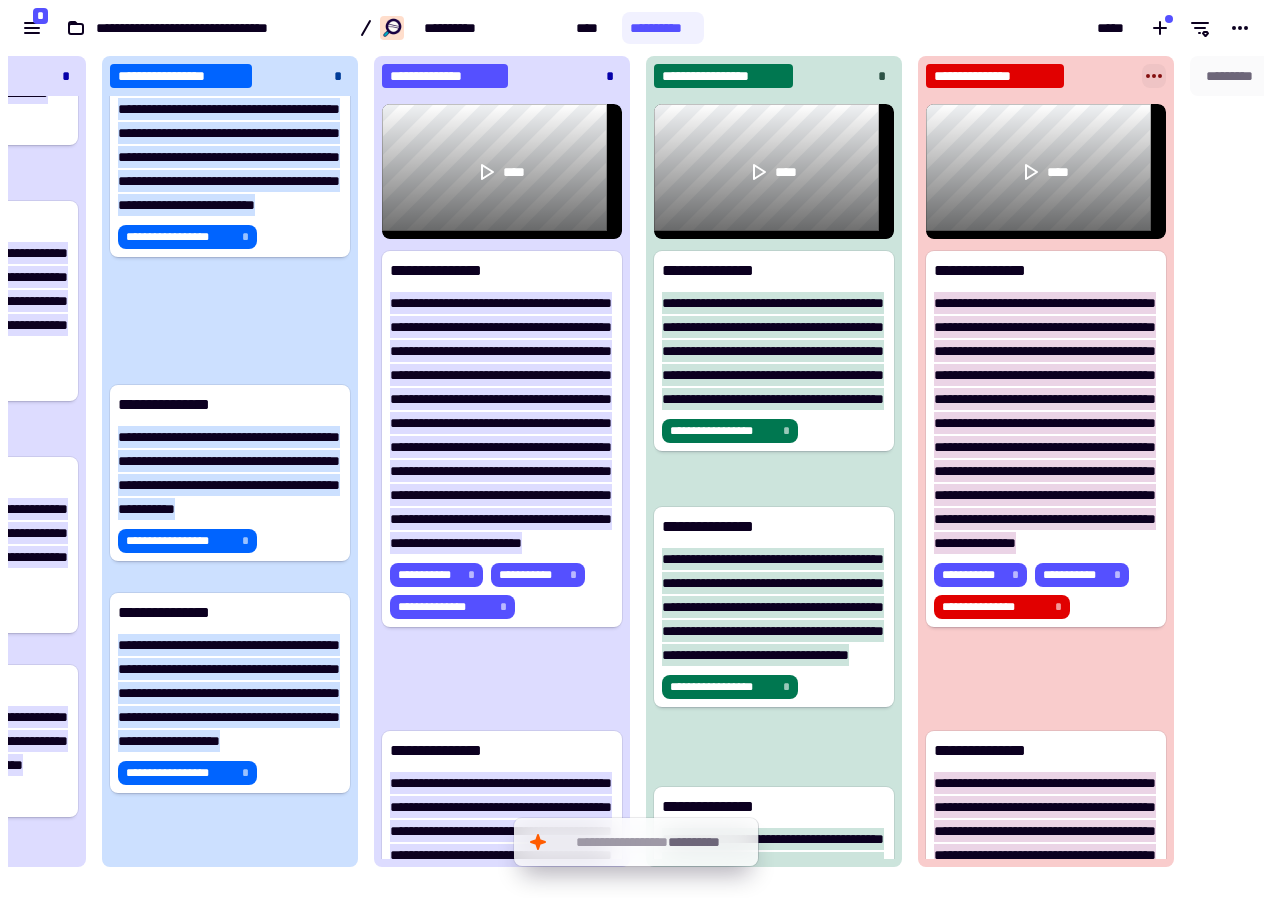 click 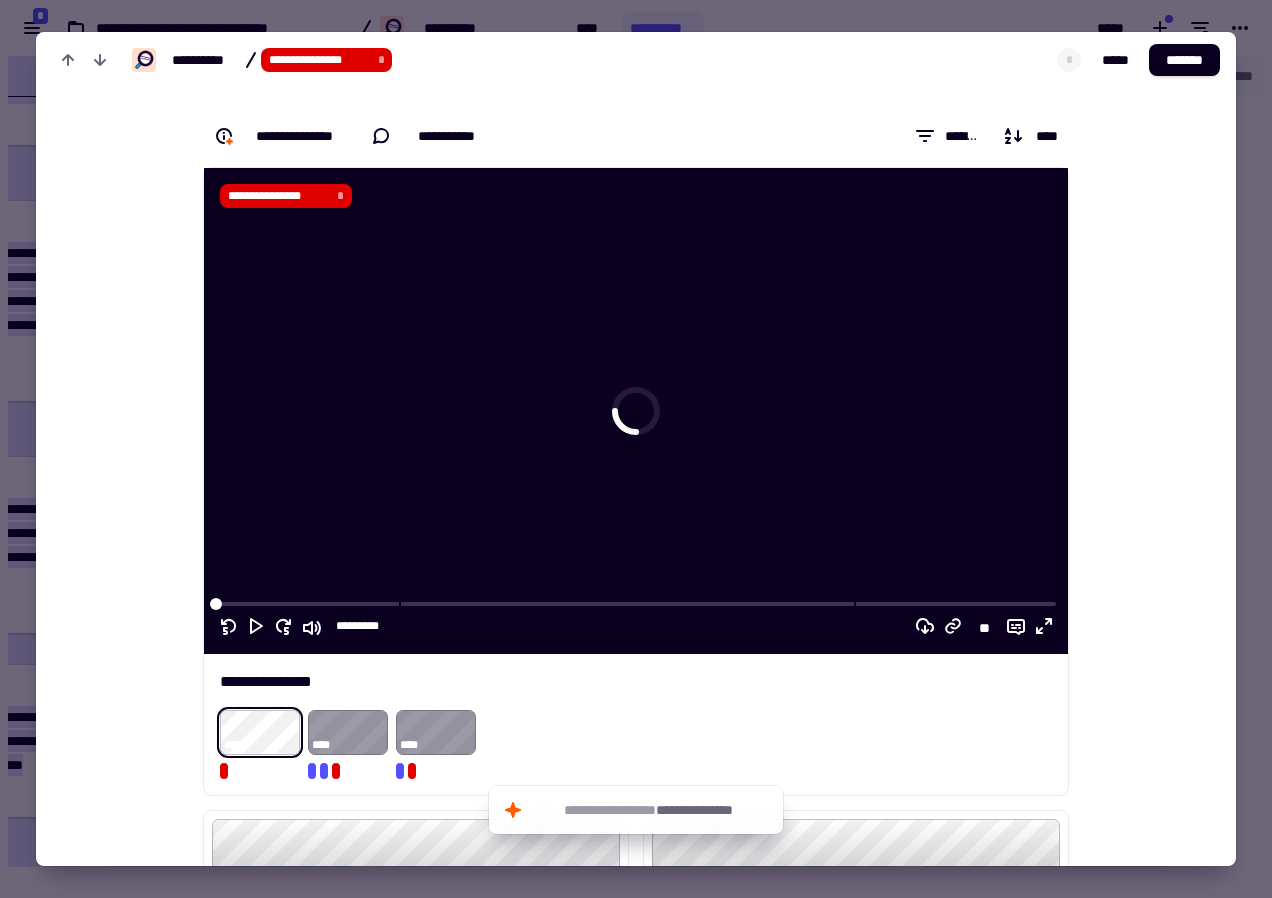 drag, startPoint x: 1041, startPoint y: 80, endPoint x: 1265, endPoint y: 31, distance: 229.29675 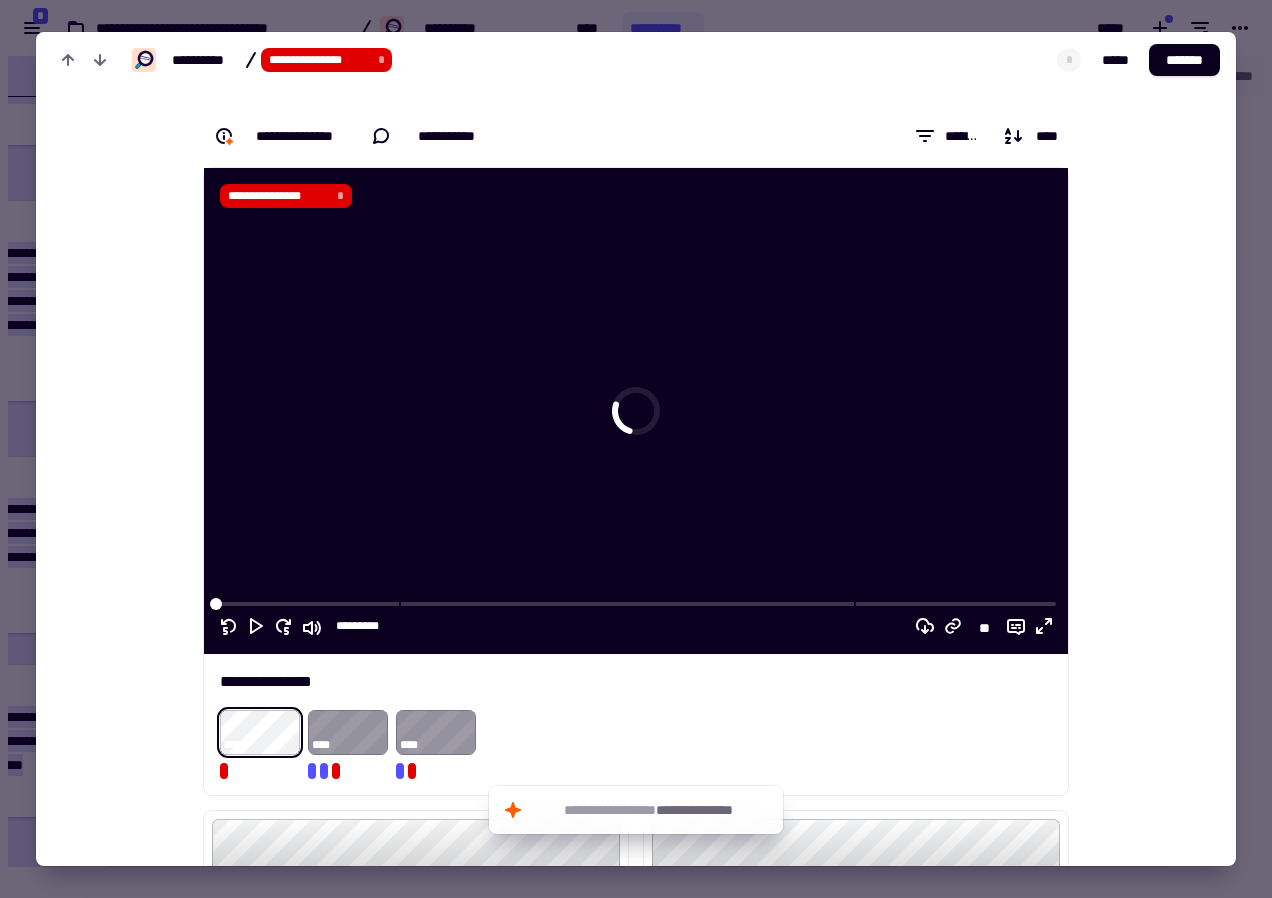 click at bounding box center (636, 449) 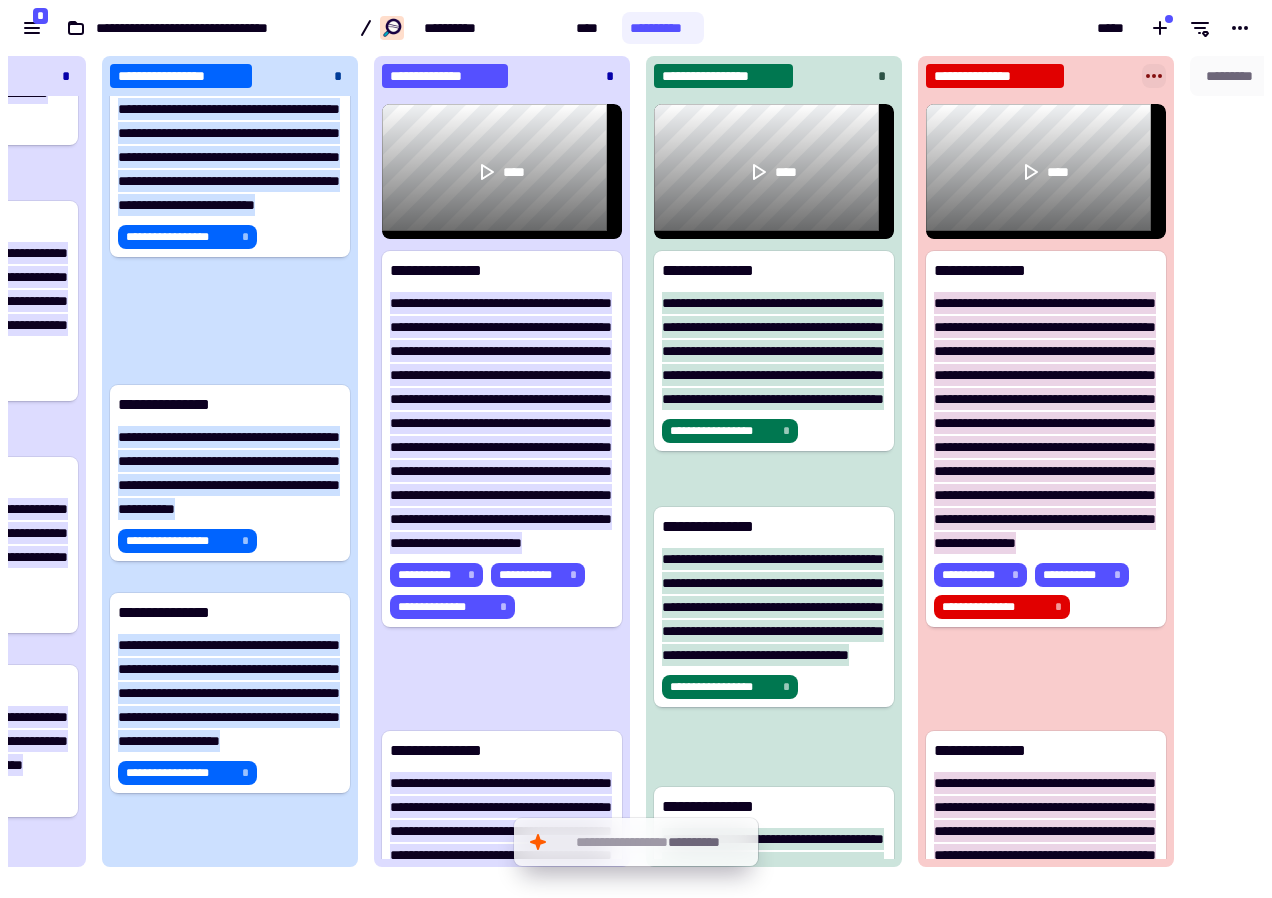 click 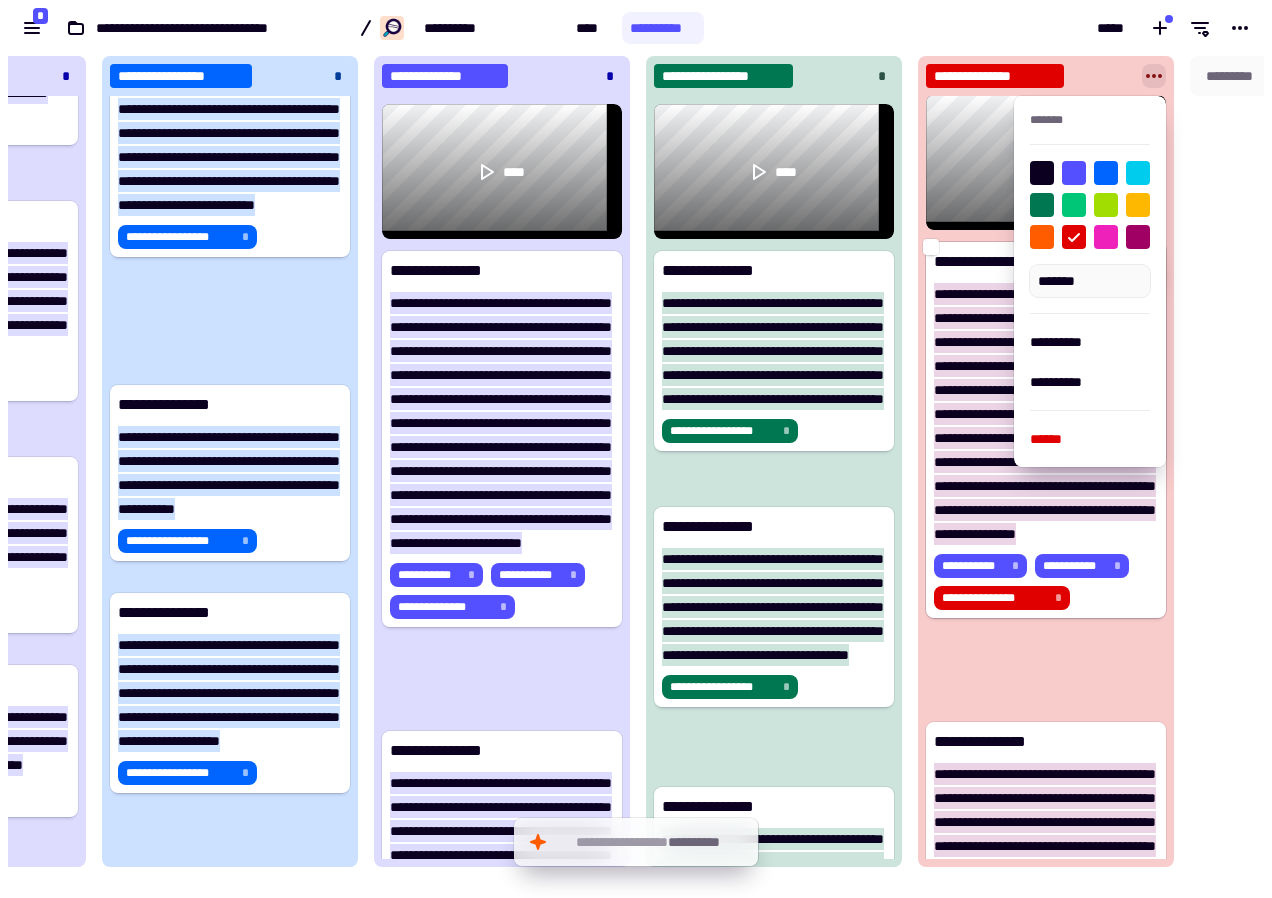 scroll, scrollTop: 0, scrollLeft: 0, axis: both 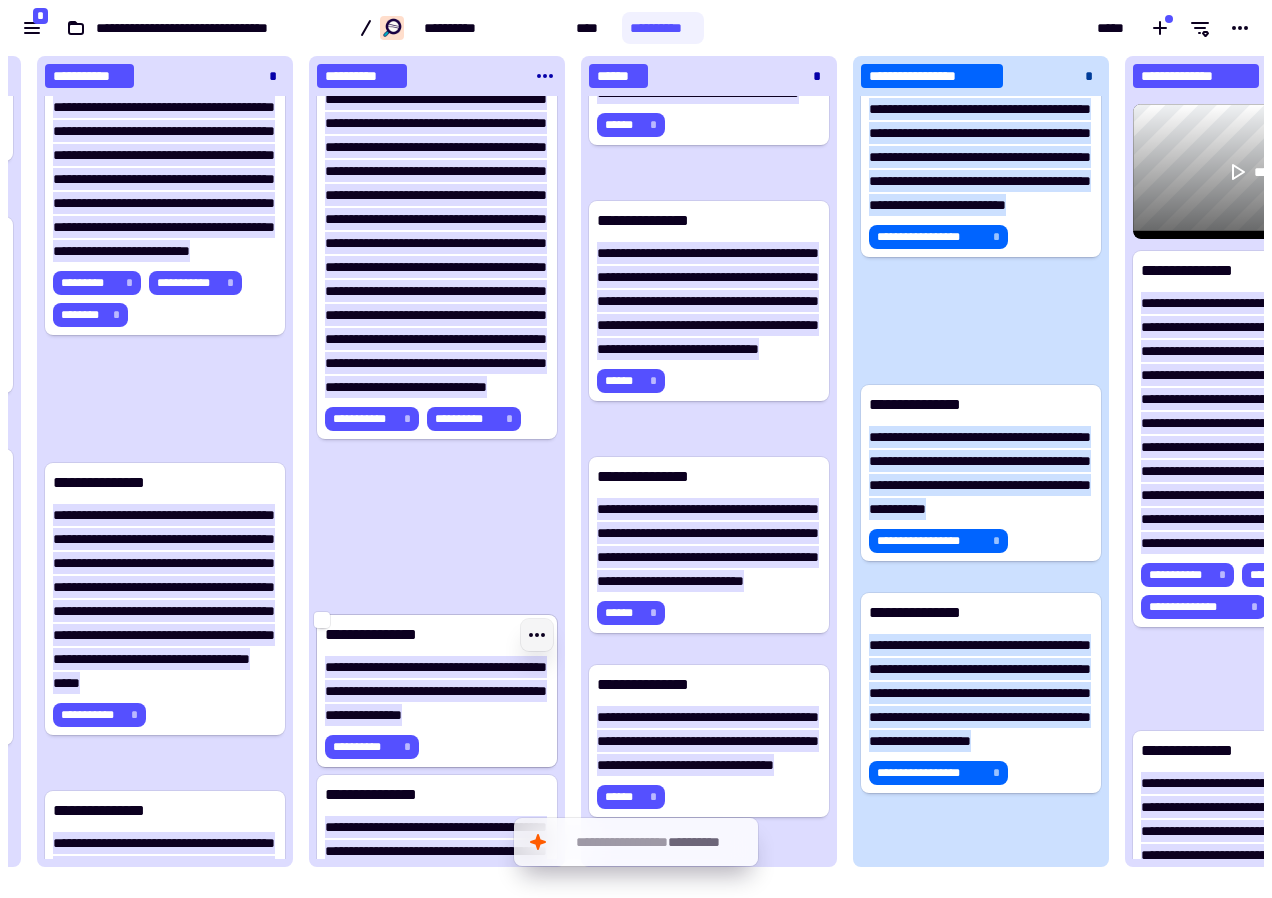 click 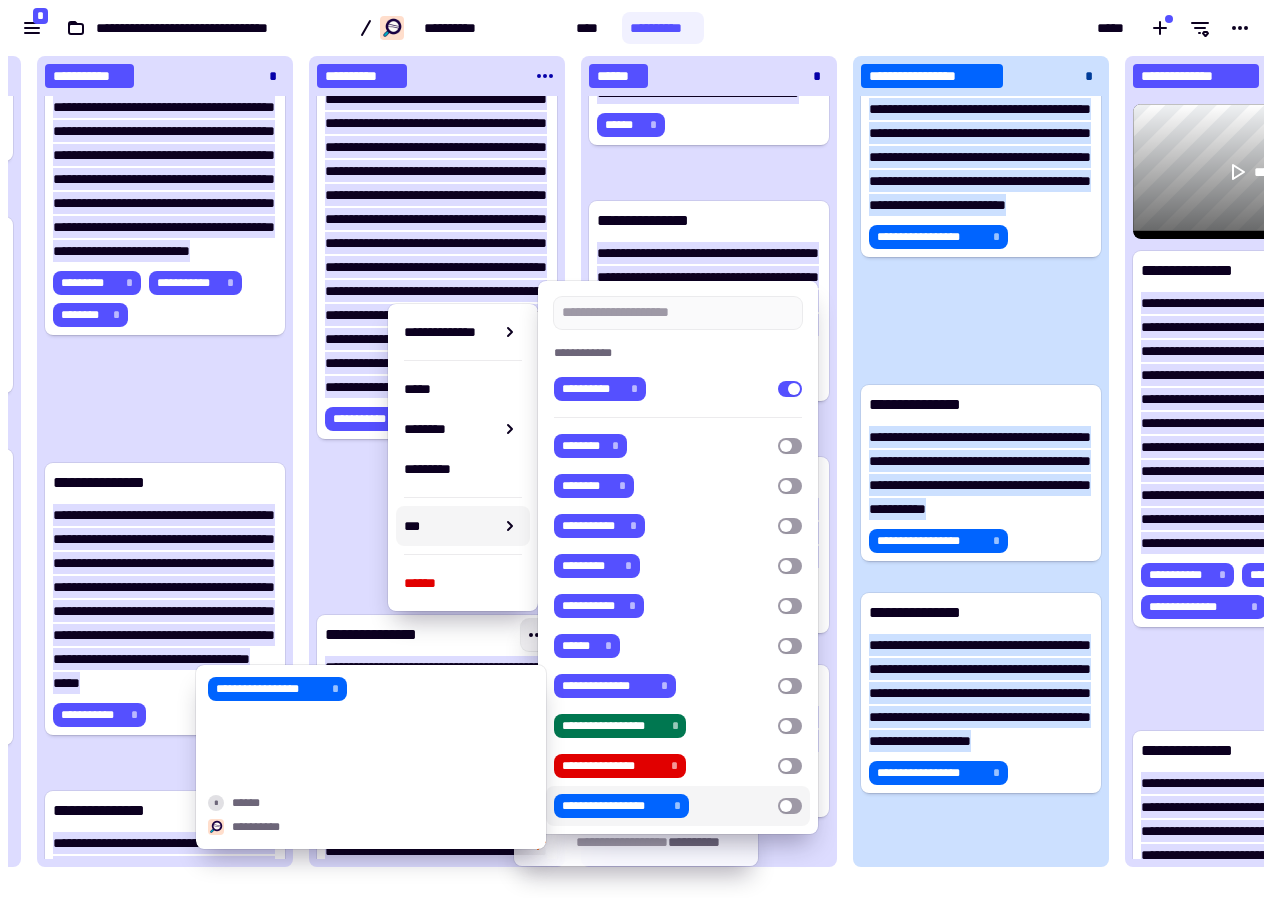 click on "**********" at bounding box center [614, 806] 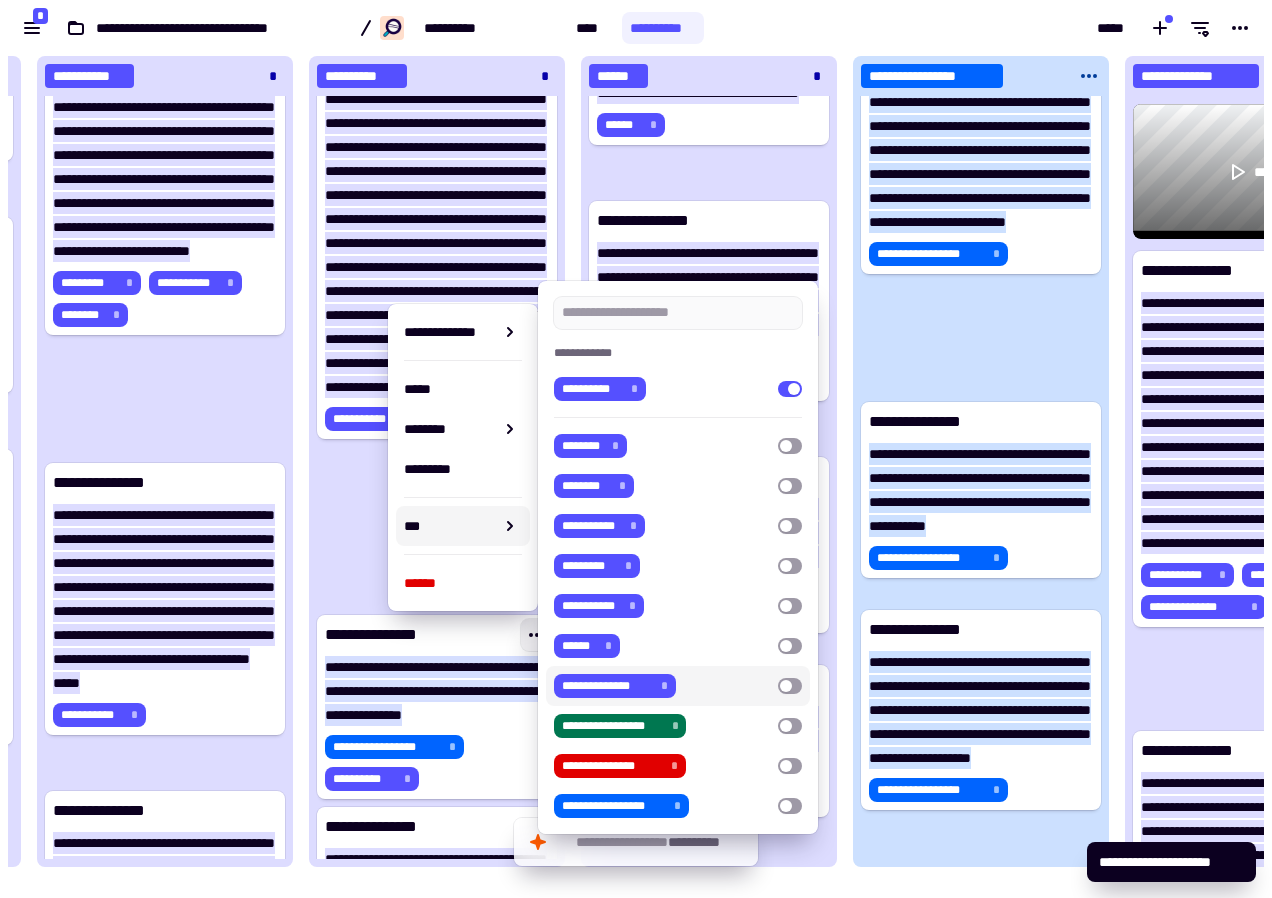 scroll, scrollTop: 1154, scrollLeft: 0, axis: vertical 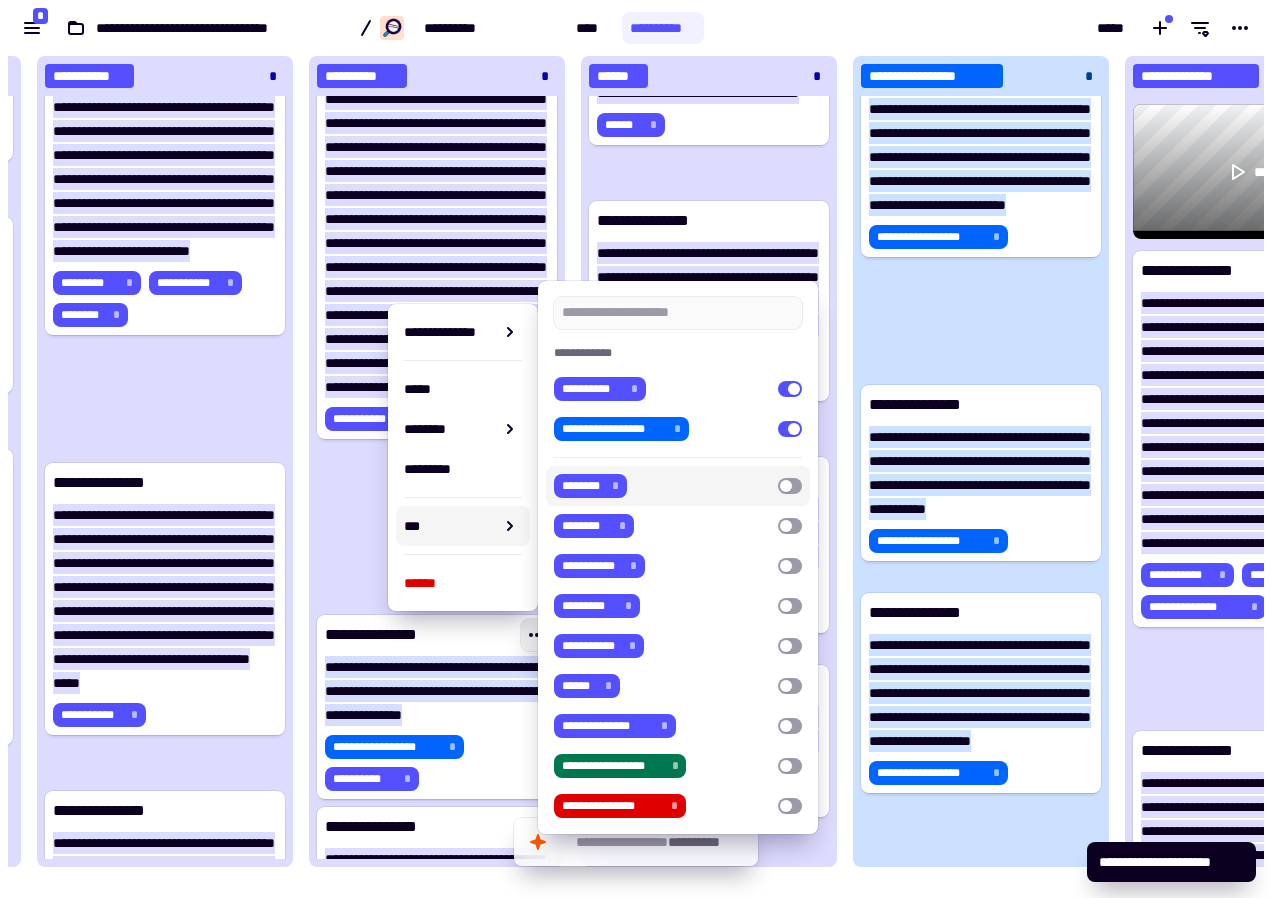 click on "*****" at bounding box center [988, 28] 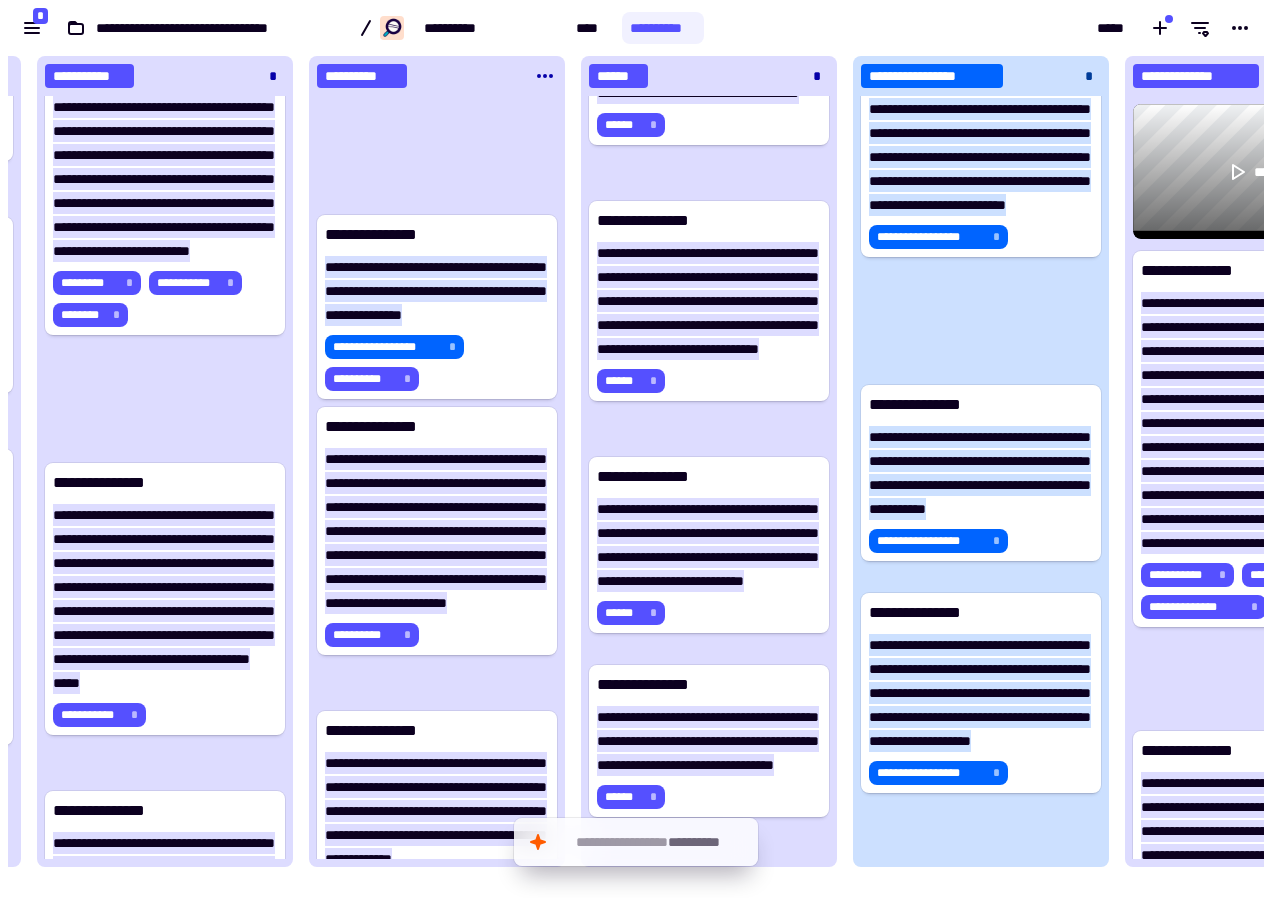 scroll, scrollTop: 794, scrollLeft: 0, axis: vertical 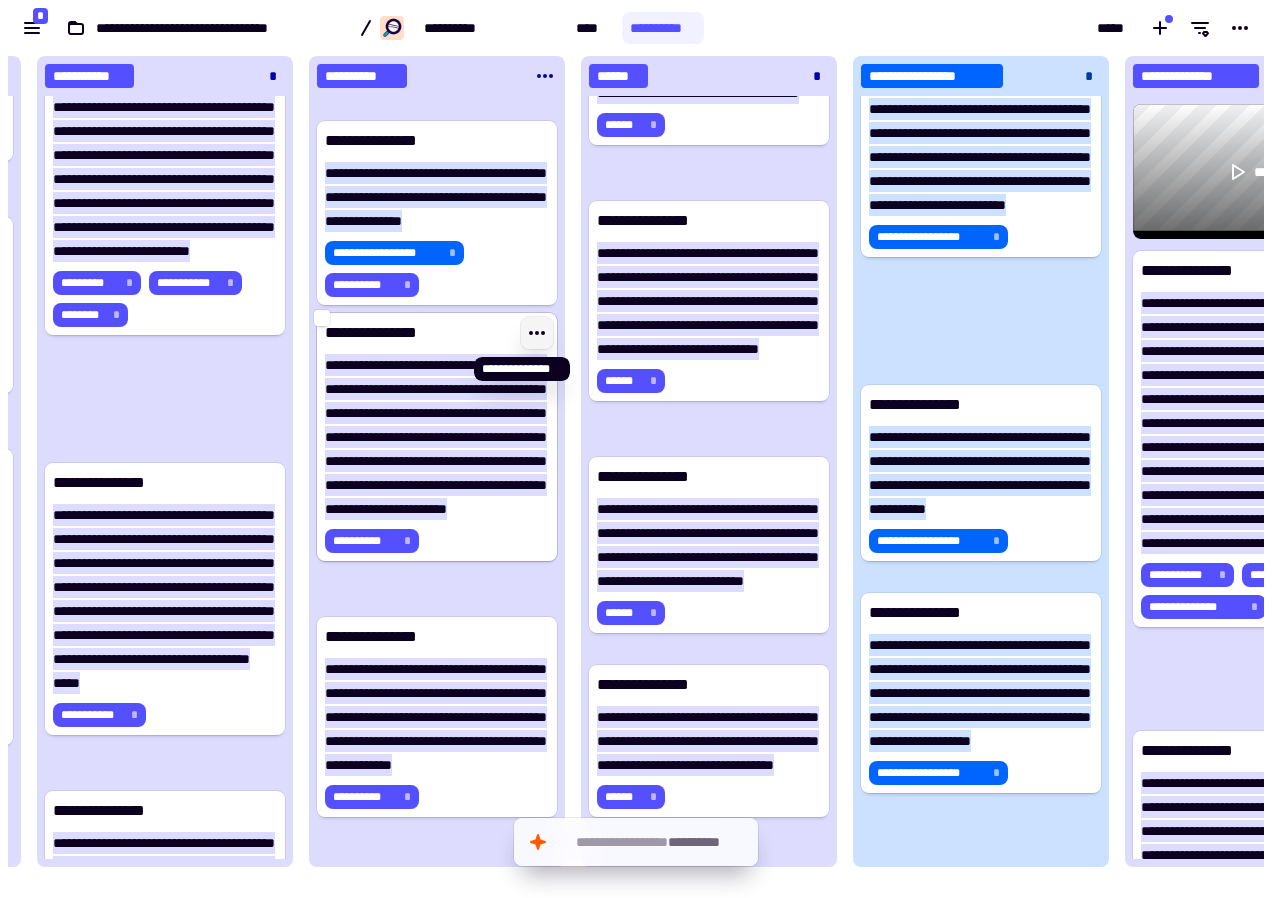 click 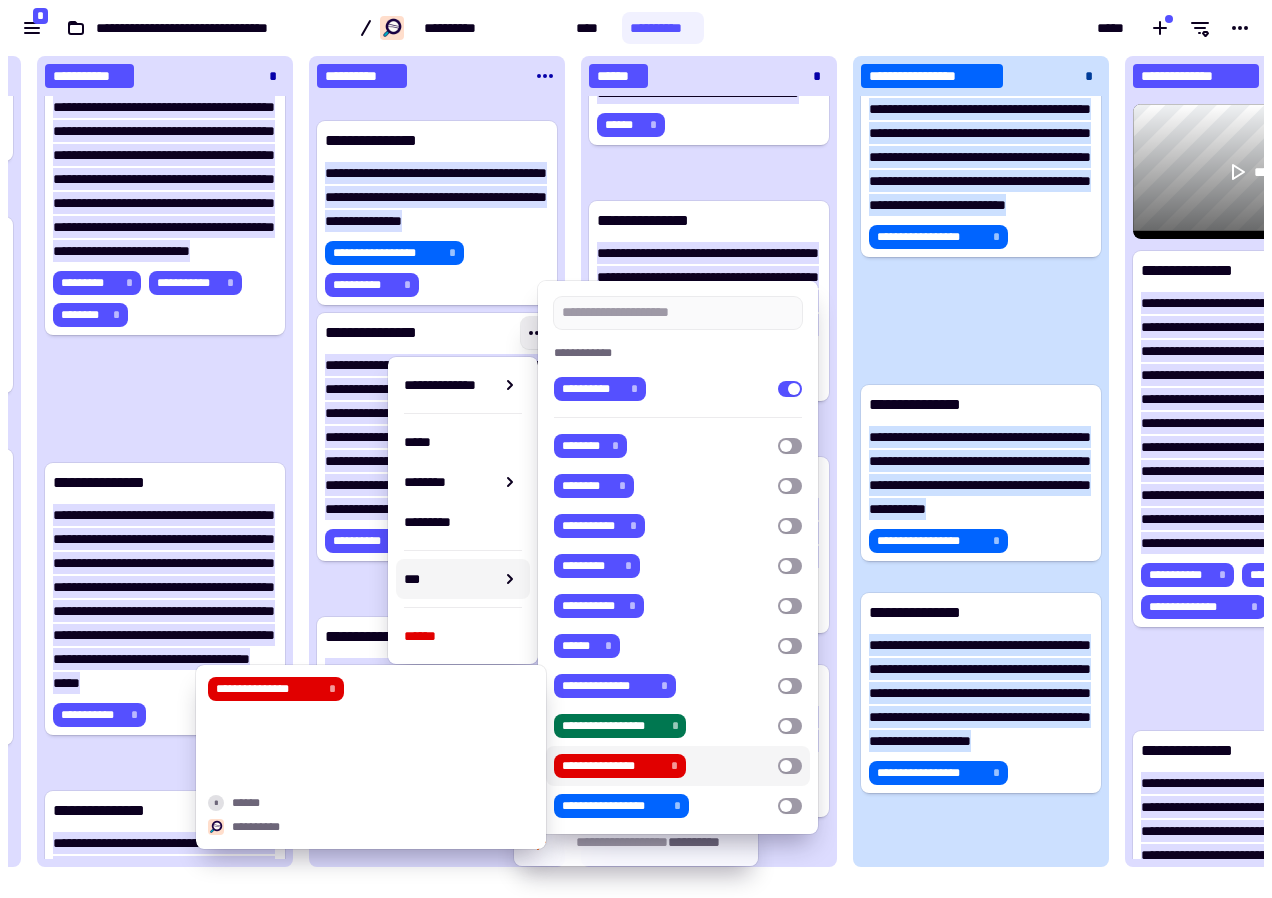 click on "**********" at bounding box center (612, 766) 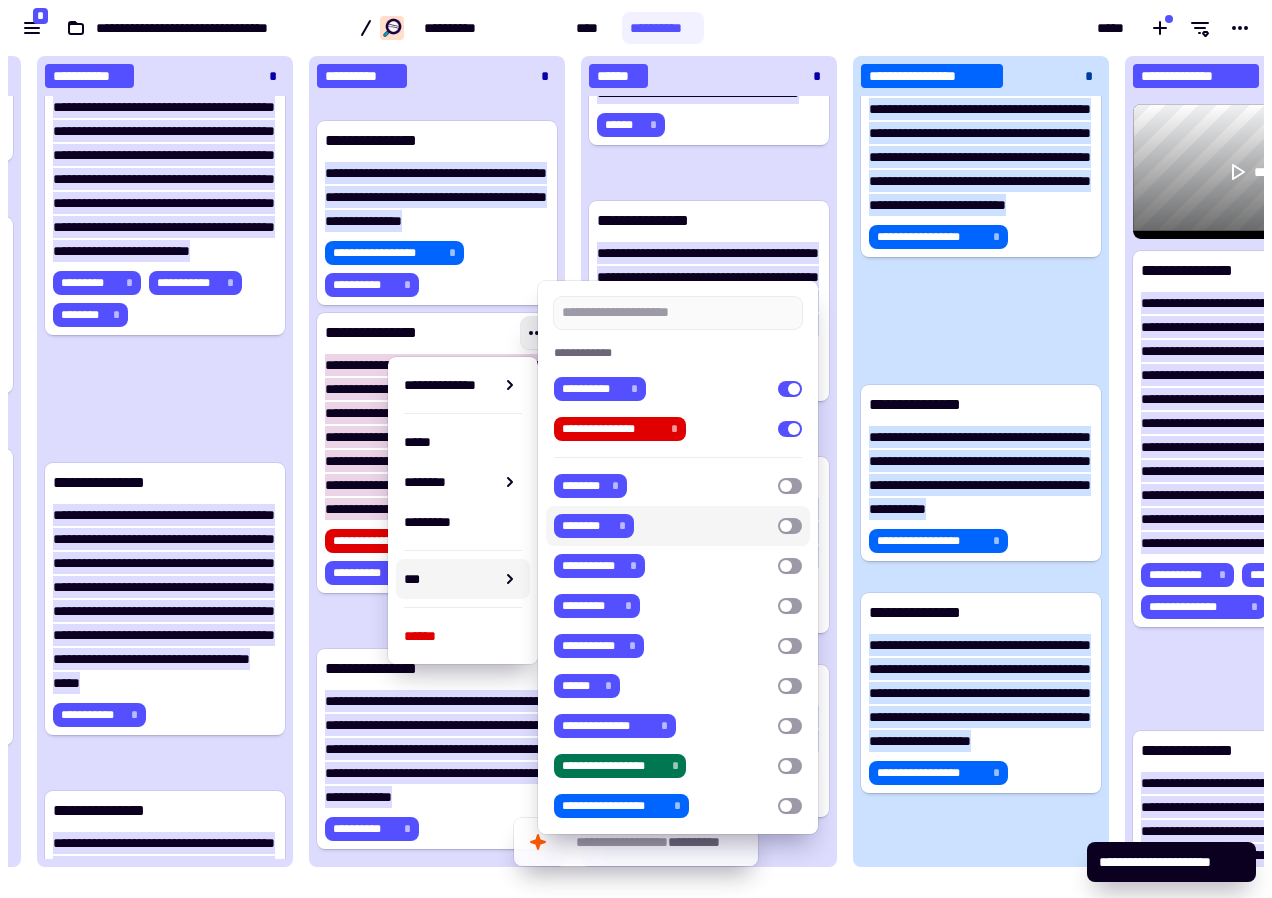 click on "*****" at bounding box center (988, 28) 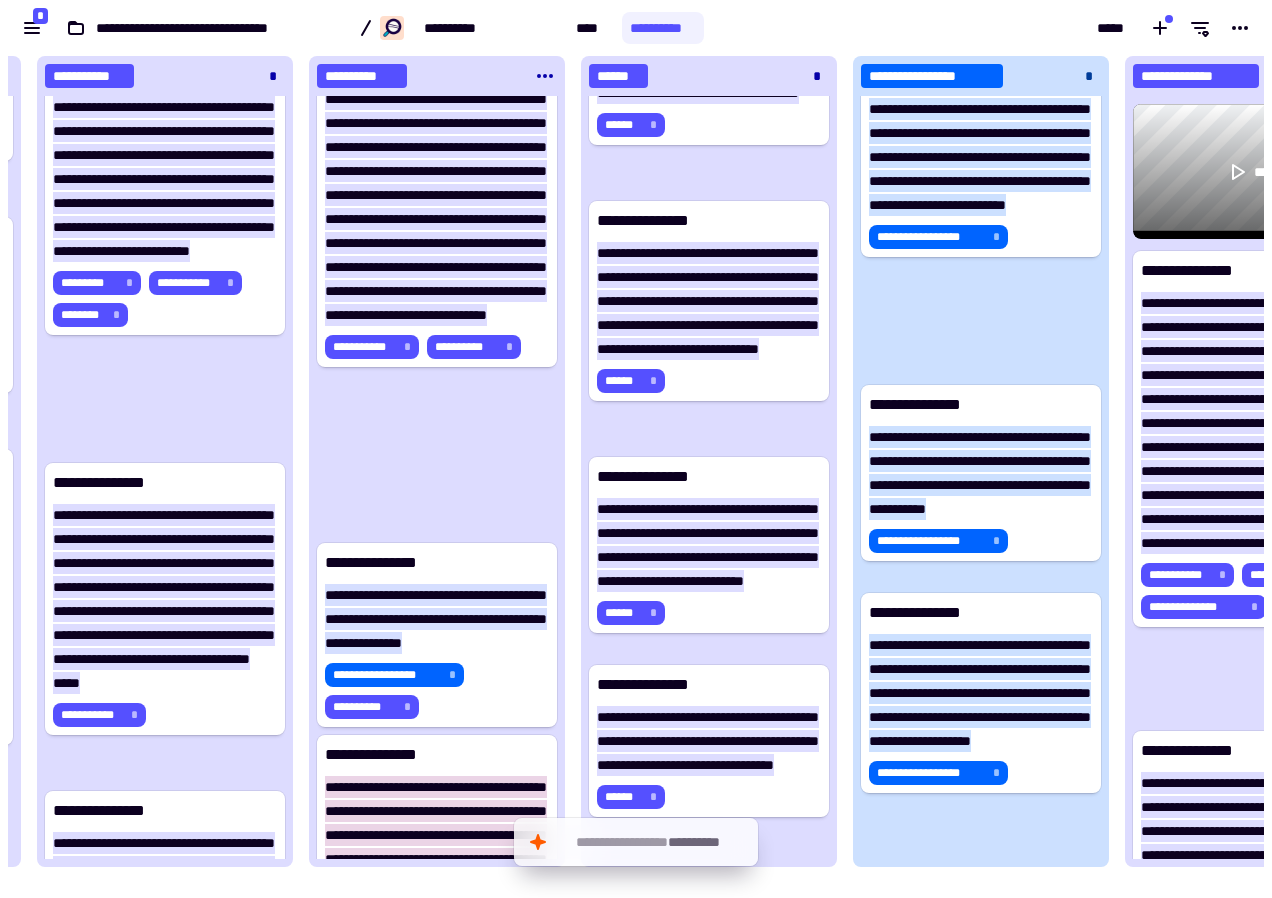 scroll, scrollTop: 326, scrollLeft: 0, axis: vertical 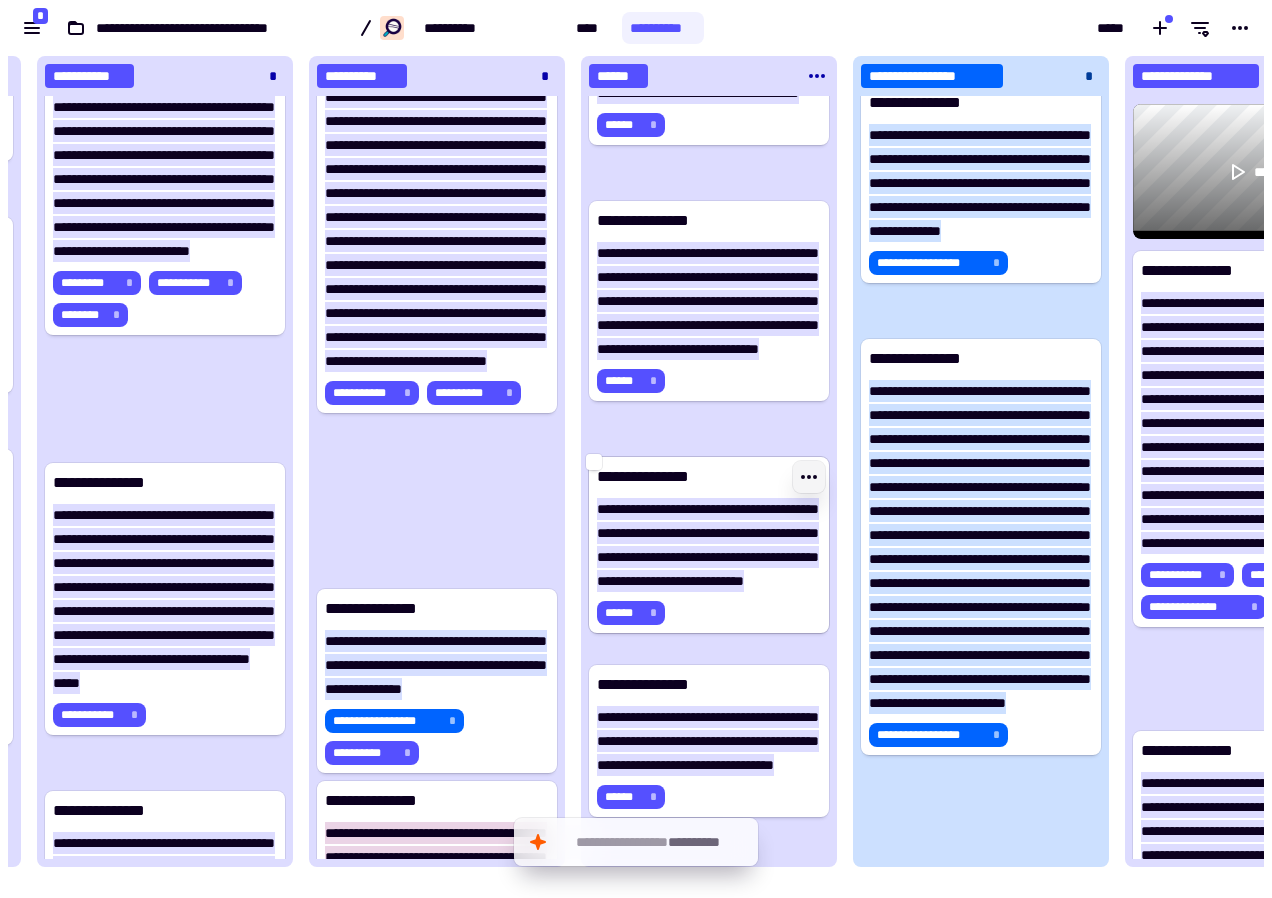 click 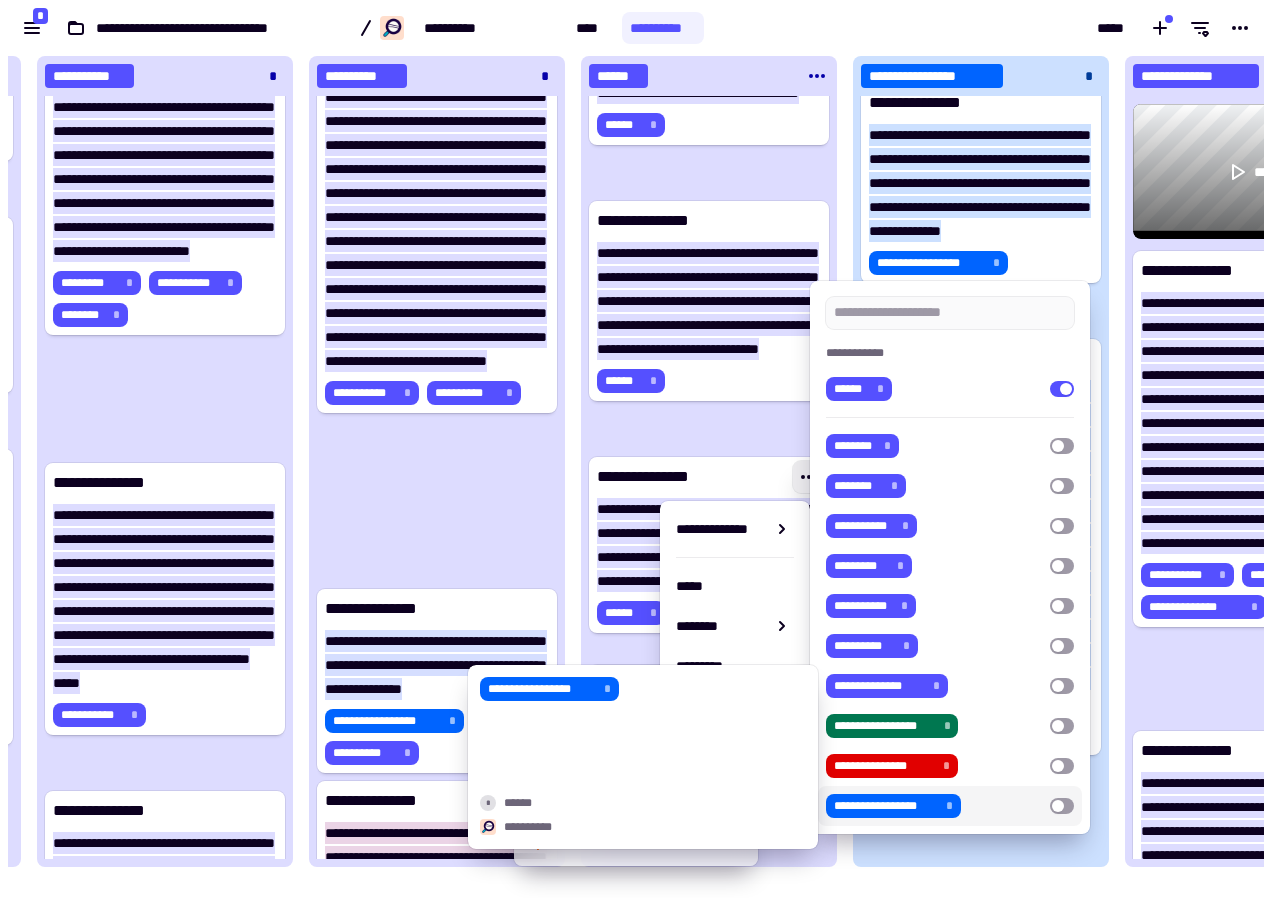 click on "**********" at bounding box center [886, 806] 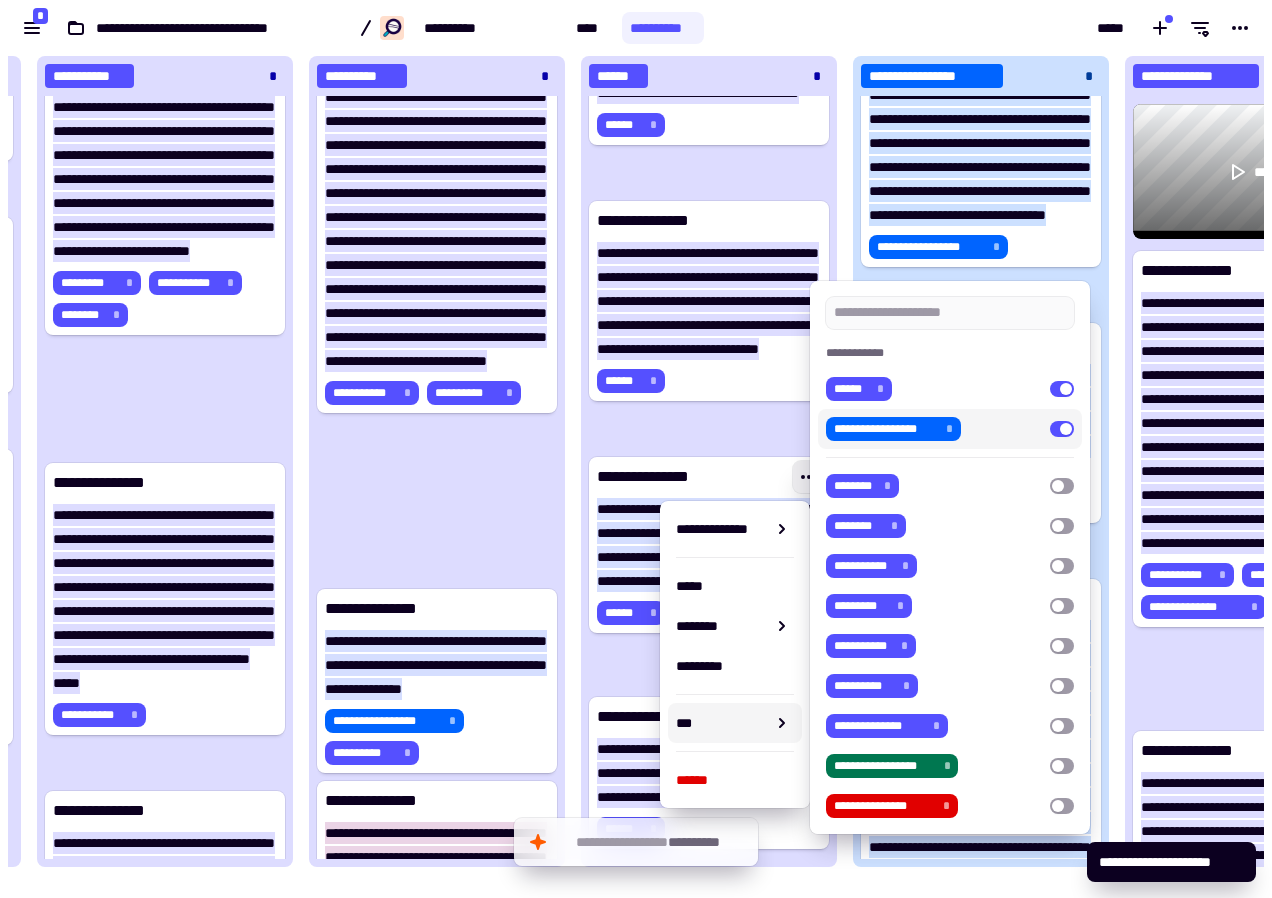 click on "*****" at bounding box center [988, 28] 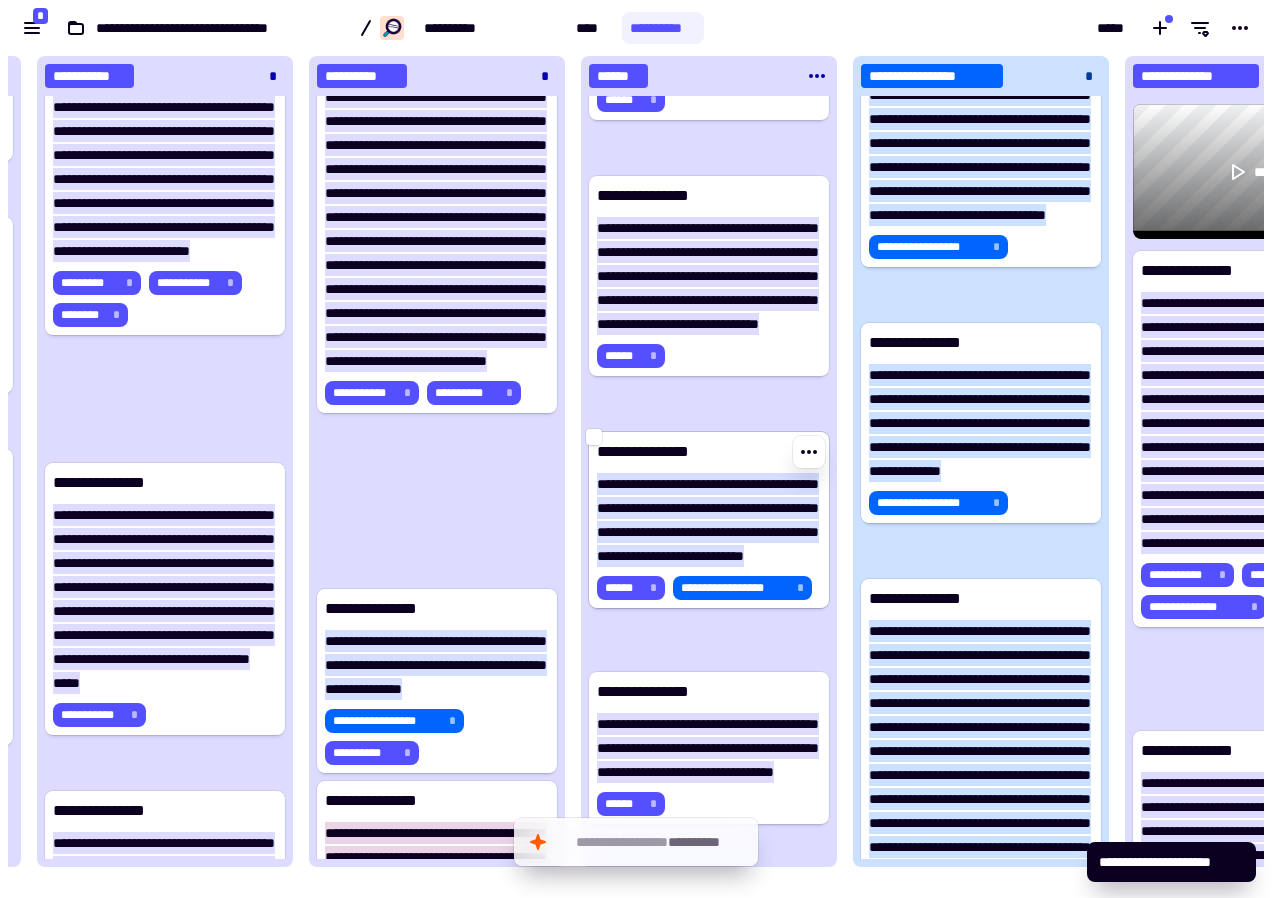 scroll, scrollTop: 546, scrollLeft: 0, axis: vertical 